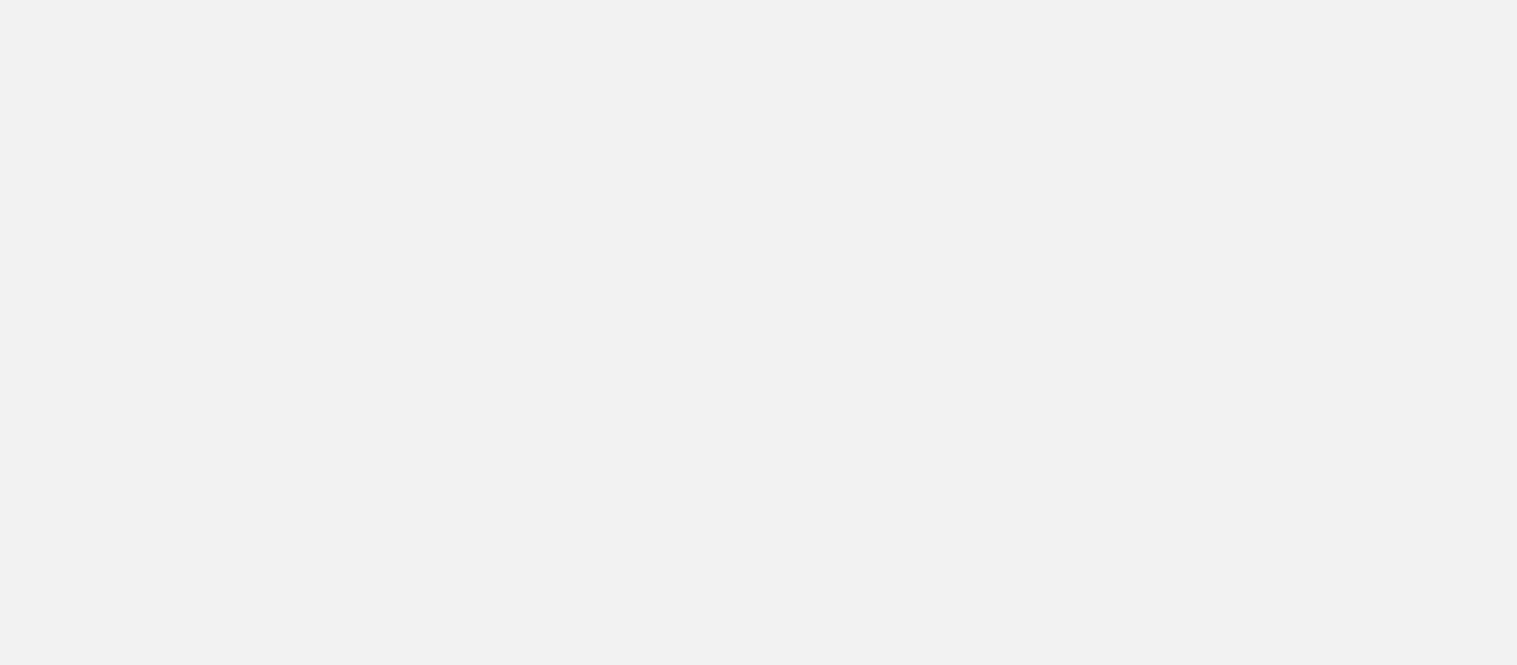 scroll, scrollTop: 0, scrollLeft: 0, axis: both 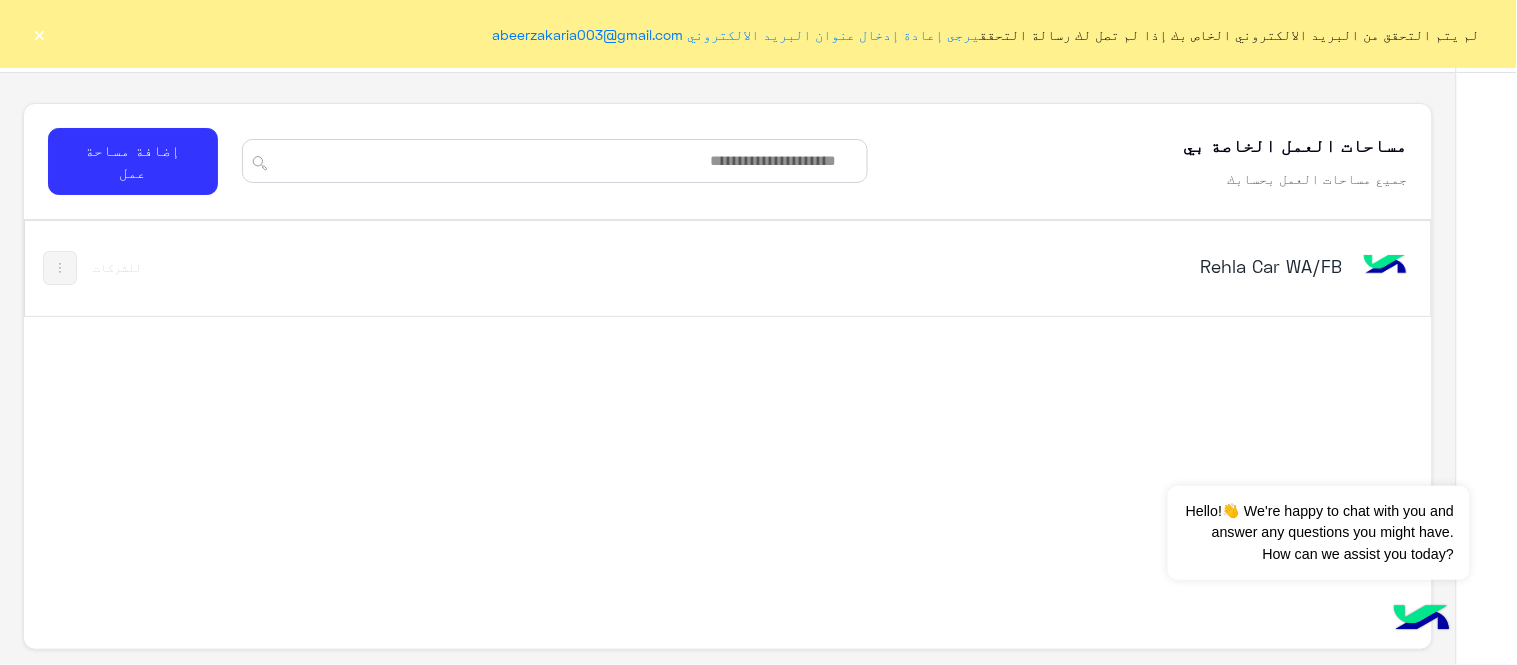 click on "Rehla Car WA/FB" at bounding box center [1095, 266] 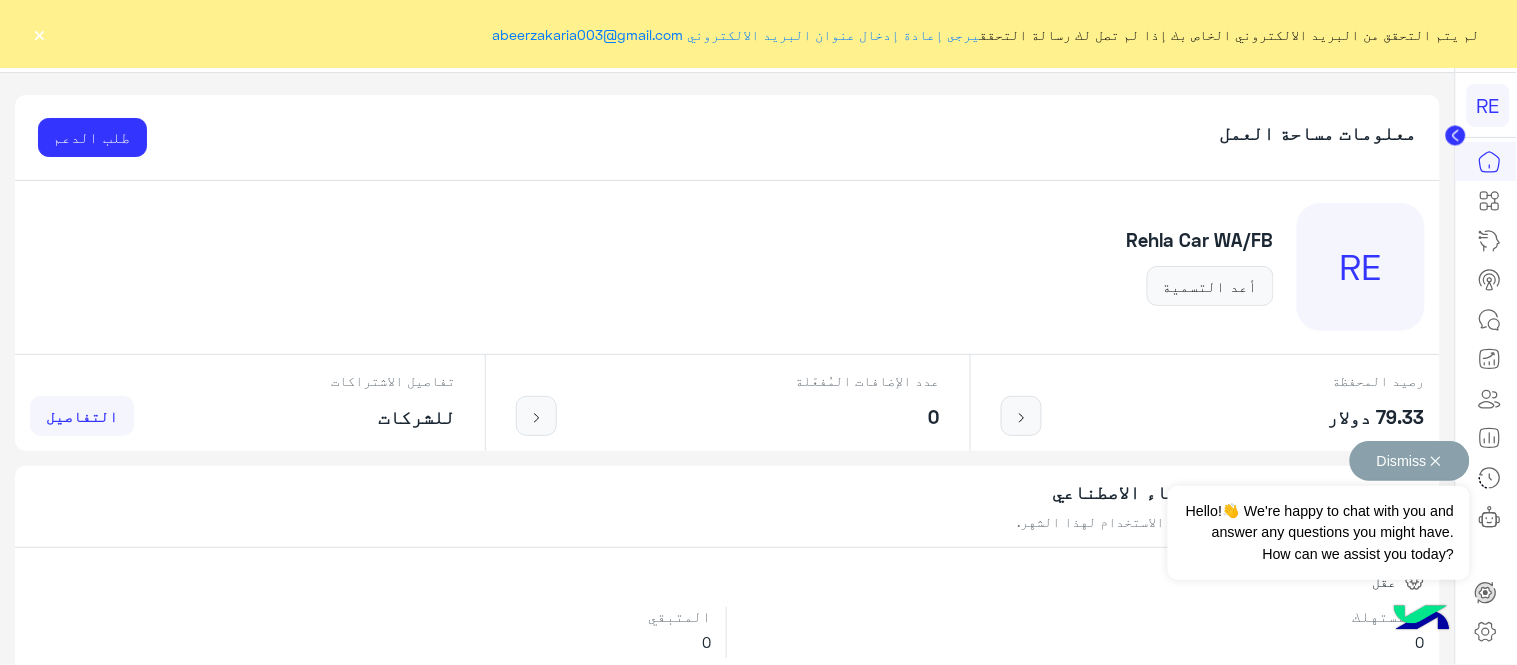 click on "Dismiss ✕" at bounding box center [1410, 461] 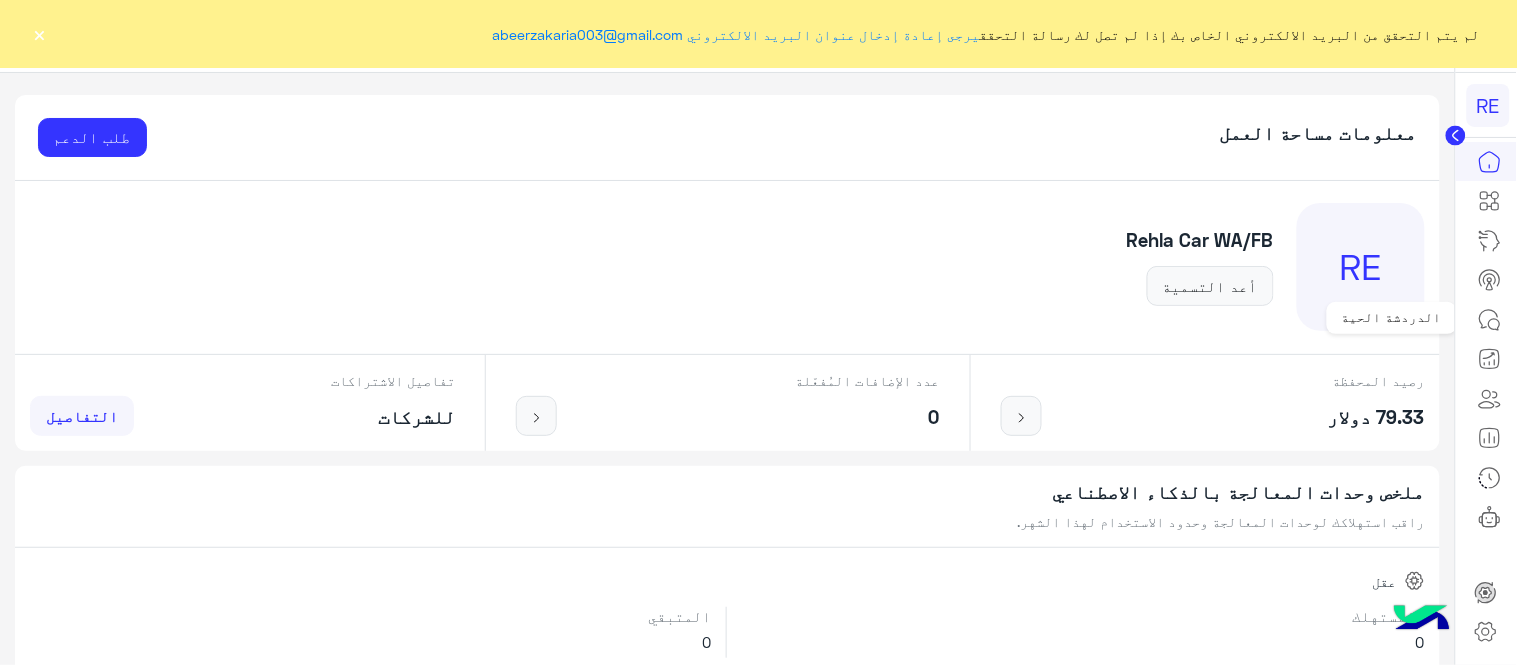 click 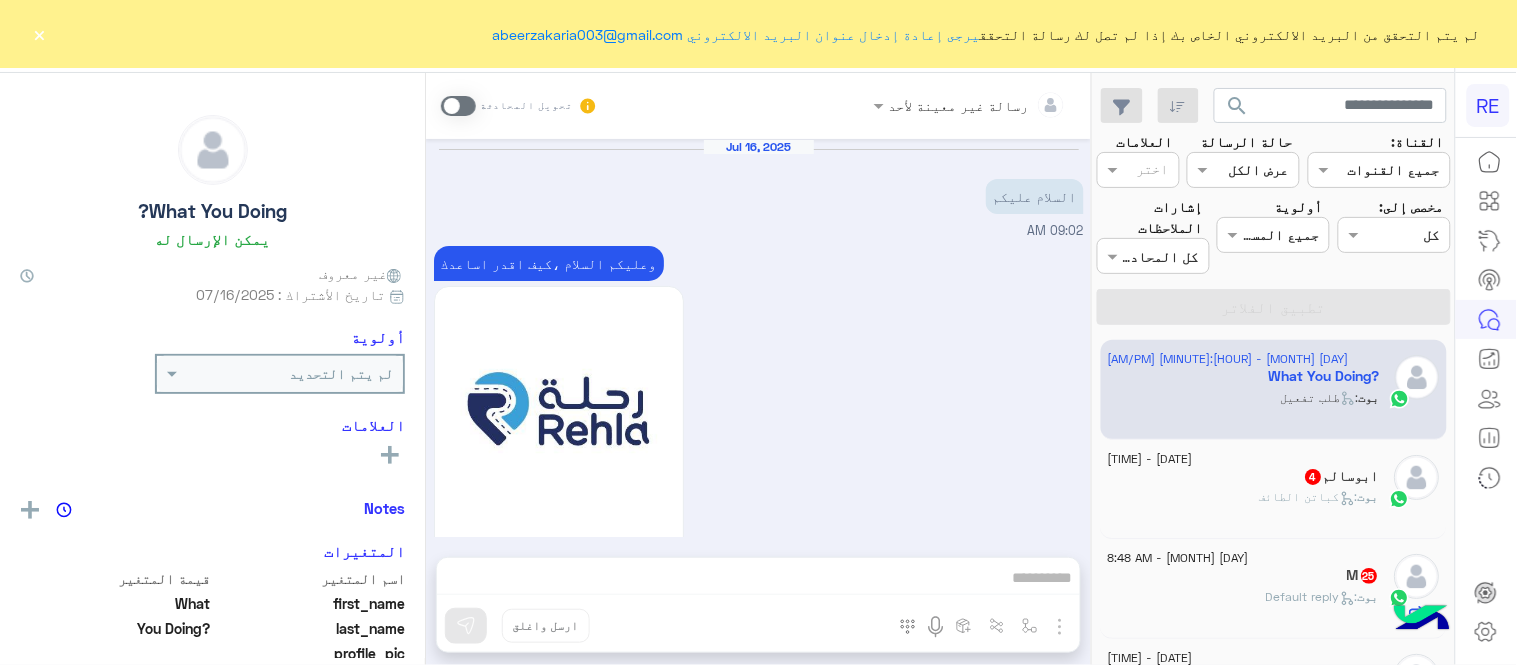 scroll, scrollTop: 1860, scrollLeft: 0, axis: vertical 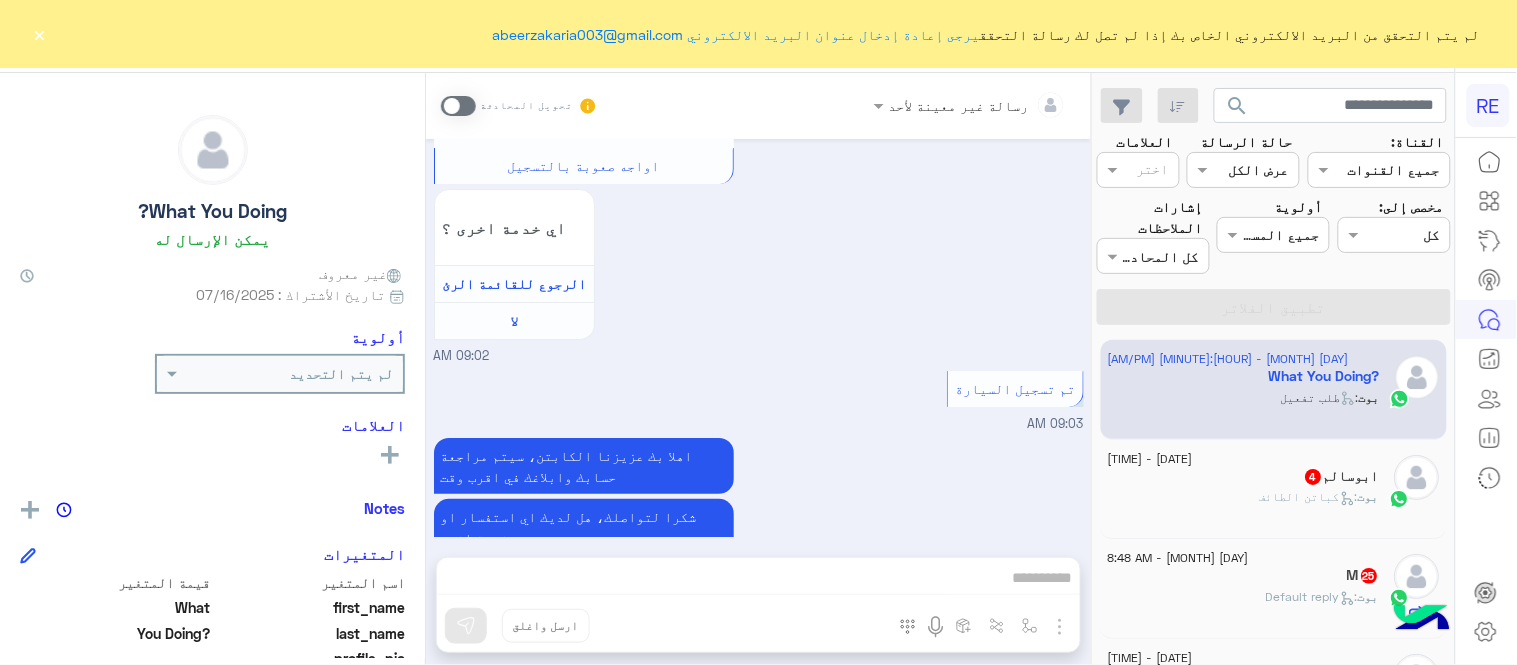 click on "×" 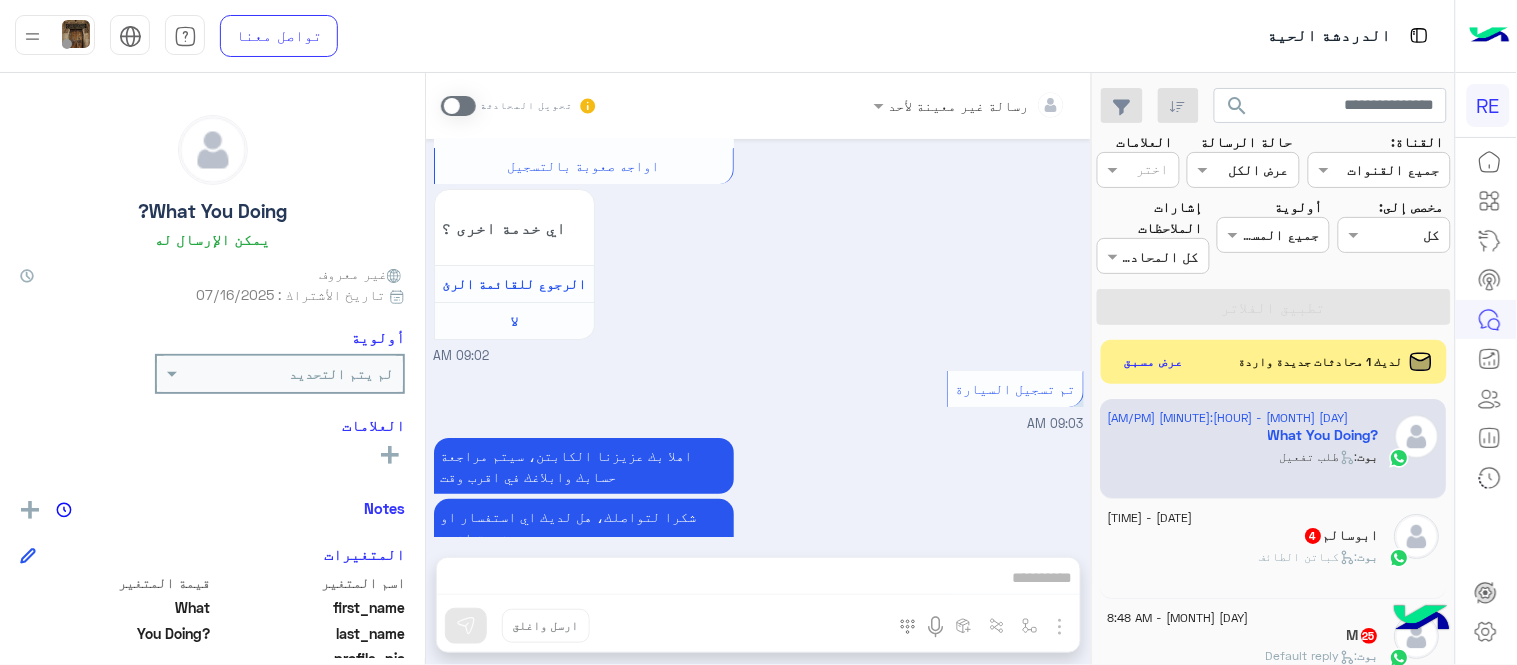 click on "اهلا بك عزيزنا الكابتن، سيتم مراجعة حسابك وابلاغك في اقرب وقت شكرا لتواصلك، هل لديك اي استفسار او خدمة اخرى    09:03 AM" at bounding box center (759, 506) 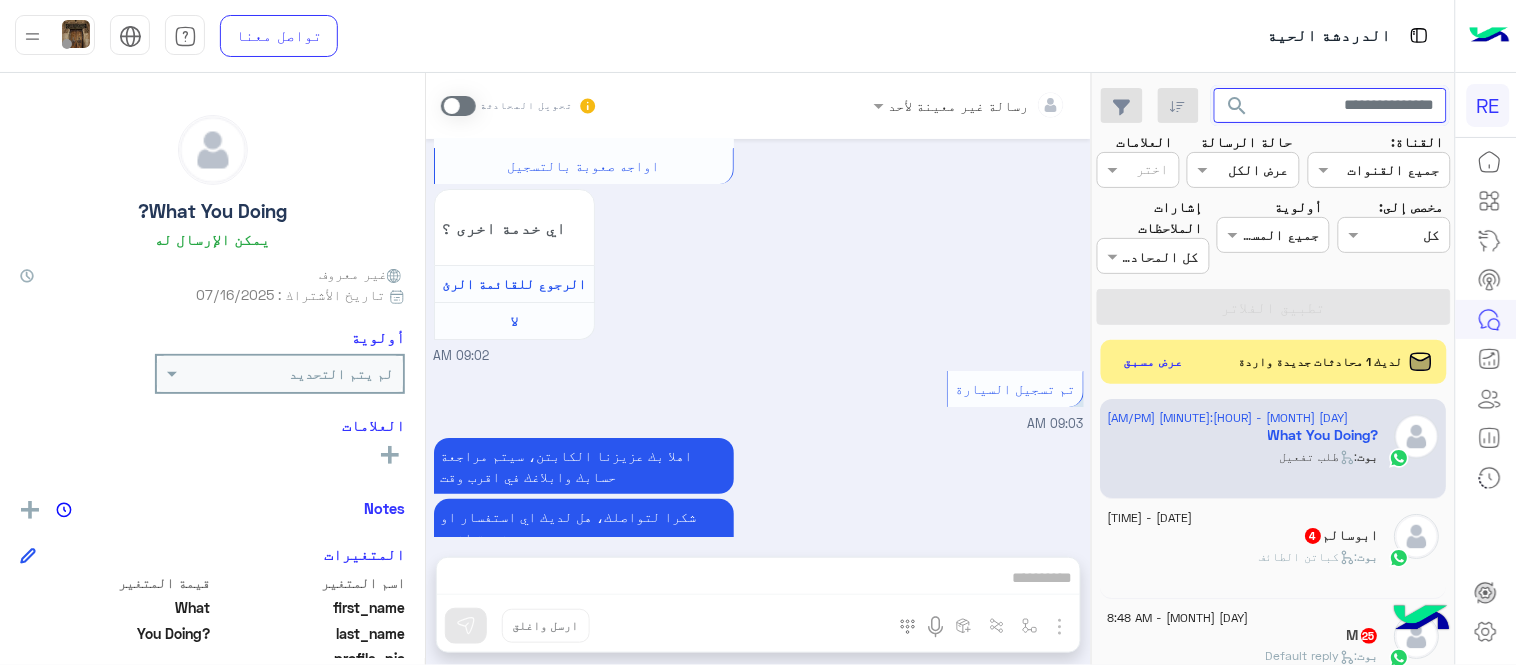 click at bounding box center (1331, 106) 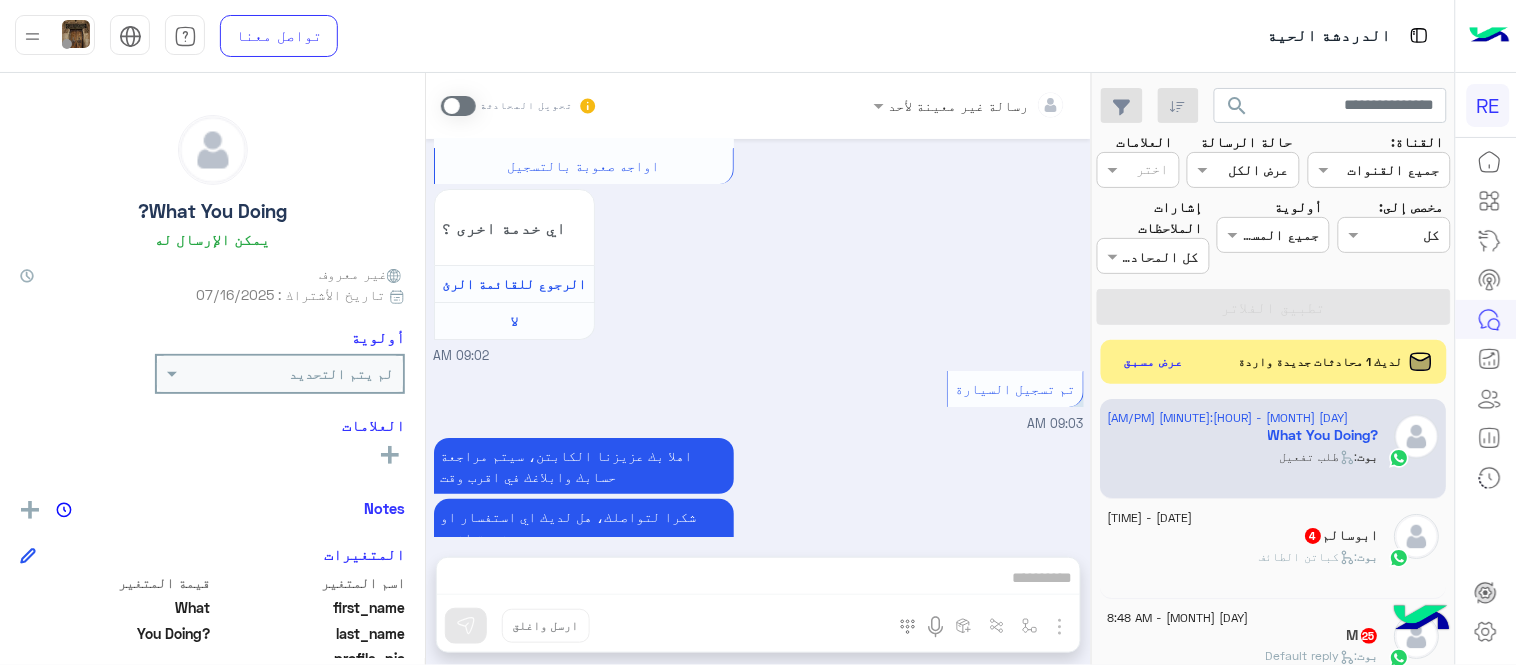 click at bounding box center (458, 106) 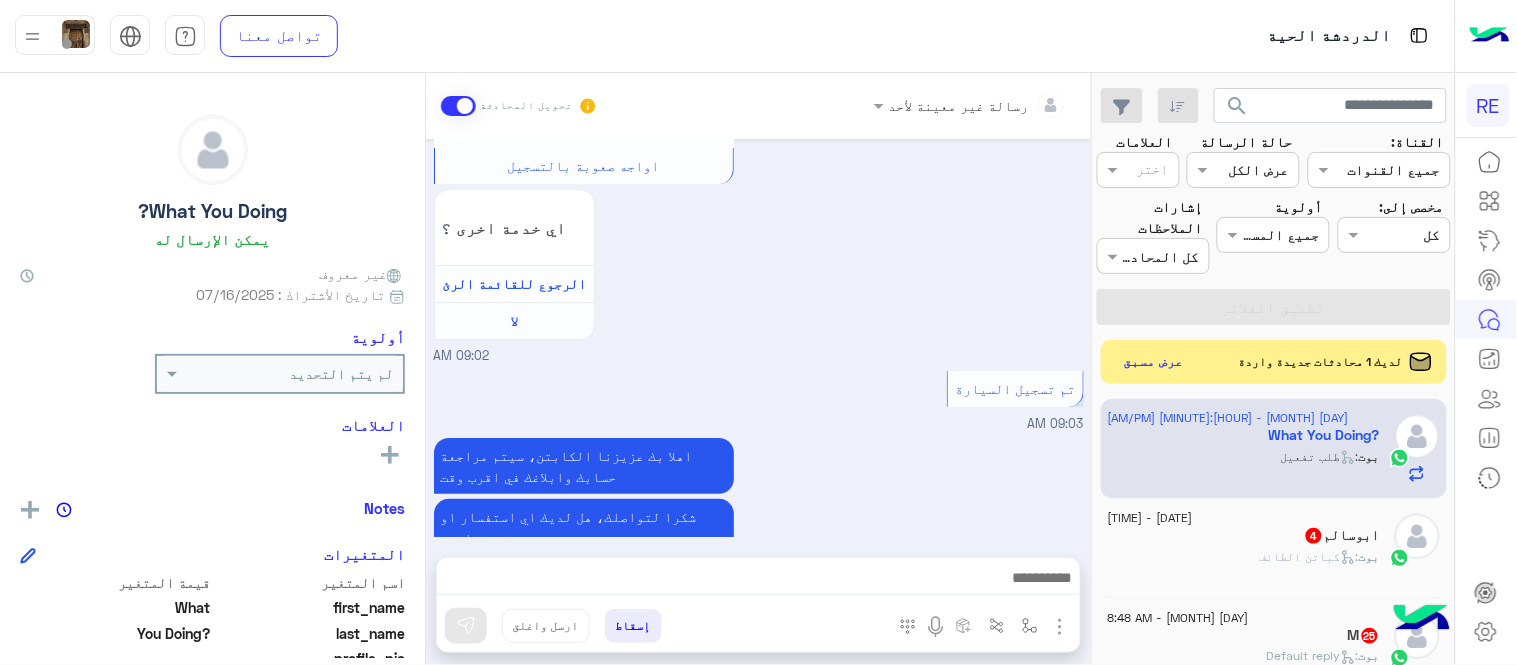 scroll, scrollTop: 1896, scrollLeft: 0, axis: vertical 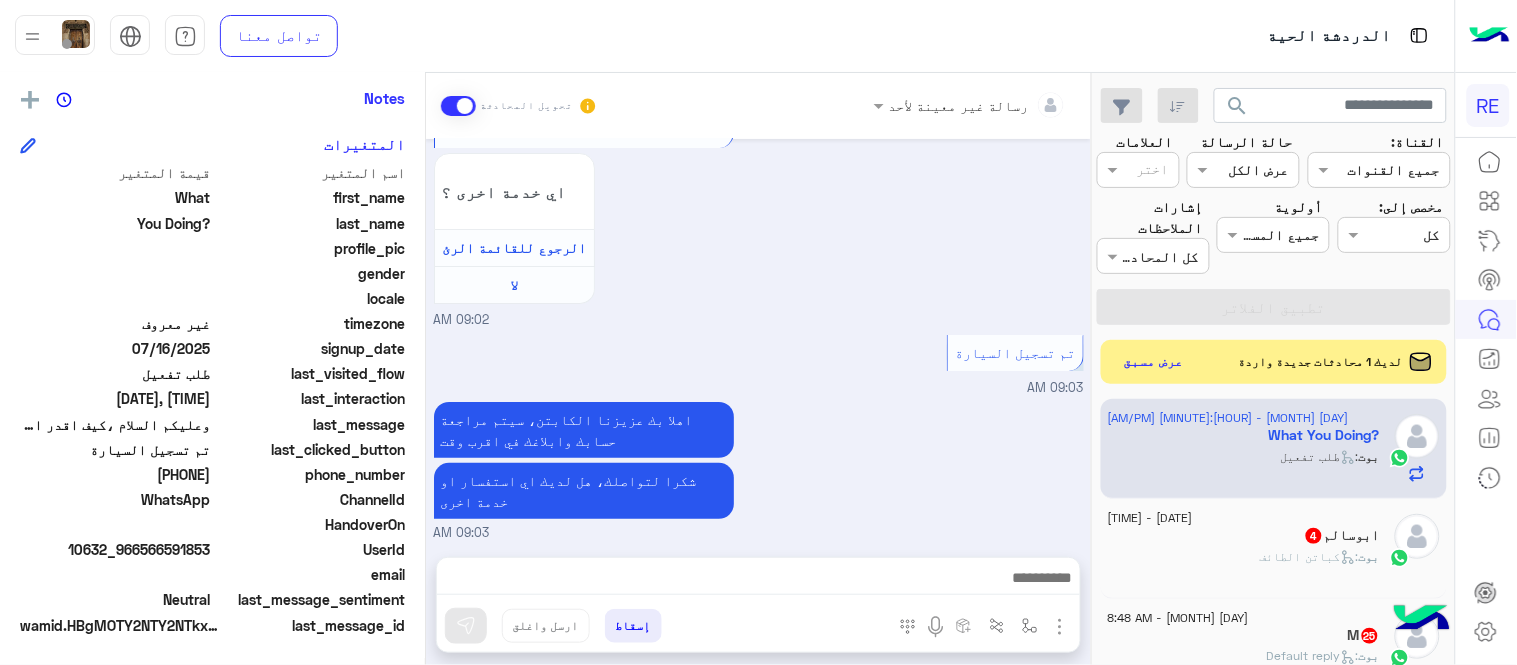 drag, startPoint x: 144, startPoint y: 467, endPoint x: 213, endPoint y: 484, distance: 71.063354 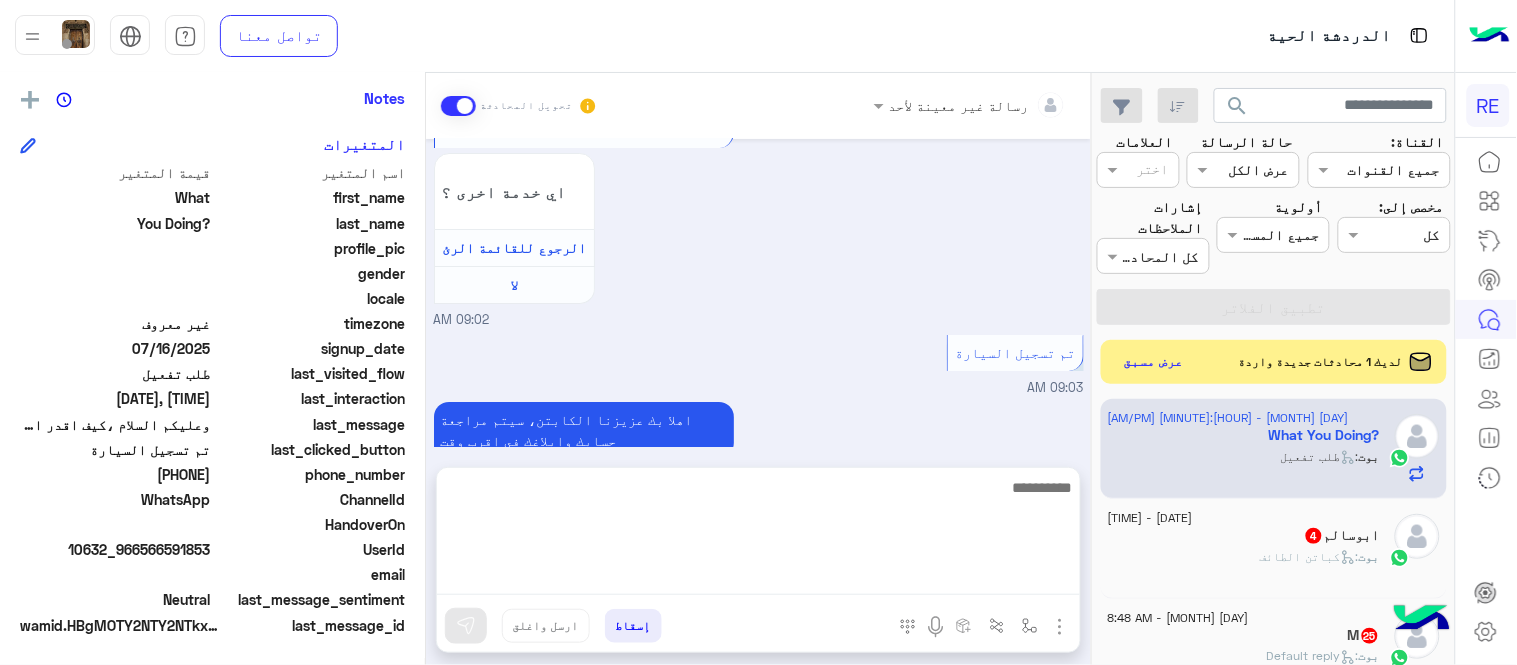 click at bounding box center [758, 535] 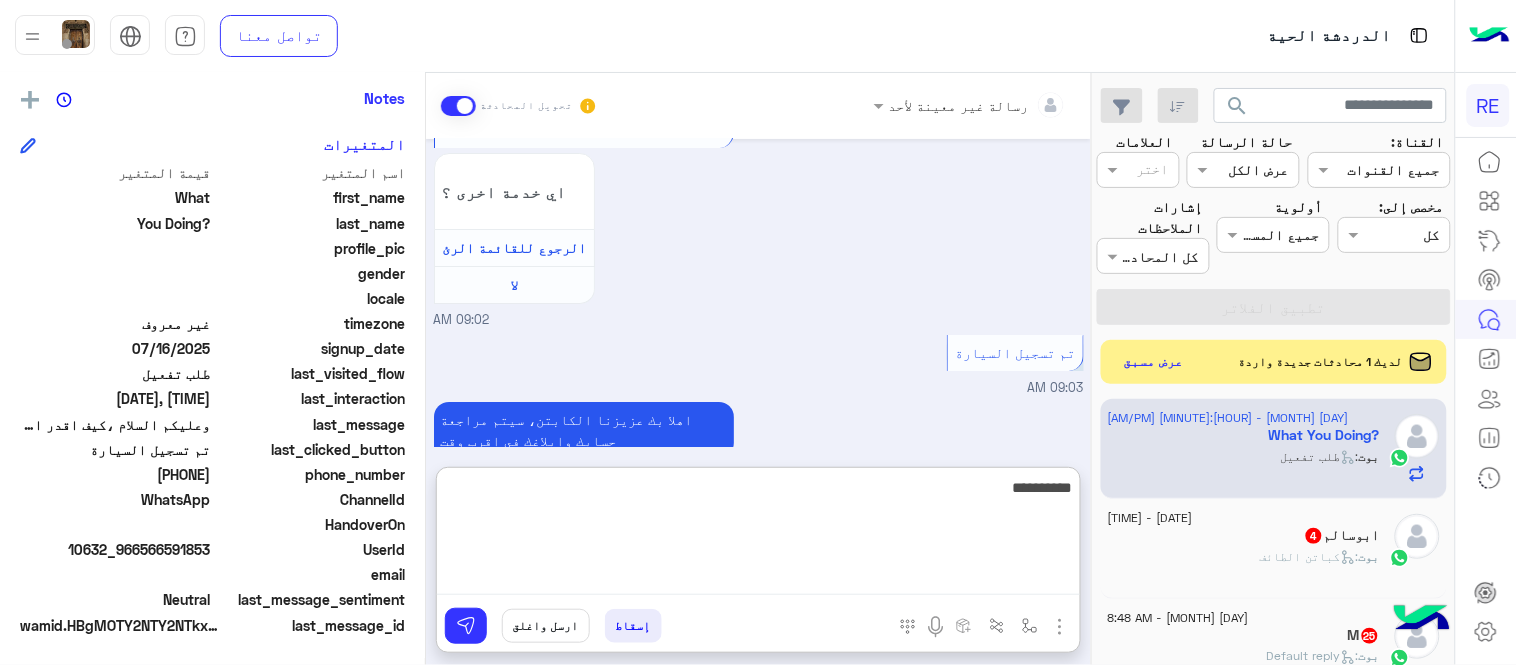 type on "**********" 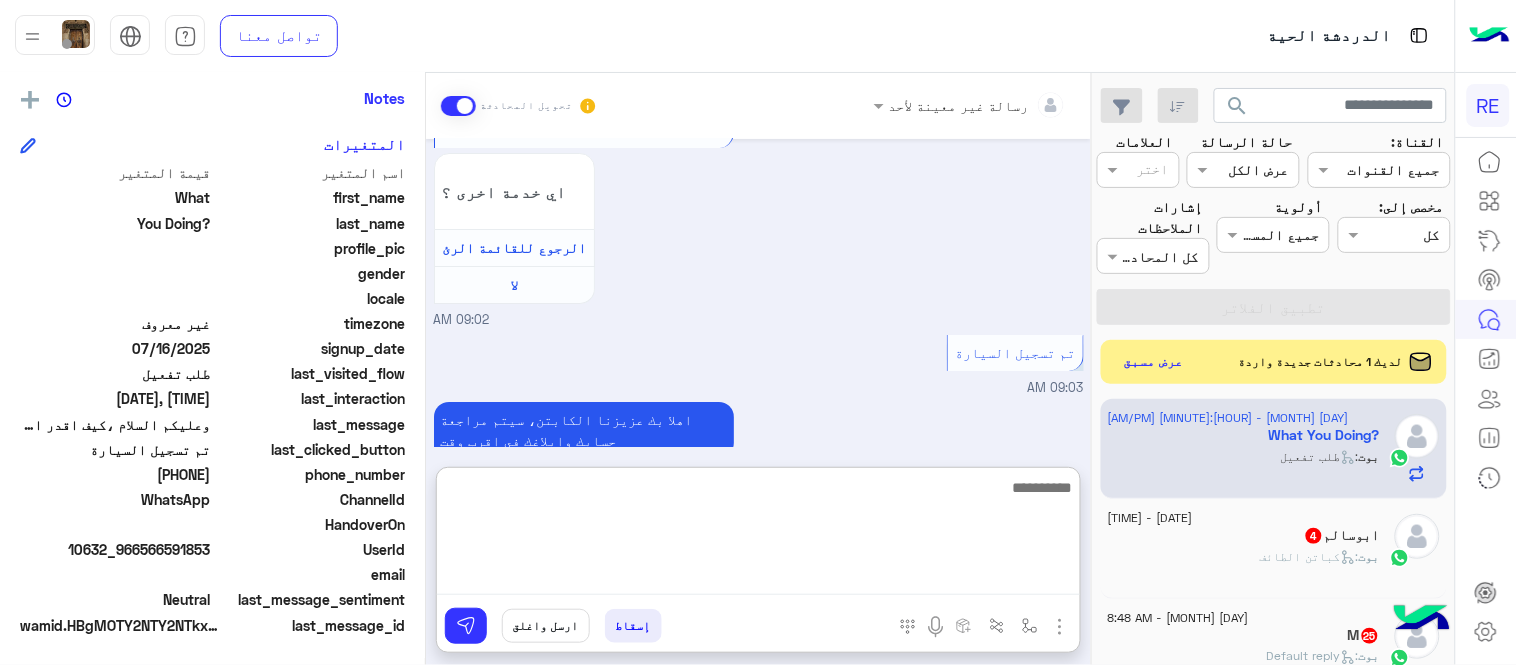 scroll, scrollTop: 2050, scrollLeft: 0, axis: vertical 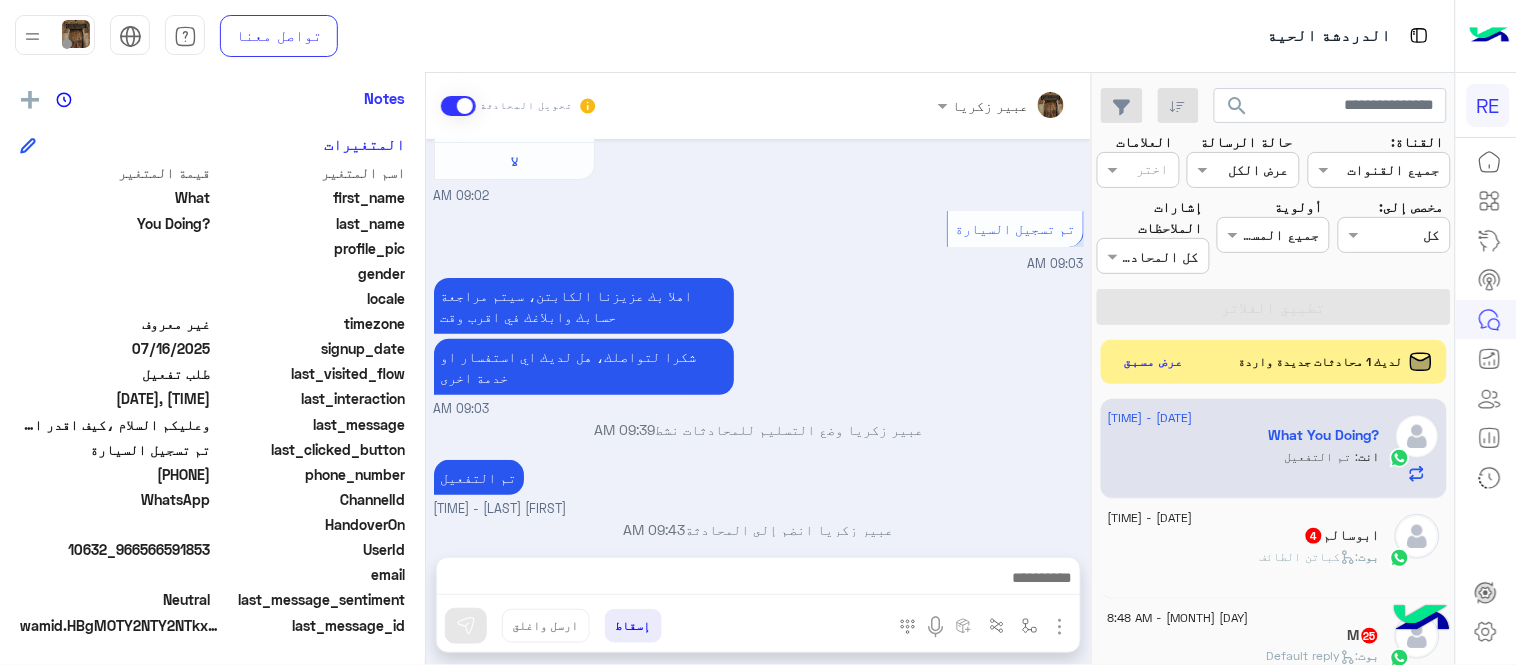 click on "بوت :   كباتن الطائف" 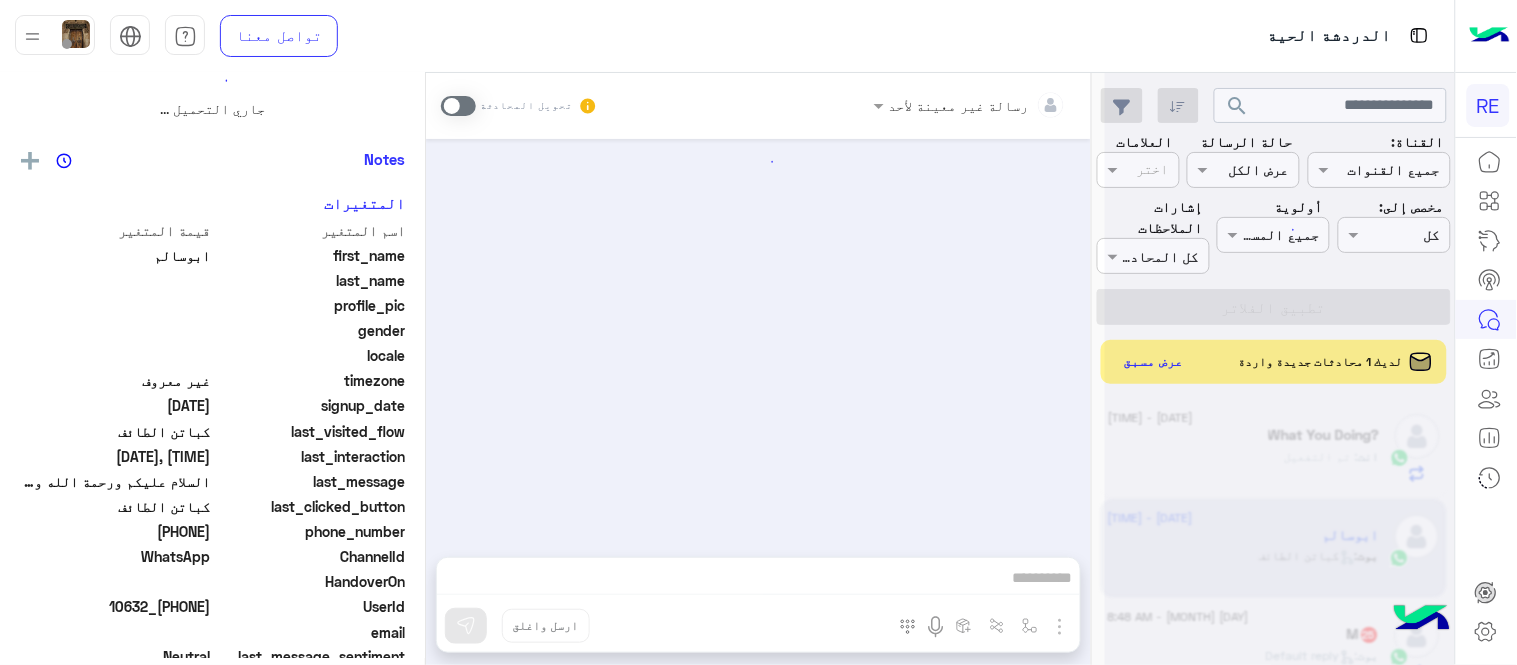 scroll, scrollTop: 0, scrollLeft: 0, axis: both 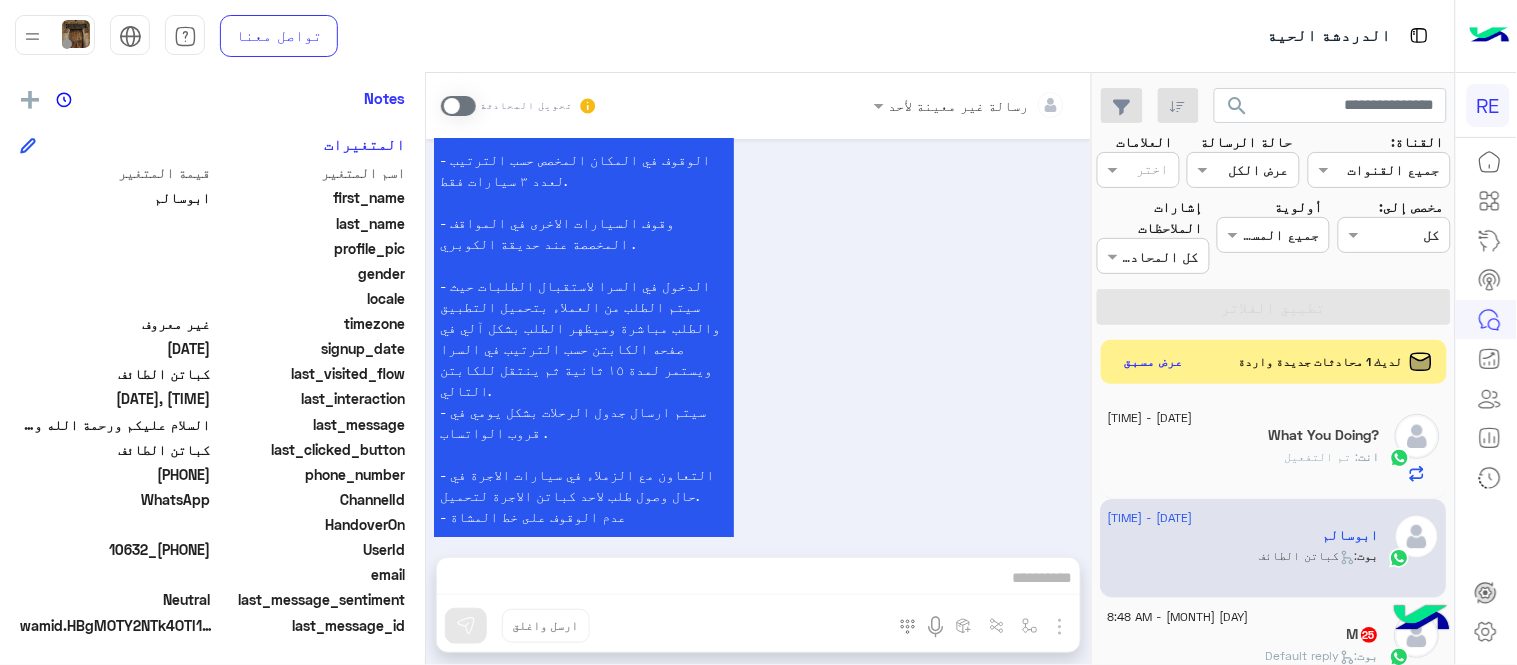 click at bounding box center (458, 106) 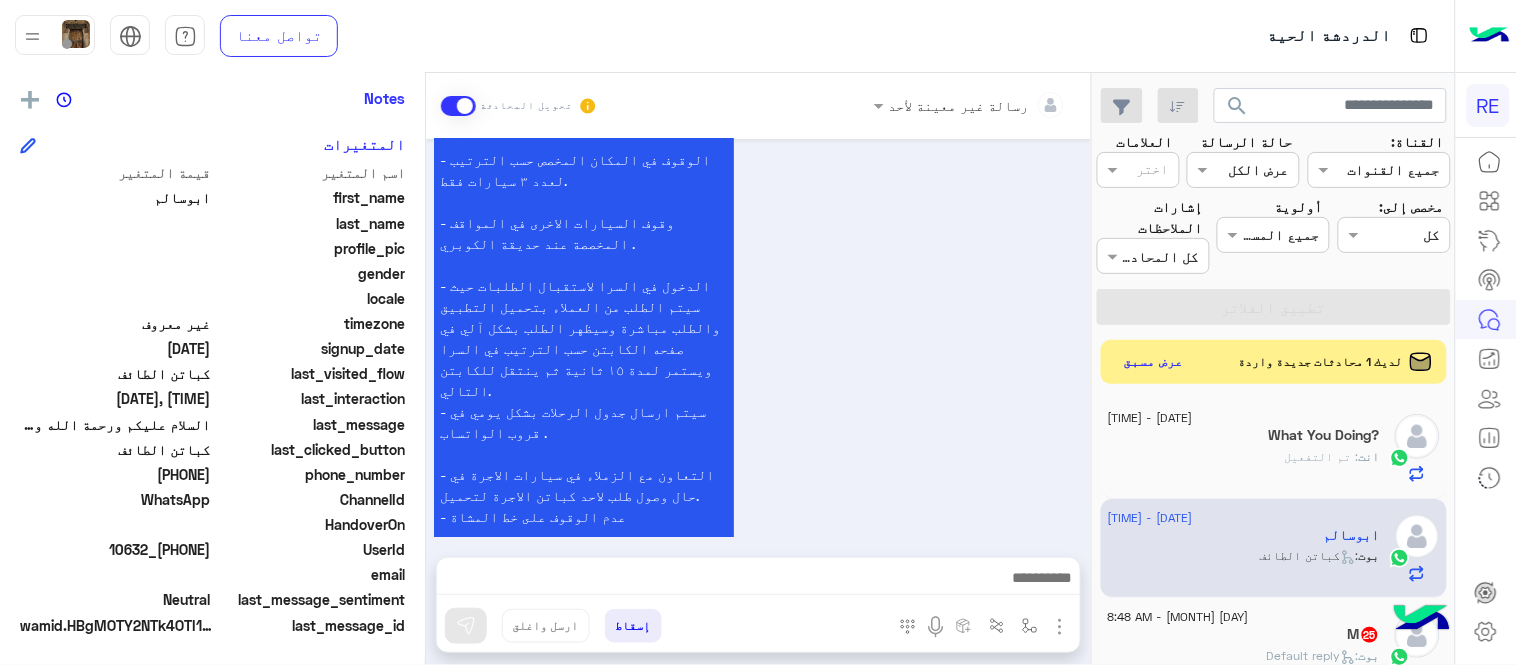 scroll, scrollTop: 1598, scrollLeft: 0, axis: vertical 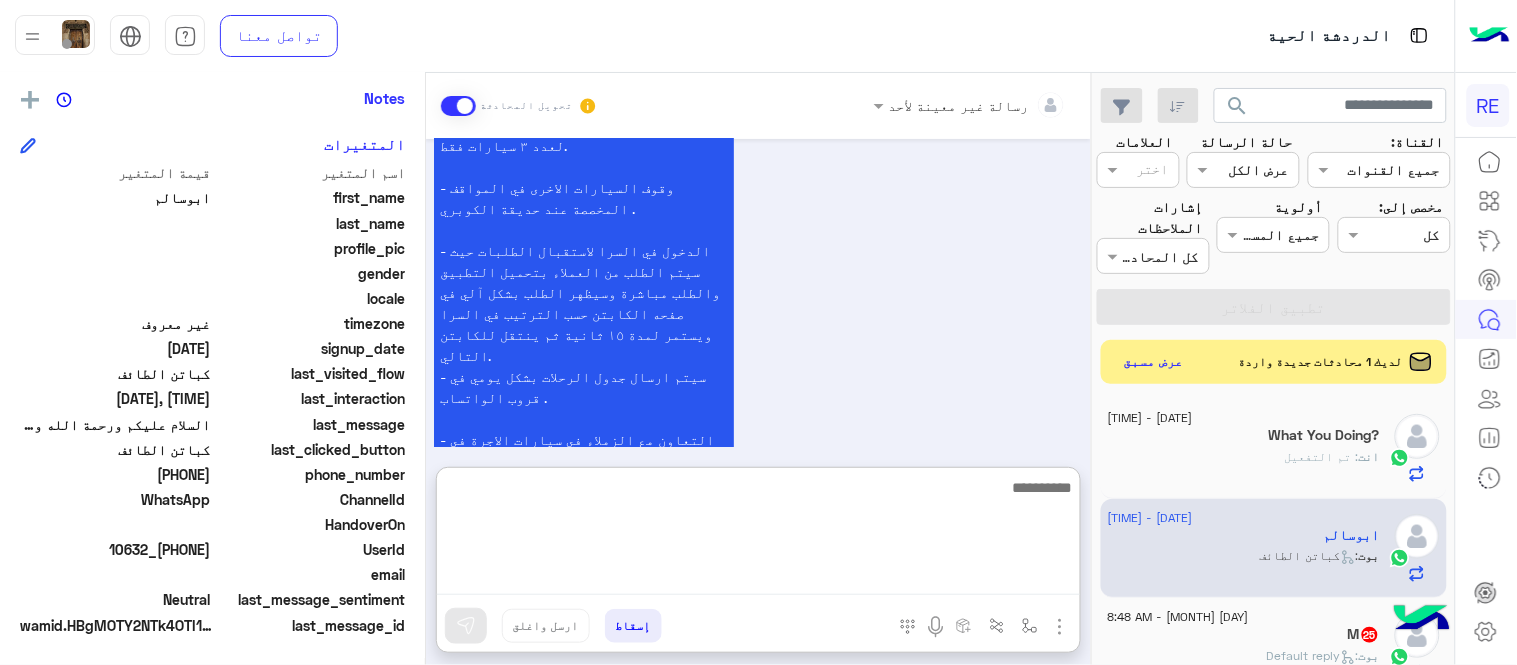 click at bounding box center (758, 535) 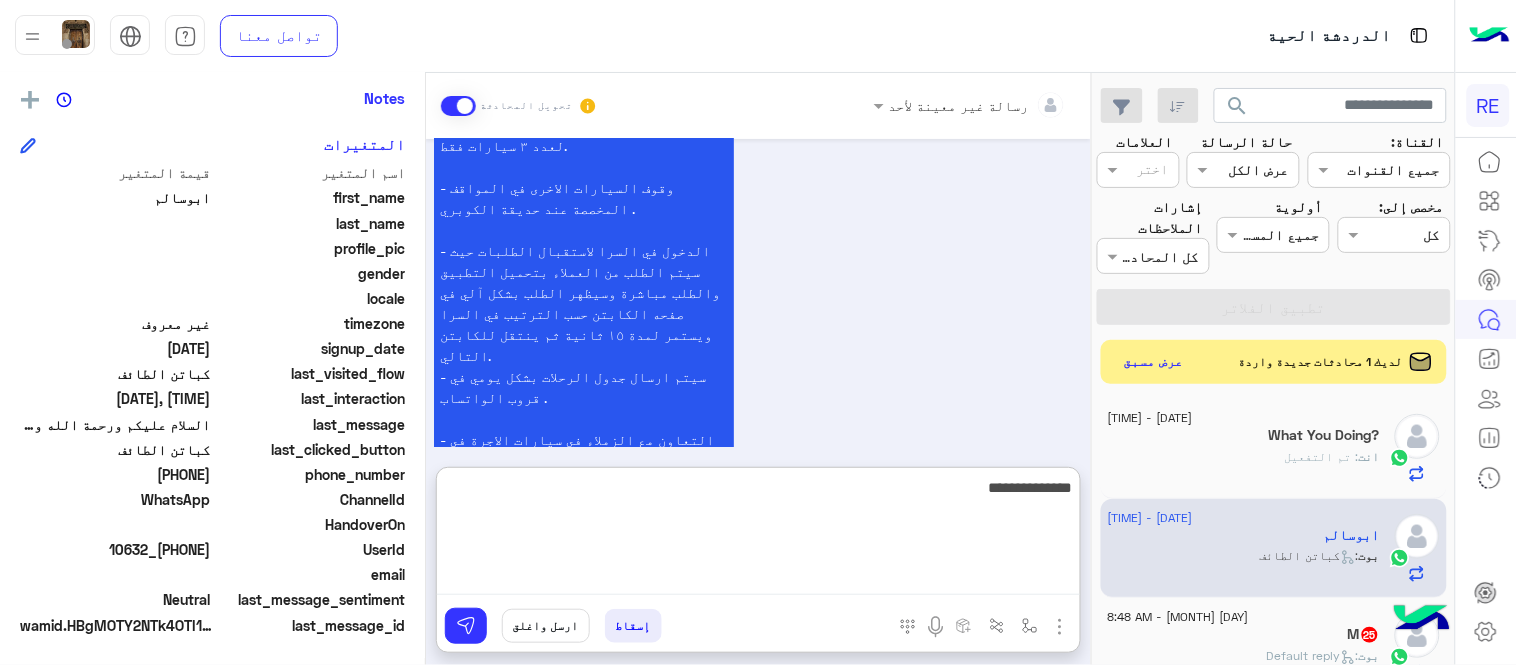 type on "**********" 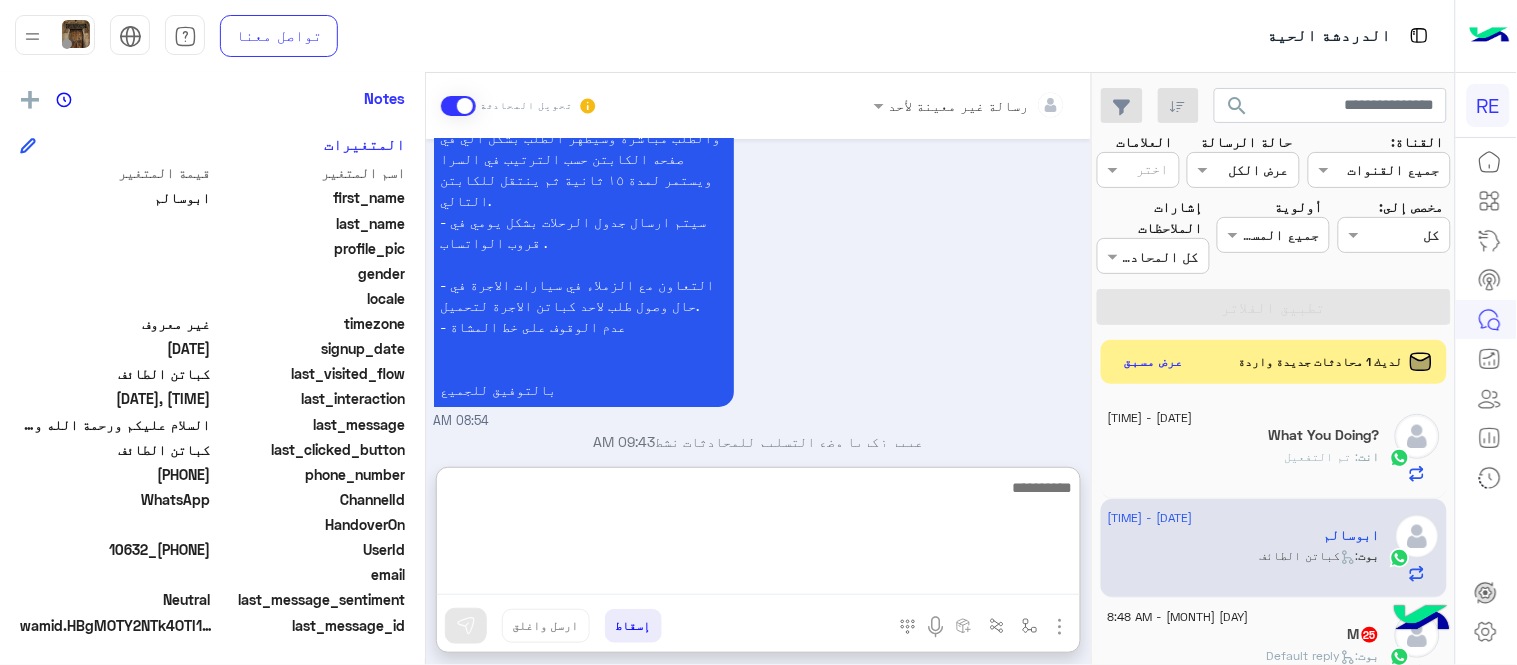 scroll, scrollTop: 1788, scrollLeft: 0, axis: vertical 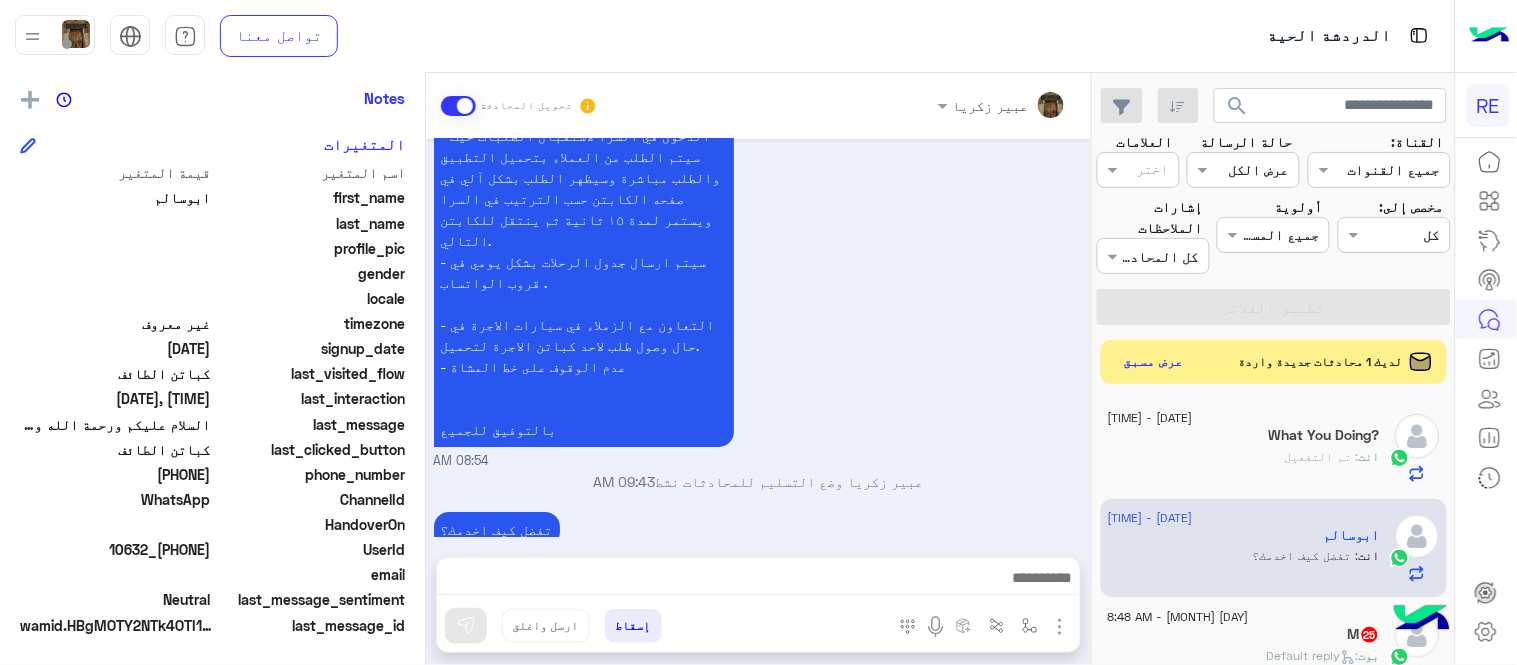 click on "[MONTH] [DAY], [YEAR]  تم التعديل  [FIRST] [LAST] -  [HOUR]:[MINUTE] [AM/PM]   [FIRST] [LAST] انضم إلى المحادثة   [HOUR]:[MINUTE] [AM/PM]       [MONTH] [DAY], [YEAR]  السلام عليكم ورحمة الله وبركاته   [HOUR]:[MINUTE] [AM/PM]   تم إلغاء التخصيص التلقائي للرد على المحادثة في   [HOUR]:[MINUTE] [AM/PM]       [MONTH] [DAY], [YEAR]   سرا المطار    [HOUR]:[MINUTE] [AM/PM]  تطبيق رحلة يعمل حاليا بسرا المطار بكل من جدة والمدينة المنورة والطائف وكذلك في محطات قطار الحرمين في مكة المكرمة والمدينة المنورة وجدة. لحجز دور بالسرا ينبغى ان يكون حسابك مفعل بالتطبيق ونأمل منك اتباع التعليمات التالية بالنسبة للسرا : ١- التأكد من وضع التطبيق على متاح  ٢- التواجد بمنطقة السرا عند مواقف اوبر وكريم  ملاحظة:  اي خدمة اخرى ؟  لا     [HOUR]:[MINUTE] [AM/PM]   لا" at bounding box center [758, 338] 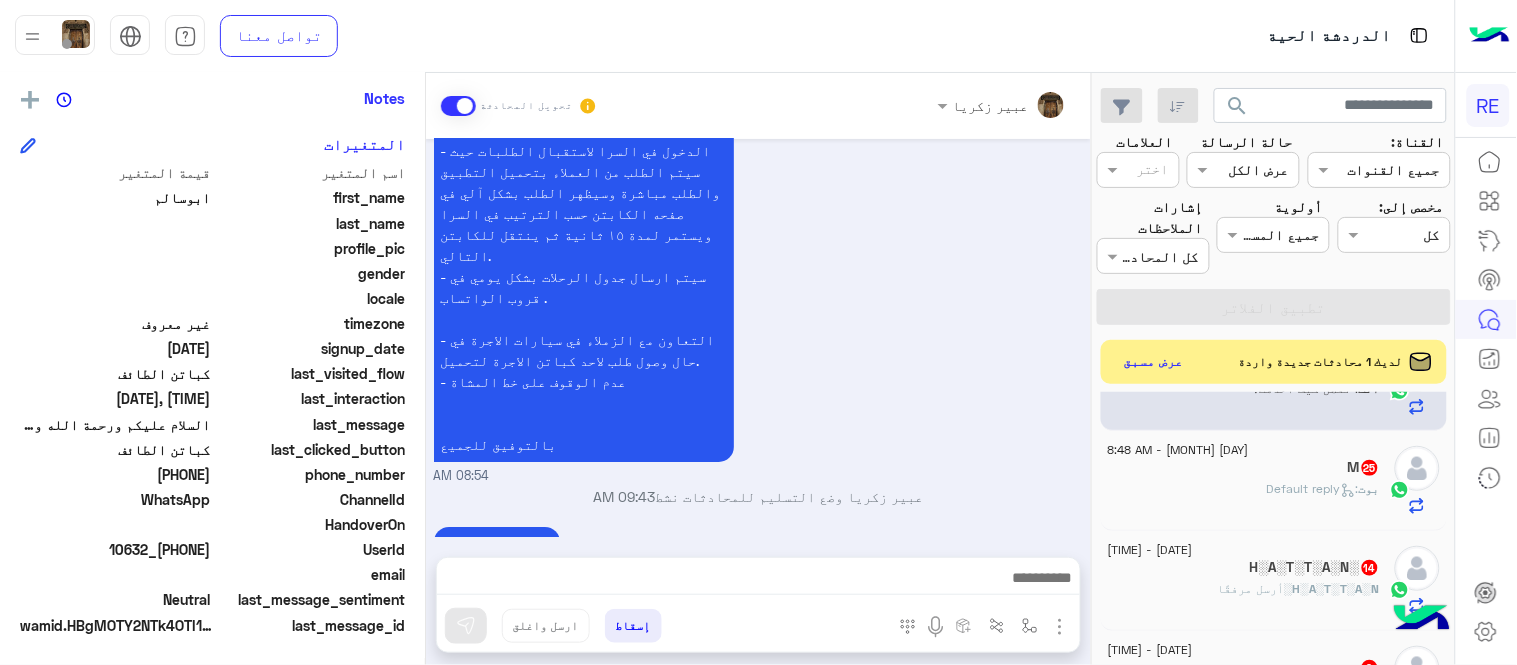 scroll, scrollTop: 158, scrollLeft: 0, axis: vertical 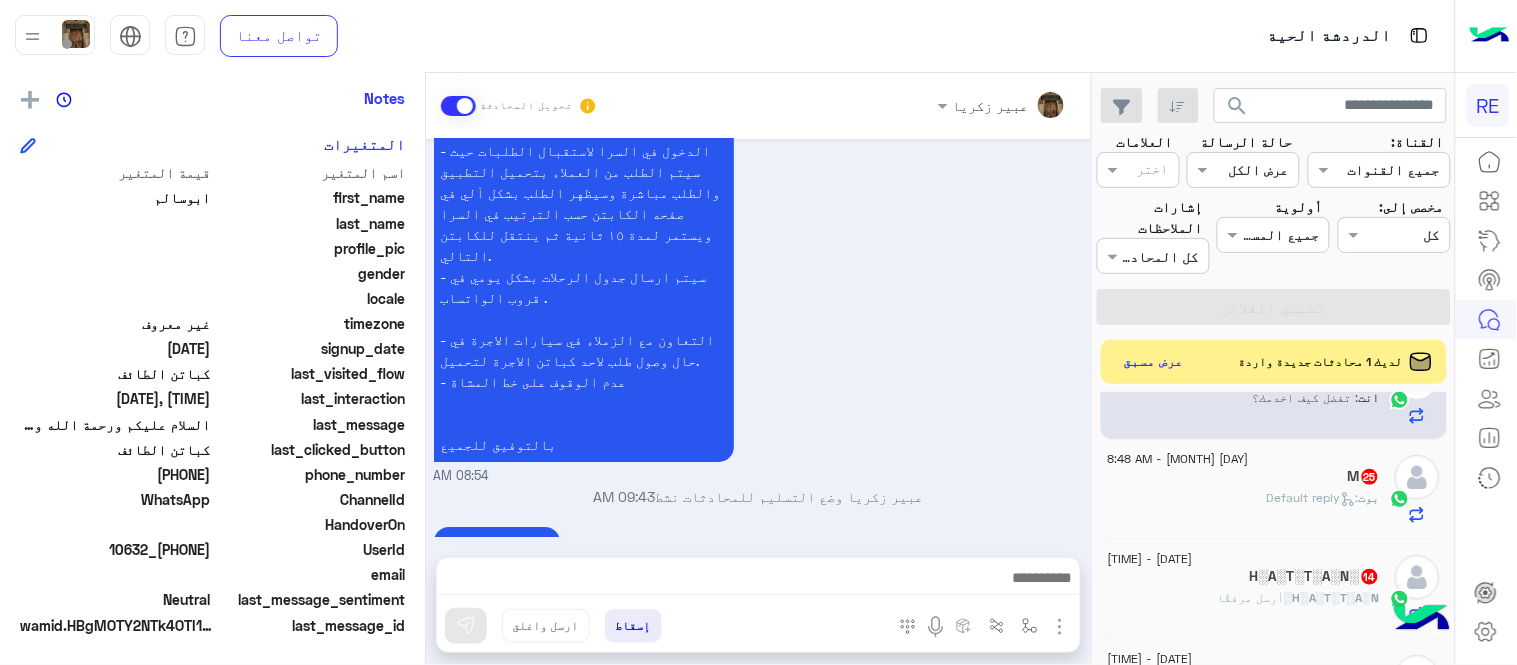 click on "بوت :   Default reply" 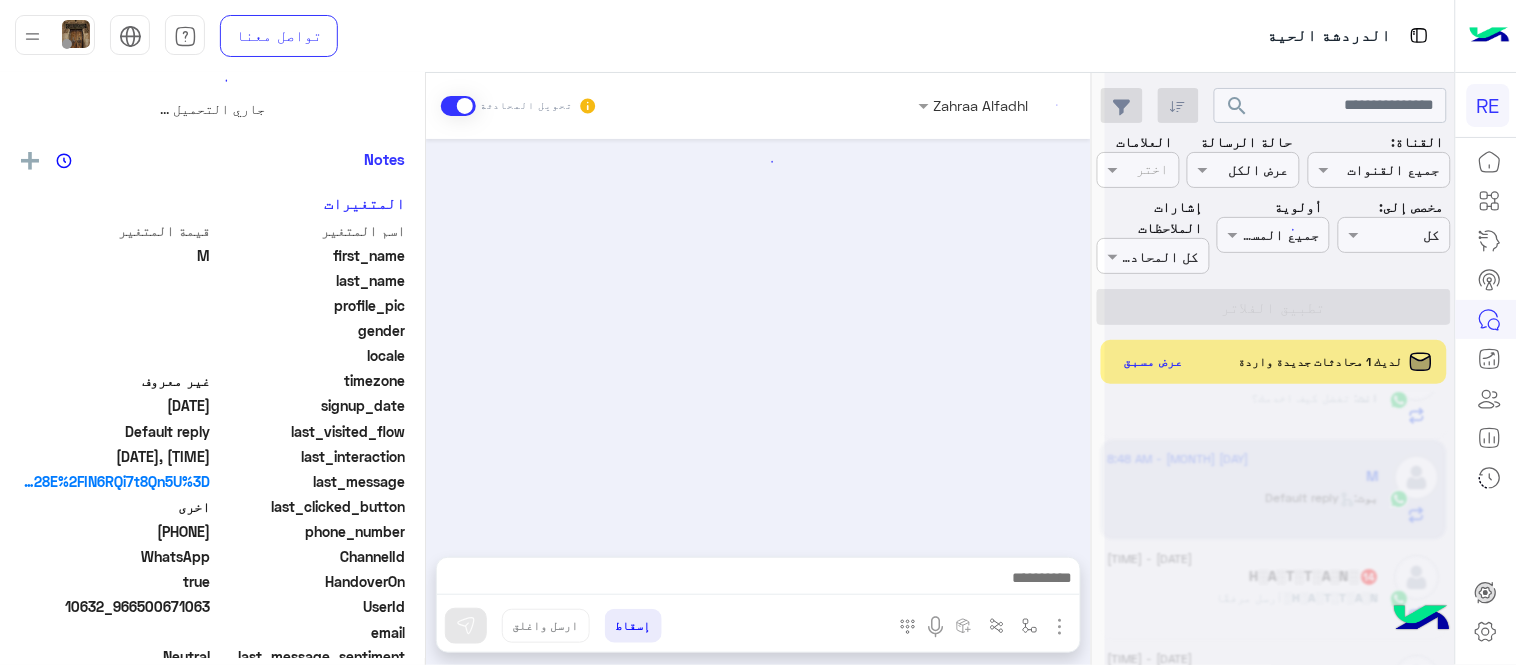 scroll, scrollTop: 0, scrollLeft: 0, axis: both 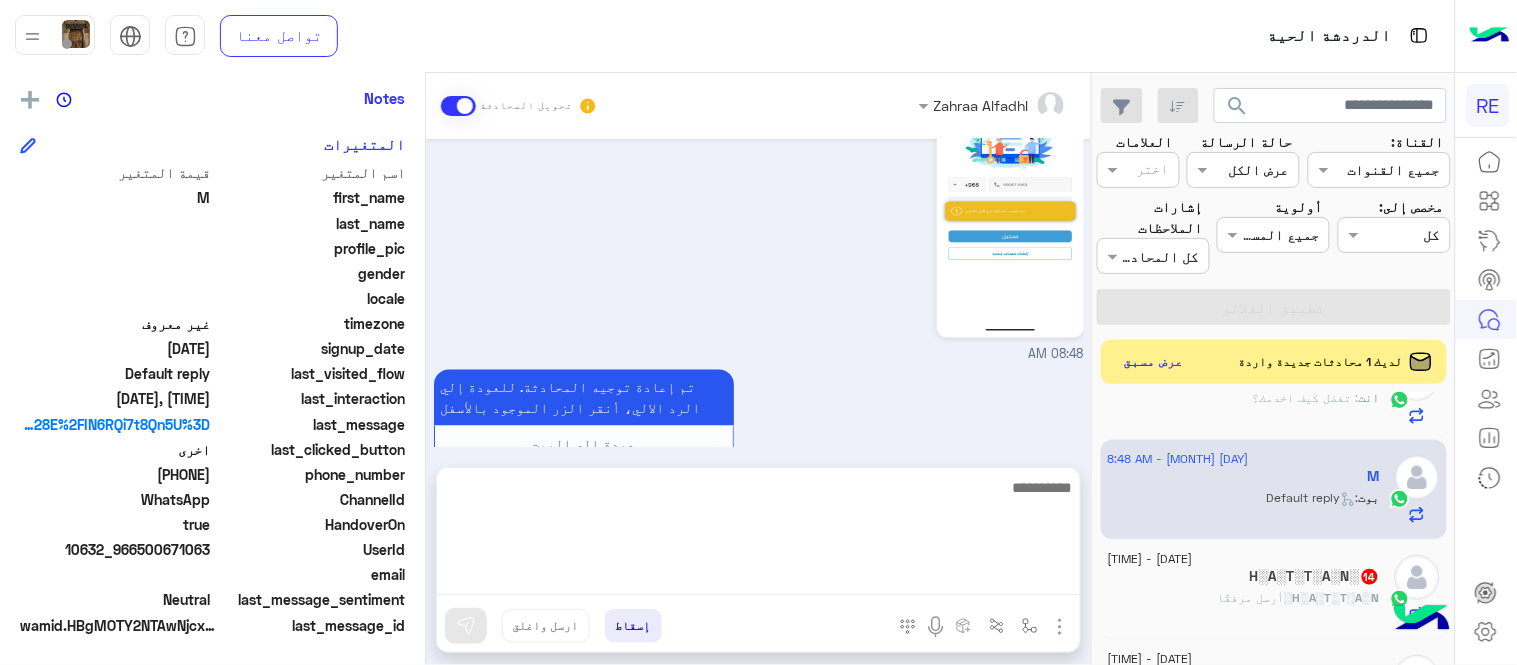 click at bounding box center (758, 535) 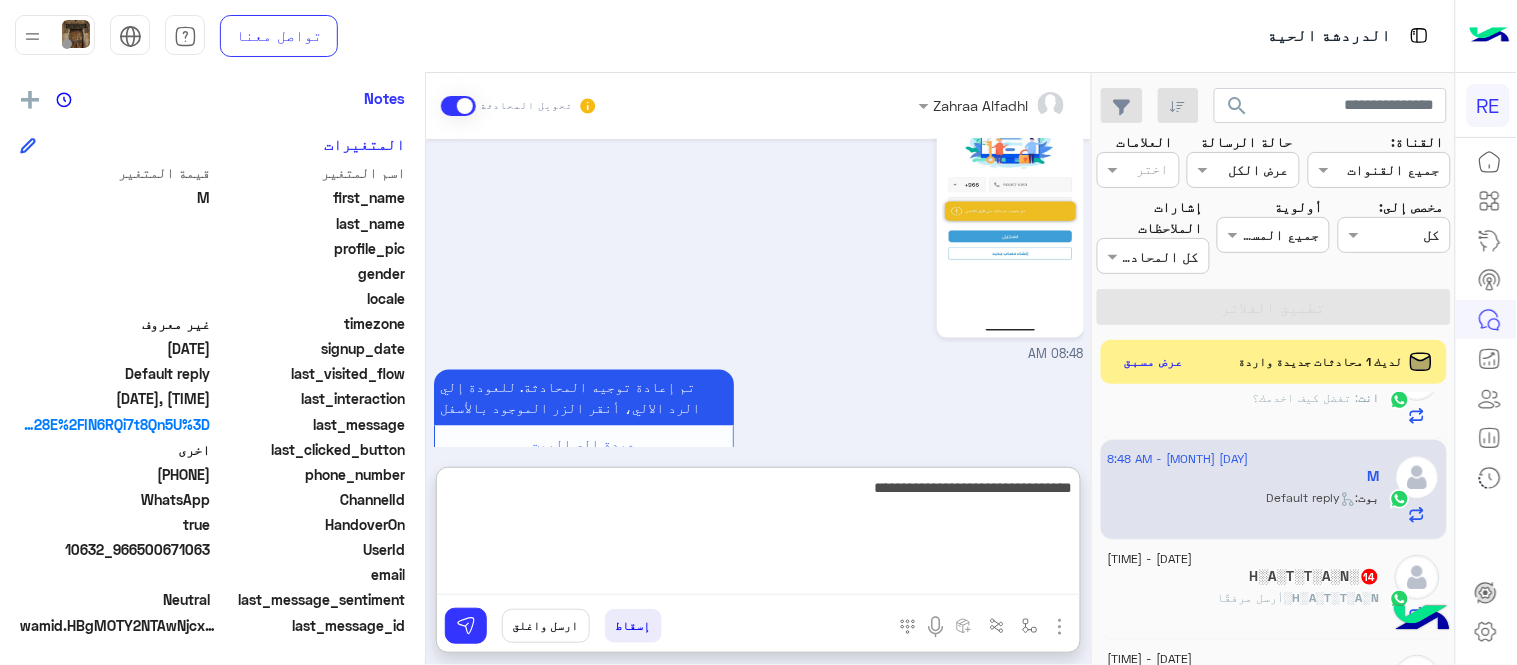 type on "**********" 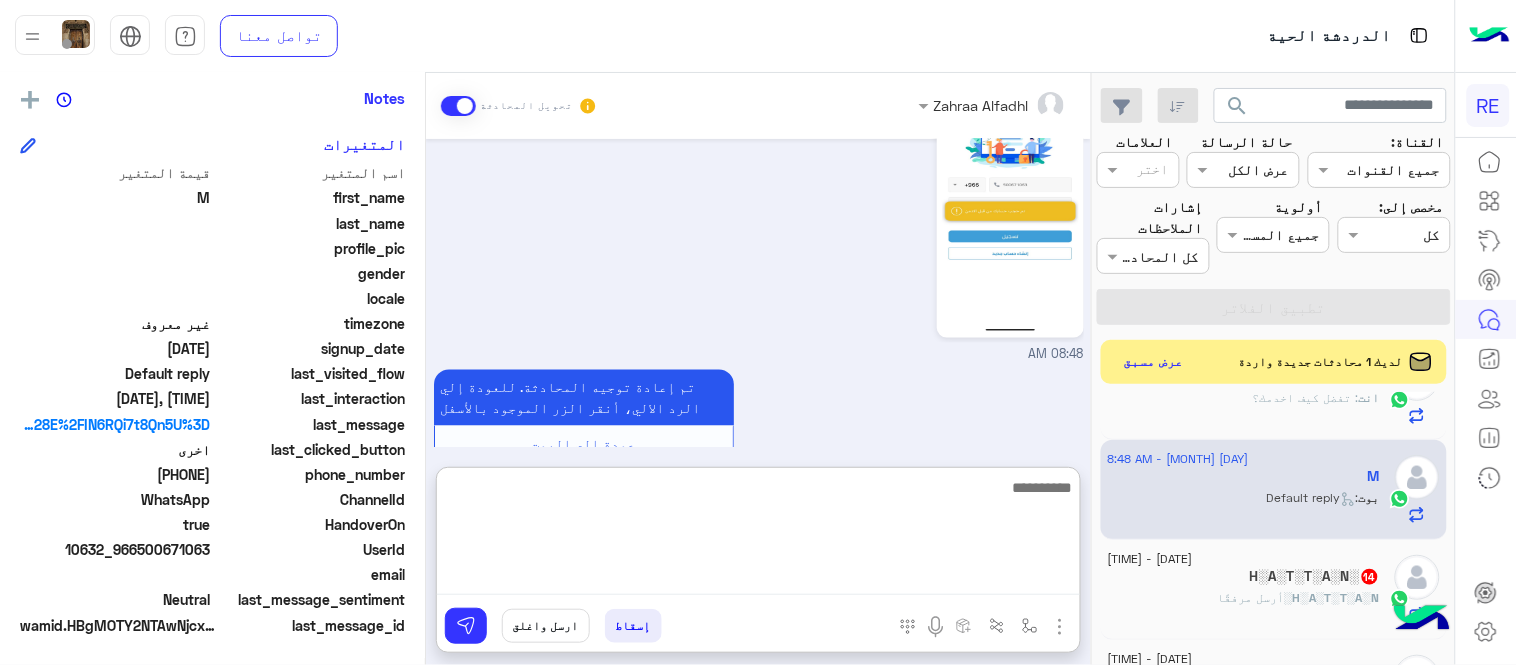 scroll, scrollTop: 961, scrollLeft: 0, axis: vertical 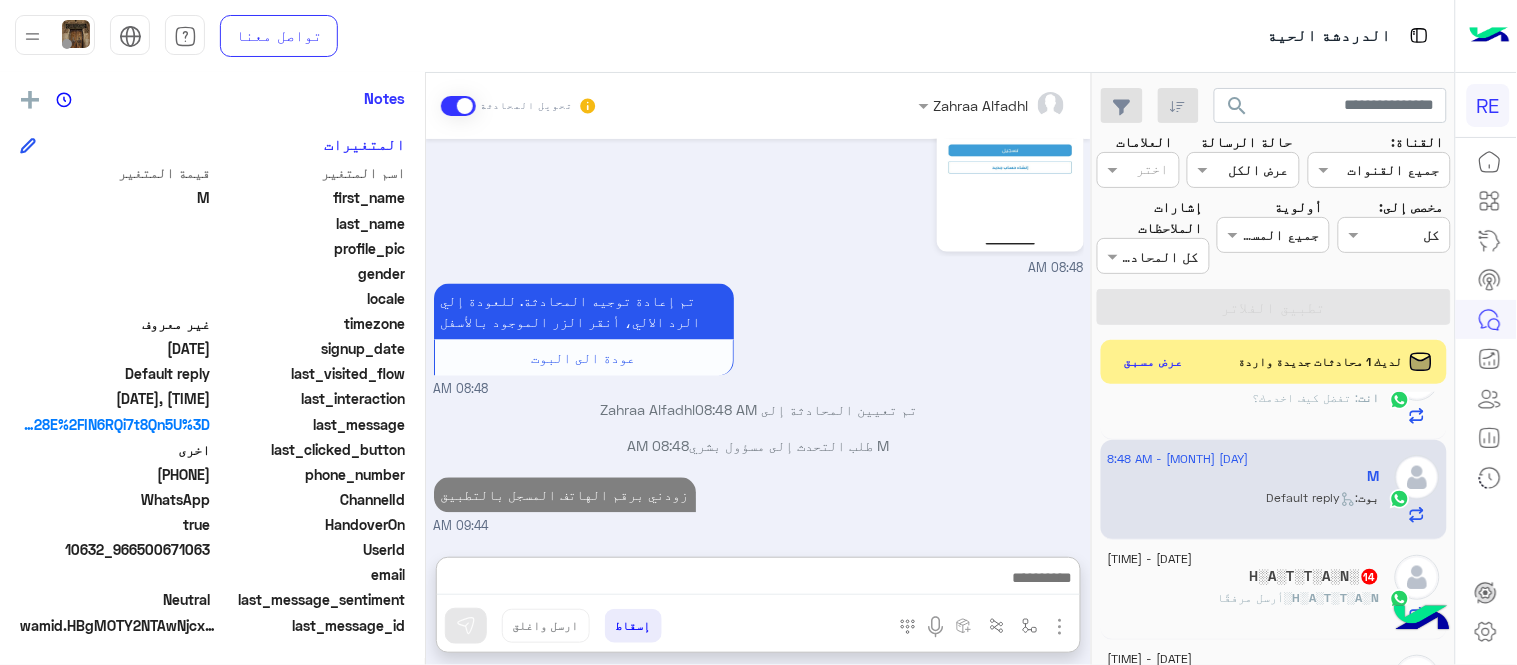 click on "[DATE]   شكاوى    [TIME]  فضلا اختر نوع الشكوى  ماليه   تقنية   اخرى     [TIME]   اخرى    [TIME]  مرحباً بك [FIRST]، نأسف لمروركم بهذا، برجاء توضيح استفسارك الخاص وسيتم الرد عليكم من فريق الدعم قريبا. كان معك مساعدك الآلي من فريق رحلة. دمت بخير. اي خدمة اخرى ؟  الرجوع للقائمة الرئ   لا     [TIME]  ارجو توضيح سبب حجب الحساب   [TIME]  سعدنا بتواصلك، نأمل منك توضيح استفسارك أكثر    [TIME]    [TIME]  تم إعادة توجيه المحادثة. للعودة إلي الرد الالي، أنقر الزر الموجود بالأسفل  عودة الى البوت     [TIME]   تم تعيين المحادثة إلى [FIRST] [LAST]   [TIME]       [FIRST]  طلب التحدث إلى مسؤول بشري   [TIME]        [TIME]" at bounding box center (758, 338) 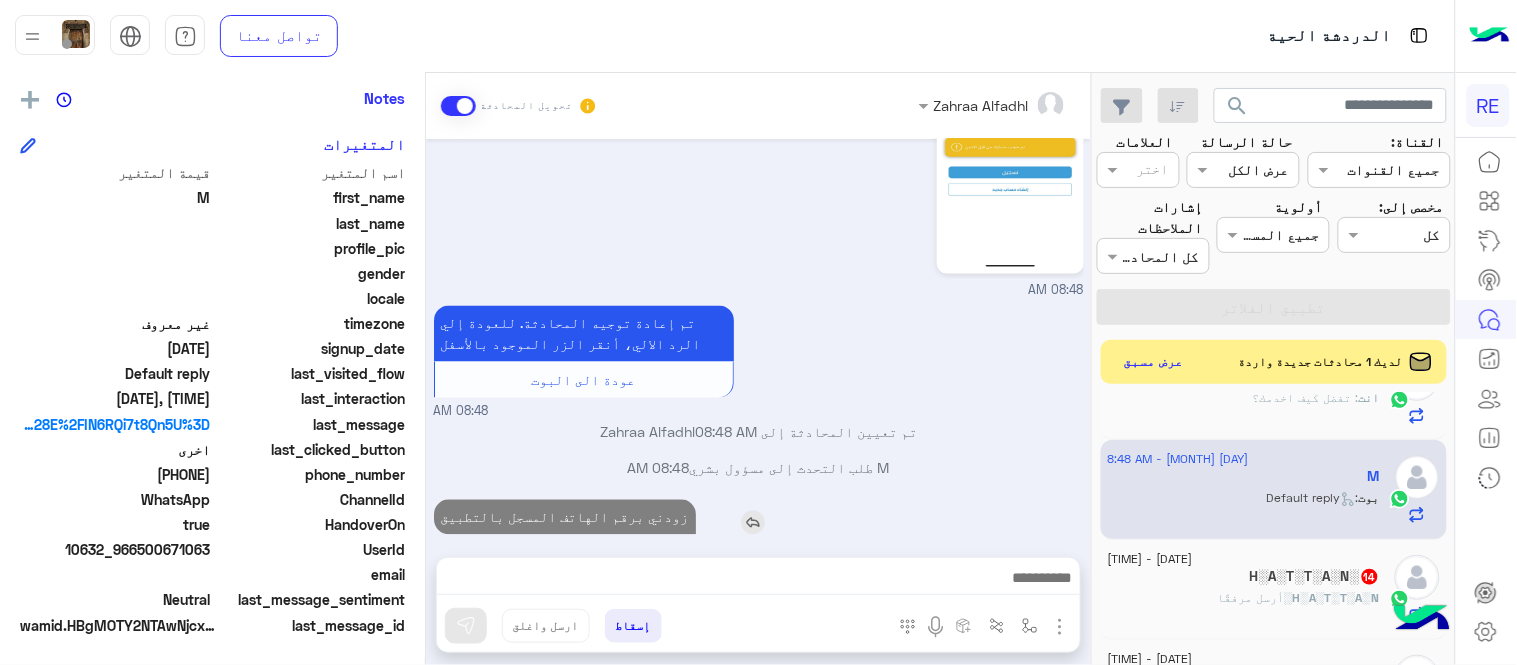 scroll, scrollTop: 907, scrollLeft: 0, axis: vertical 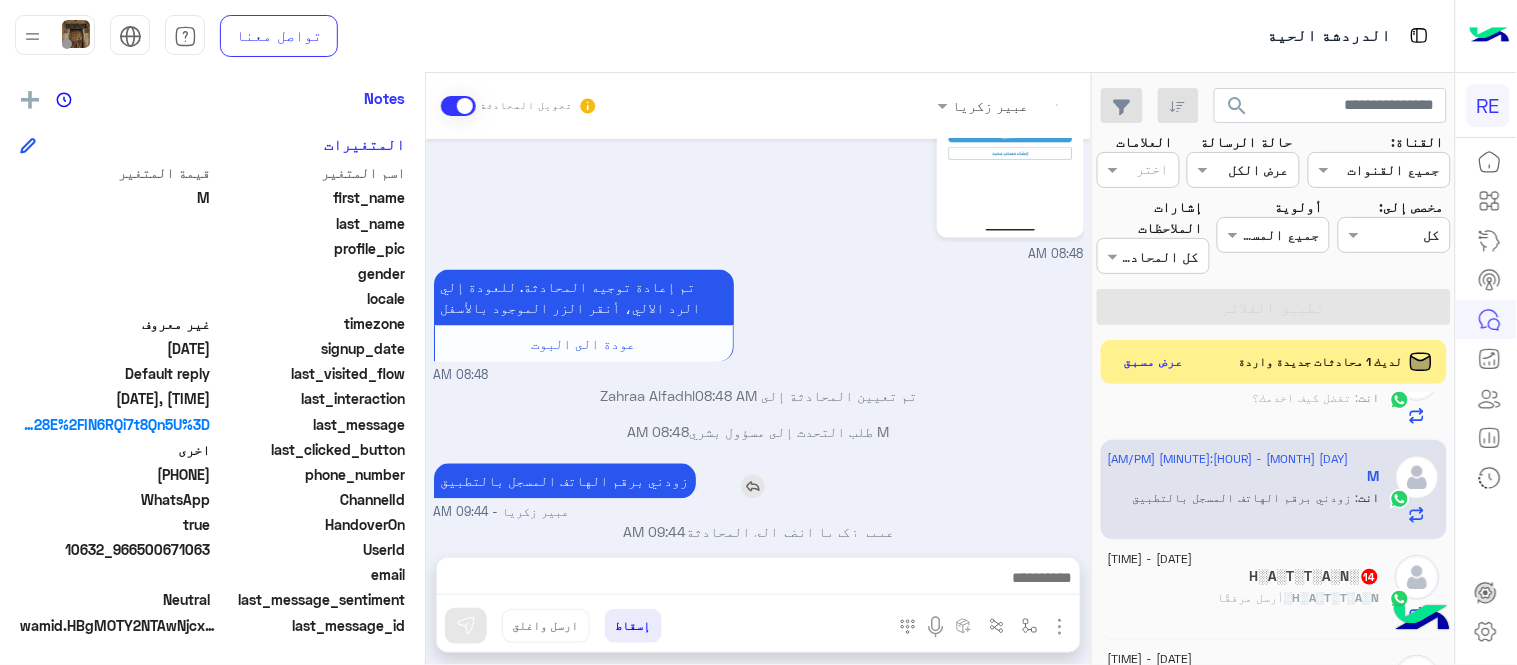 click on "[FIRST] [LAST] انضم إلى المحادثة   [TIME]" at bounding box center (759, 532) 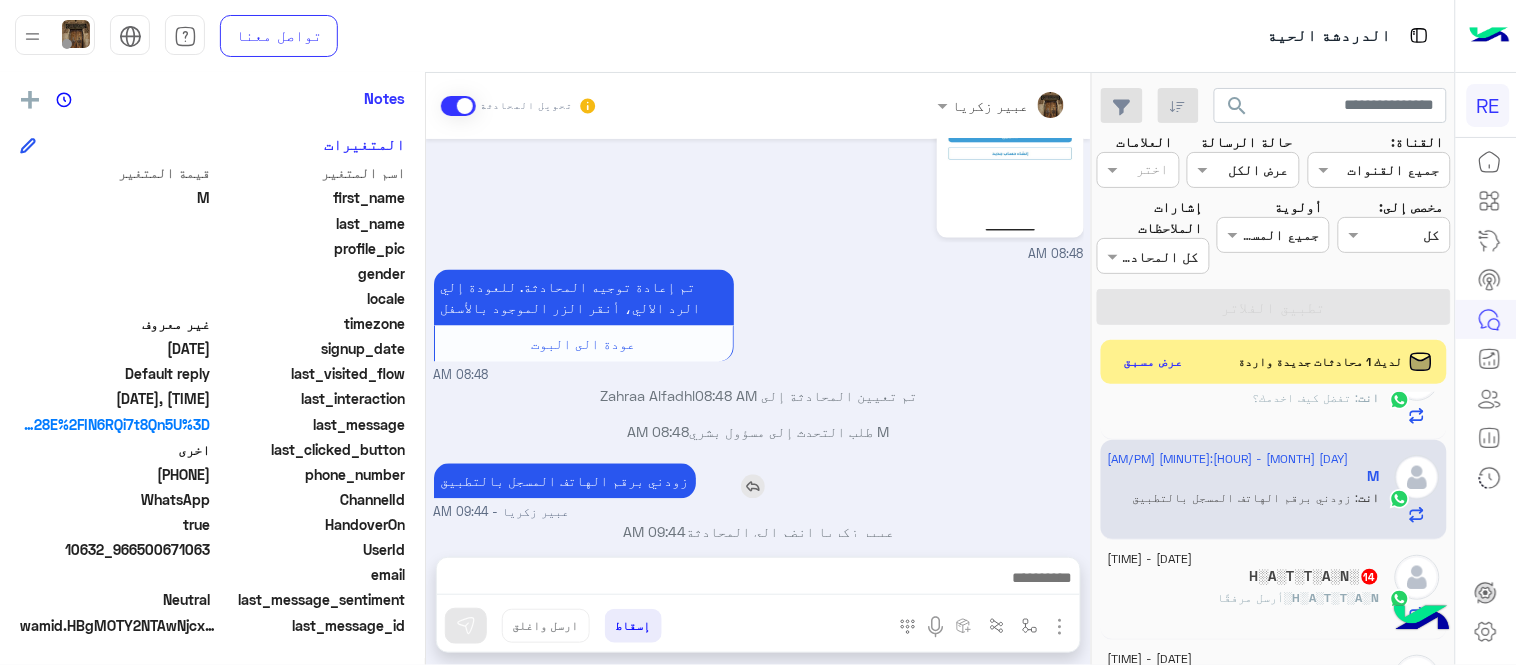click on "[FIRST] [LAST] انضم إلى المحادثة   [TIME]" at bounding box center [759, 532] 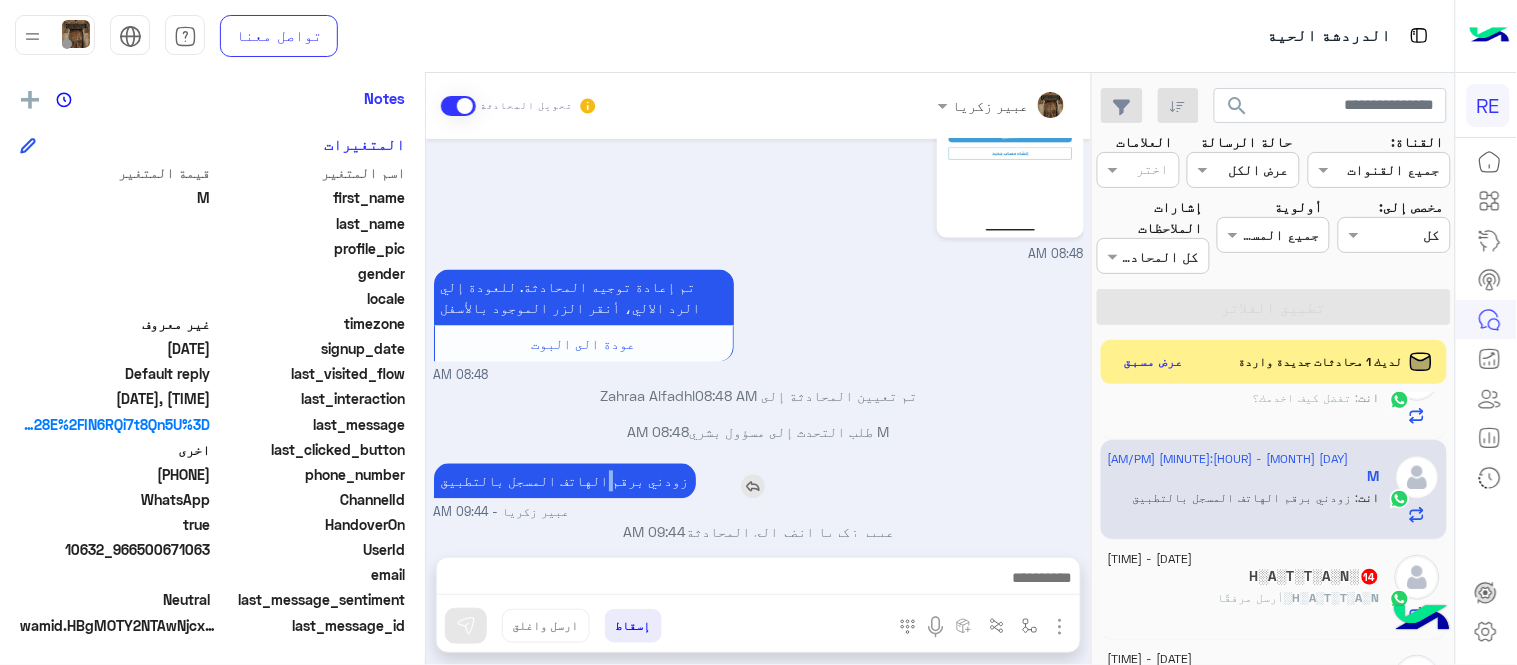 click on "زودني برقم الهاتف المسجل بالتطبيق" at bounding box center [565, 481] 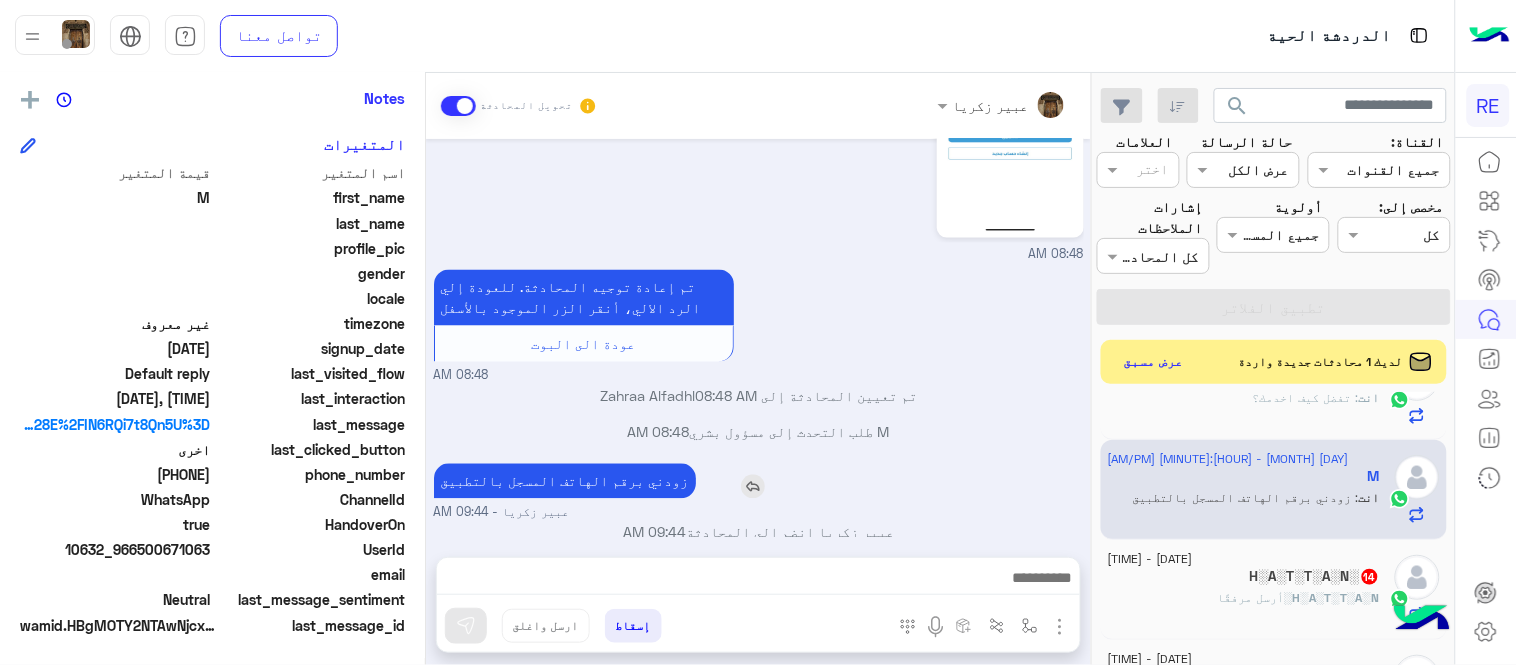click on "زودني برقم الهاتف المسجل بالتطبيق" at bounding box center (565, 481) 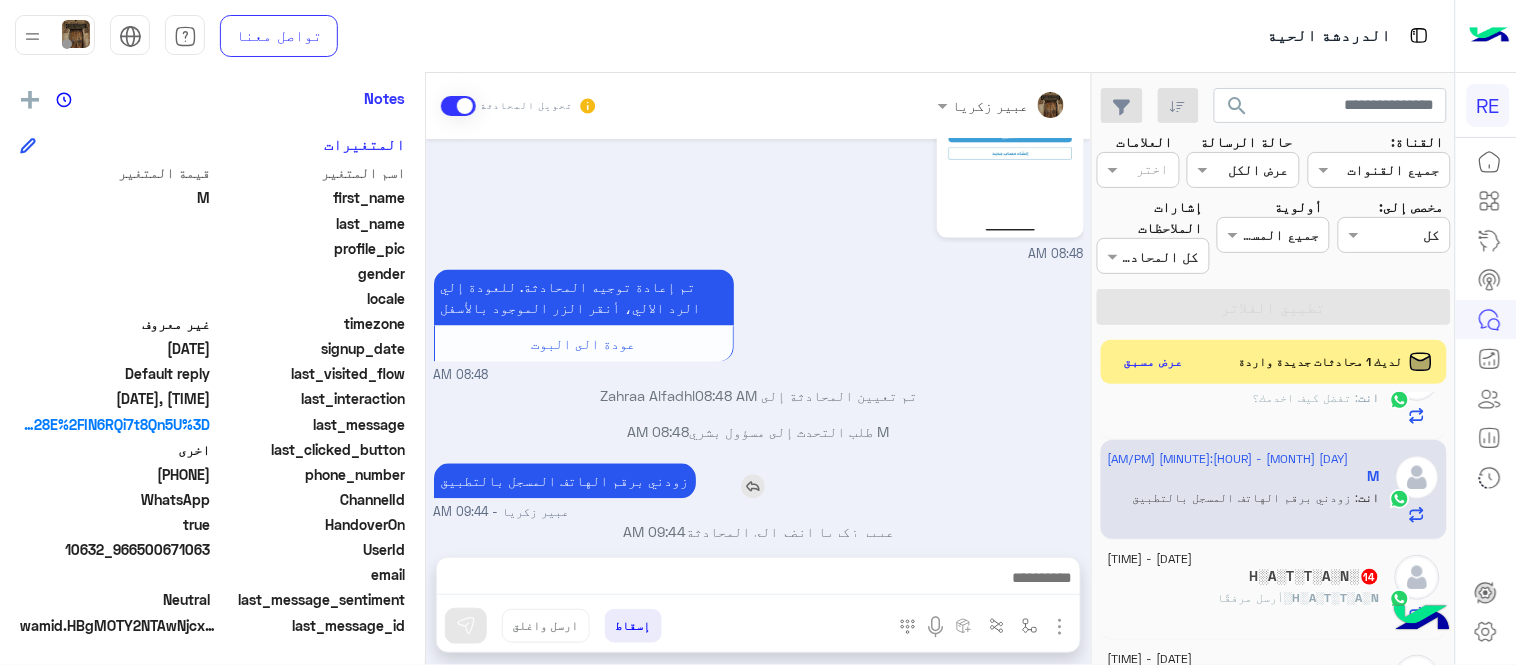 copy 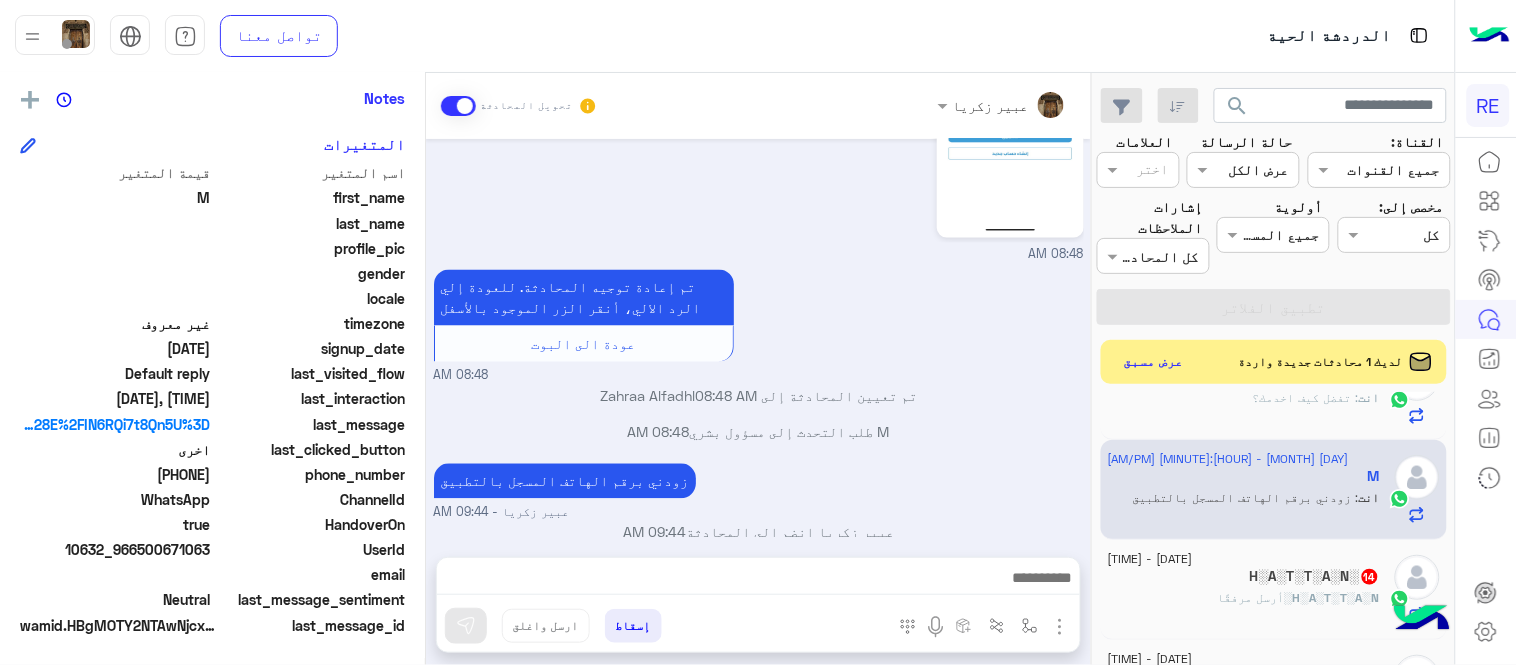 drag, startPoint x: 142, startPoint y: 466, endPoint x: 210, endPoint y: 475, distance: 68.593 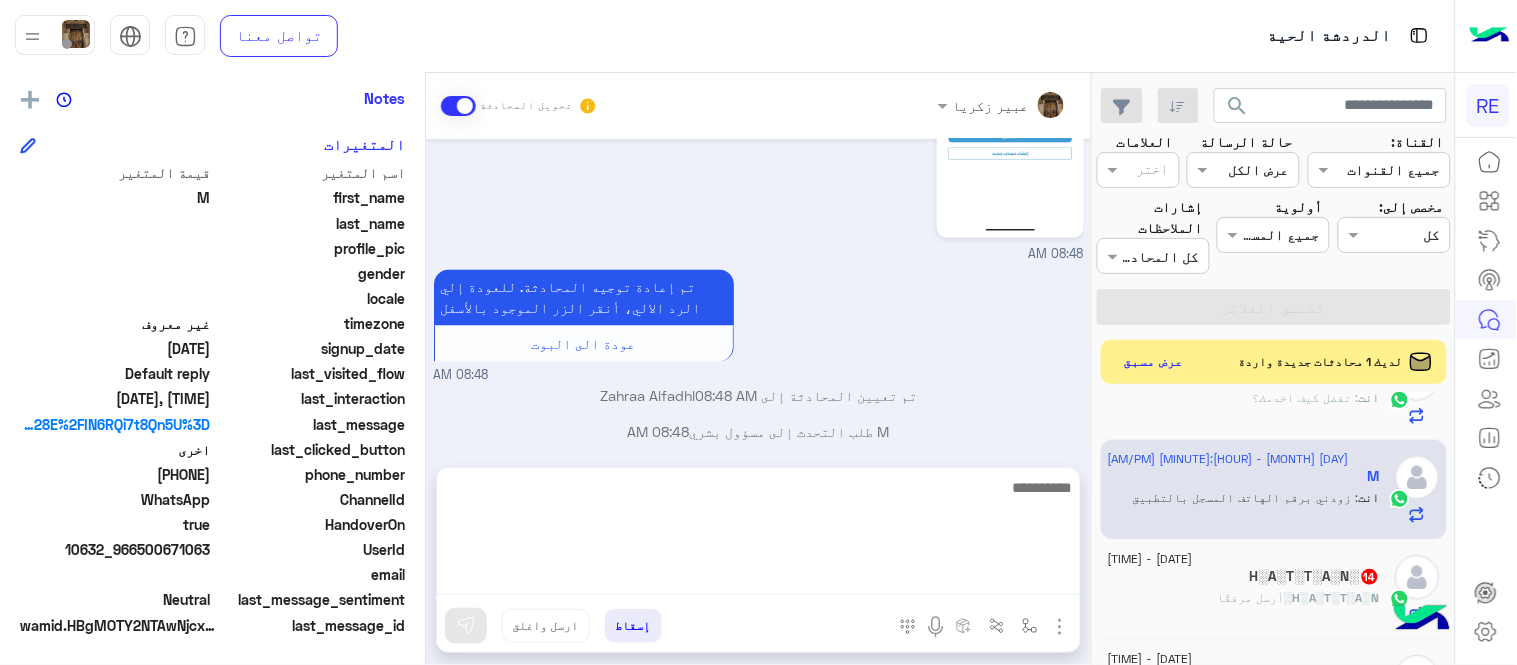 scroll, scrollTop: 961, scrollLeft: 0, axis: vertical 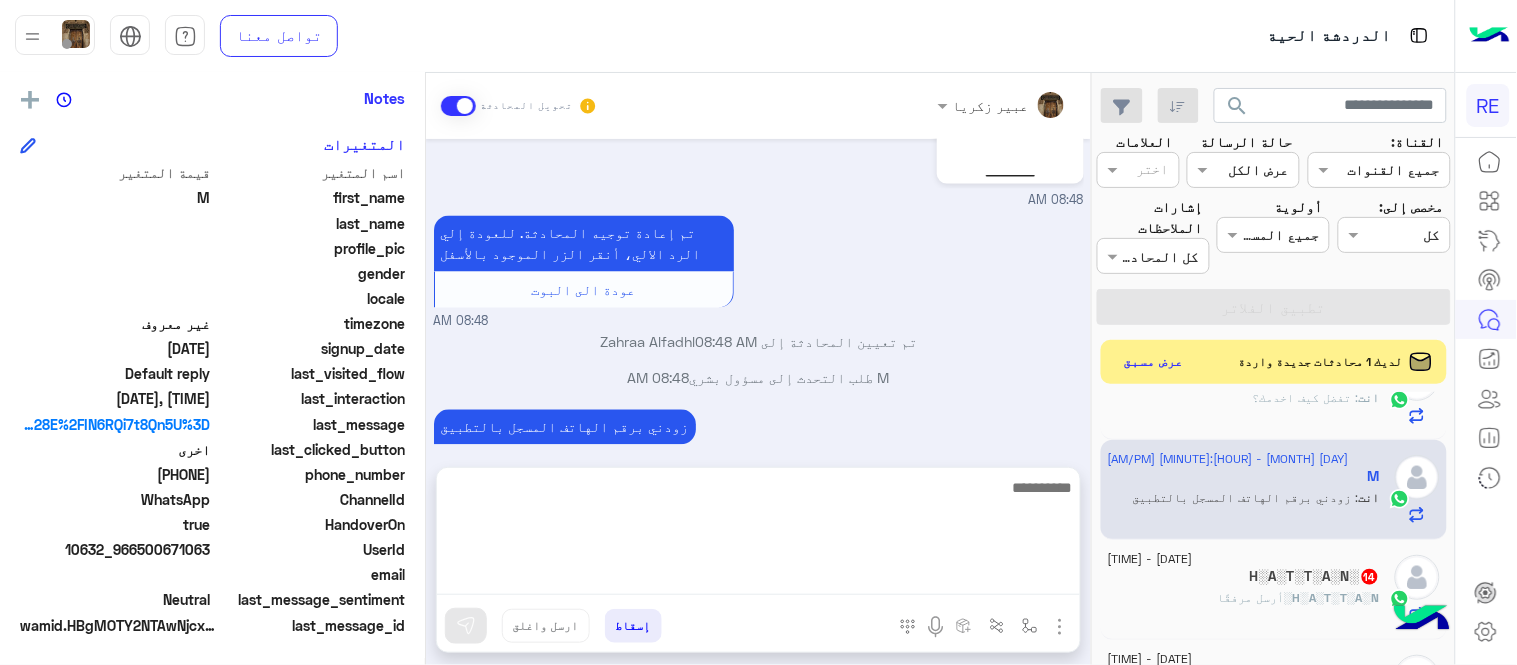 click at bounding box center (758, 535) 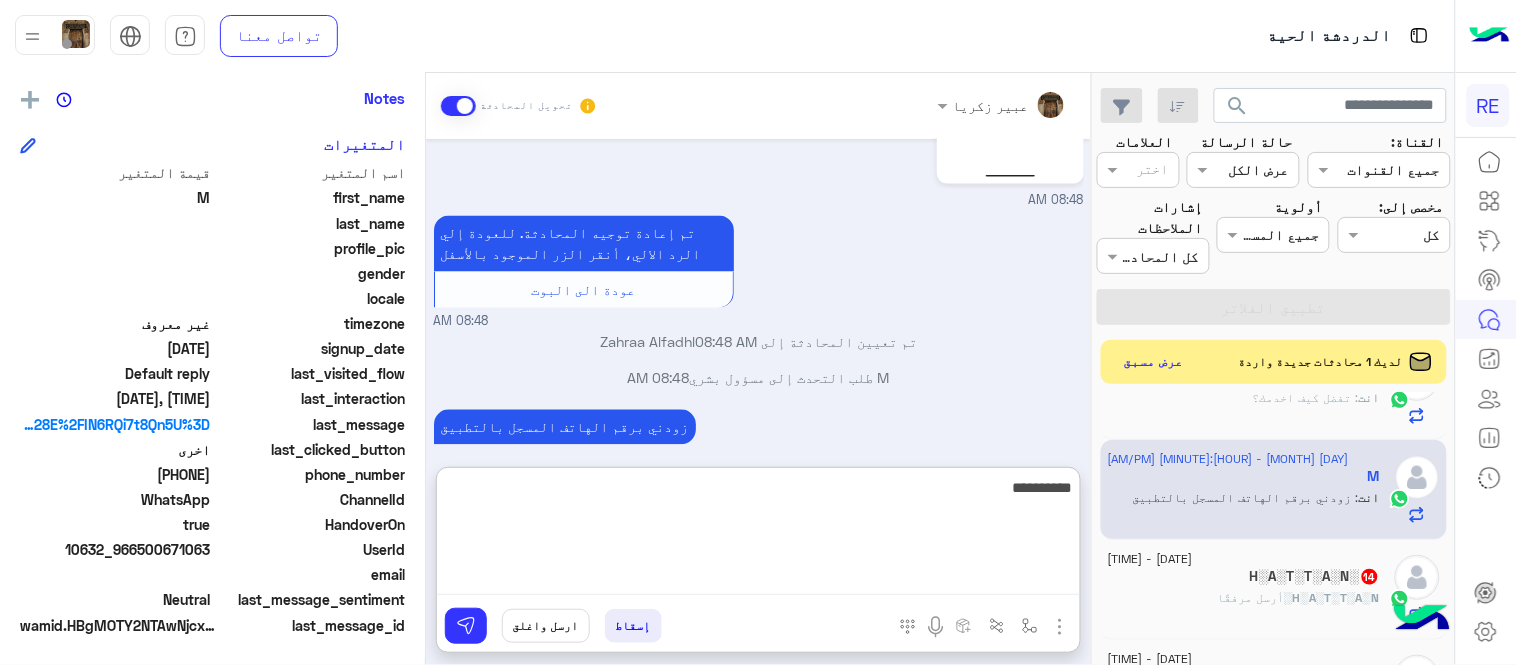 type on "**********" 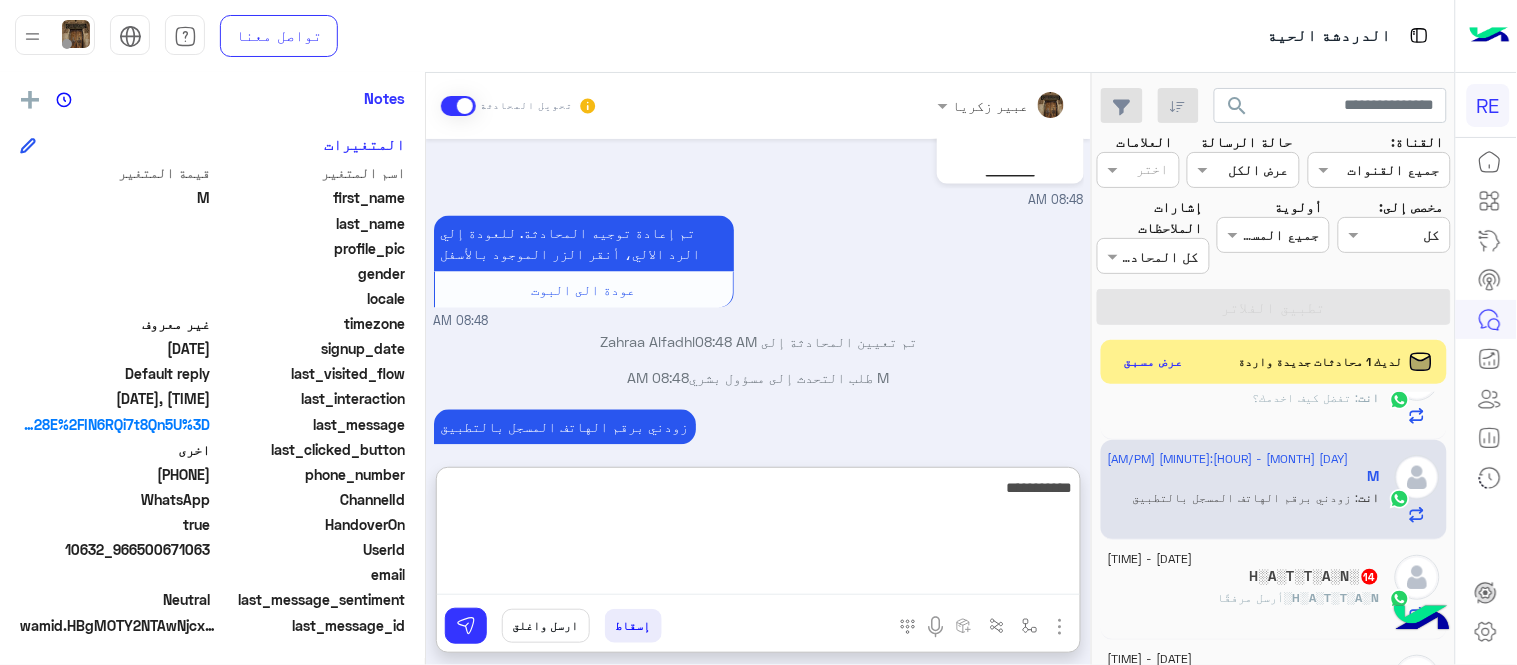 type 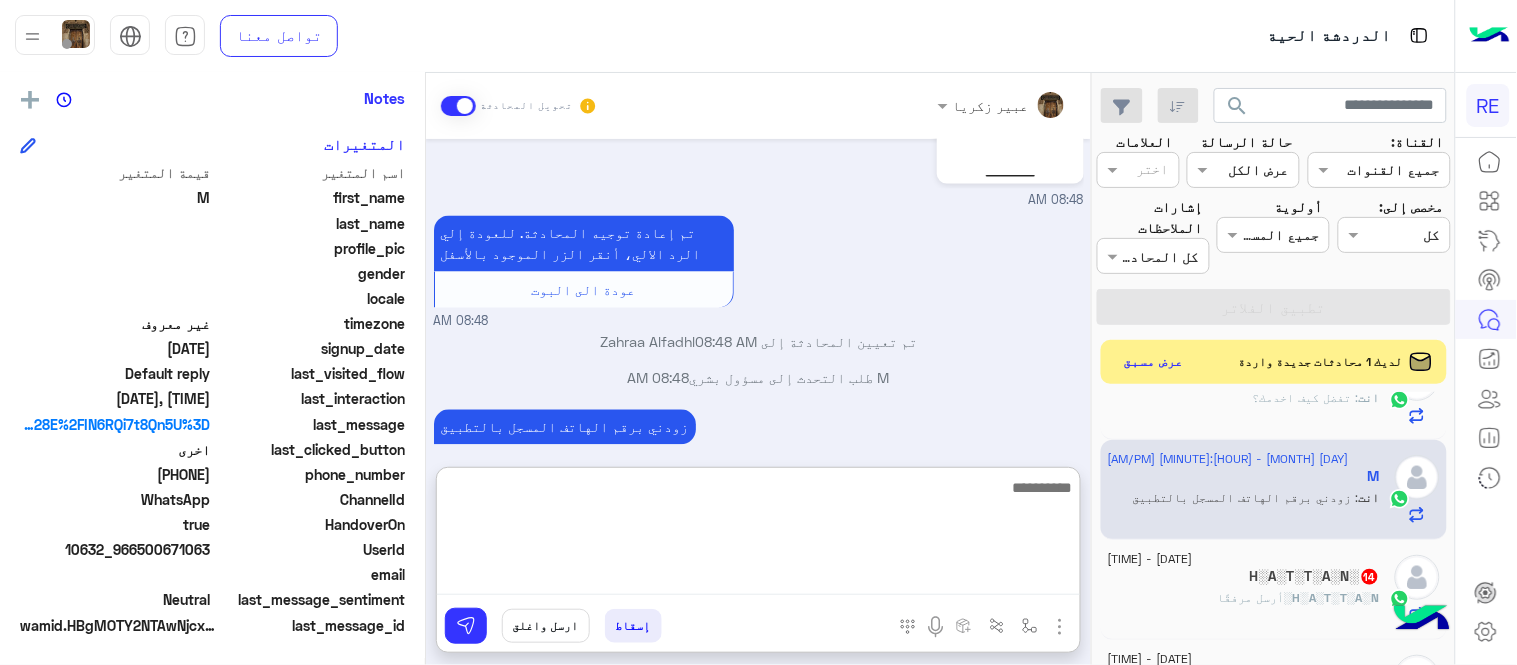 scroll, scrollTop: 1061, scrollLeft: 0, axis: vertical 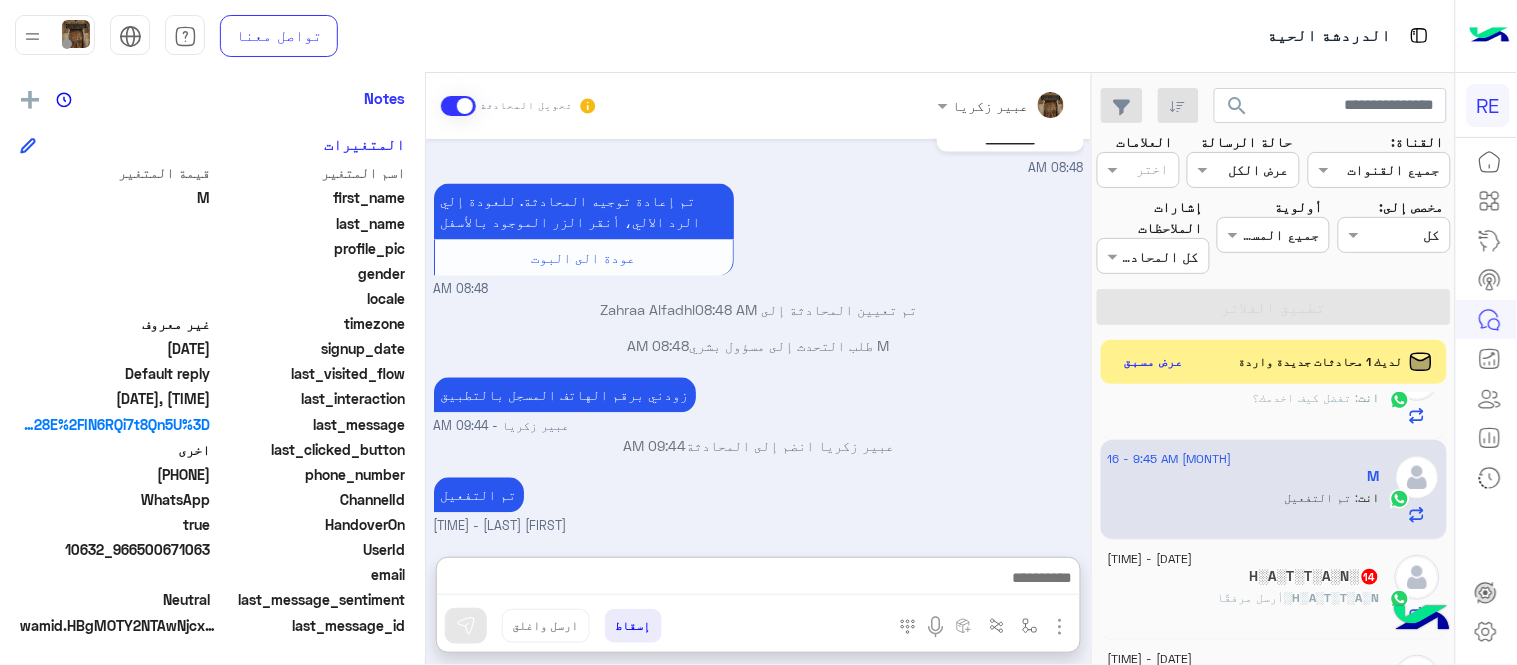 click on "[DATE] - [TIME]" 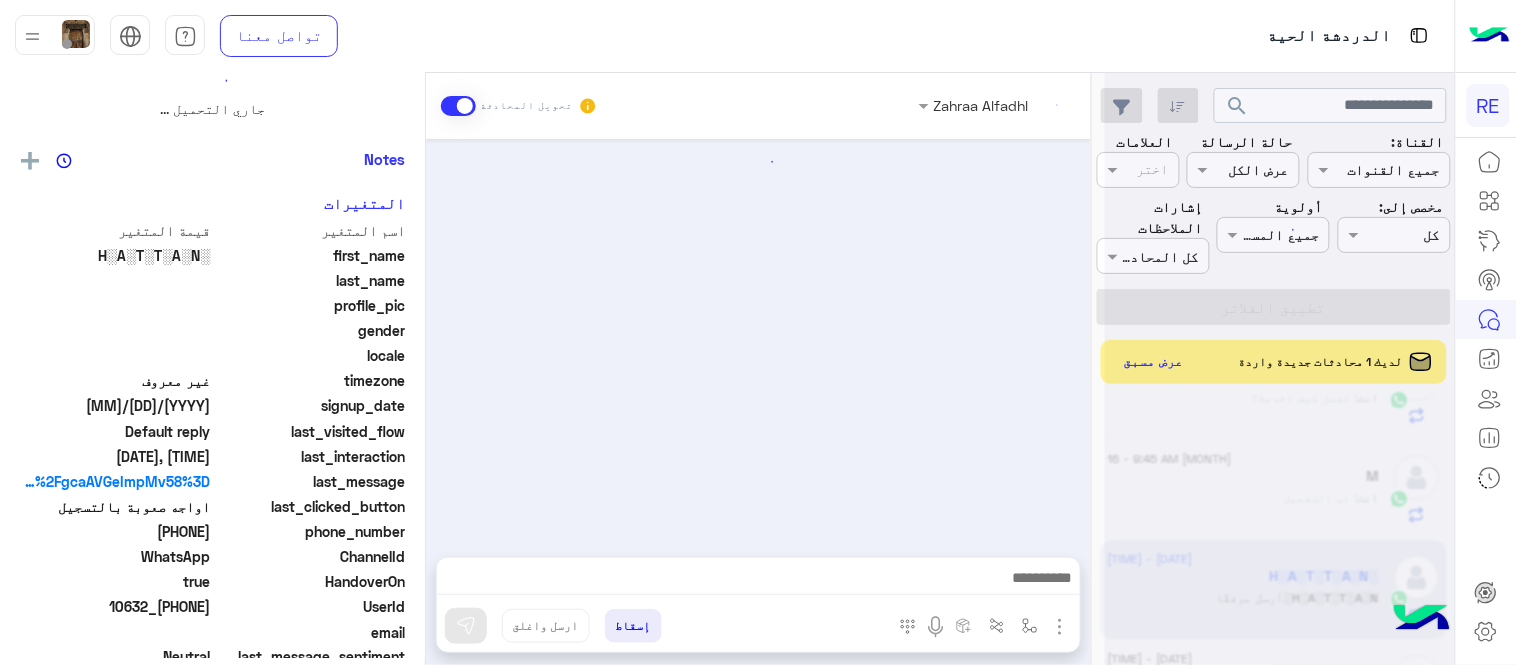 scroll, scrollTop: 0, scrollLeft: 0, axis: both 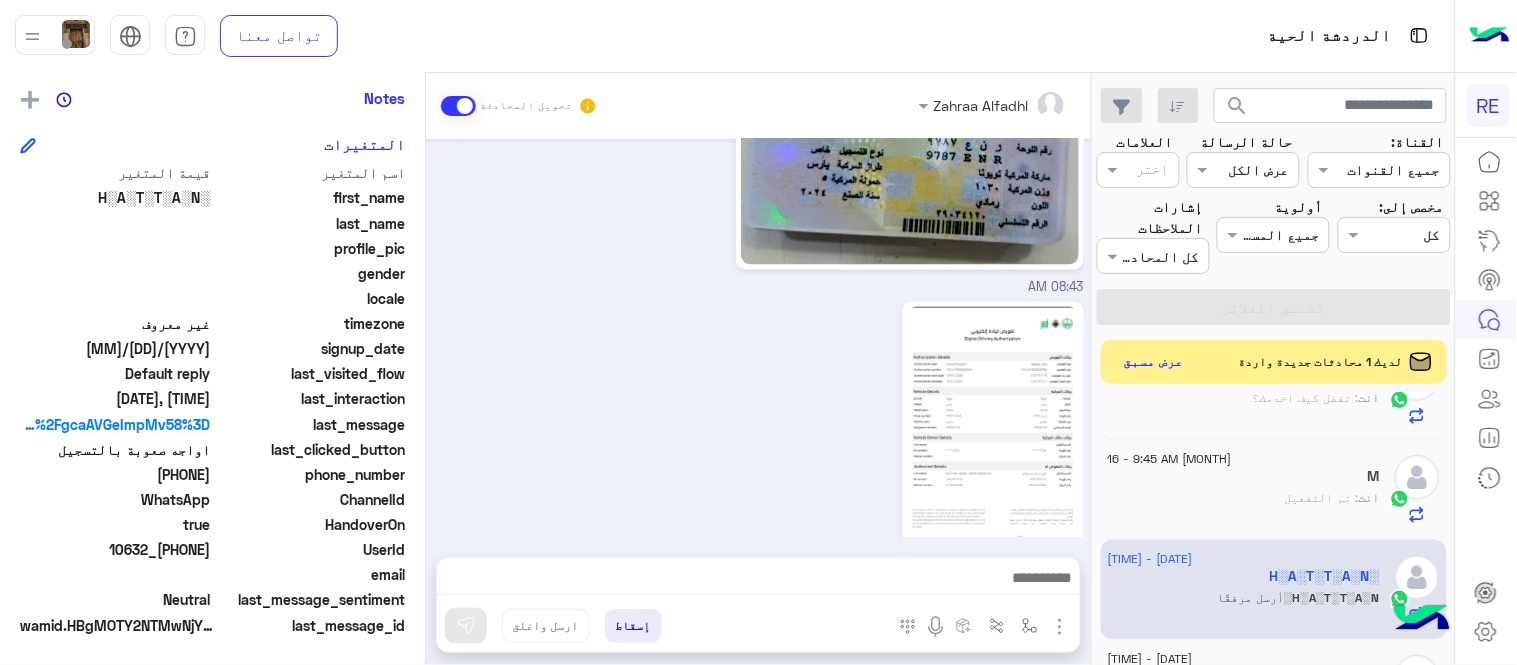 drag, startPoint x: 140, startPoint y: 471, endPoint x: 213, endPoint y: 472, distance: 73.00685 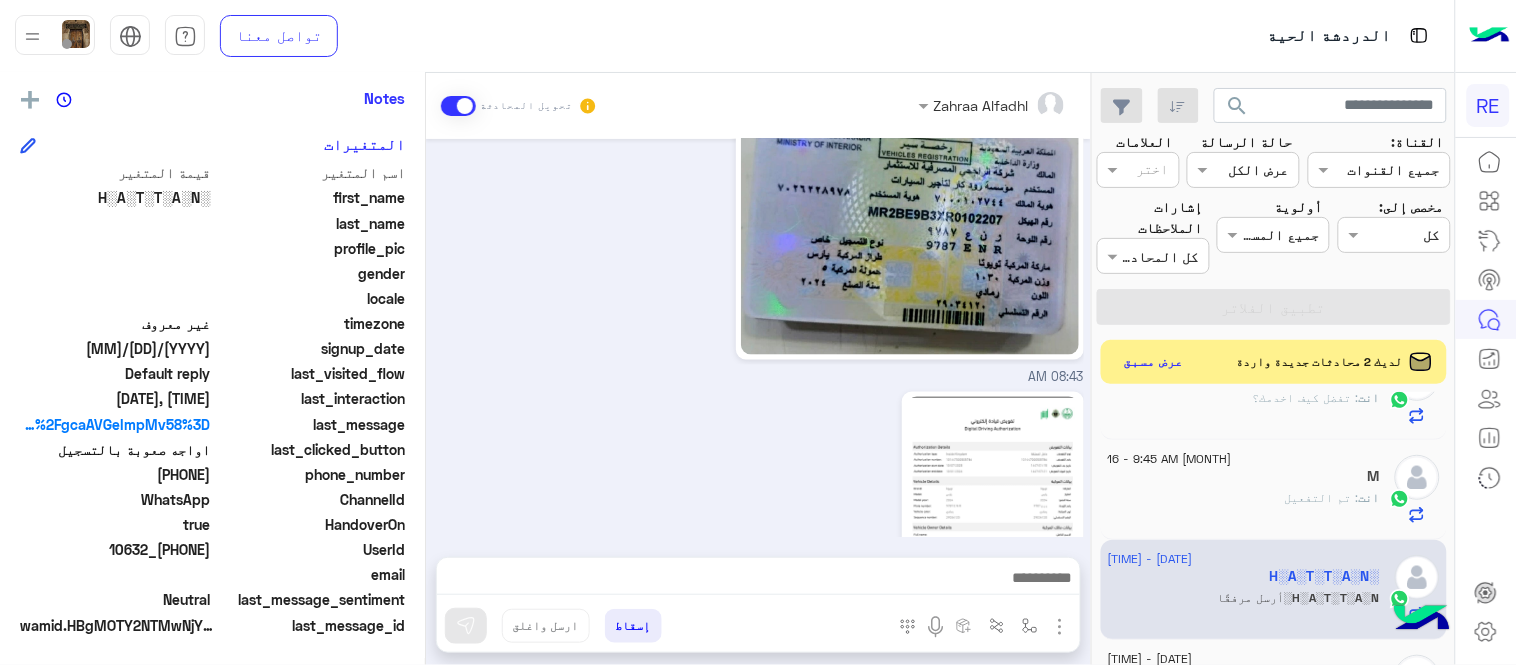 scroll, scrollTop: 691, scrollLeft: 0, axis: vertical 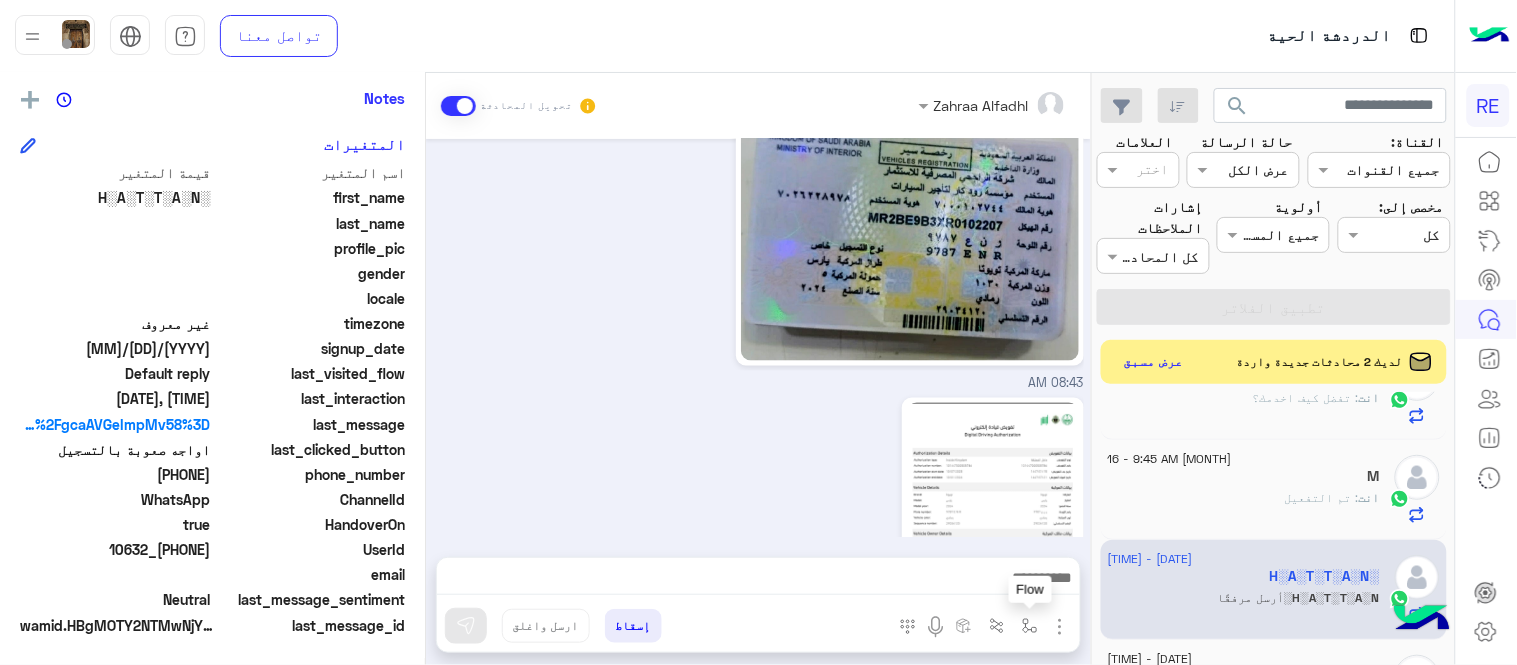 click at bounding box center [1030, 625] 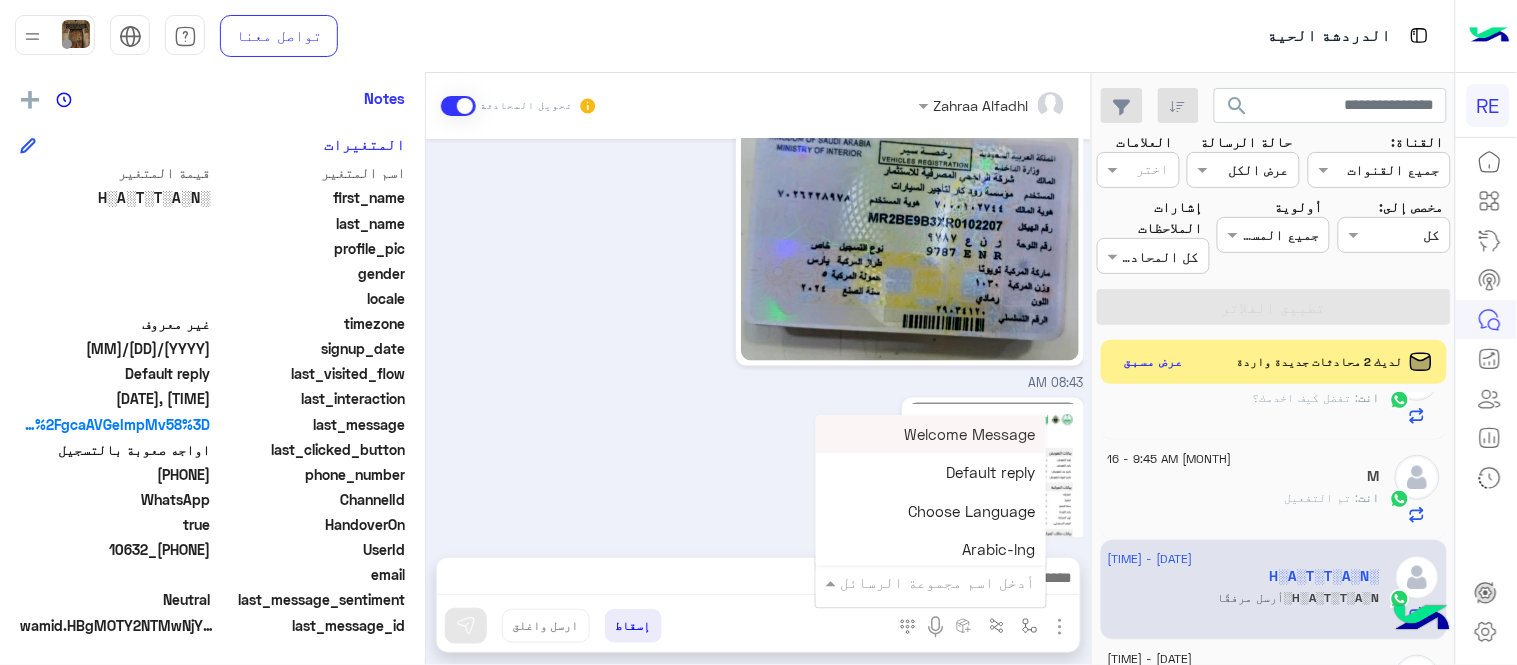 click at bounding box center [959, 582] 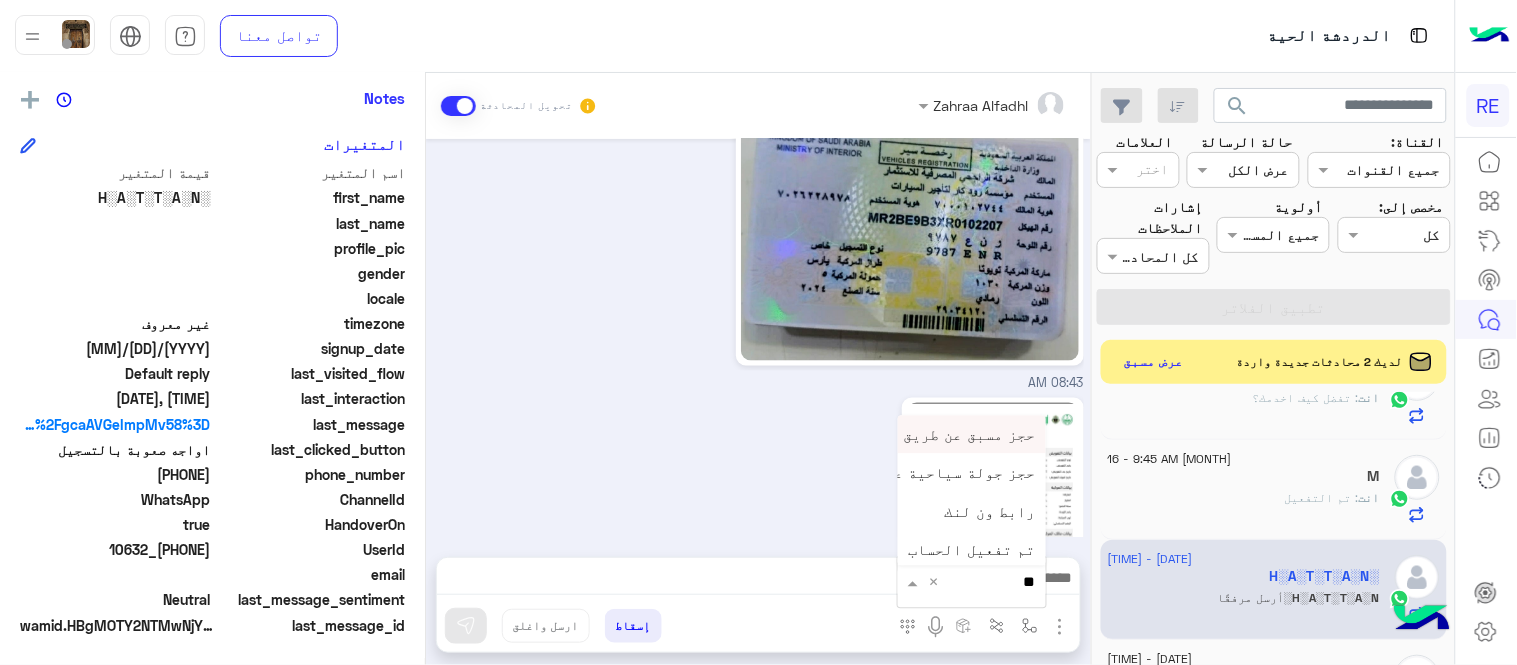 type on "***" 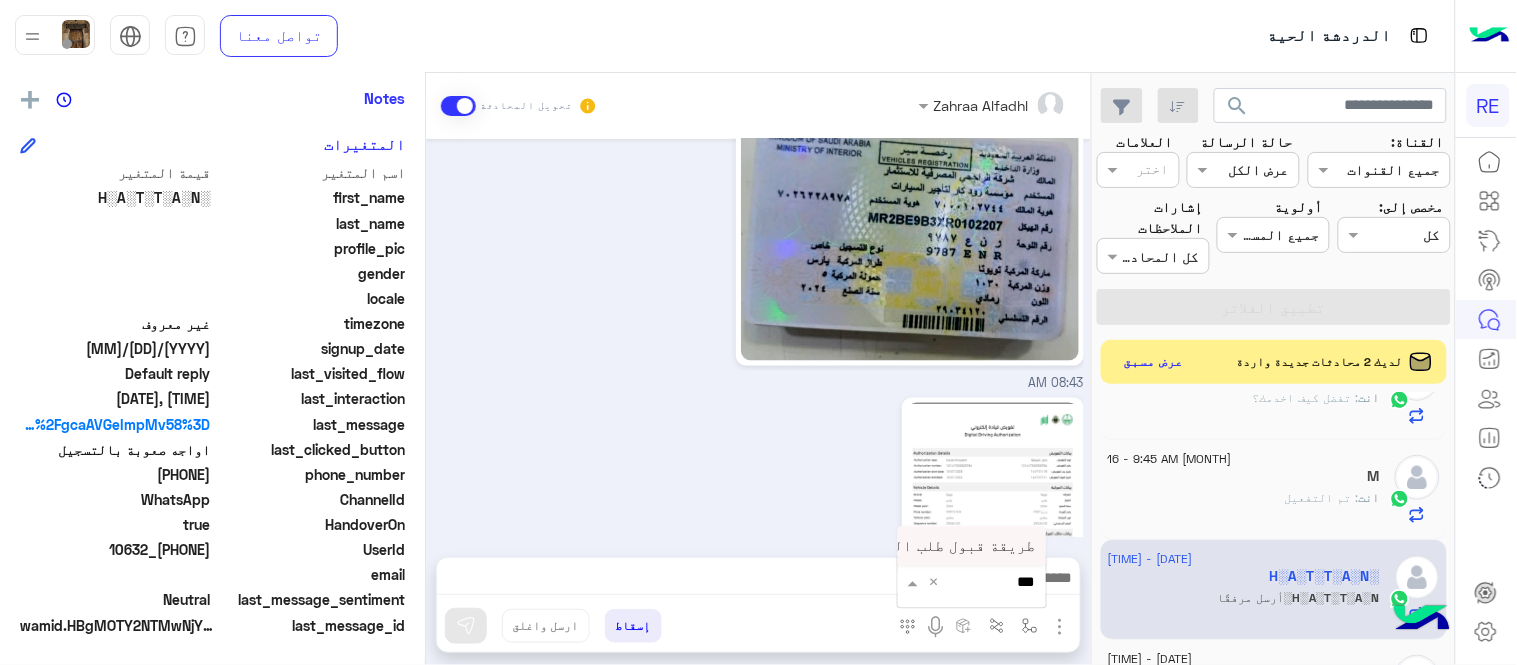 click on "طريقة قبول طلب التحقق تفعيل ابشر ككابتن" at bounding box center (872, 546) 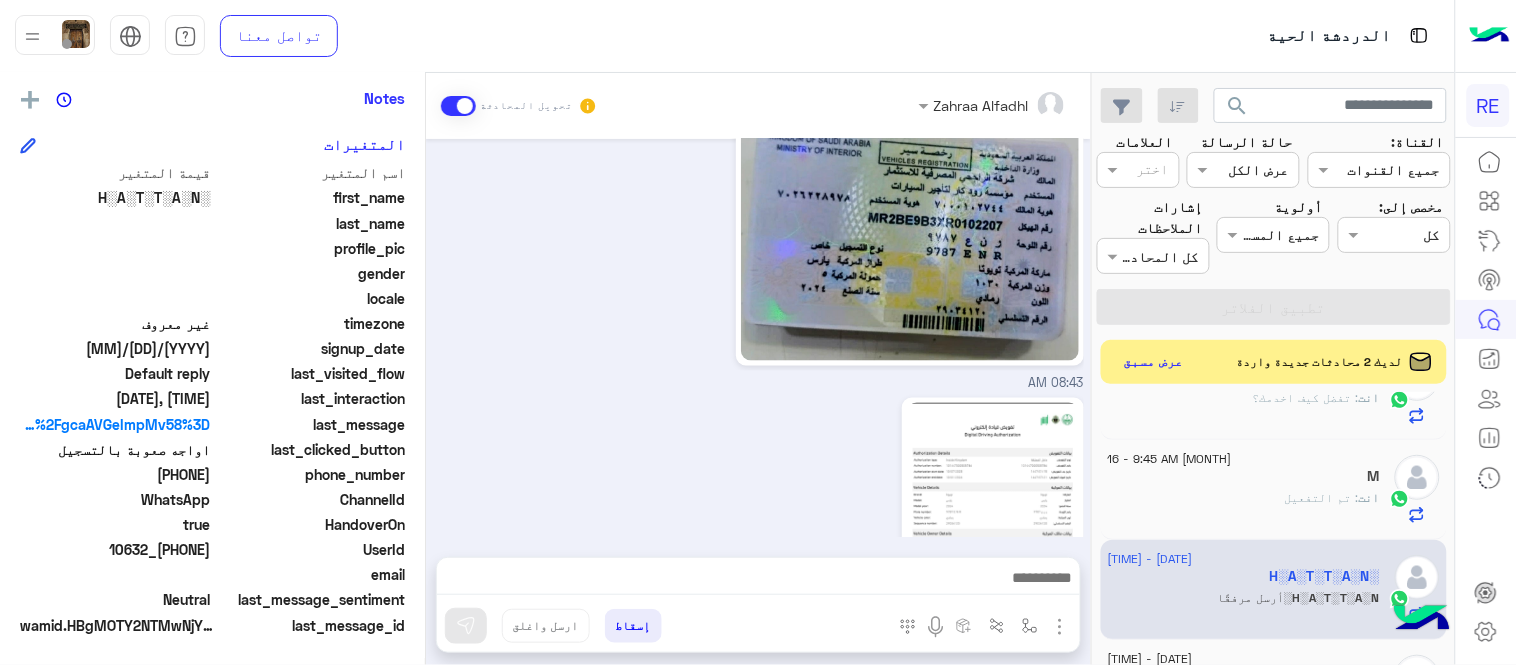 type on "**********" 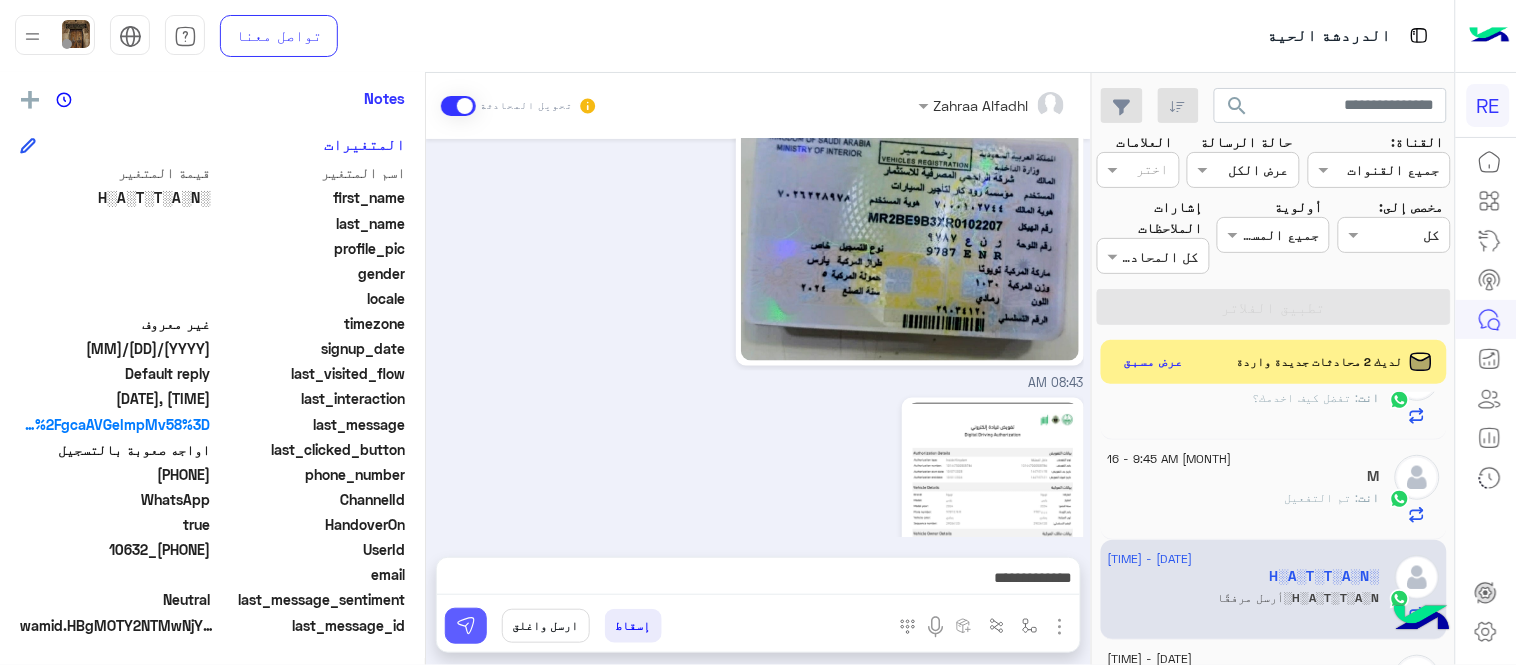 click at bounding box center (466, 626) 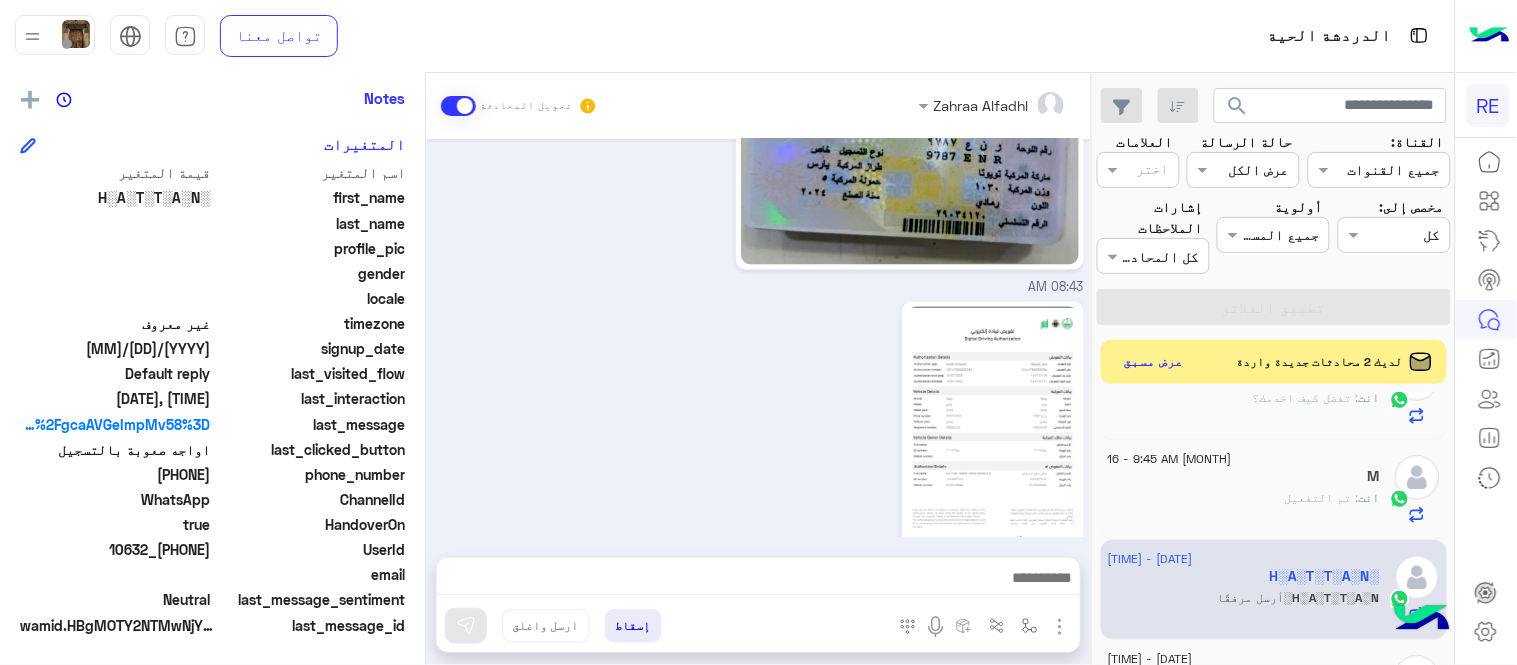 scroll, scrollTop: 972, scrollLeft: 0, axis: vertical 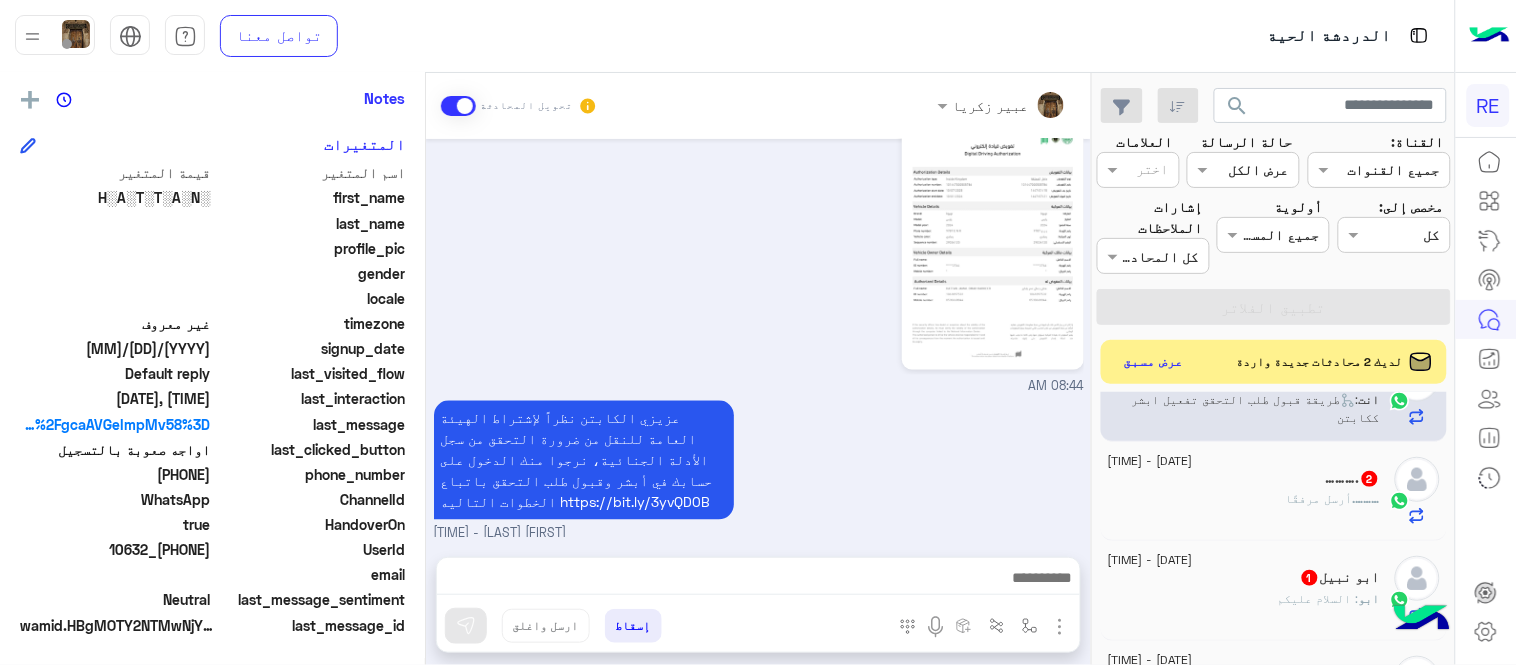 click on "……….  أرسل مرفقًا" 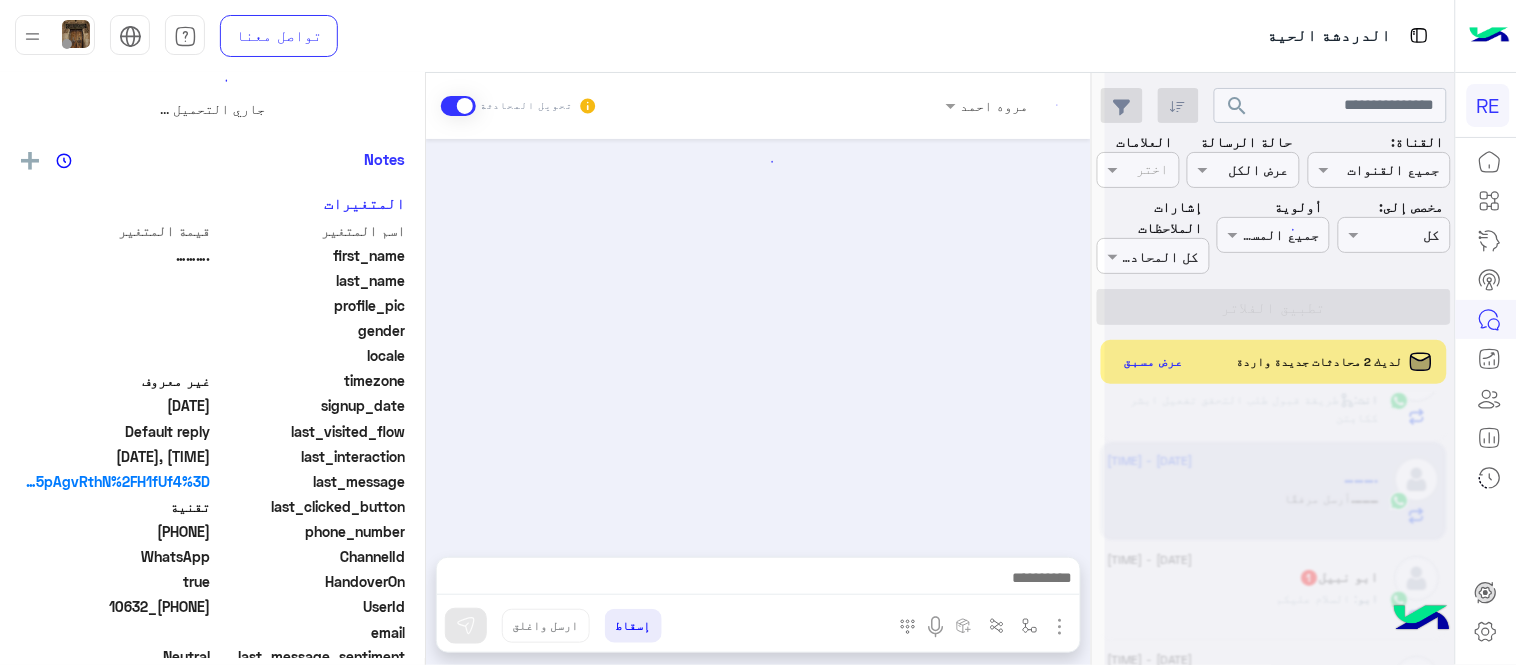 scroll, scrollTop: 0, scrollLeft: 0, axis: both 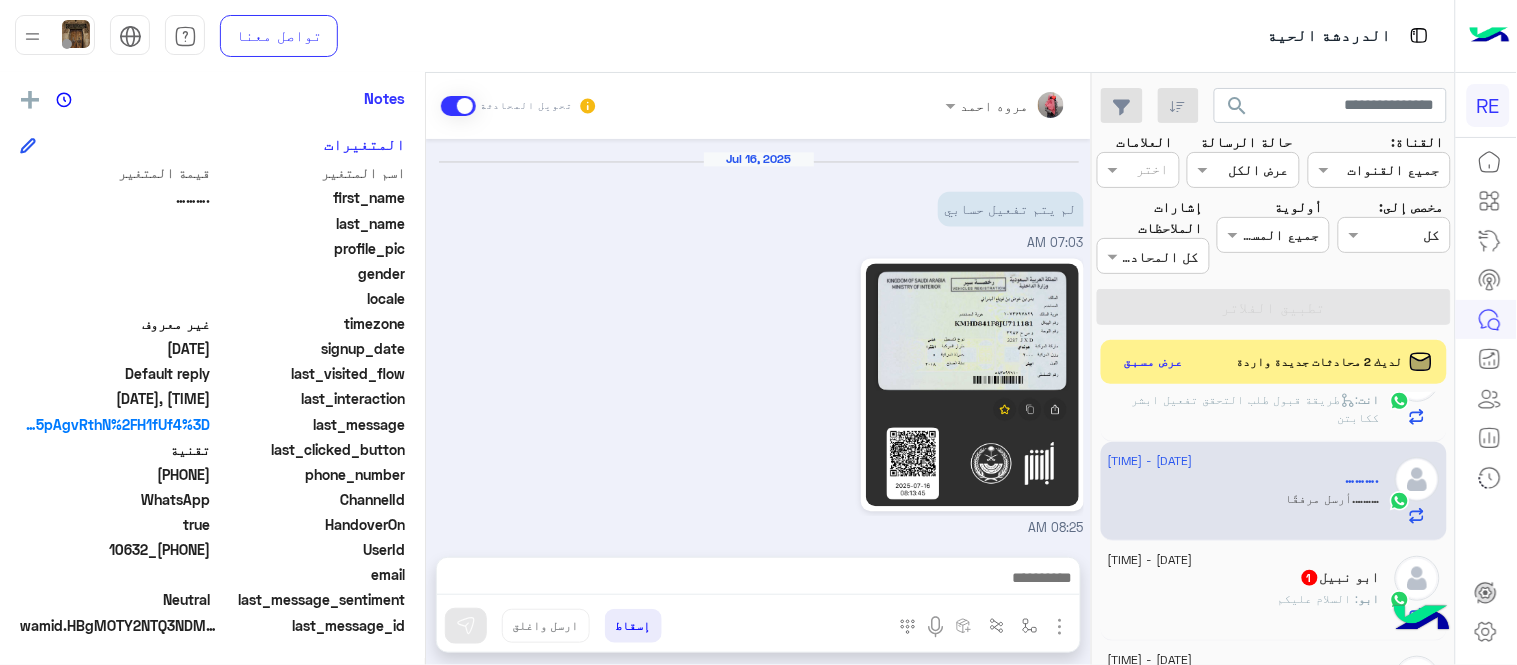 drag, startPoint x: 143, startPoint y: 477, endPoint x: 211, endPoint y: 475, distance: 68.0294 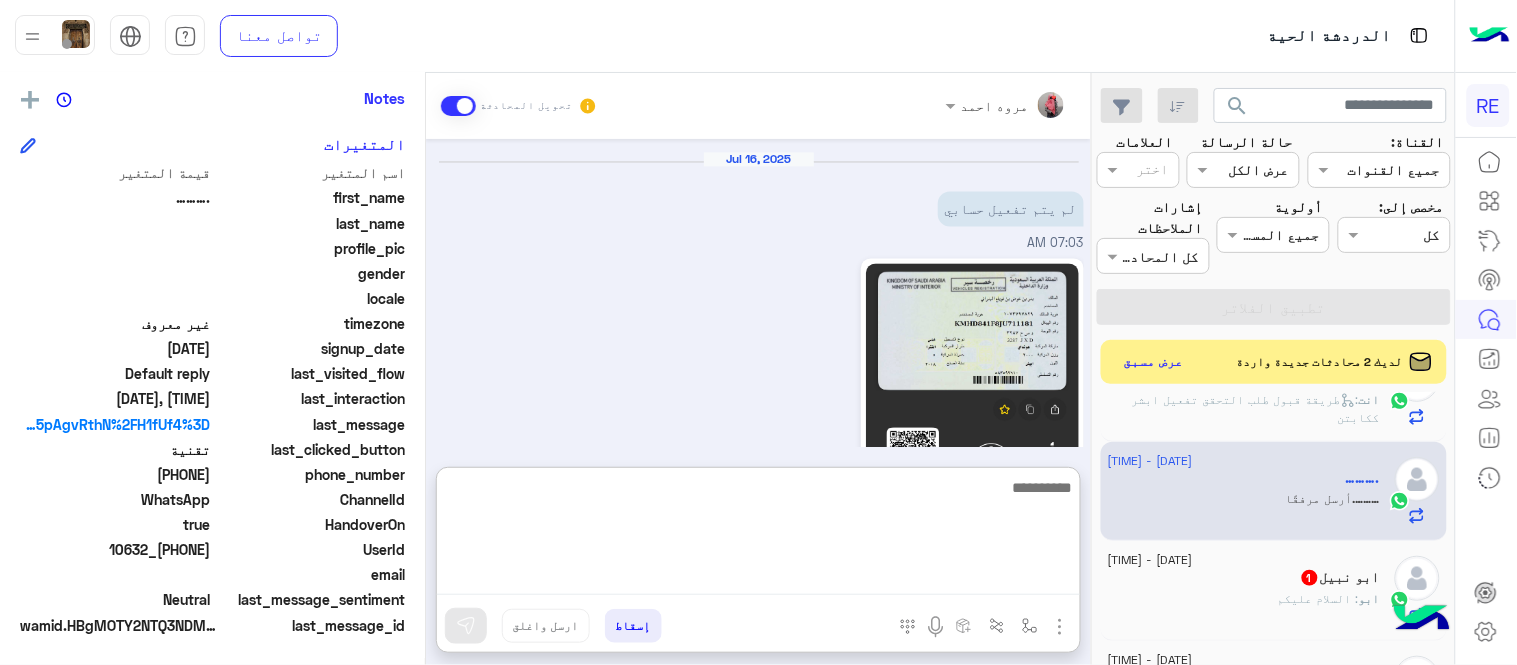 click at bounding box center (758, 535) 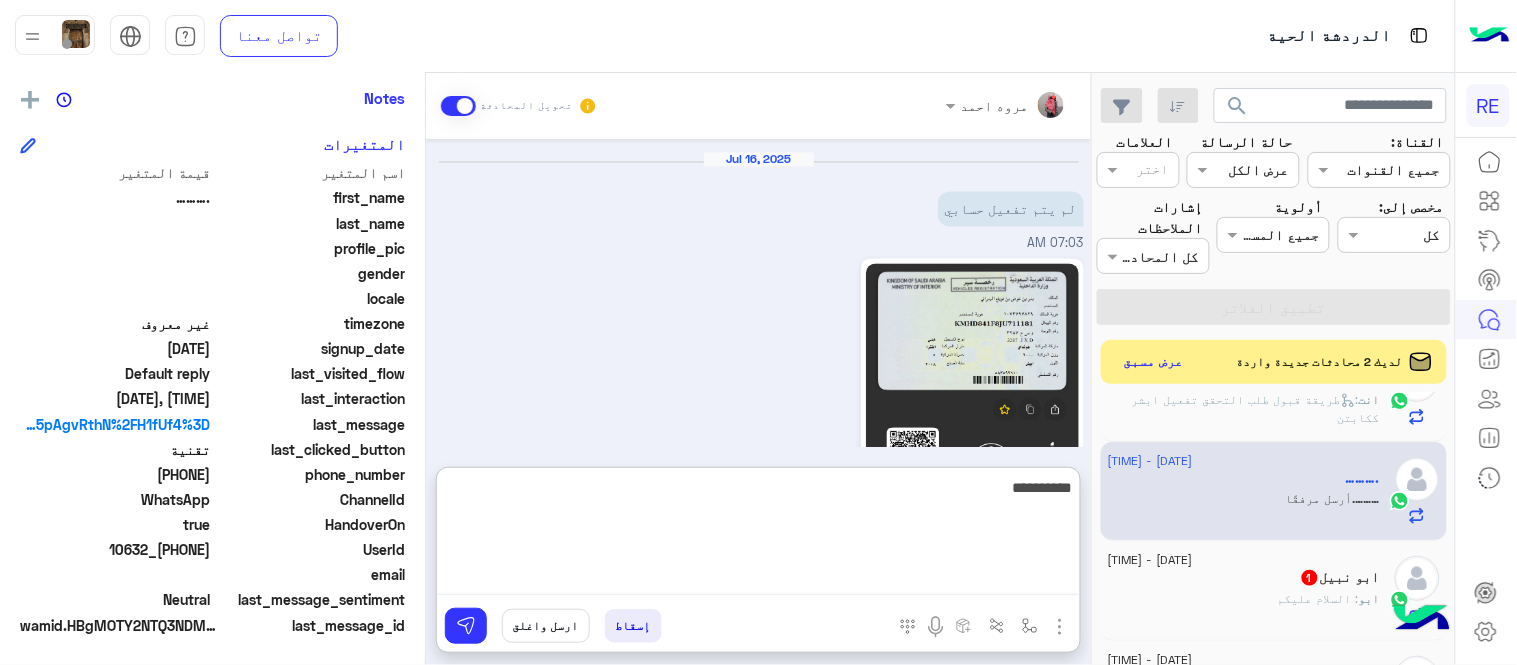 type on "**********" 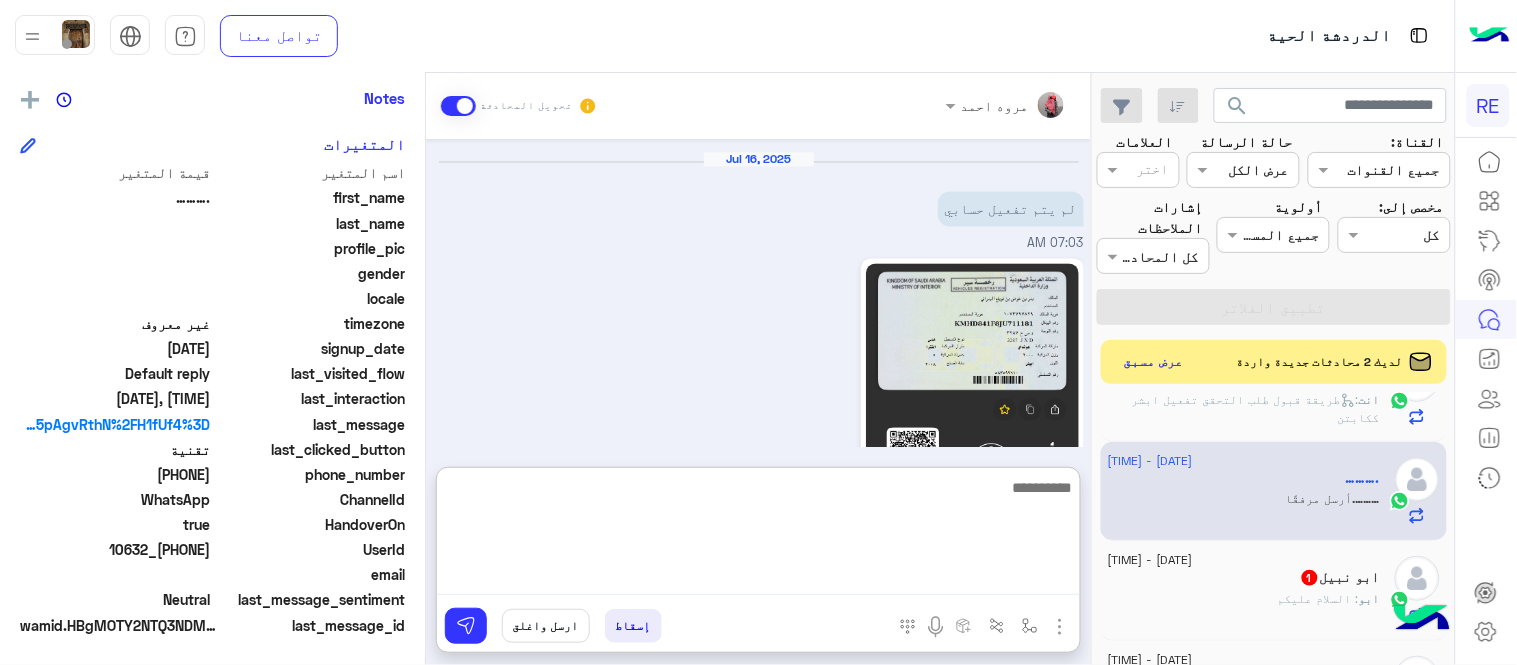 scroll, scrollTop: 1204, scrollLeft: 0, axis: vertical 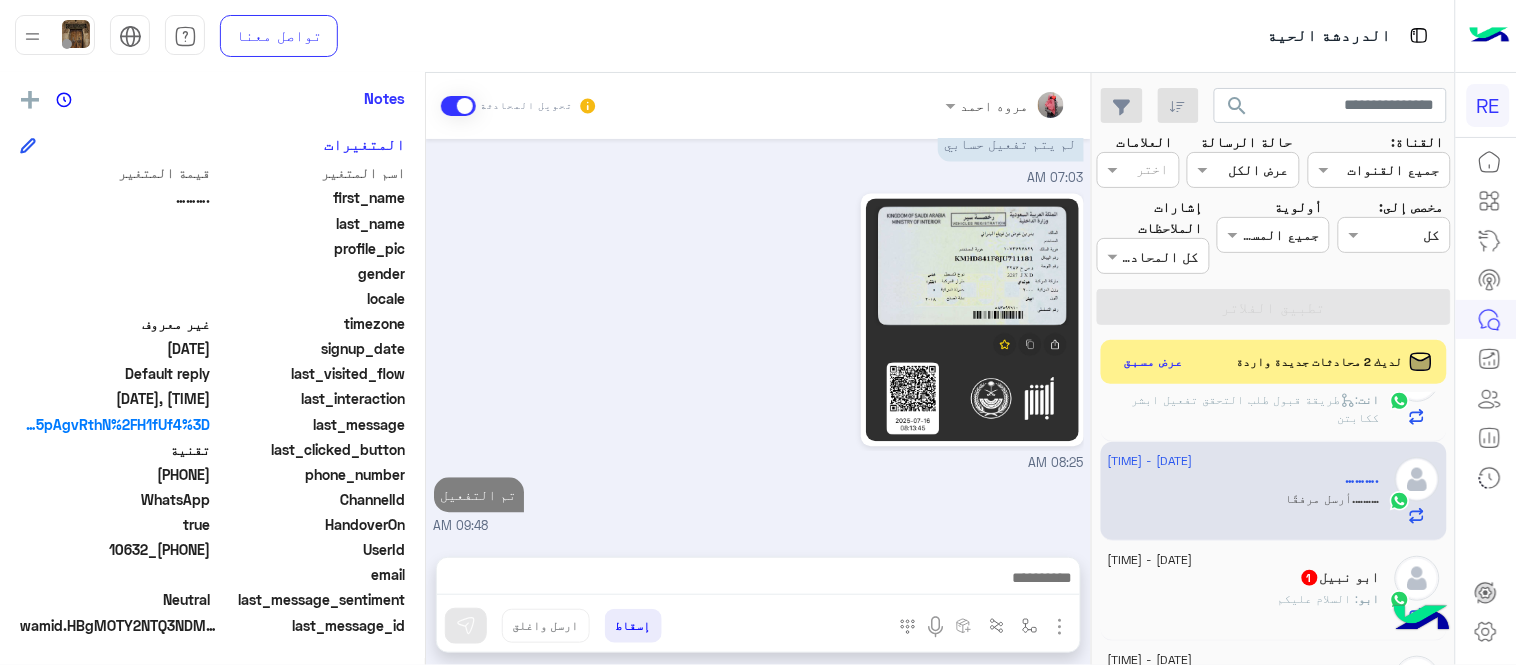 click on "[MONTH] 15, 2025    06:06 PM  تم إعادة توجيه المحادثة. للعودة إلي الرد الالي، أنقر الزر الموجود بالأسفل  عودة الى البوت     06:06 PM   ……….  طلب التحدث إلى مسؤول بشري   06:06 PM       تم تعيين المحادثة إلى Zahraa Alfadhl   06:06 PM      وقفتي حسابي عشان الفحص   06:07 PM  وتم فحصه   06:07 PM  عزيزي كابتن رحلة تحية طيبة لقد تم تفعيل حسابك في تطبيق رحلة ونتمنى لك رحلة سعيدة ويسعدنا انضمامك  [FIRST] [LAST] -  11:24 PM   [FIRST] [LAST] انضم إلى المحادثة   11:24 PM       [MONTH] 16, 2025  لم يتم تفعيل حسابي   07:03 AM    08:25 AM  تم التفعيل   09:48 AM" at bounding box center (758, 338) 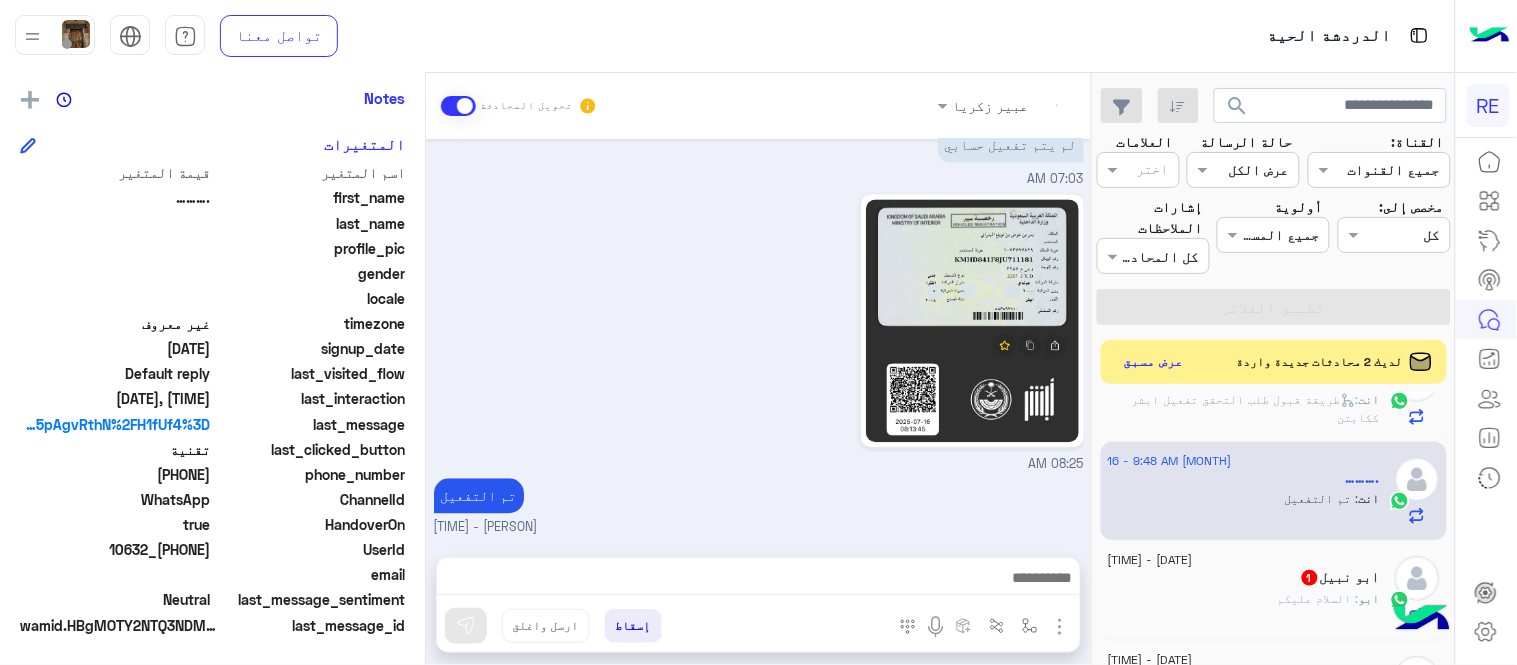scroll, scrollTop: 1150, scrollLeft: 0, axis: vertical 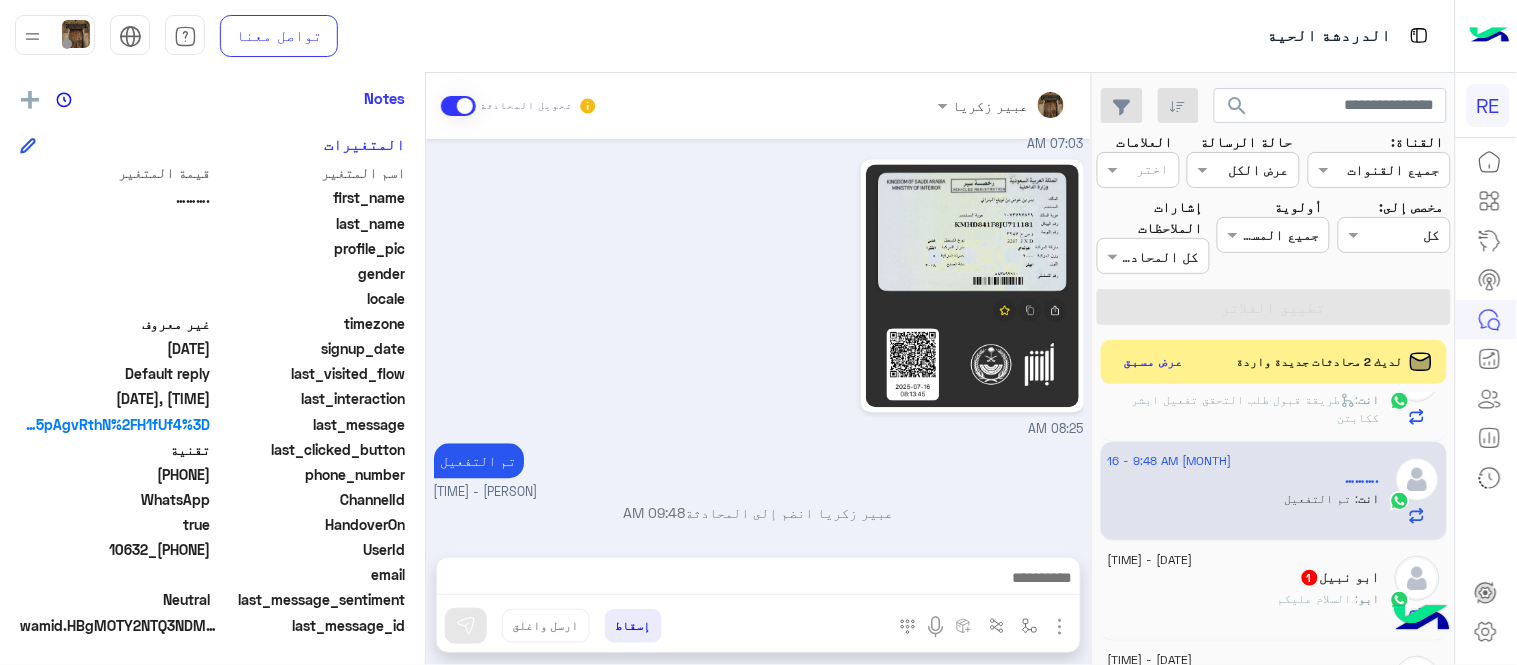 click on "[NAME]  1" 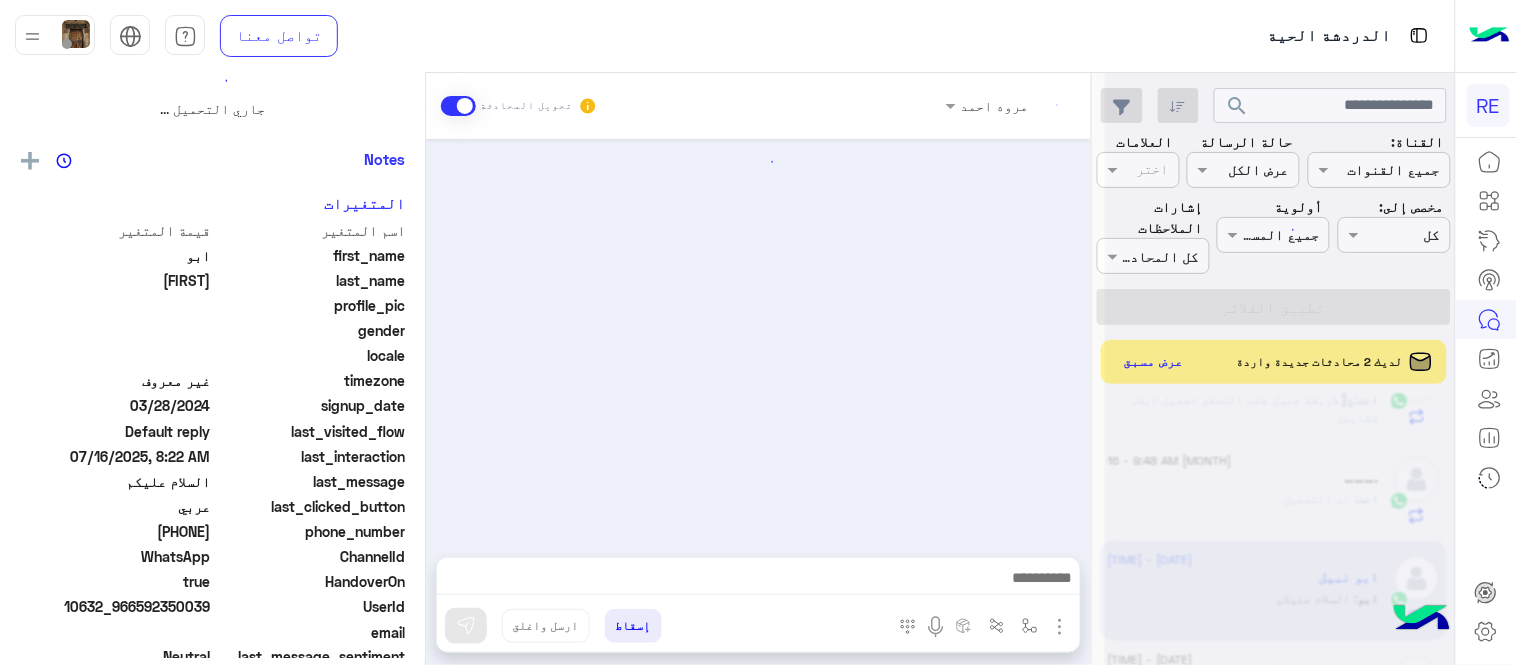 scroll, scrollTop: 0, scrollLeft: 0, axis: both 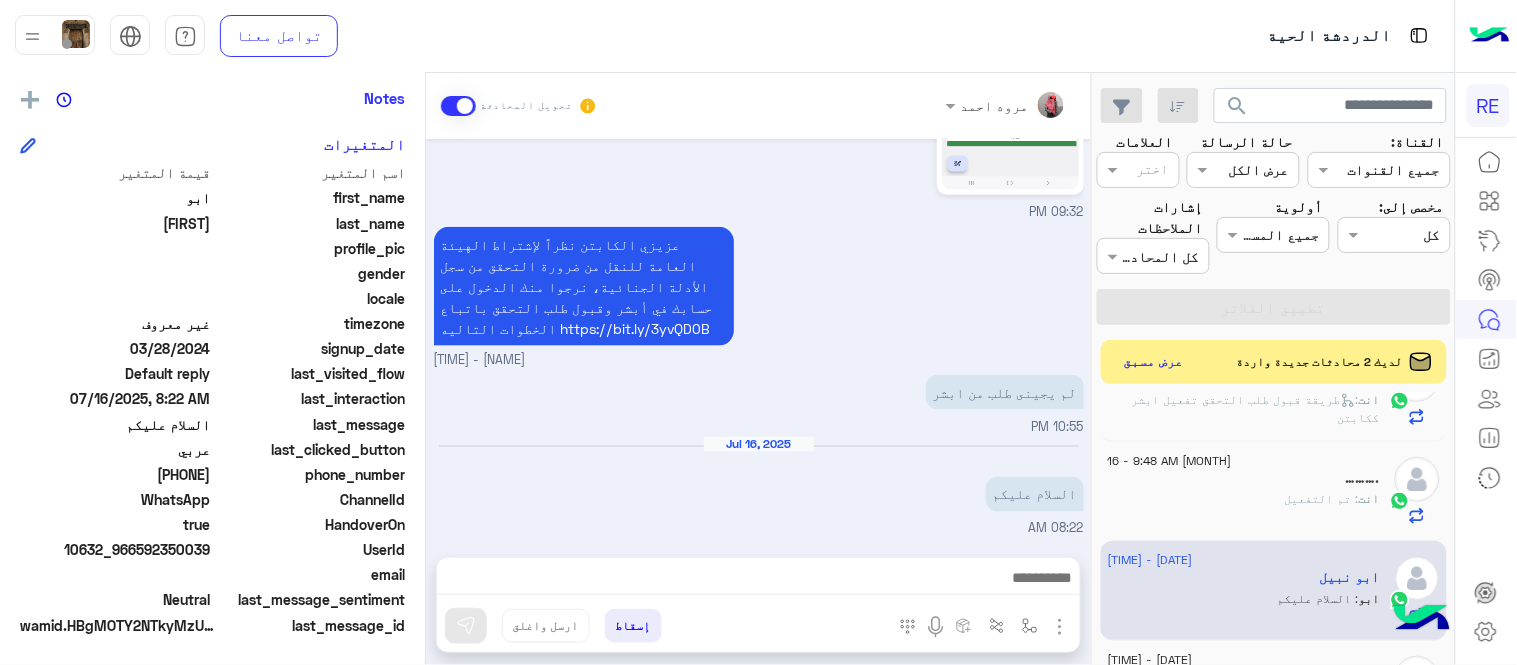 drag, startPoint x: 870, startPoint y: 548, endPoint x: 878, endPoint y: 563, distance: 17 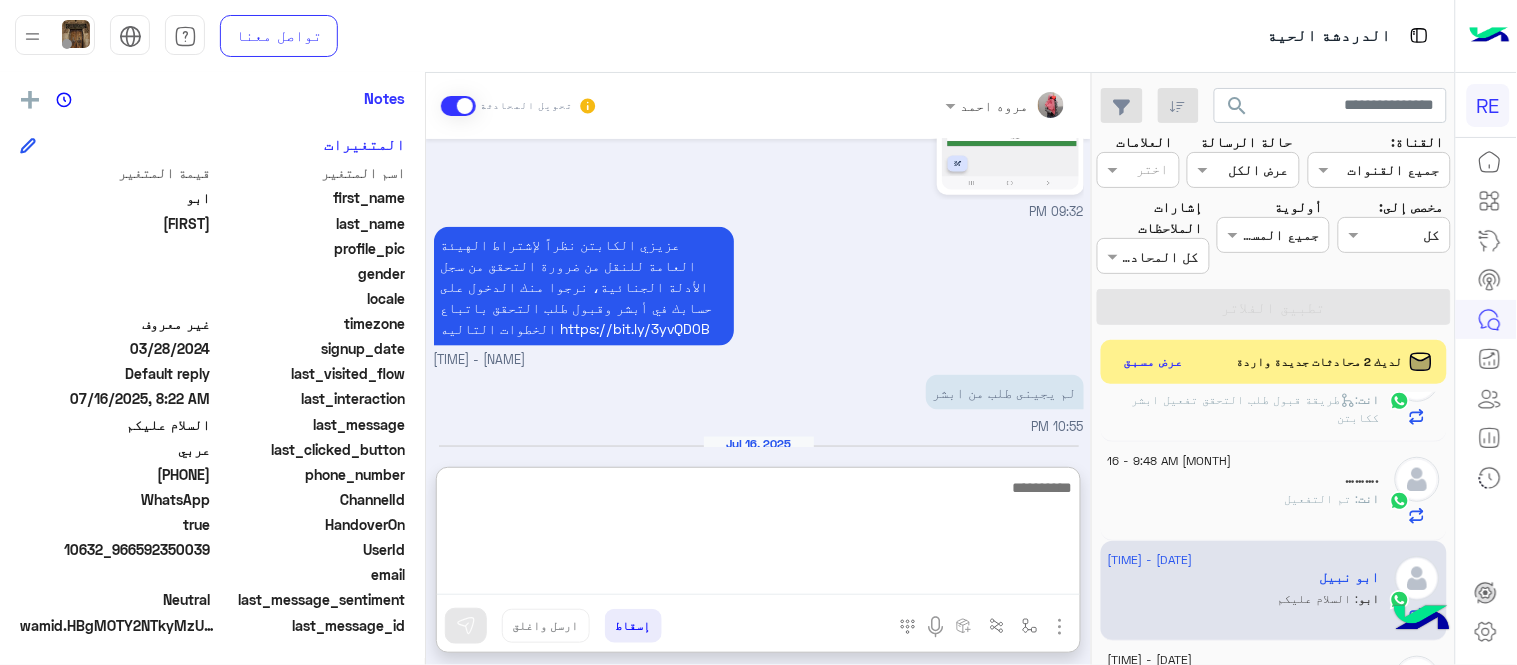 click at bounding box center (758, 535) 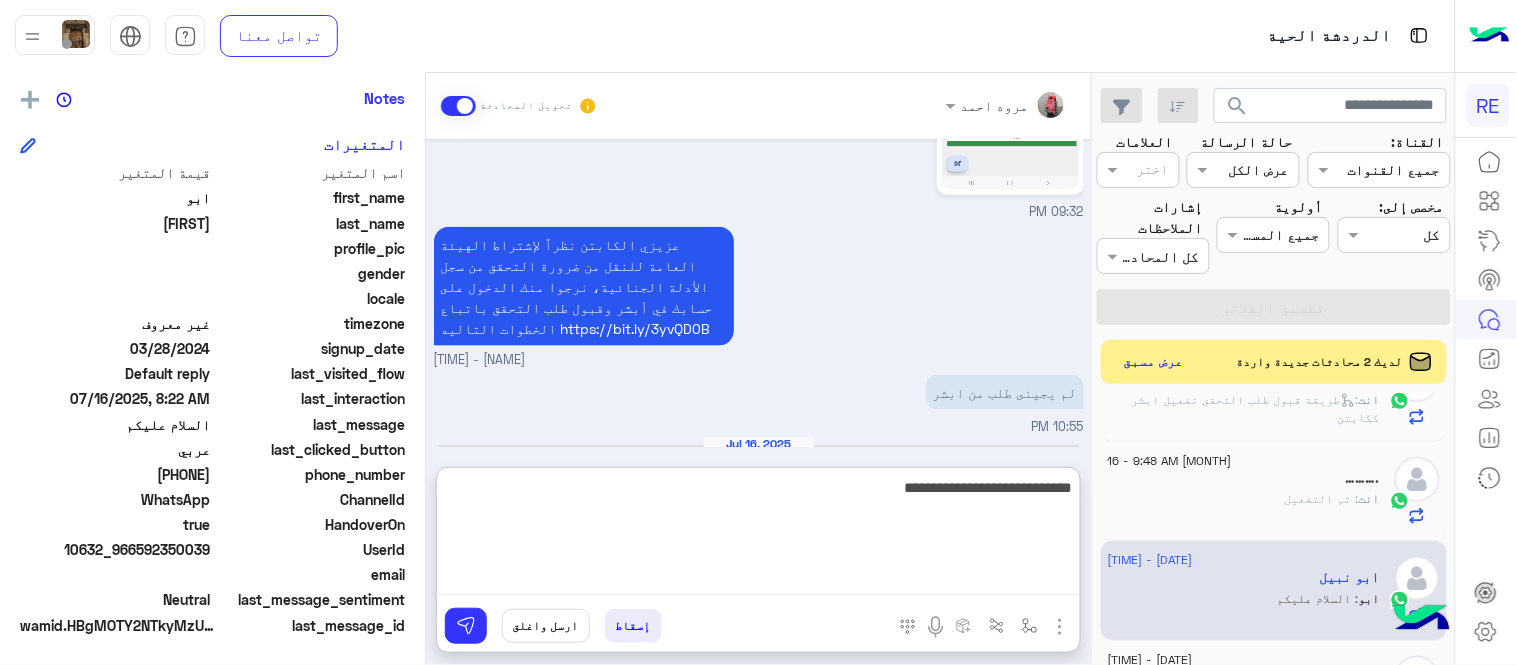 type on "**********" 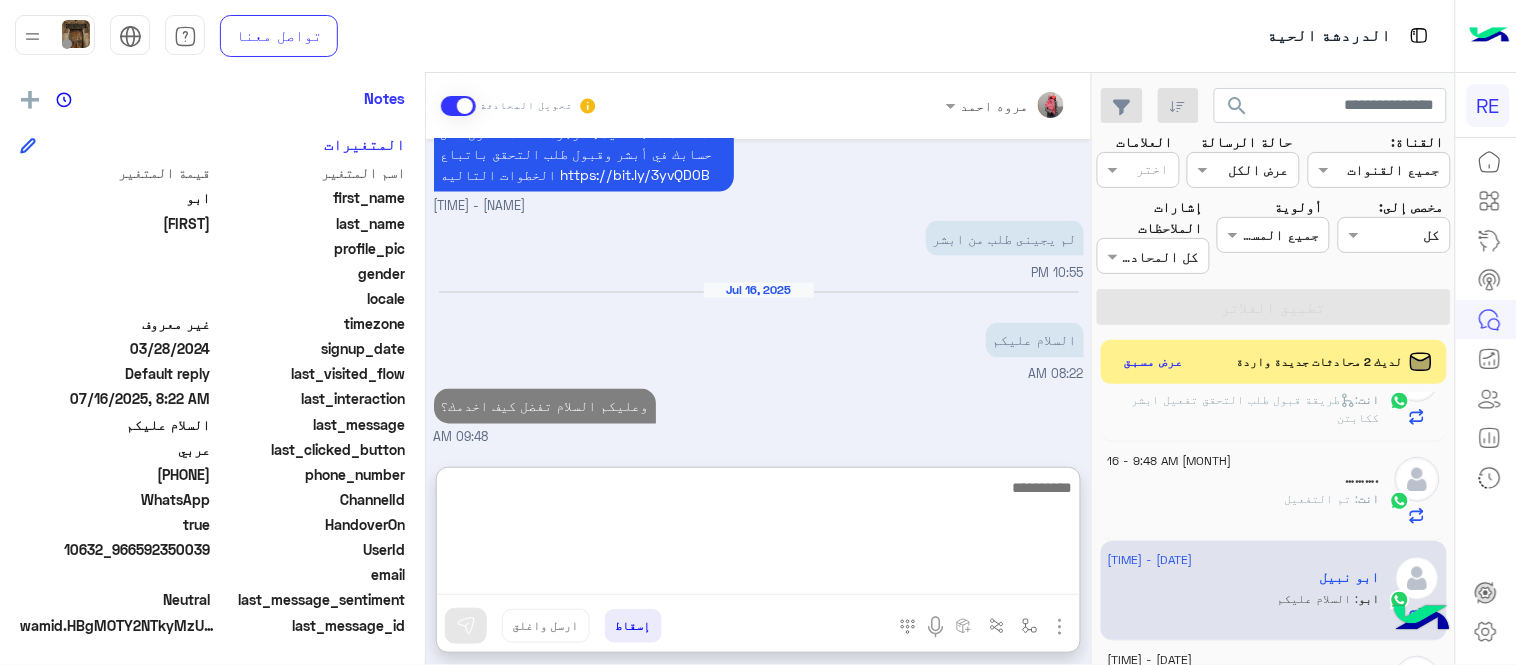 scroll, scrollTop: 808, scrollLeft: 0, axis: vertical 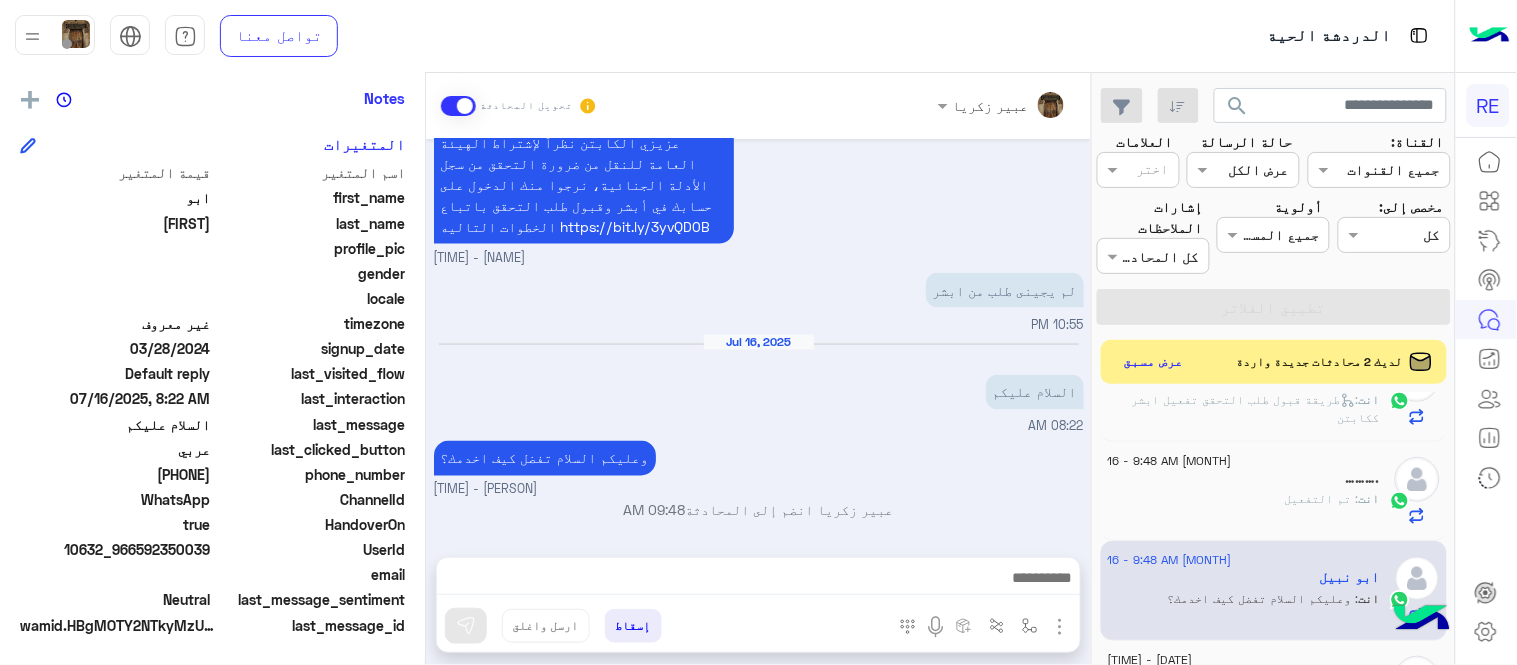 click on "[DATE]  التطبيق ما يفتح كلمت اامرور صحيحه يرسل لى اشعارات   [TIME]  تم إعادة توجيه المحادثة. للعودة إلي الرد الالي، أنقر الزر الموجود بالأسفل  عودة الى البوت     [TIME]   [PERSON] طلب التحدث إلى مسؤول بشري   [TIME]       تم تعيين المحادثة إلى [PERSON]   [TIME]      السلام عليكم  [PERSON] -  [TIME]   [PERSON] انضم إلى المحادثة   [TIME]        [TIME]  عزيزي الكابتن
نظراً لإشتراط الهيئة العامة للنقل من ضرورة التحقق من سجل الأدلة الجنائية، نرجوا منك الدخول على حسابك في أبشر وقبول طلب التحقق  باتباع الخطوات التاليه
https://bit.ly/3yvQD0B     [PERSON] -  [TIME]  لم يجينى طلب من ابشر   [TIME]  [DATE]    [TIME]" at bounding box center (758, 338) 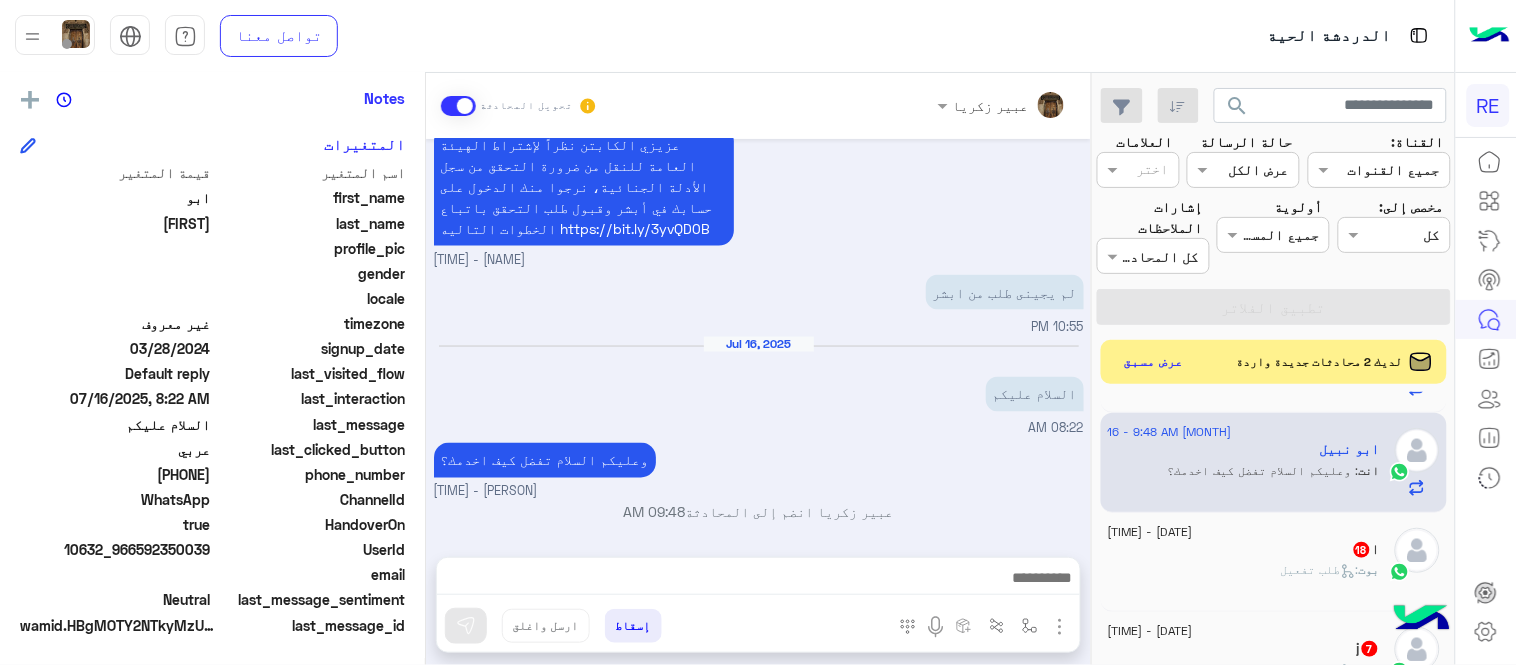 scroll, scrollTop: 501, scrollLeft: 0, axis: vertical 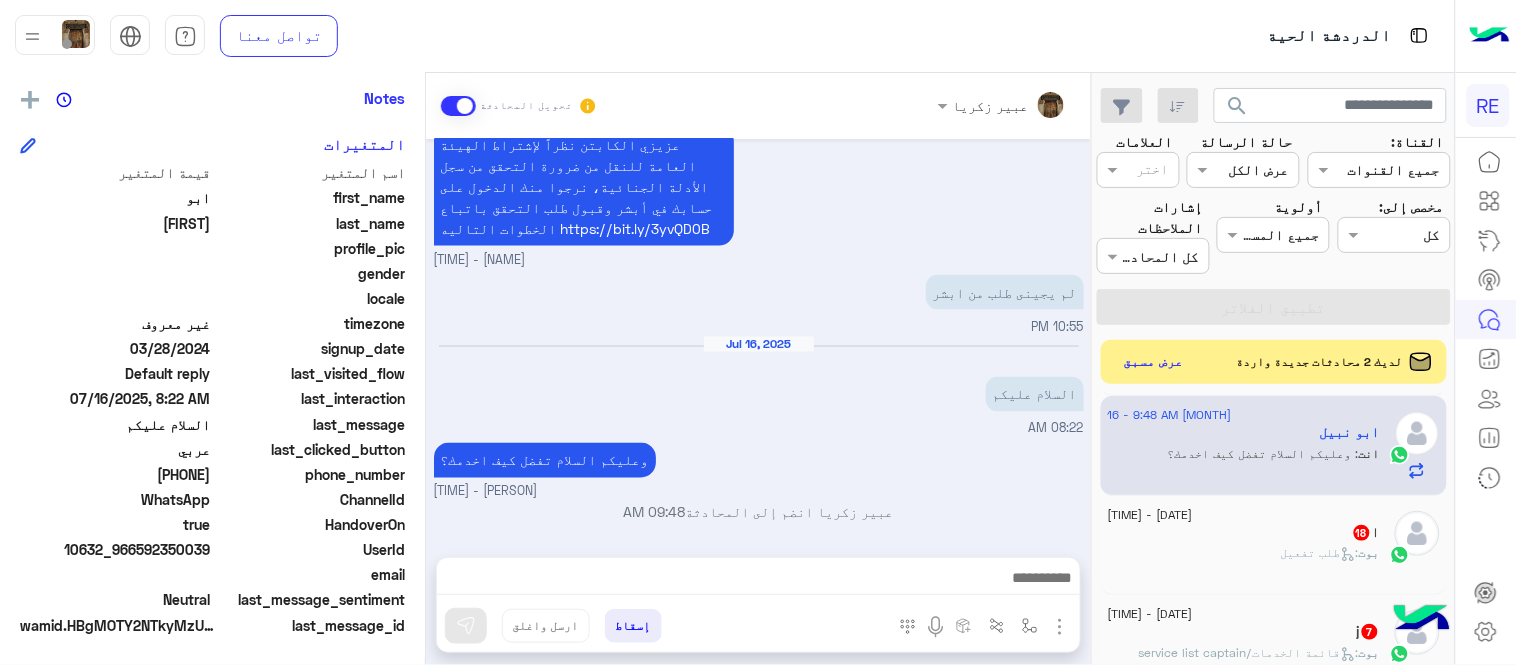 click on "بوت :   طلب تفعيل" 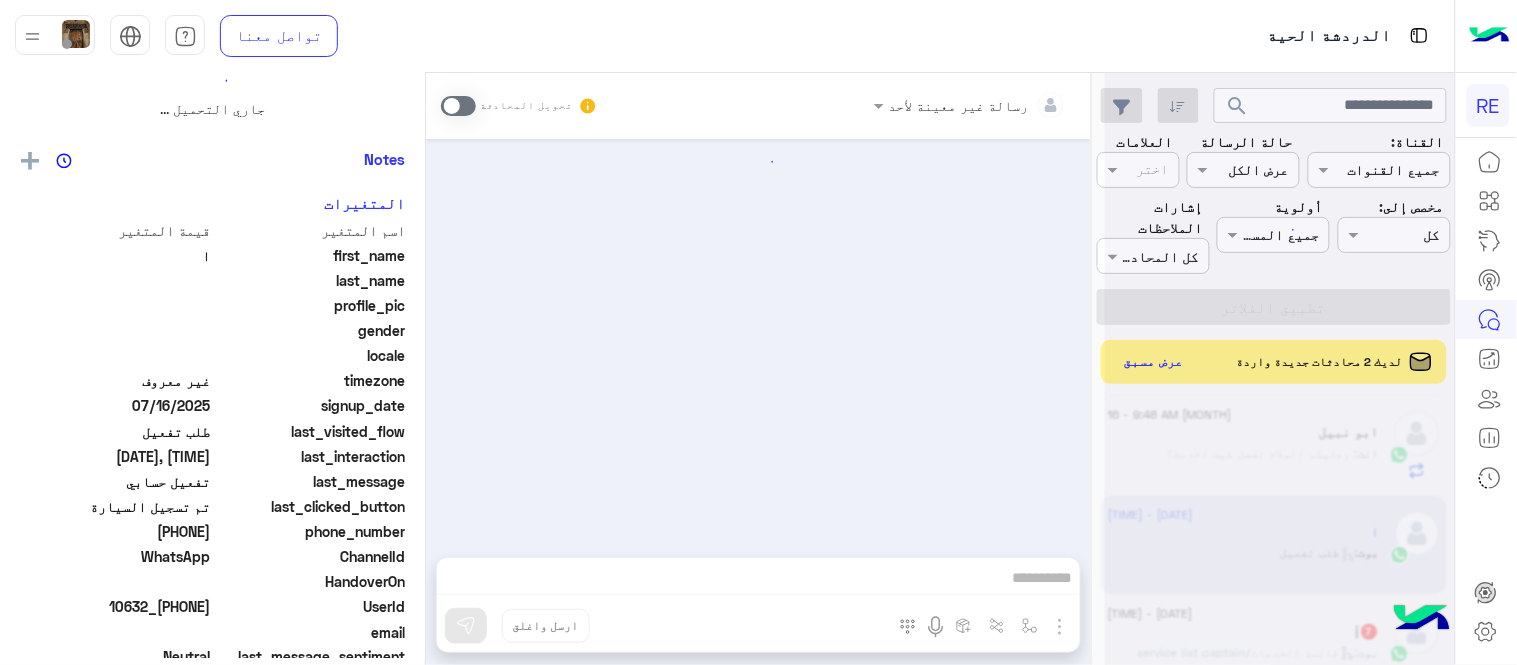 scroll, scrollTop: 0, scrollLeft: 0, axis: both 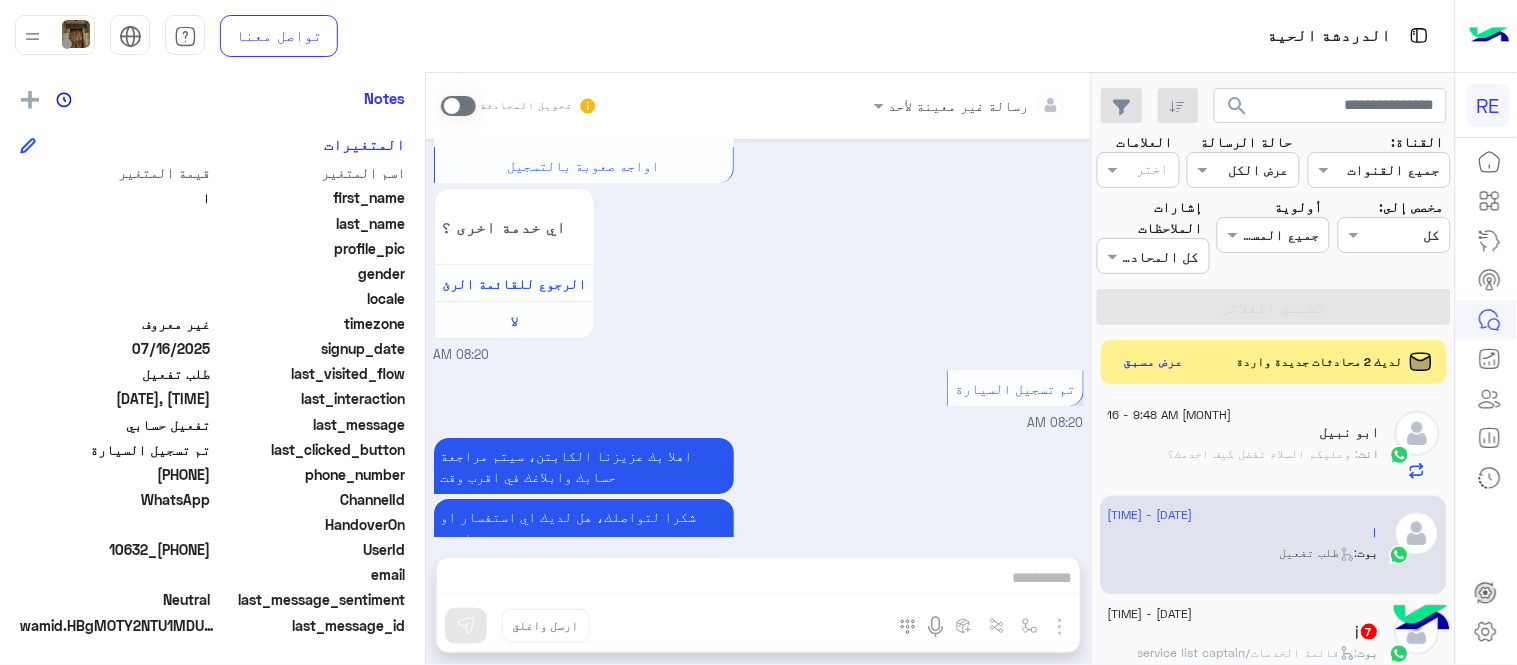 drag, startPoint x: 140, startPoint y: 475, endPoint x: 213, endPoint y: 476, distance: 73.00685 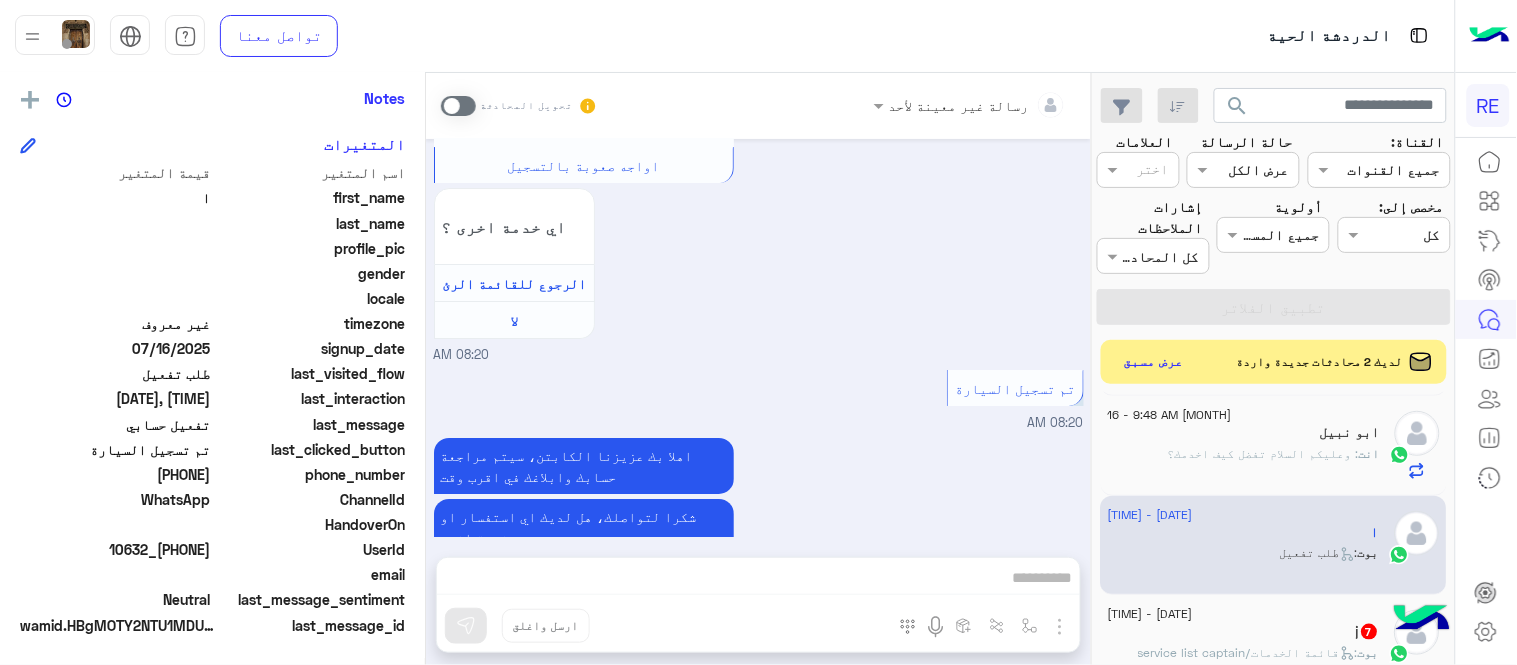 click at bounding box center [458, 106] 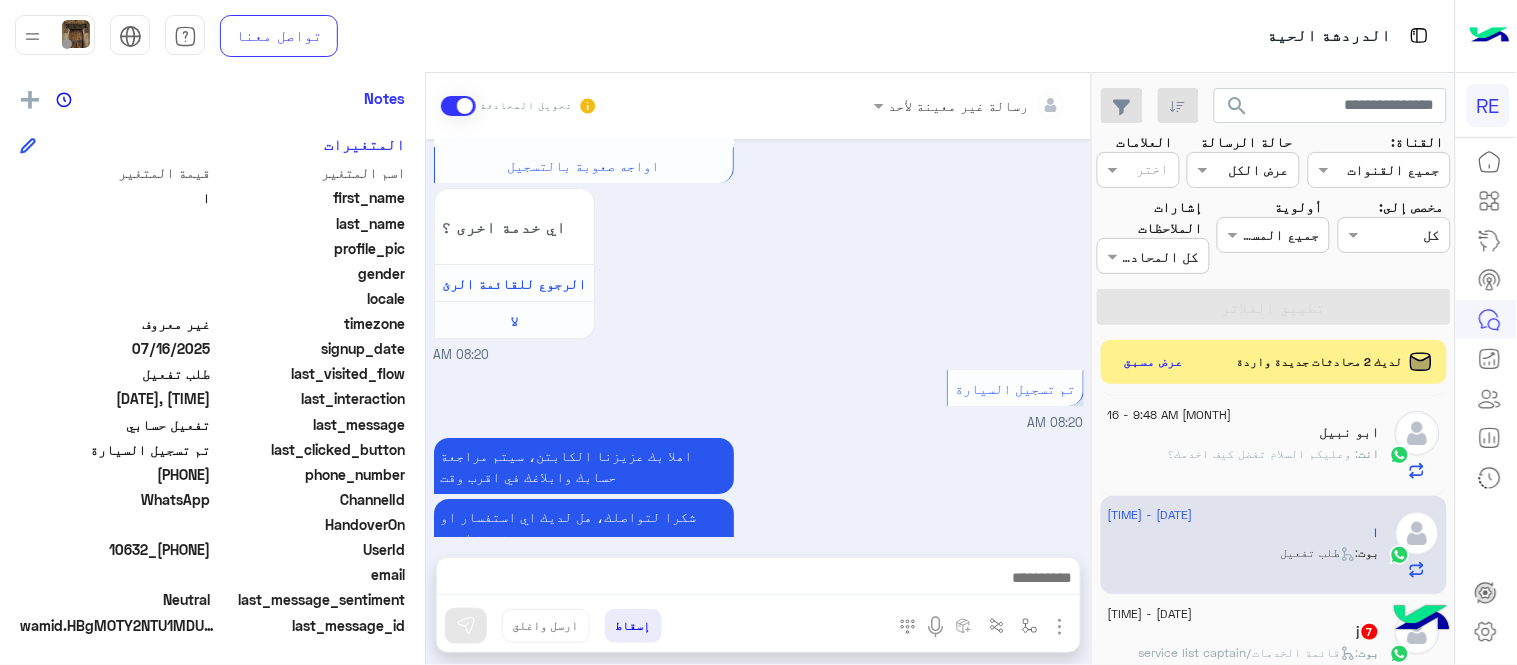 scroll, scrollTop: 1826, scrollLeft: 0, axis: vertical 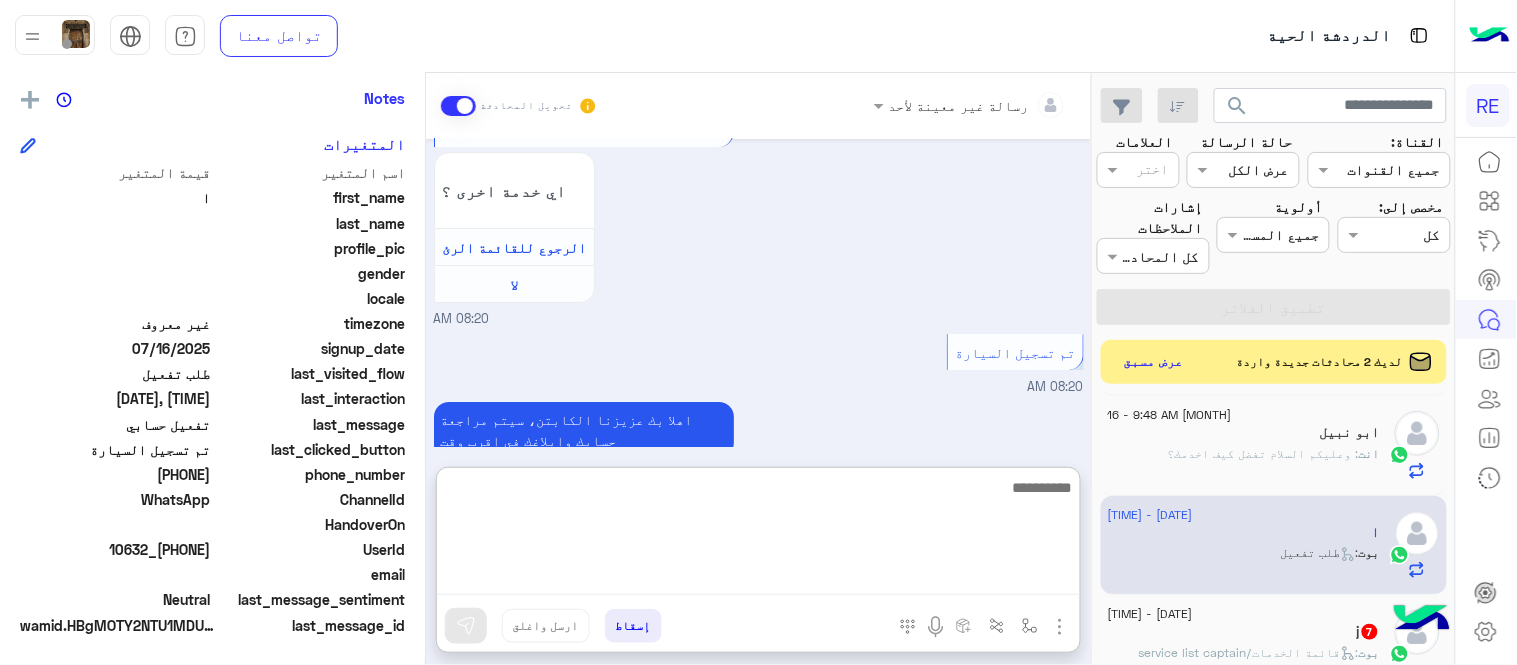 click at bounding box center (758, 535) 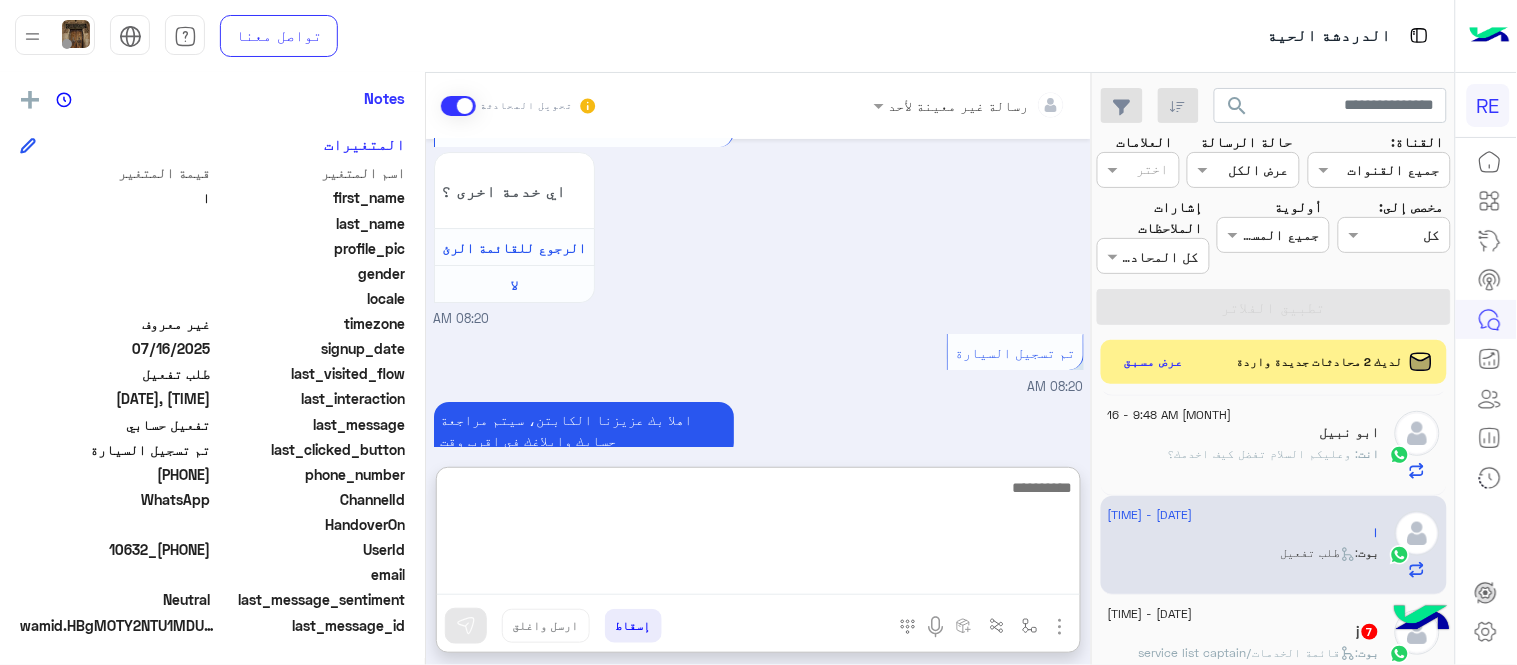 click at bounding box center (758, 535) 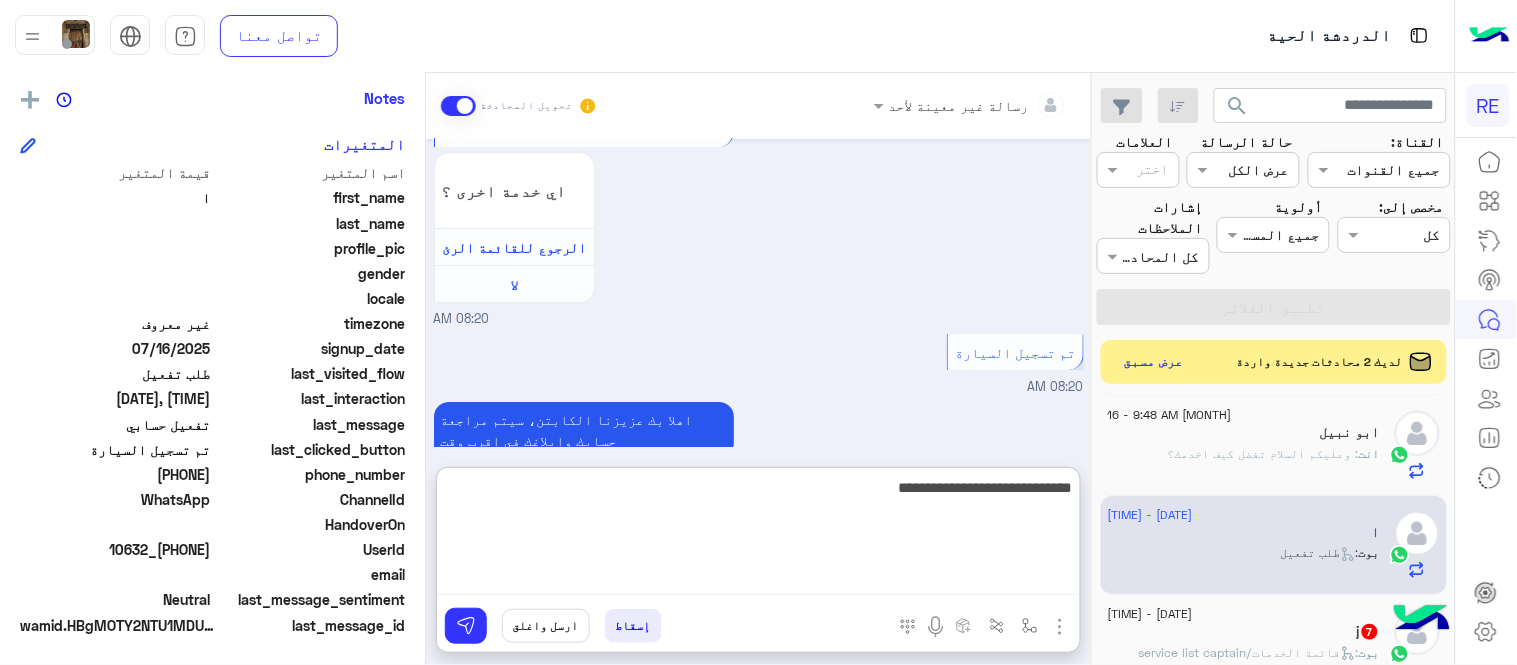 type on "**********" 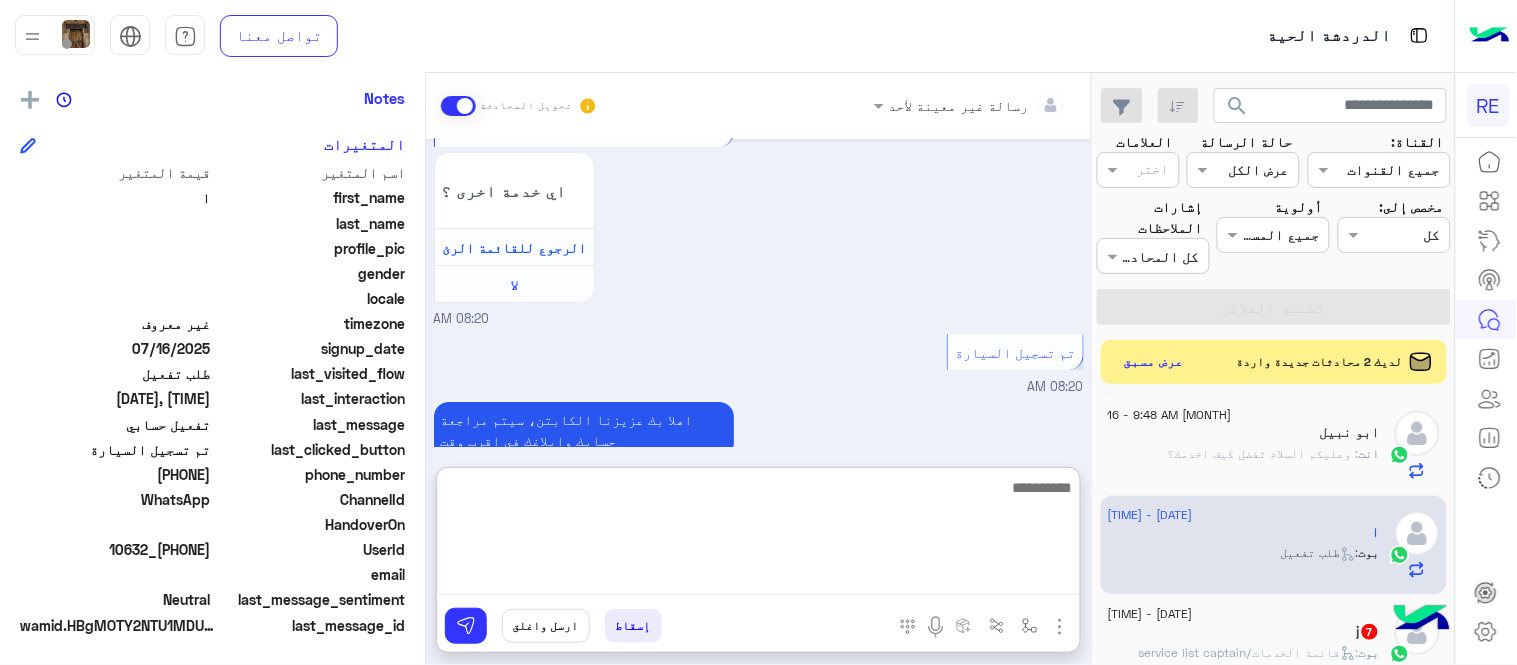 scroll, scrollTop: 1980, scrollLeft: 0, axis: vertical 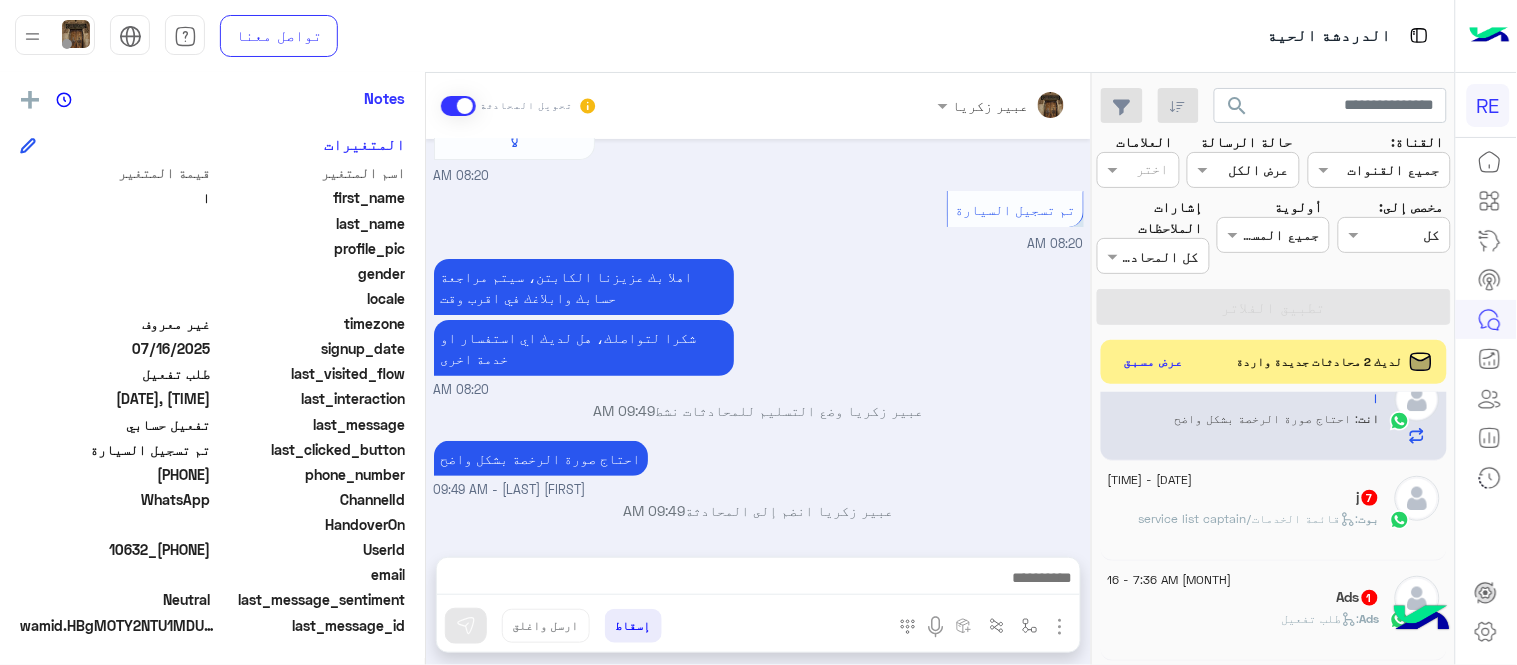 click on ":   قائمة الخدمات/service list captain" 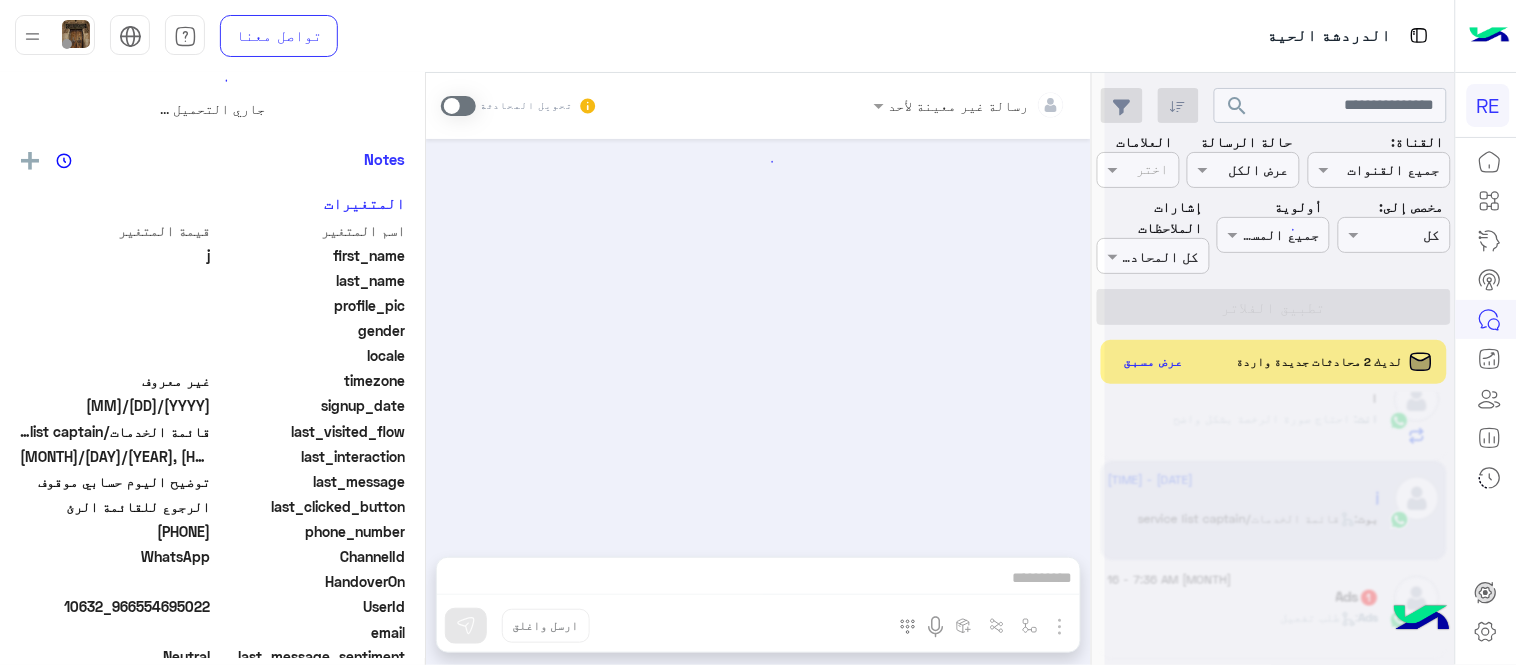 scroll, scrollTop: 0, scrollLeft: 0, axis: both 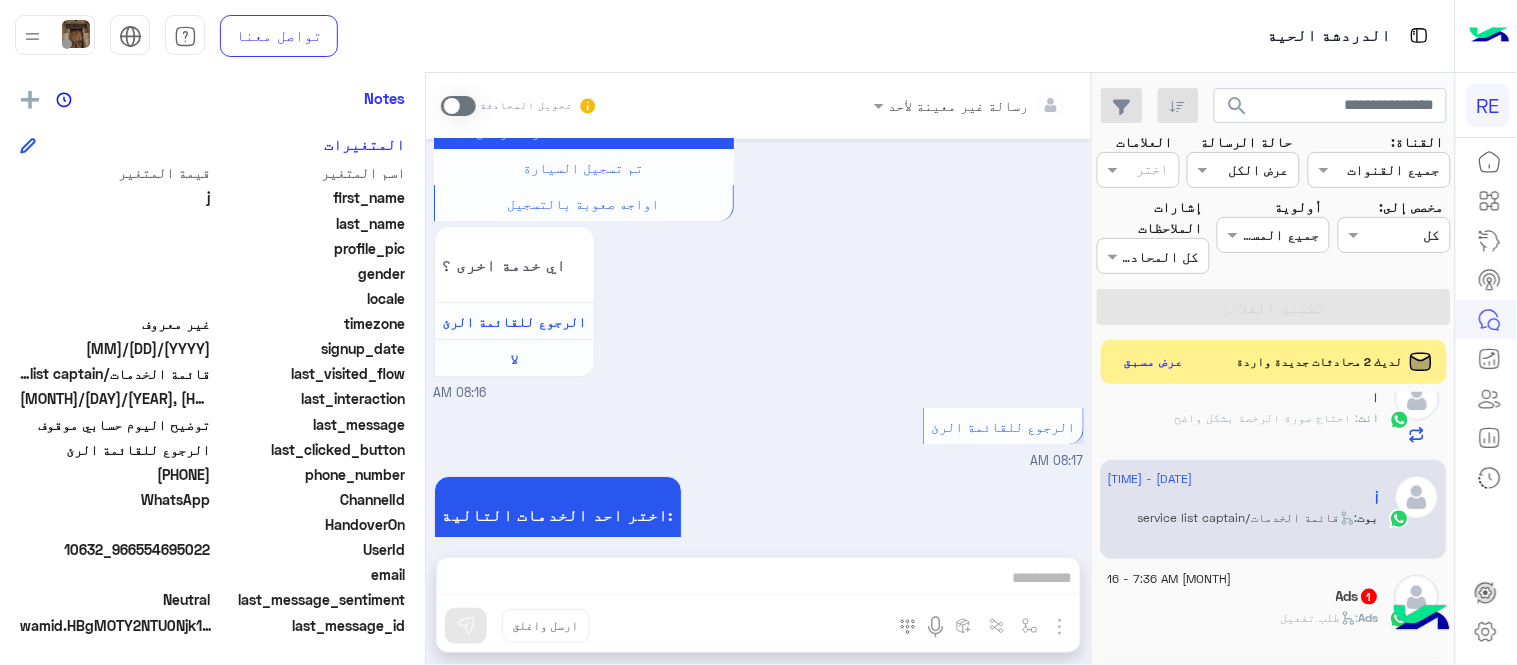 drag, startPoint x: 138, startPoint y: 473, endPoint x: 212, endPoint y: 476, distance: 74.06078 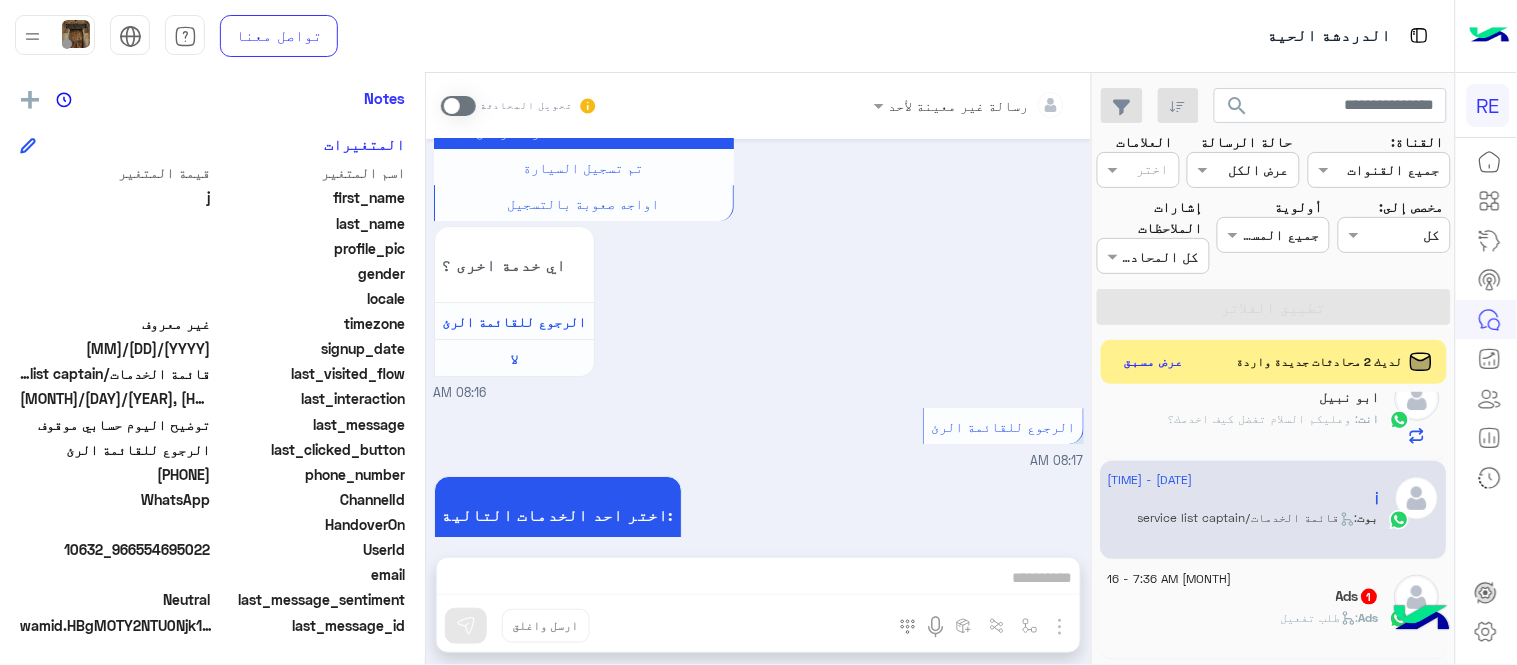 click at bounding box center (458, 106) 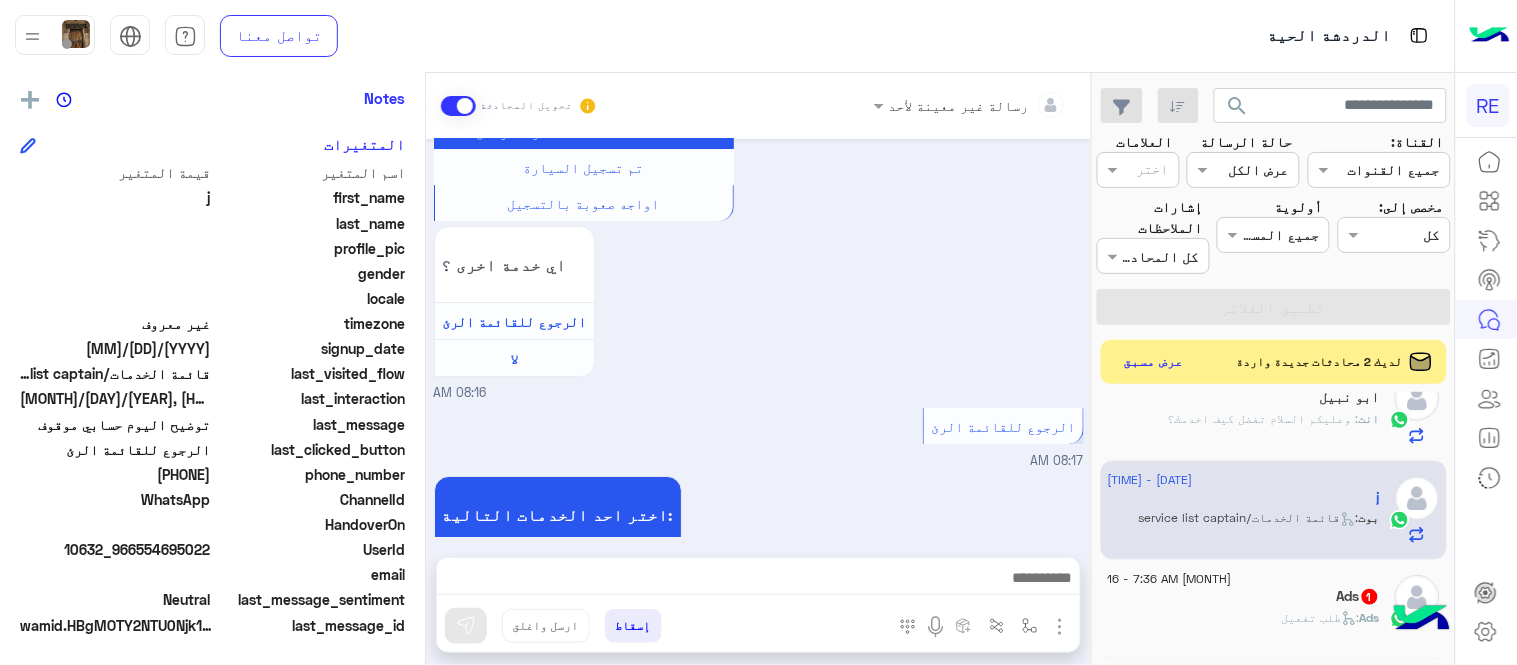 scroll, scrollTop: 1788, scrollLeft: 0, axis: vertical 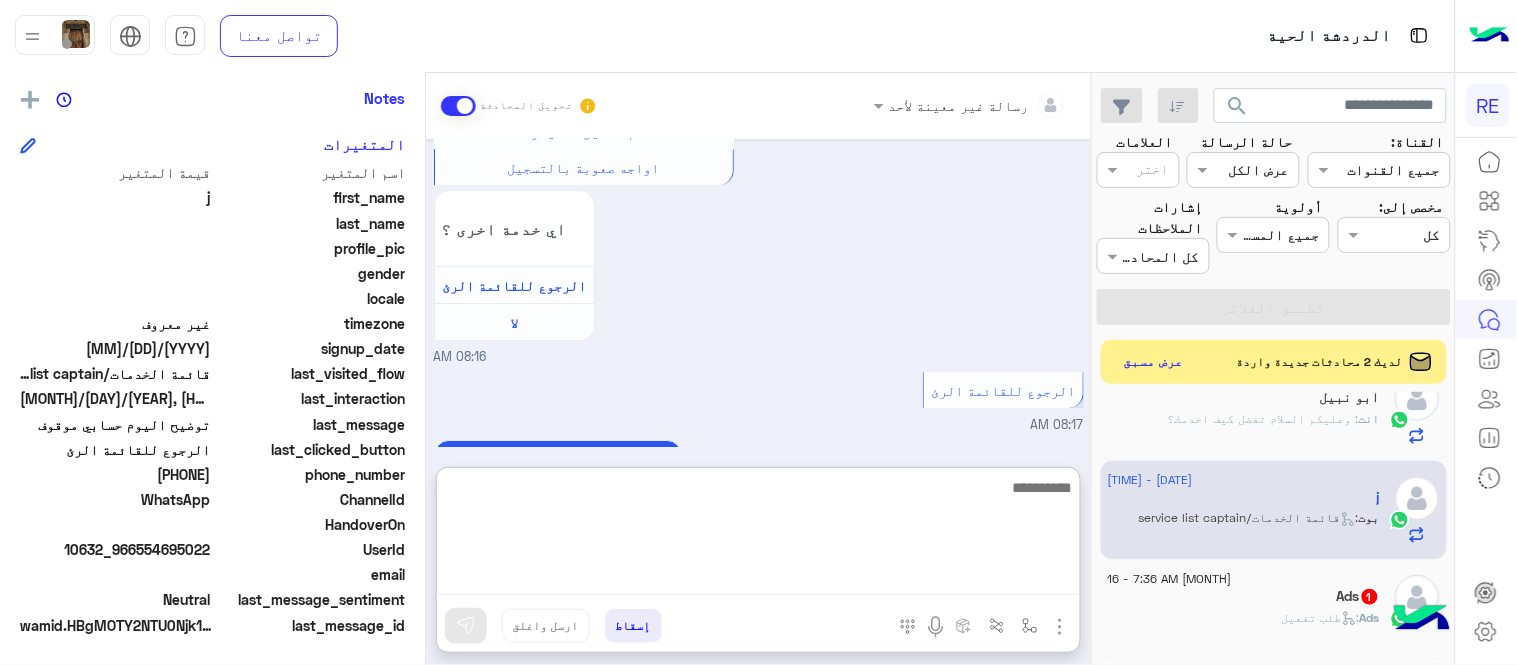 click at bounding box center [758, 535] 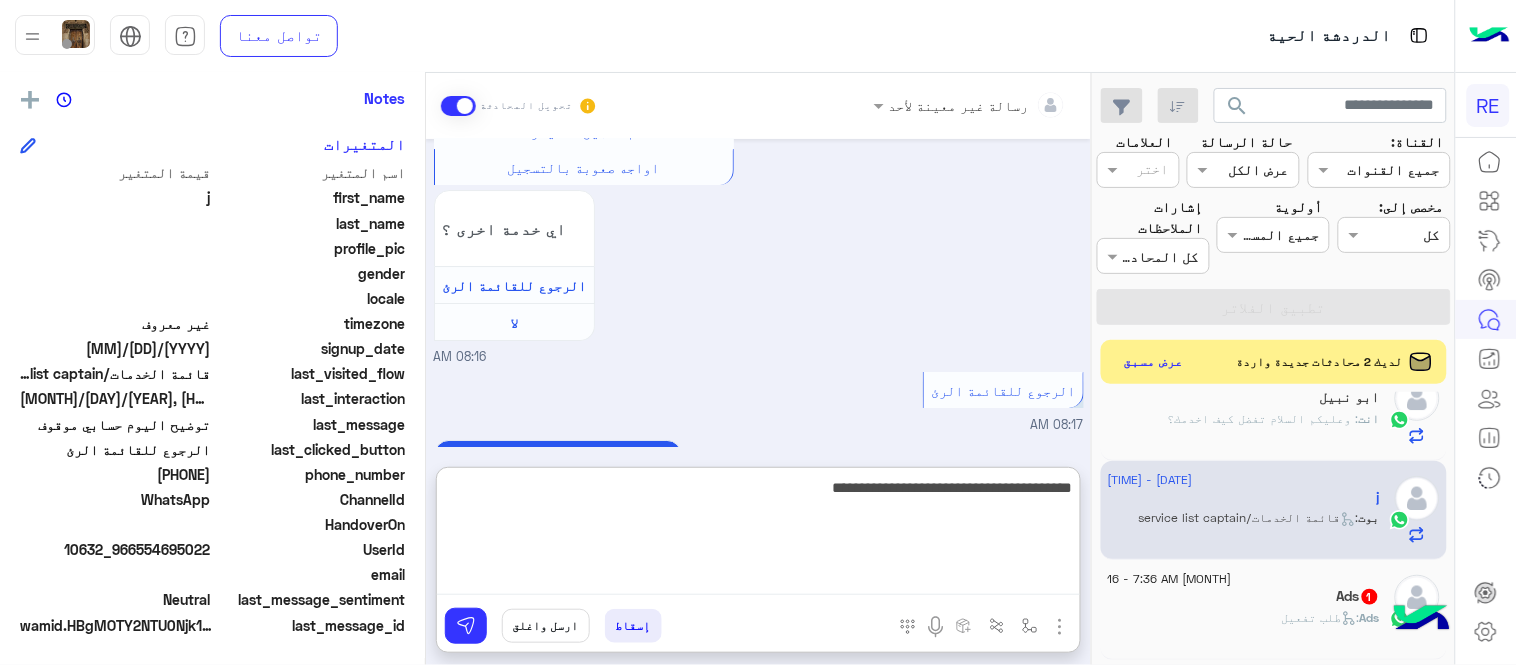 type on "**********" 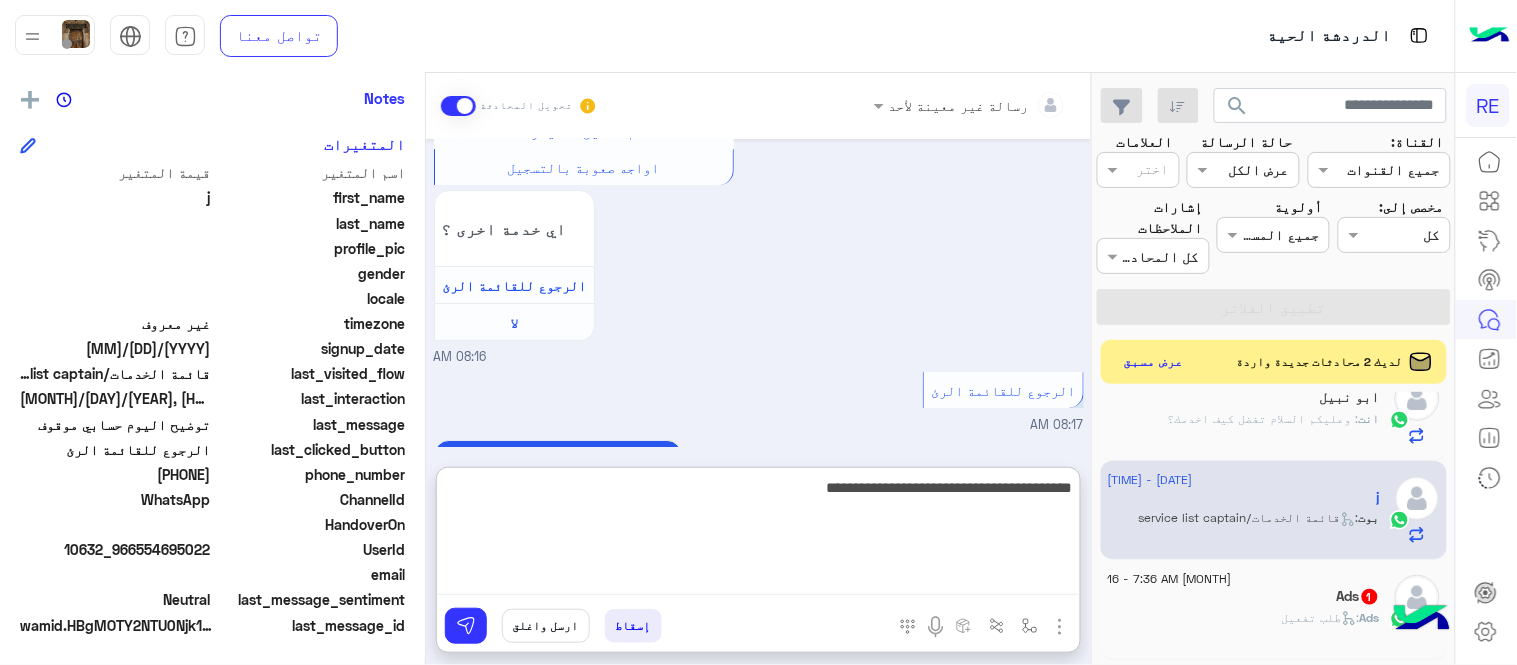 type 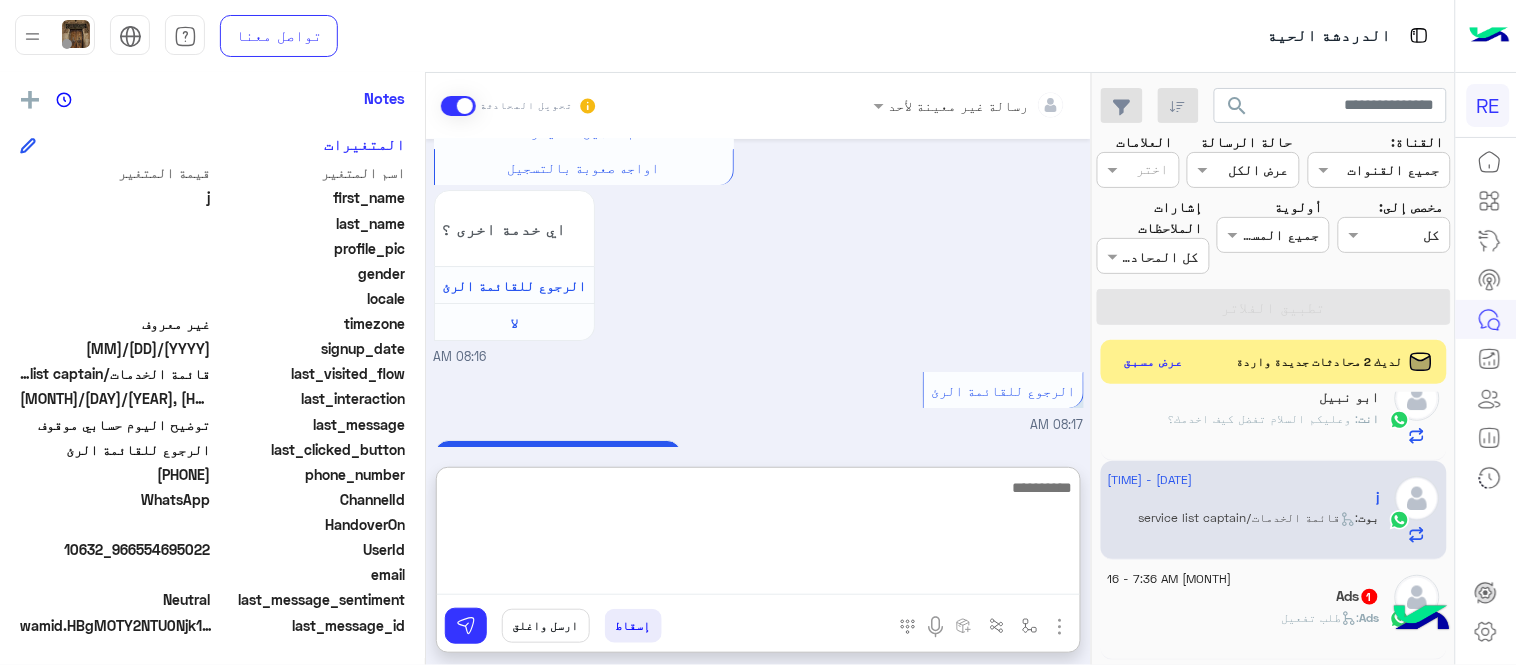 scroll, scrollTop: 1942, scrollLeft: 0, axis: vertical 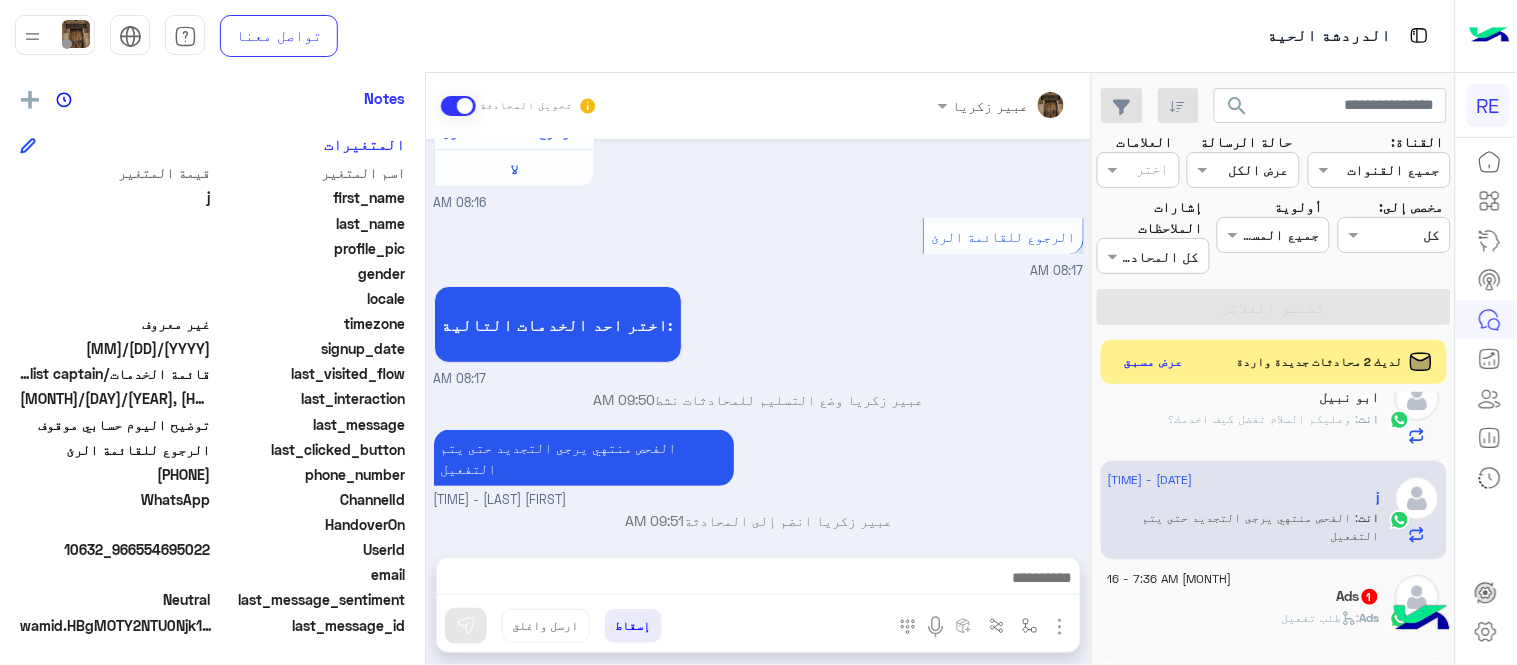 click on "الرجوع للقائمة الرئ    [TIME]" at bounding box center [759, 247] 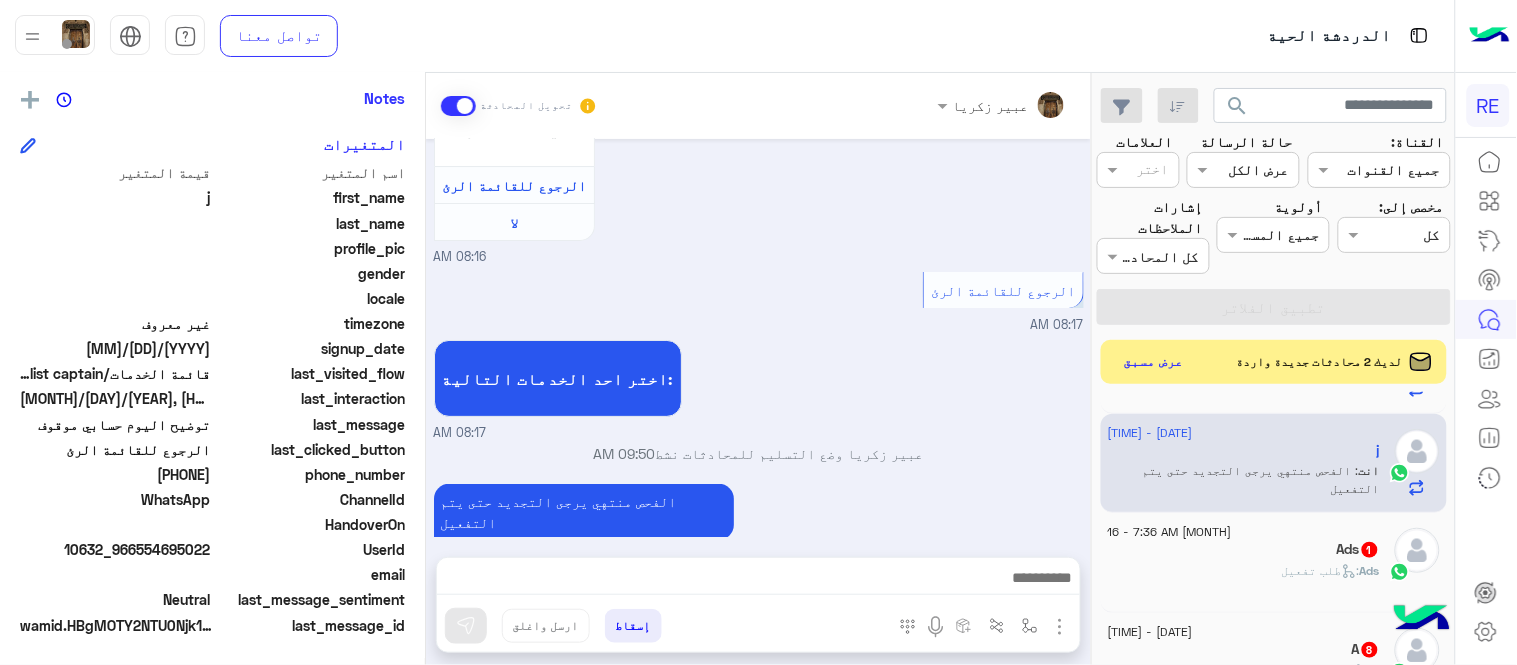 scroll, scrollTop: 698, scrollLeft: 0, axis: vertical 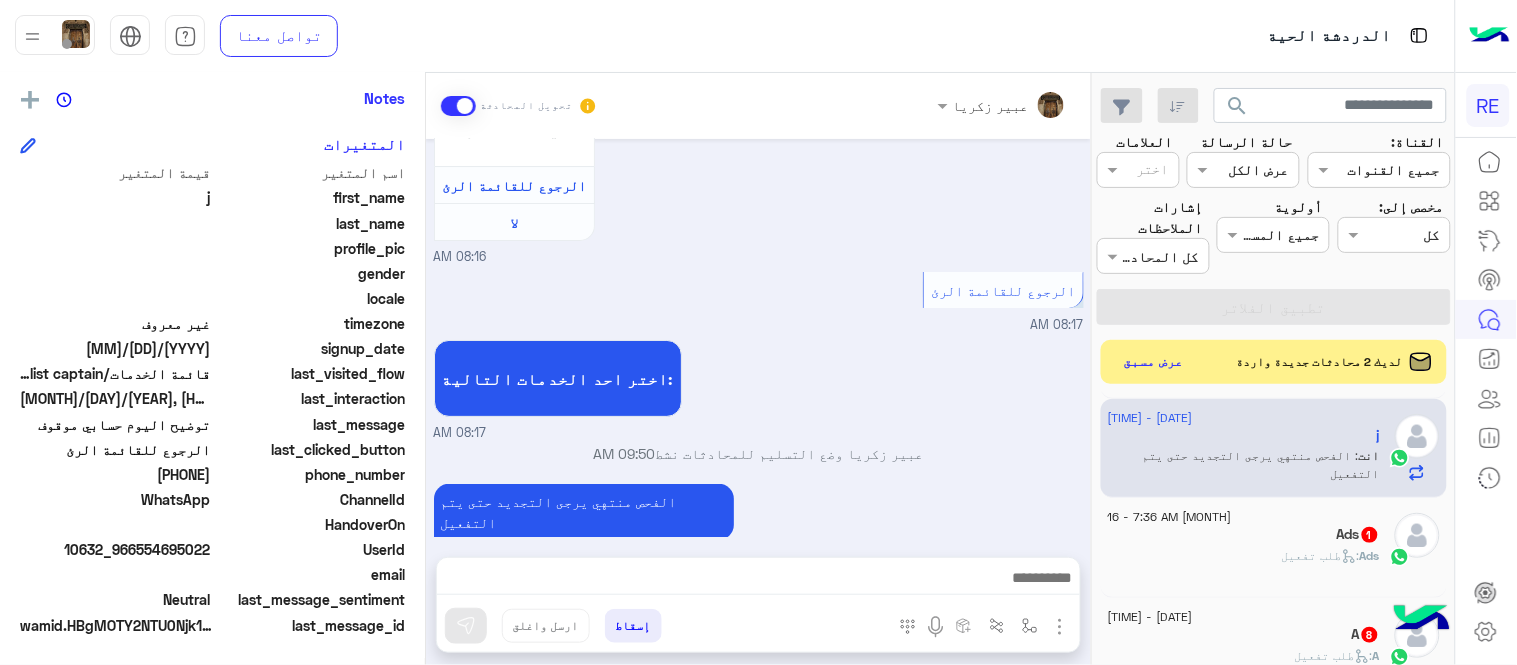 click on "Ads :   طلب تفعيل" 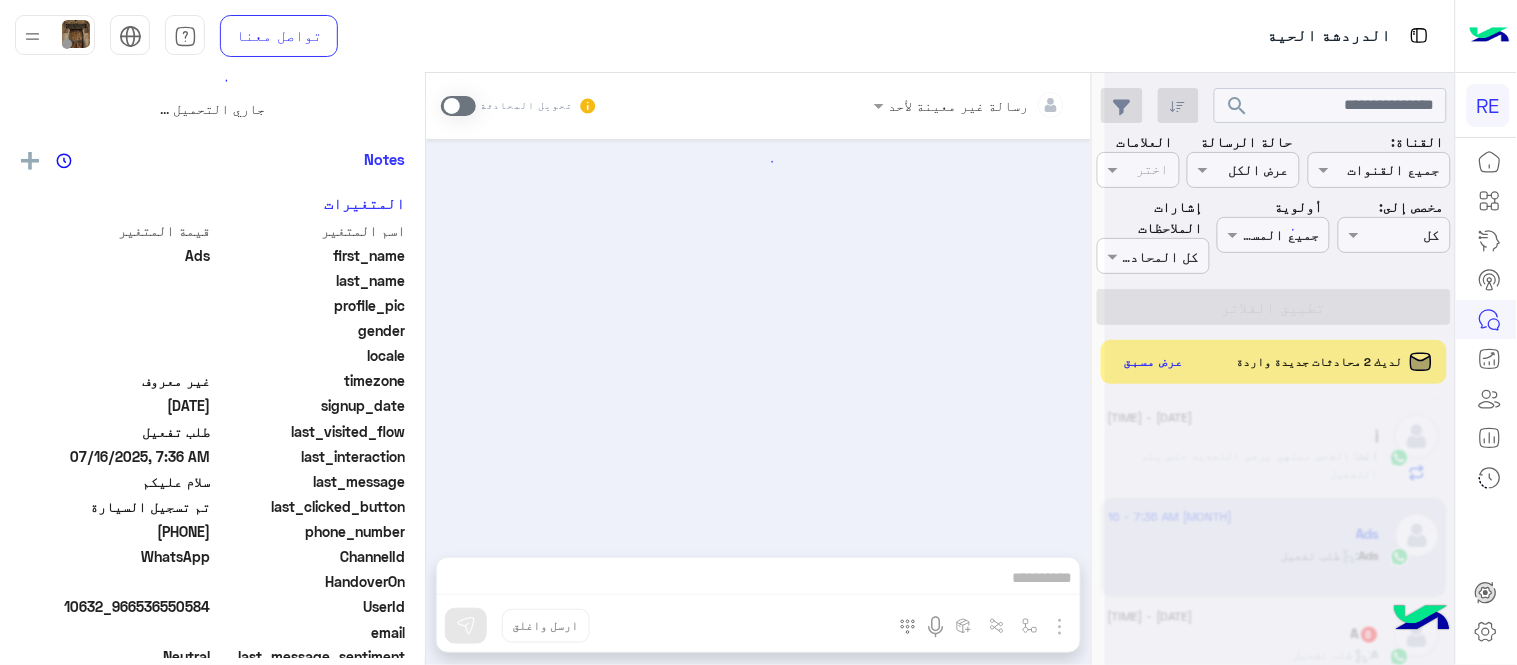 scroll, scrollTop: 0, scrollLeft: 0, axis: both 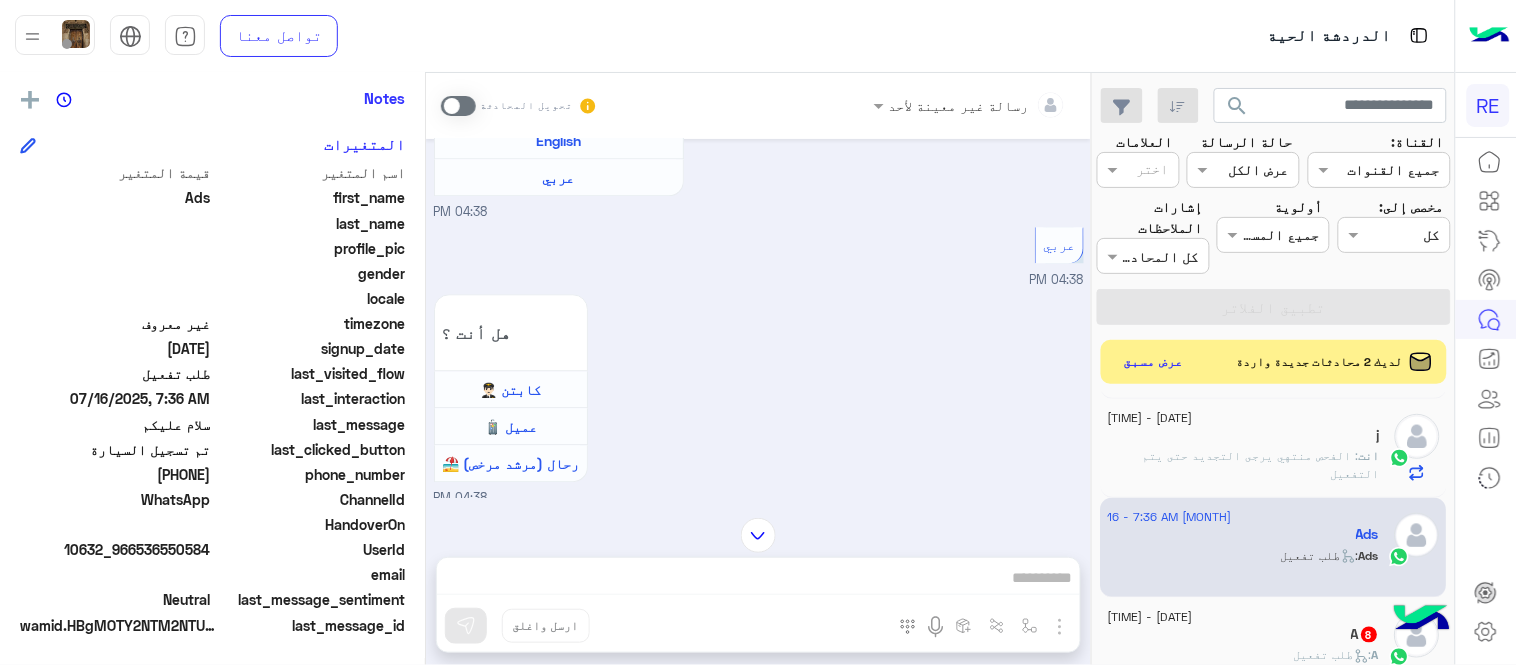 click on "[PHONE]" 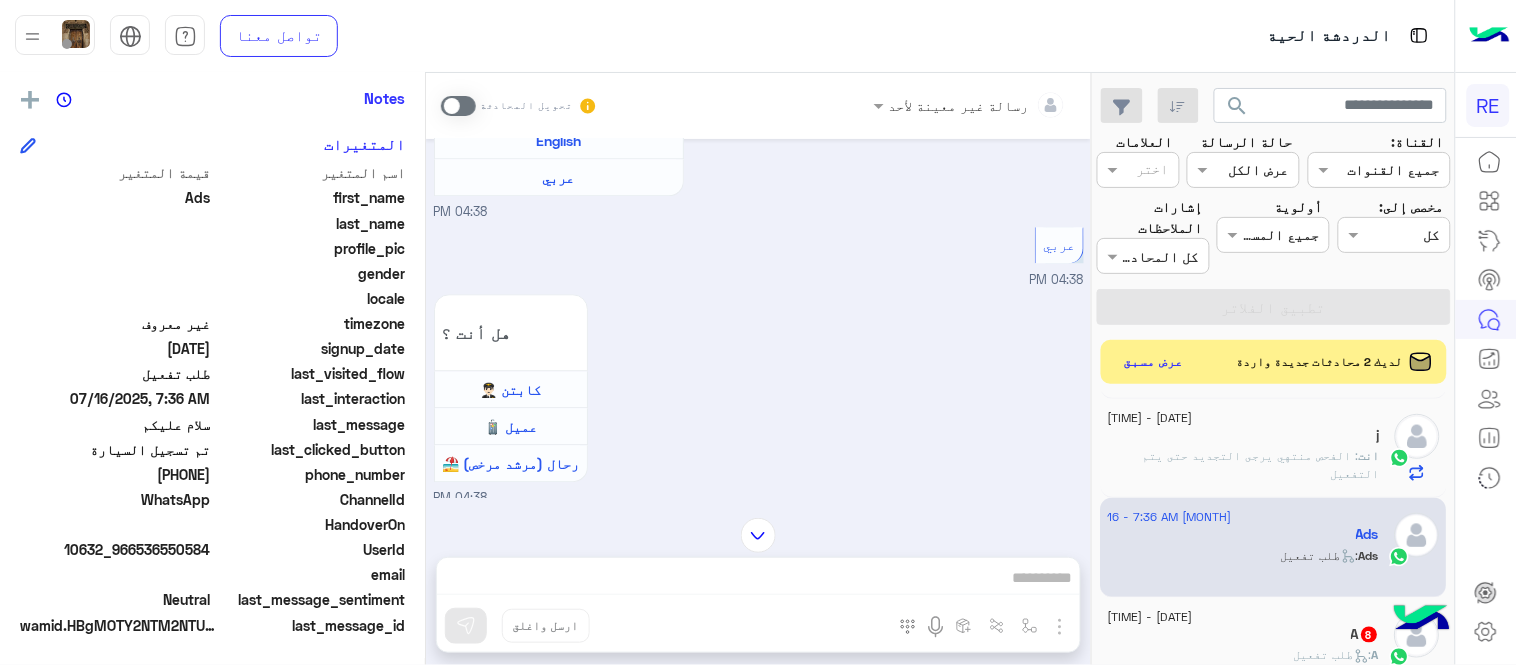 click on "[PHONE]" 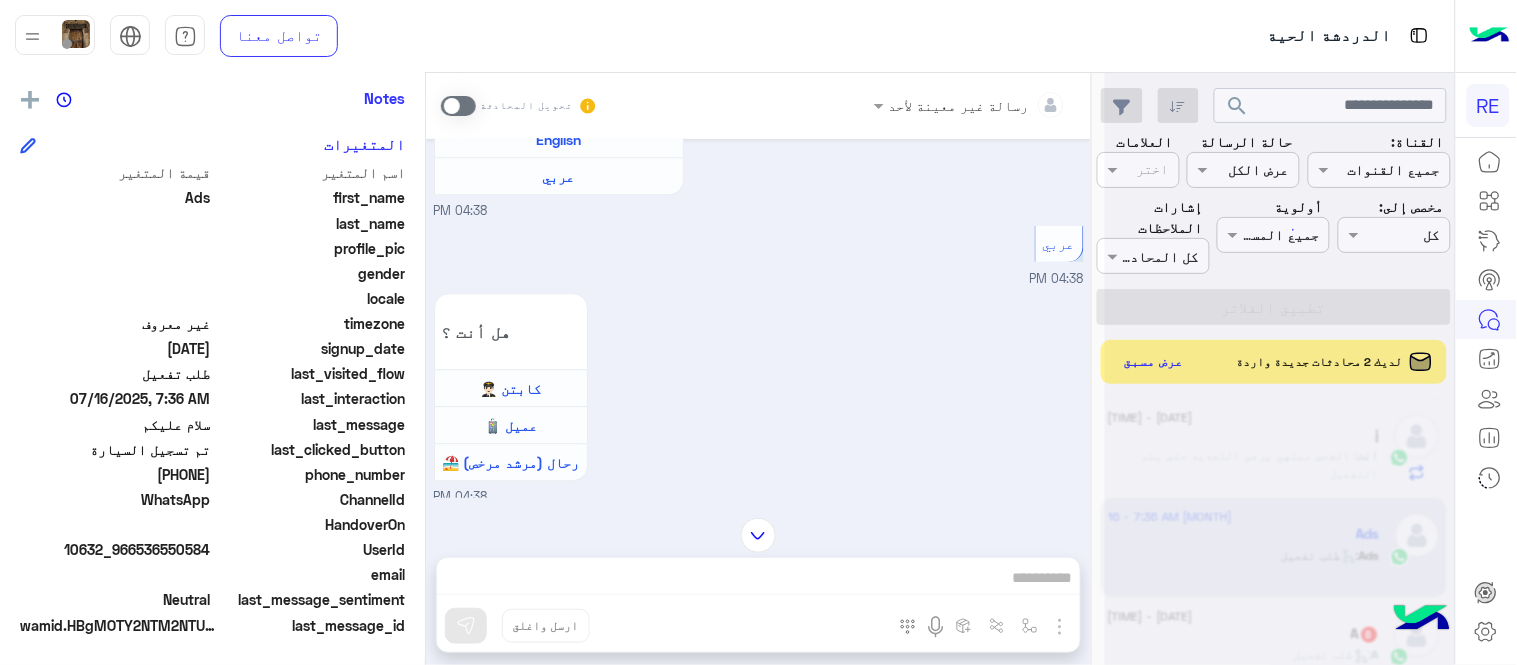 scroll, scrollTop: 2751, scrollLeft: 0, axis: vertical 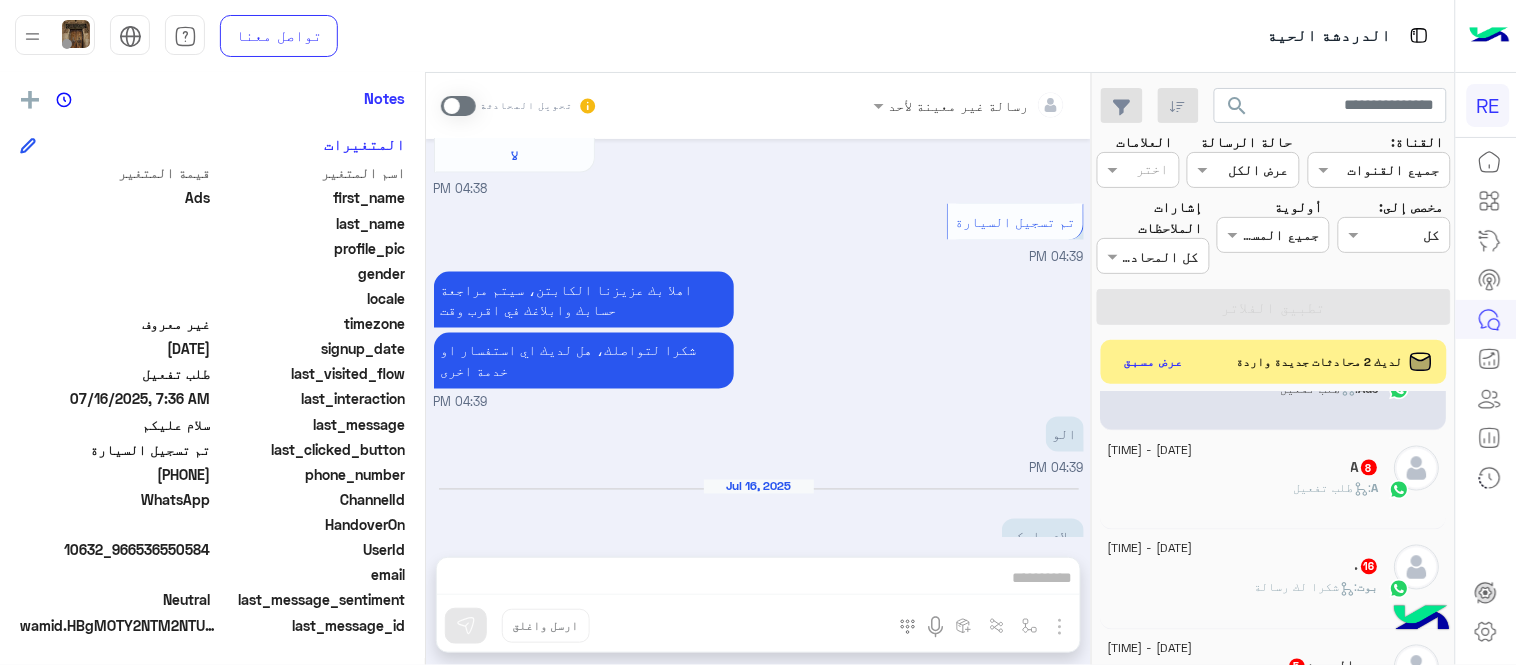 click on "A :   طلب تفعيل" 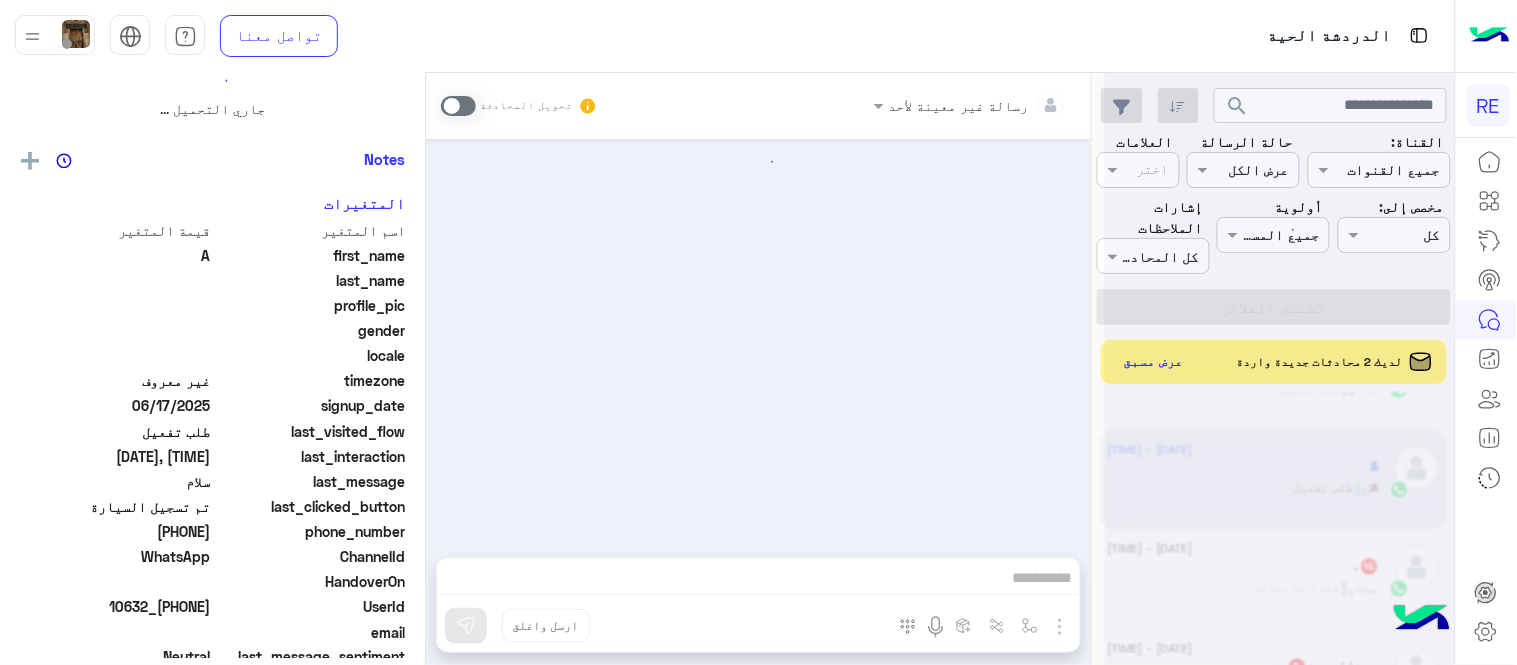 scroll, scrollTop: 0, scrollLeft: 0, axis: both 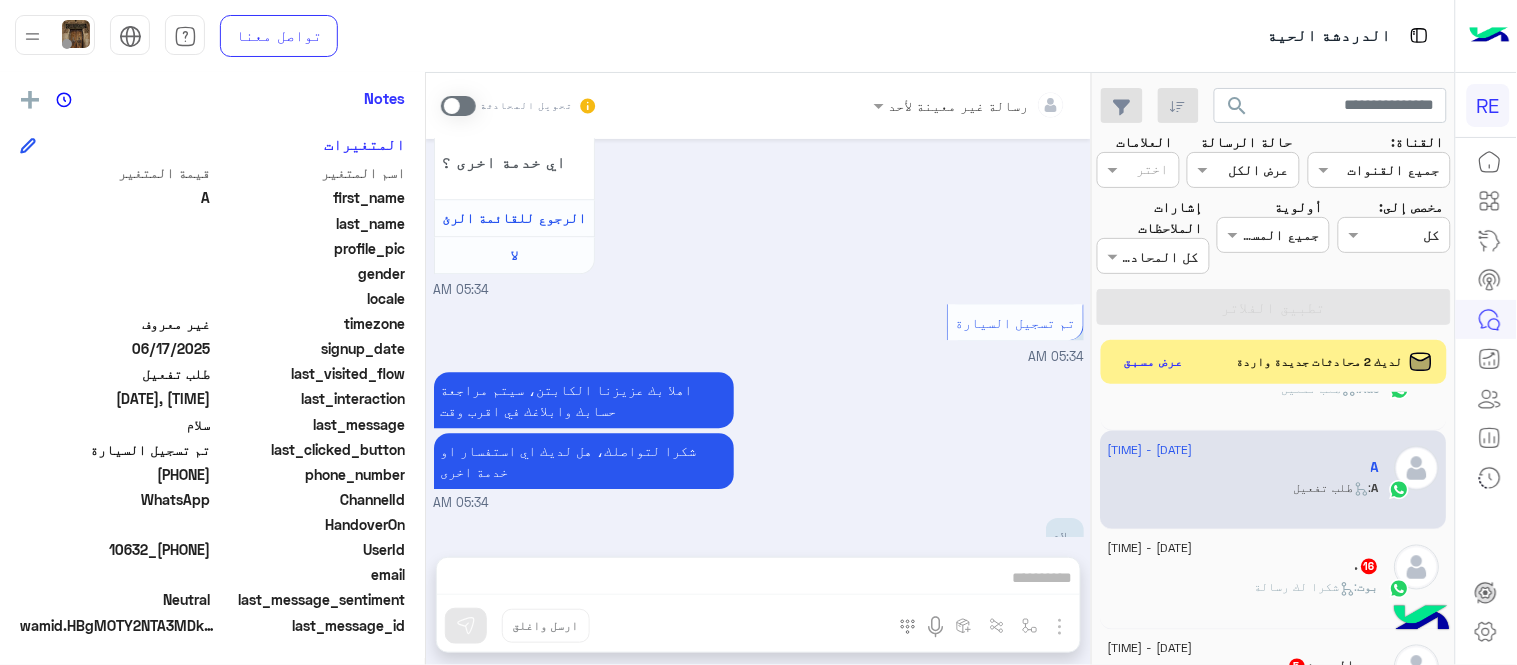drag, startPoint x: 138, startPoint y: 475, endPoint x: 207, endPoint y: 471, distance: 69.115845 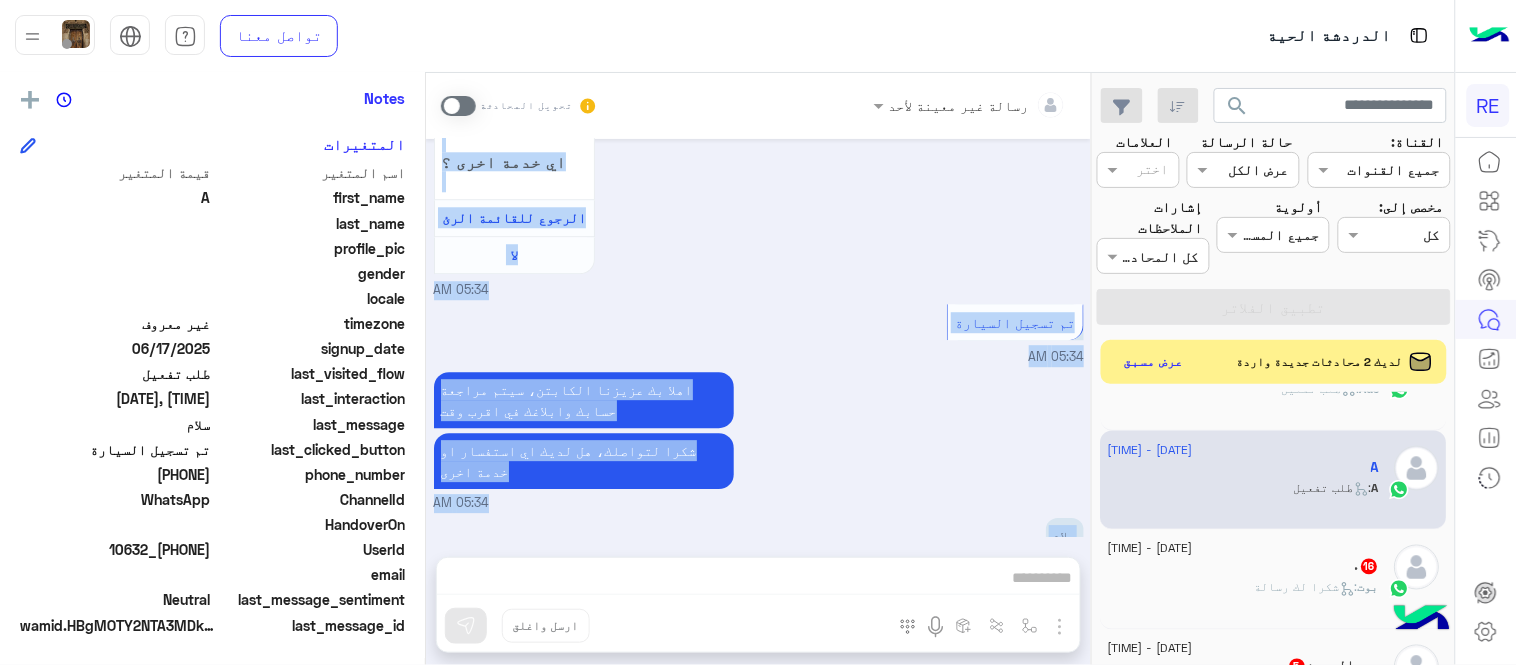 drag, startPoint x: 454, startPoint y: 98, endPoint x: 722, endPoint y: 550, distance: 525.4788 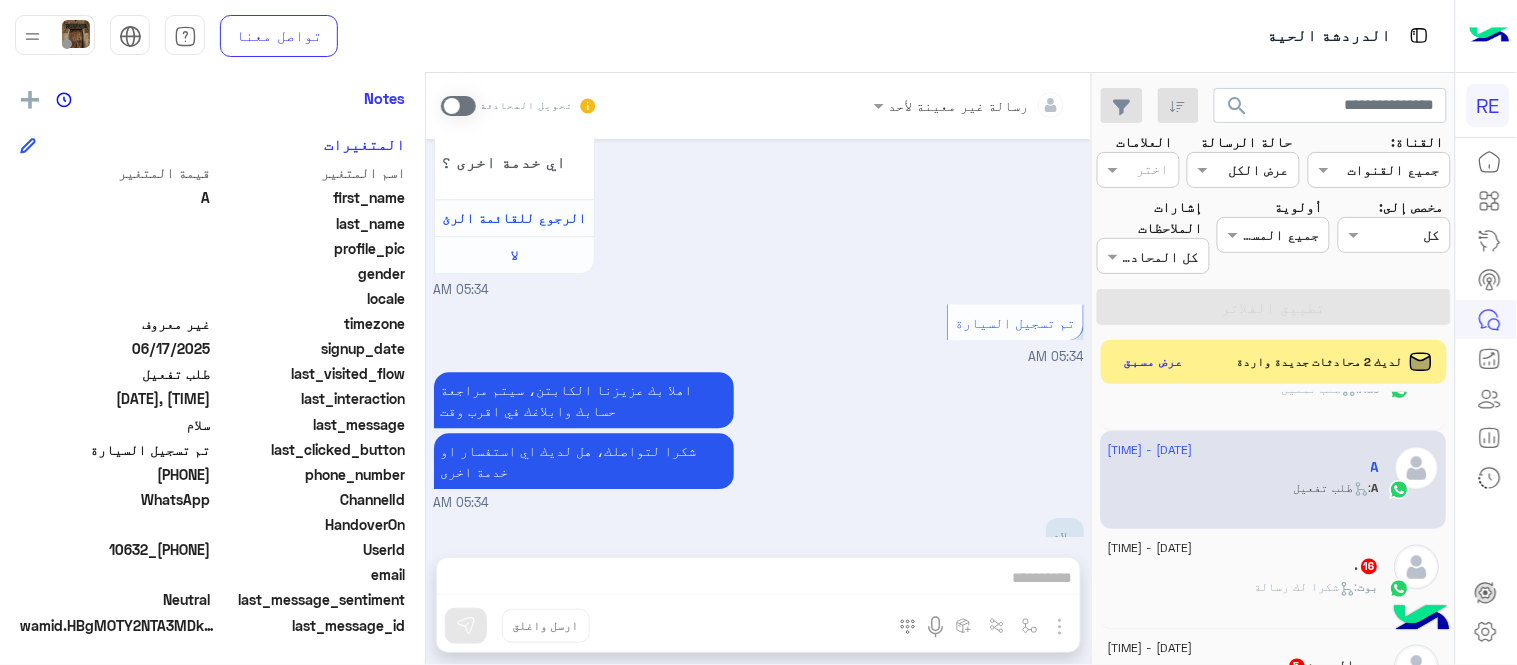 drag, startPoint x: 141, startPoint y: 475, endPoint x: 212, endPoint y: 475, distance: 71 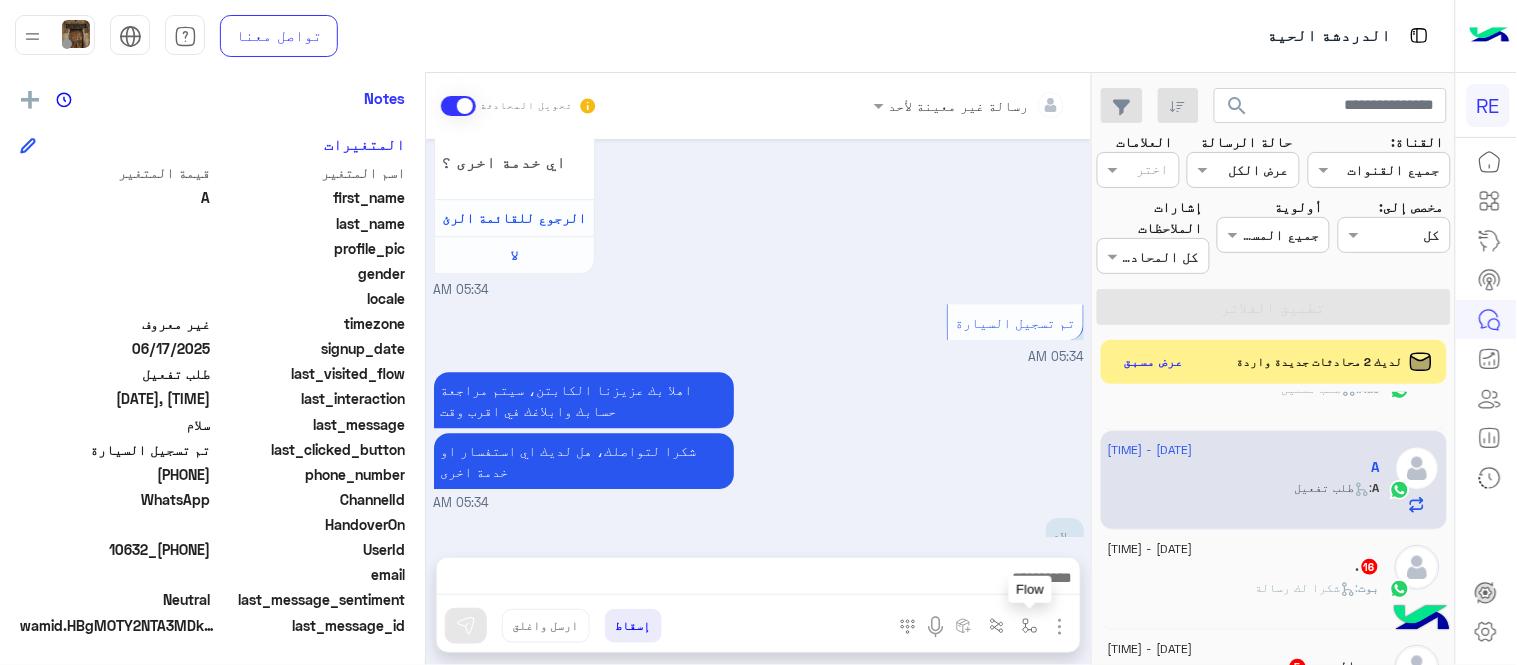 scroll, scrollTop: 1401, scrollLeft: 0, axis: vertical 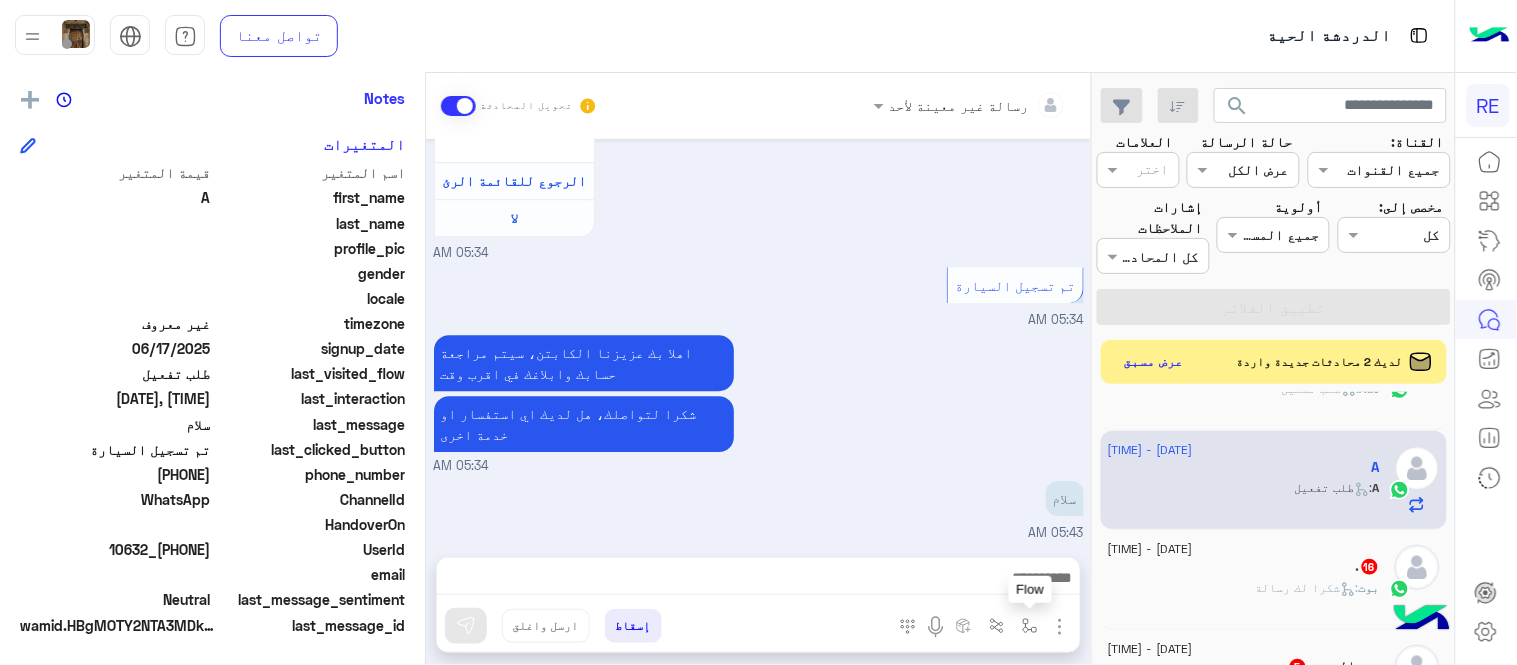 click at bounding box center [1030, 626] 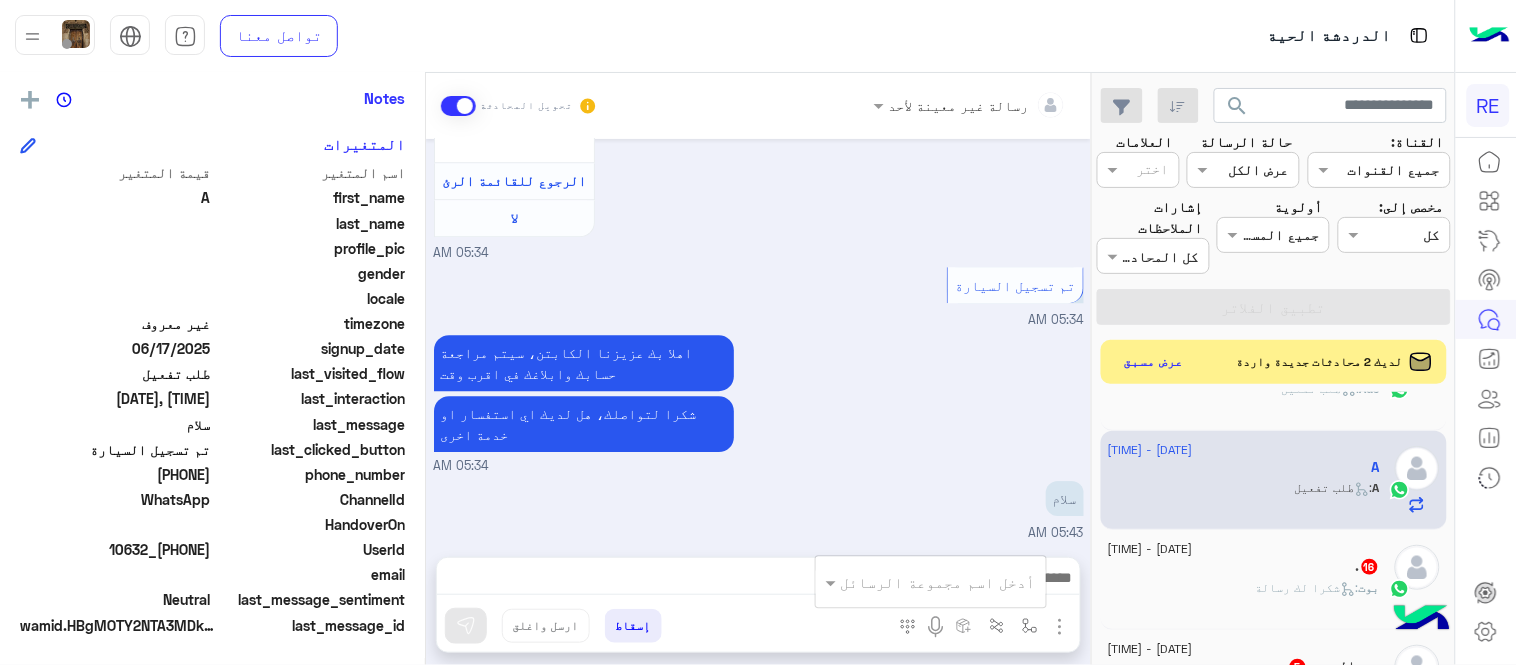 click on "أدخل اسم مجموعة الرسائل" at bounding box center [938, 582] 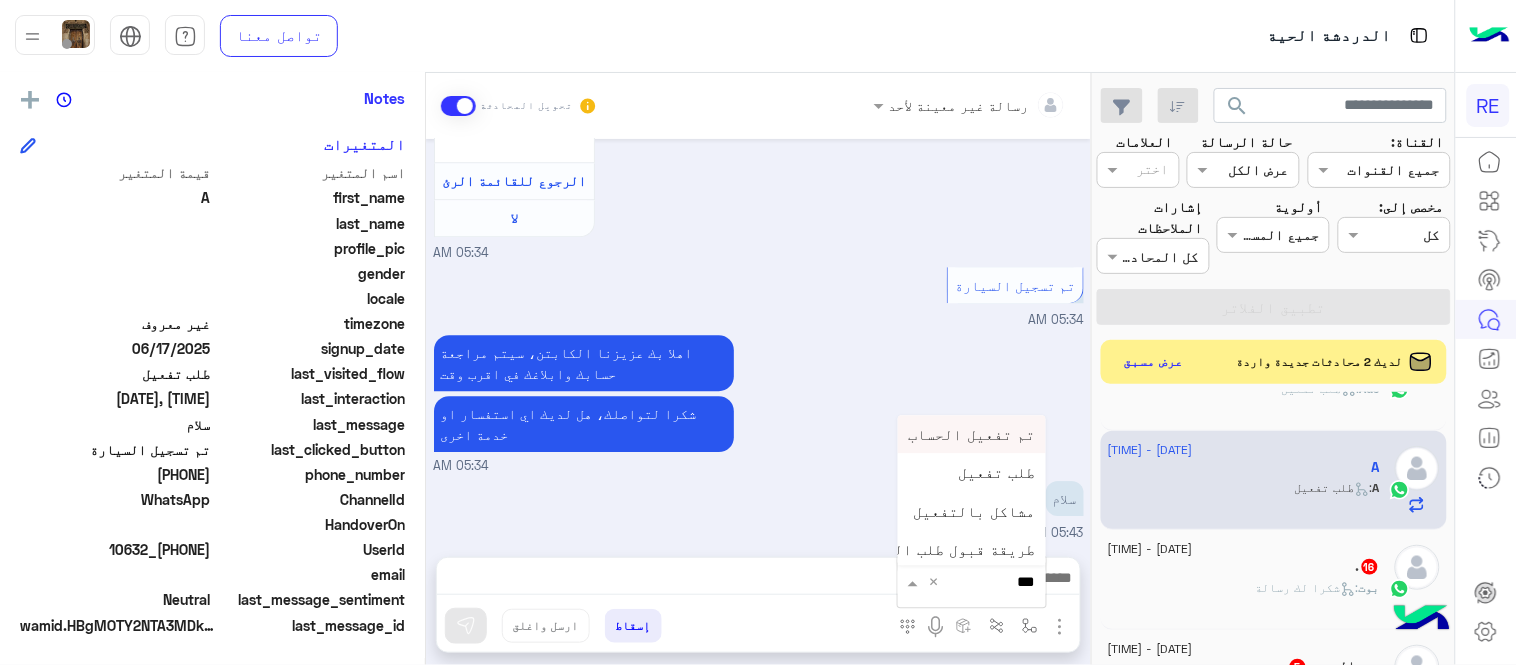 type on "****" 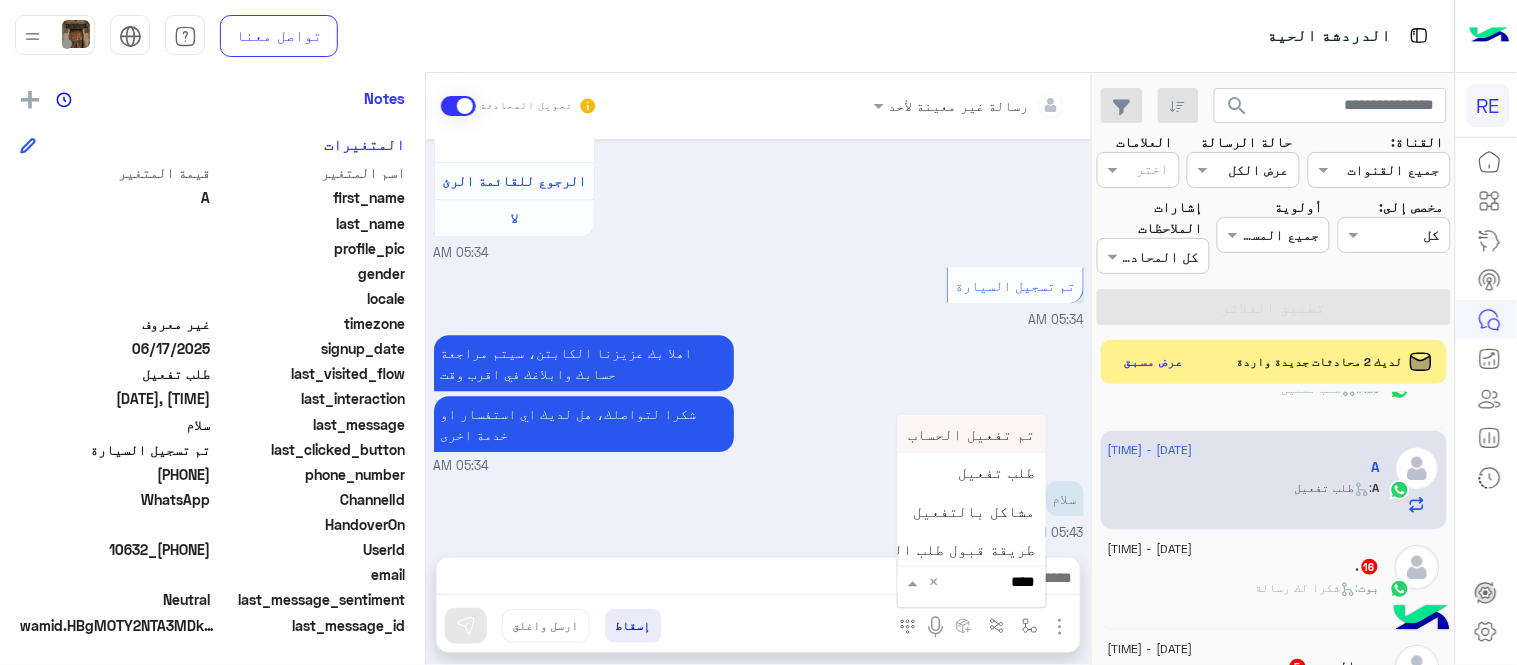 click on "تم تفعيل الحساب" at bounding box center [972, 434] 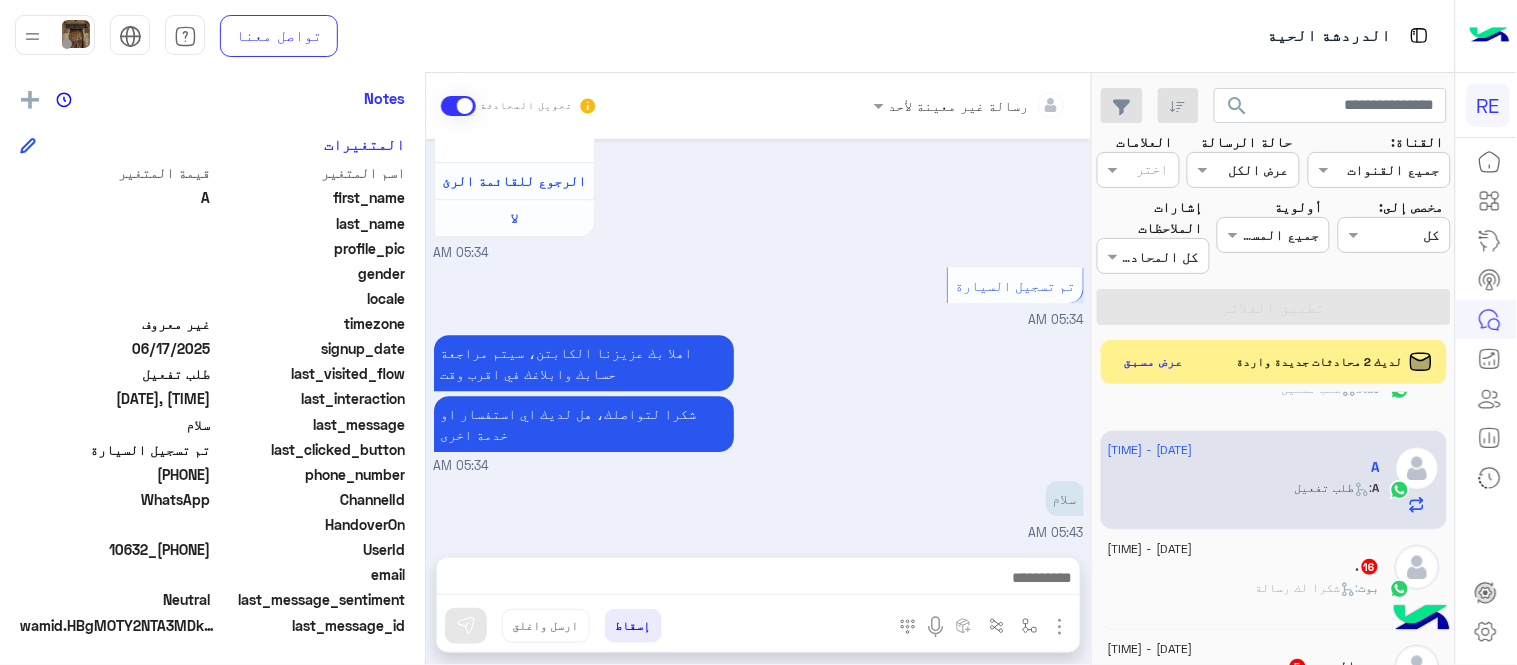 type on "**********" 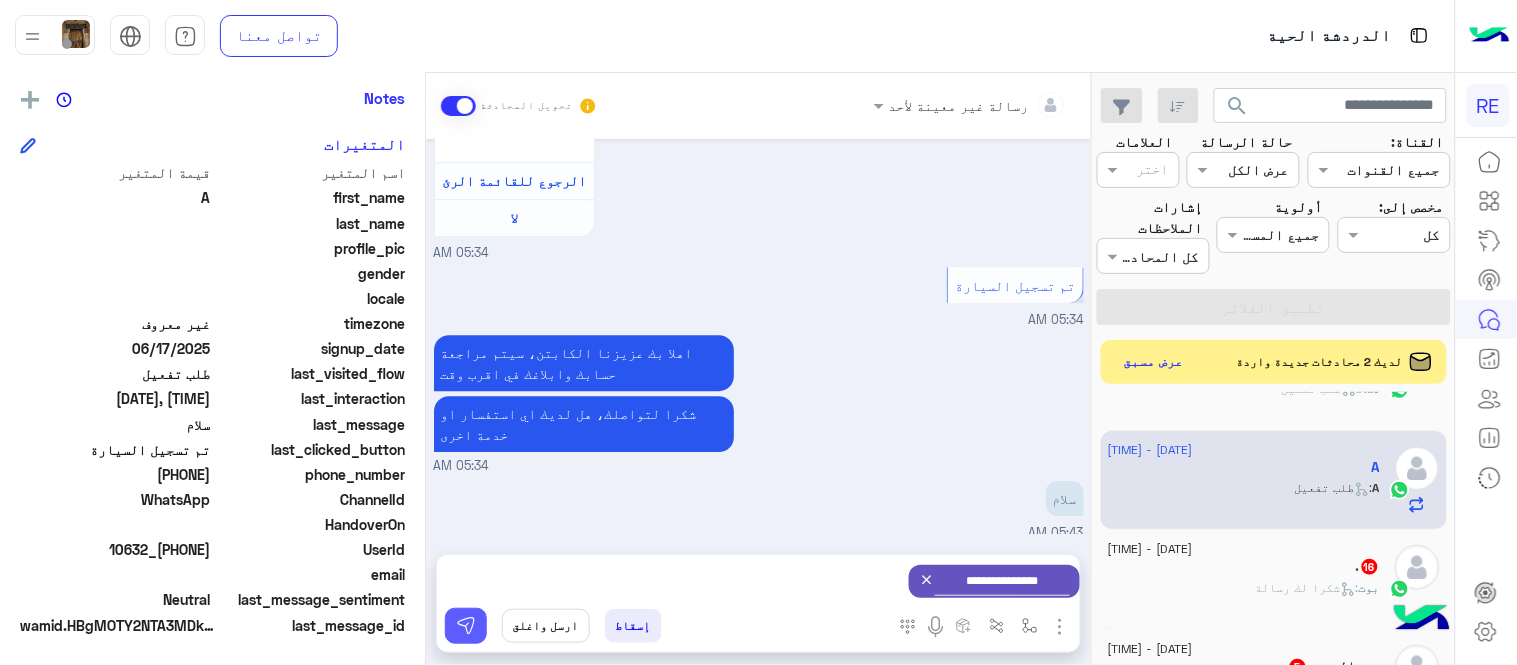 click at bounding box center [466, 626] 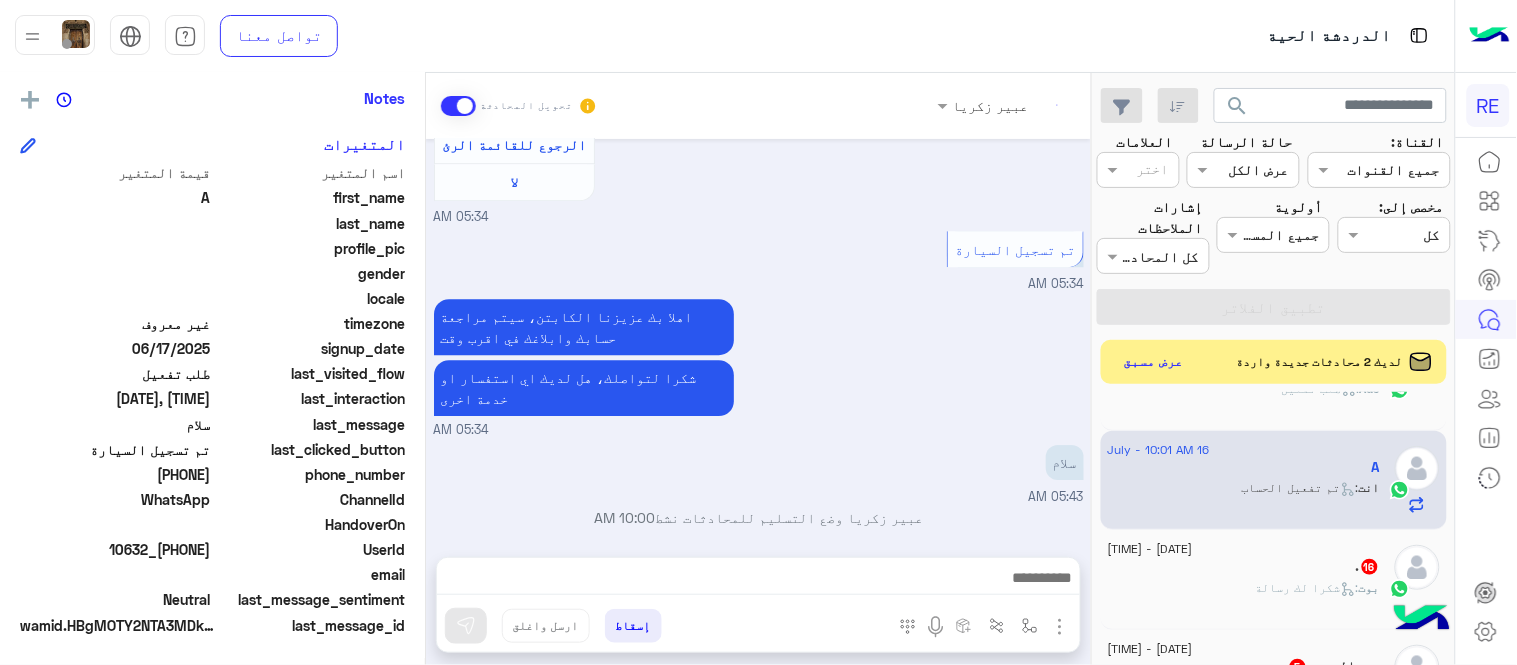 scroll, scrollTop: 1626, scrollLeft: 0, axis: vertical 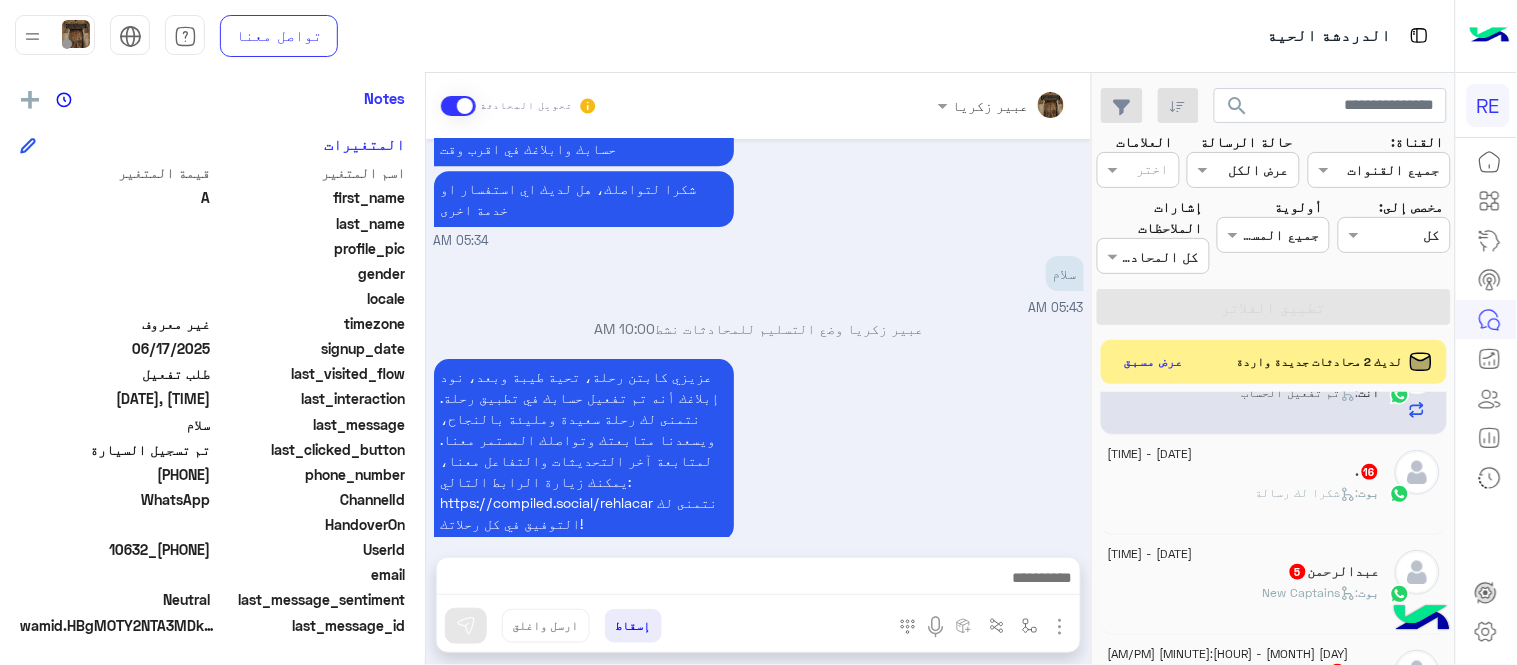 click on "بوت :   شكرا لك رسالة" 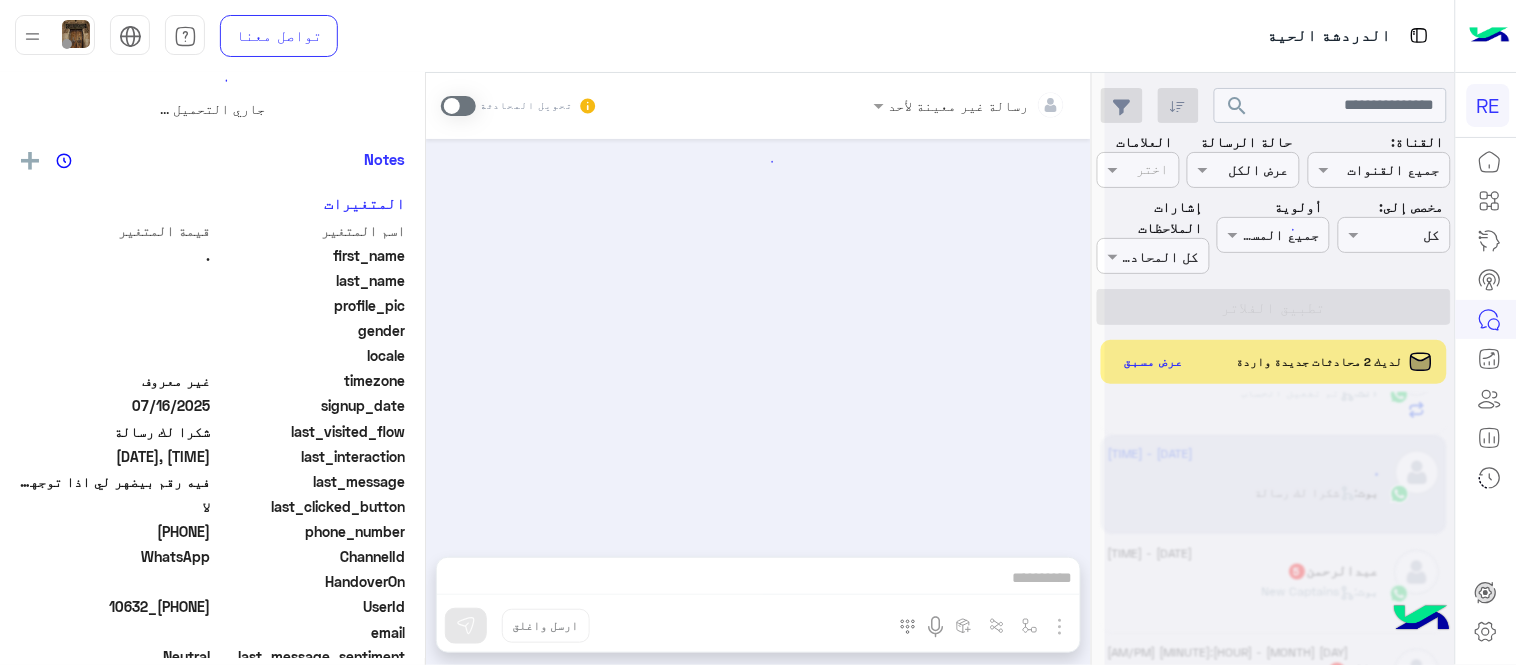 scroll, scrollTop: 0, scrollLeft: 0, axis: both 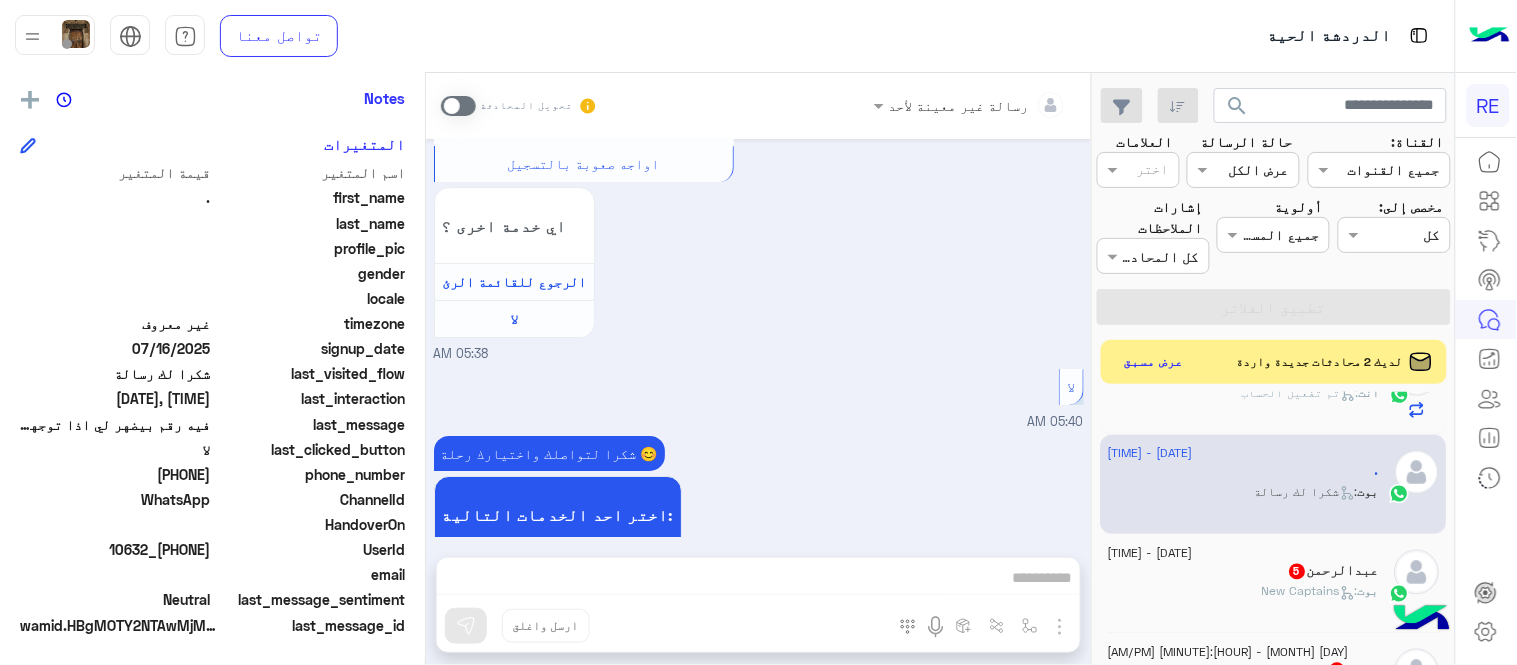 click at bounding box center [458, 106] 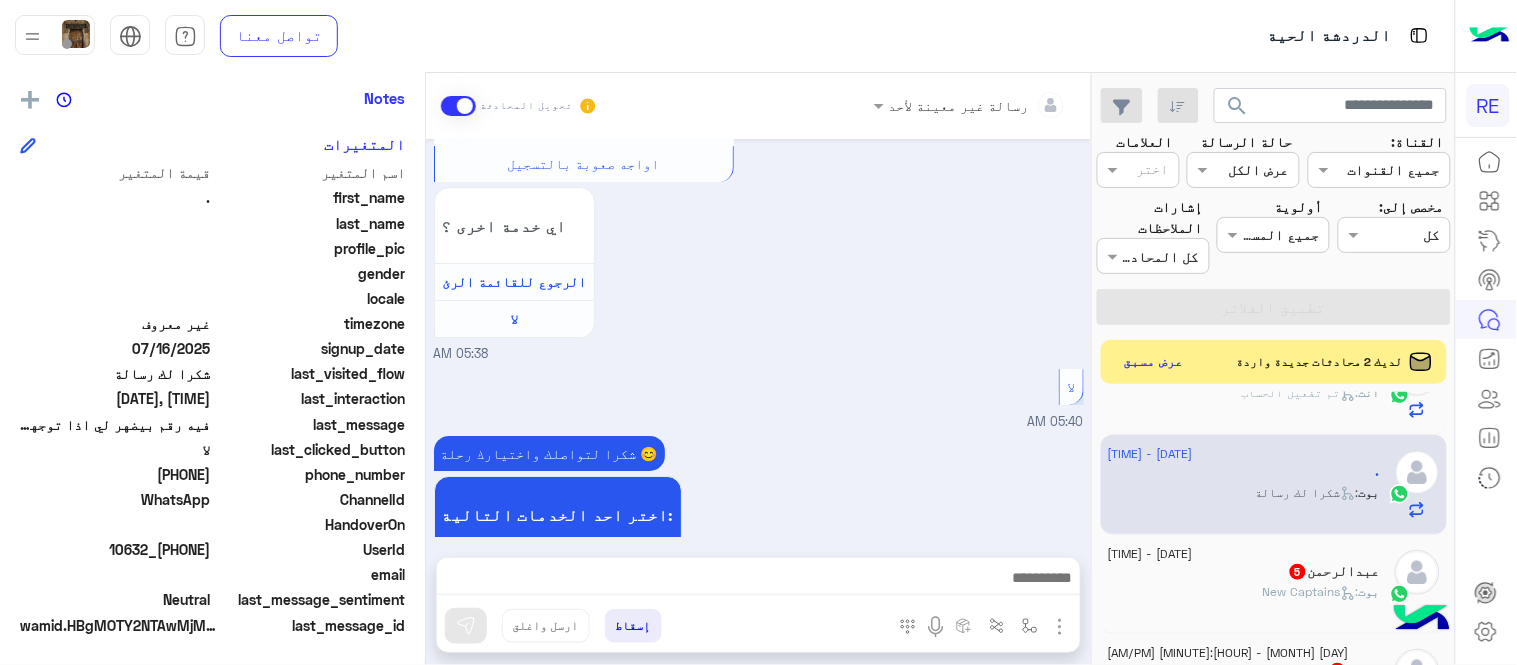 scroll, scrollTop: 1818, scrollLeft: 0, axis: vertical 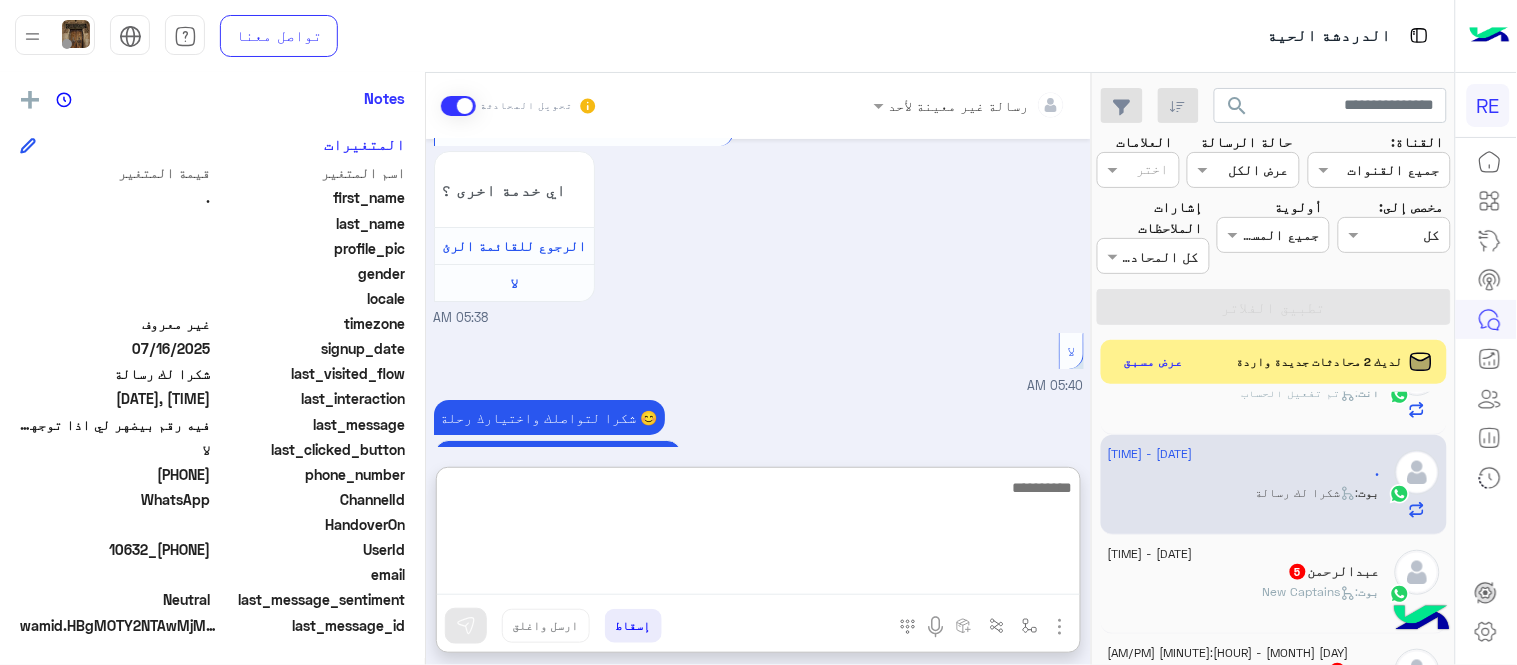 click at bounding box center (758, 535) 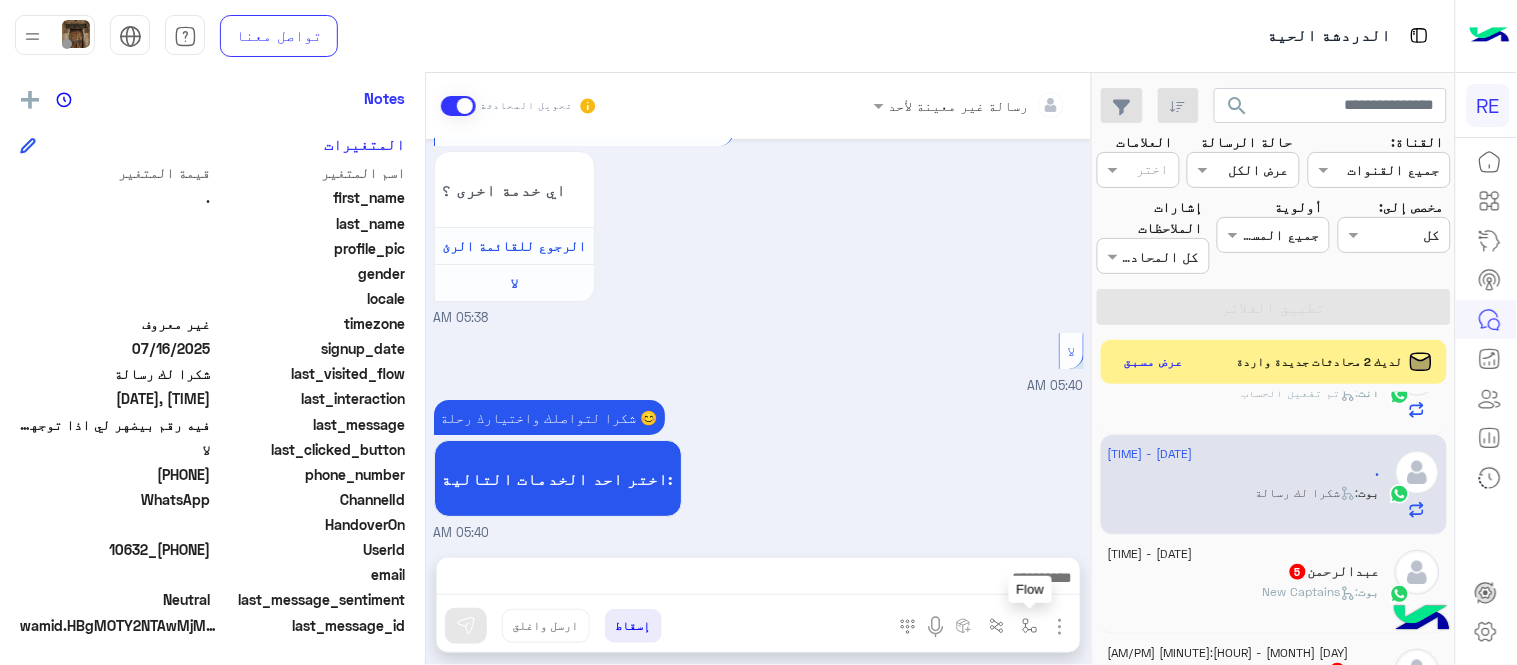 click at bounding box center [1030, 626] 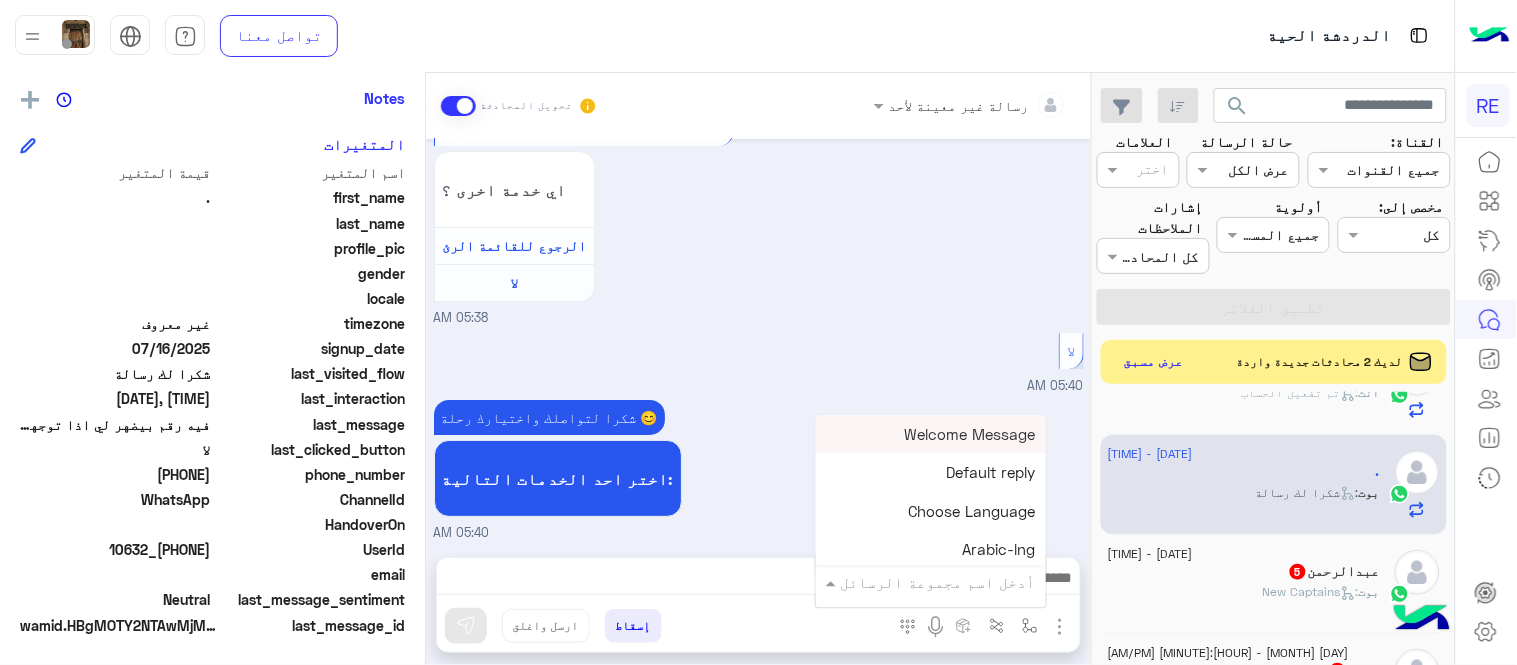 click at bounding box center [959, 582] 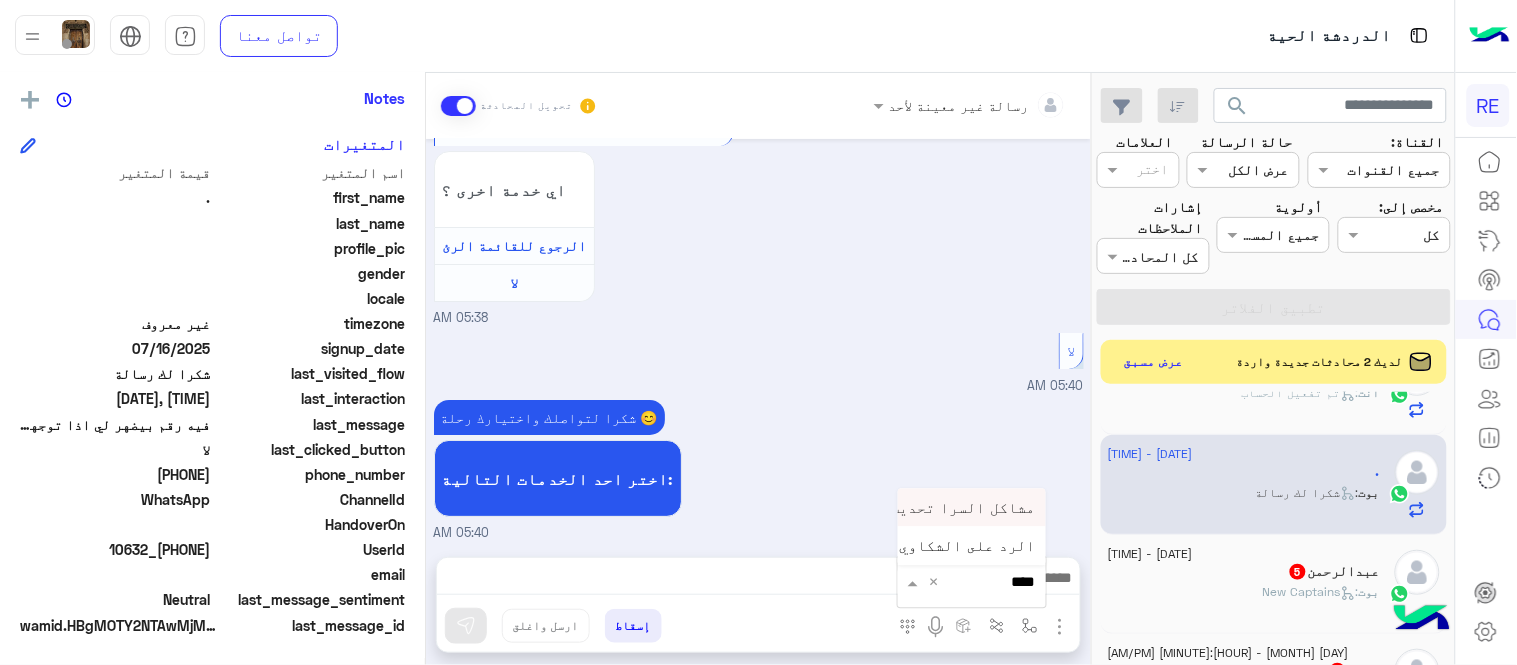 type on "*****" 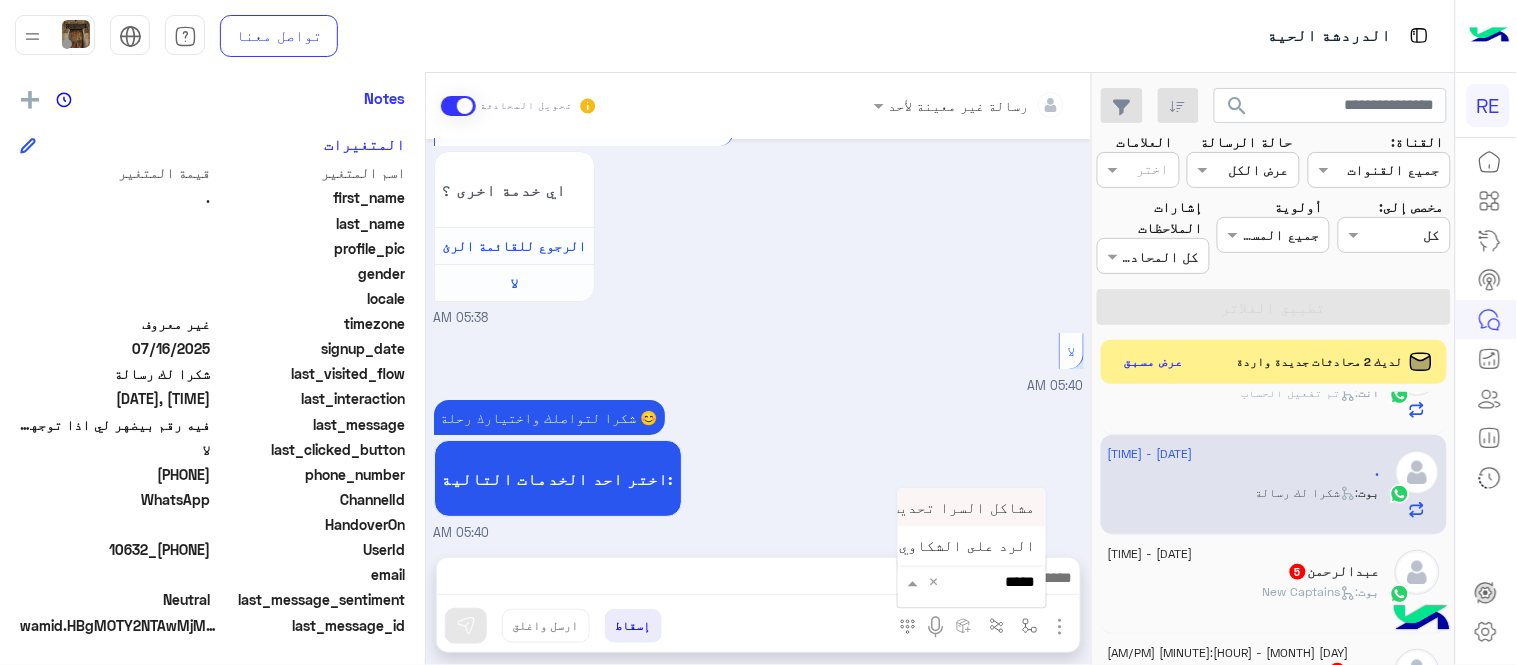 click on "مشاكل السرا تحديث" at bounding box center [963, 507] 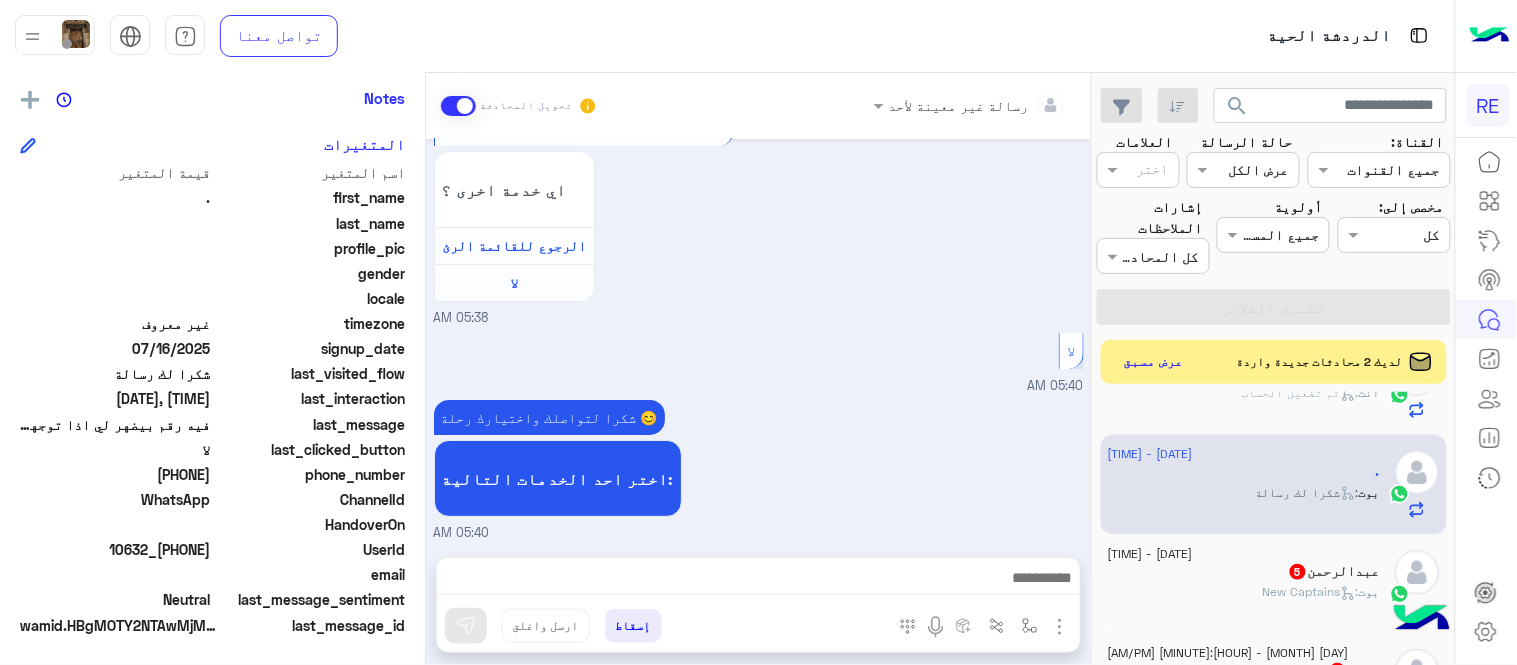 type on "**********" 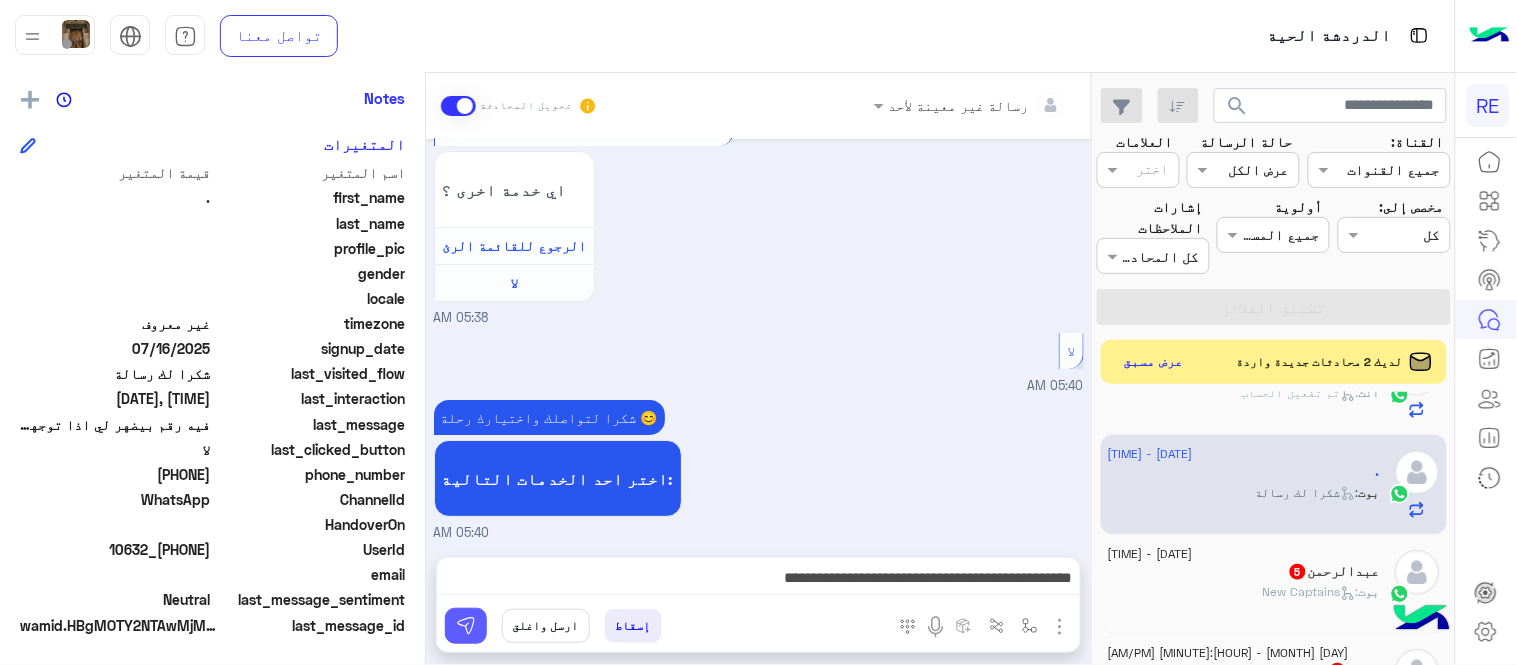 click at bounding box center (466, 626) 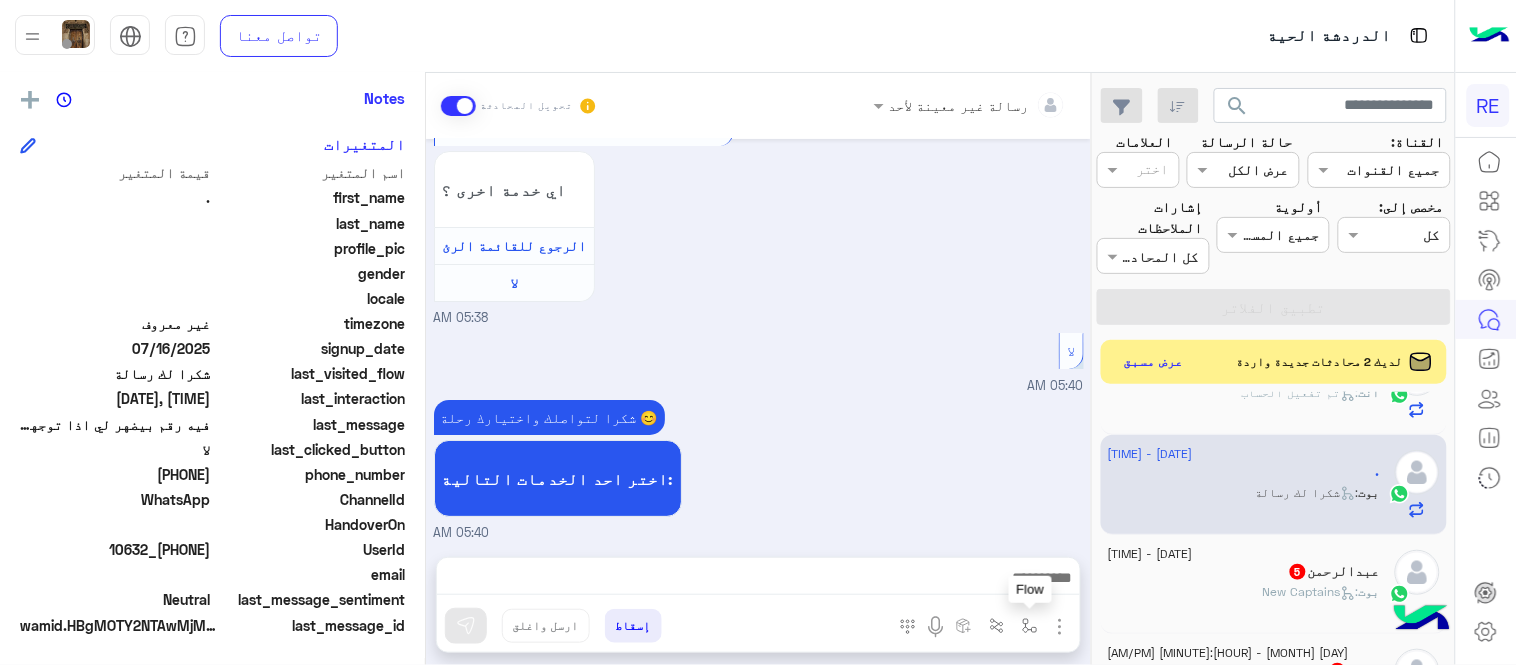click at bounding box center [1030, 625] 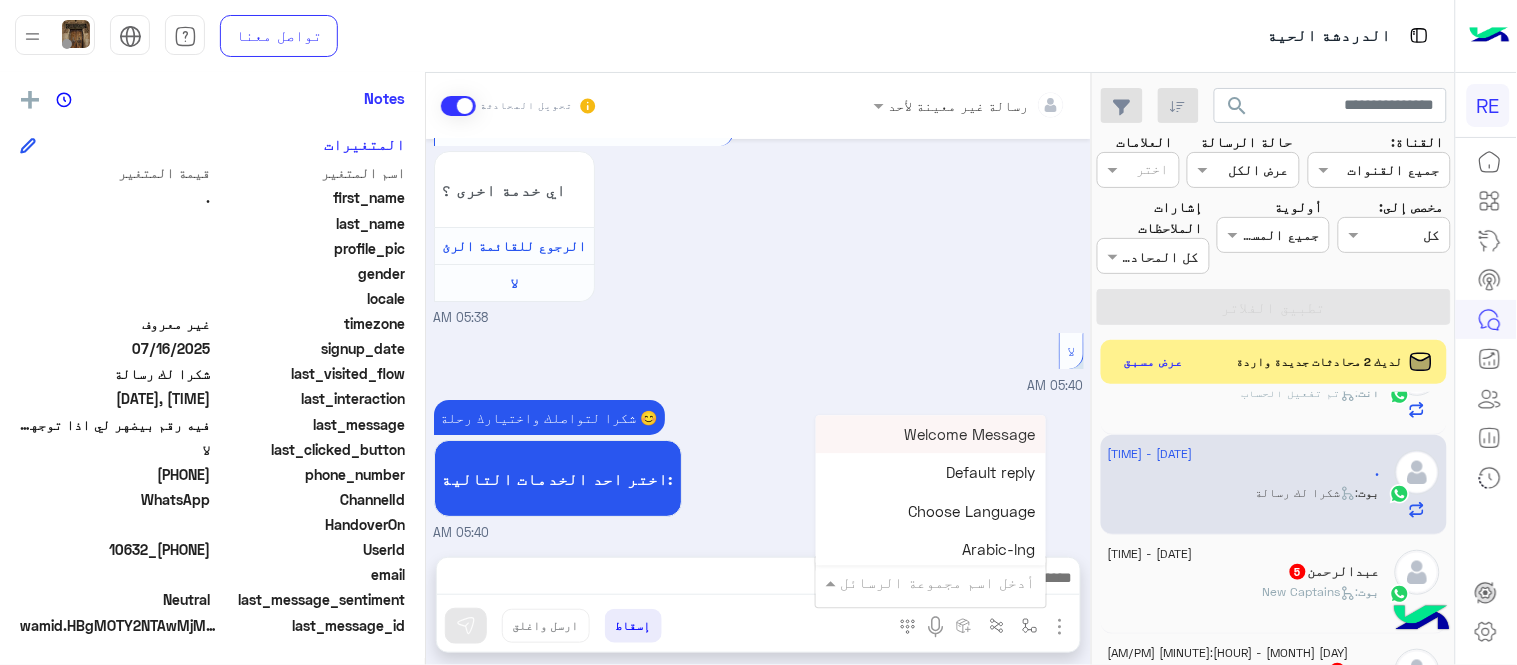 click at bounding box center (959, 582) 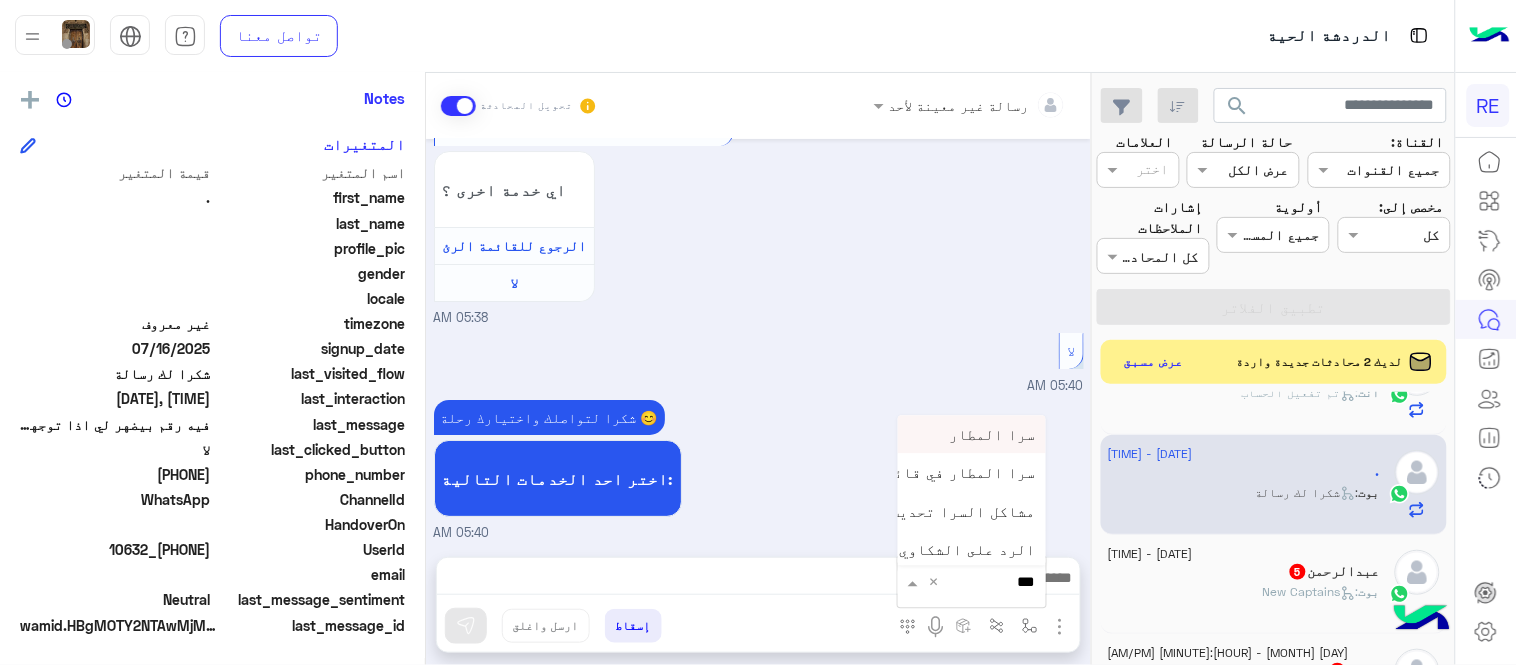 type on "***" 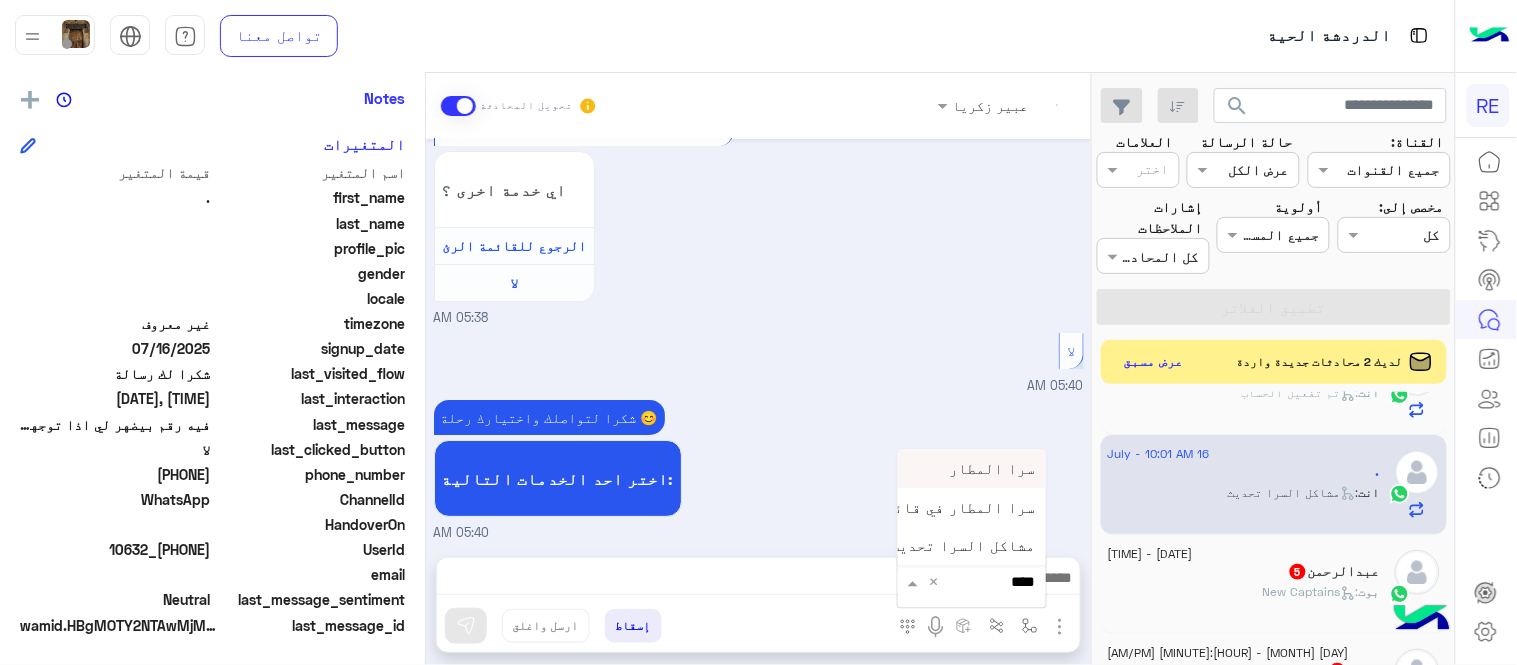 scroll, scrollTop: 2212, scrollLeft: 0, axis: vertical 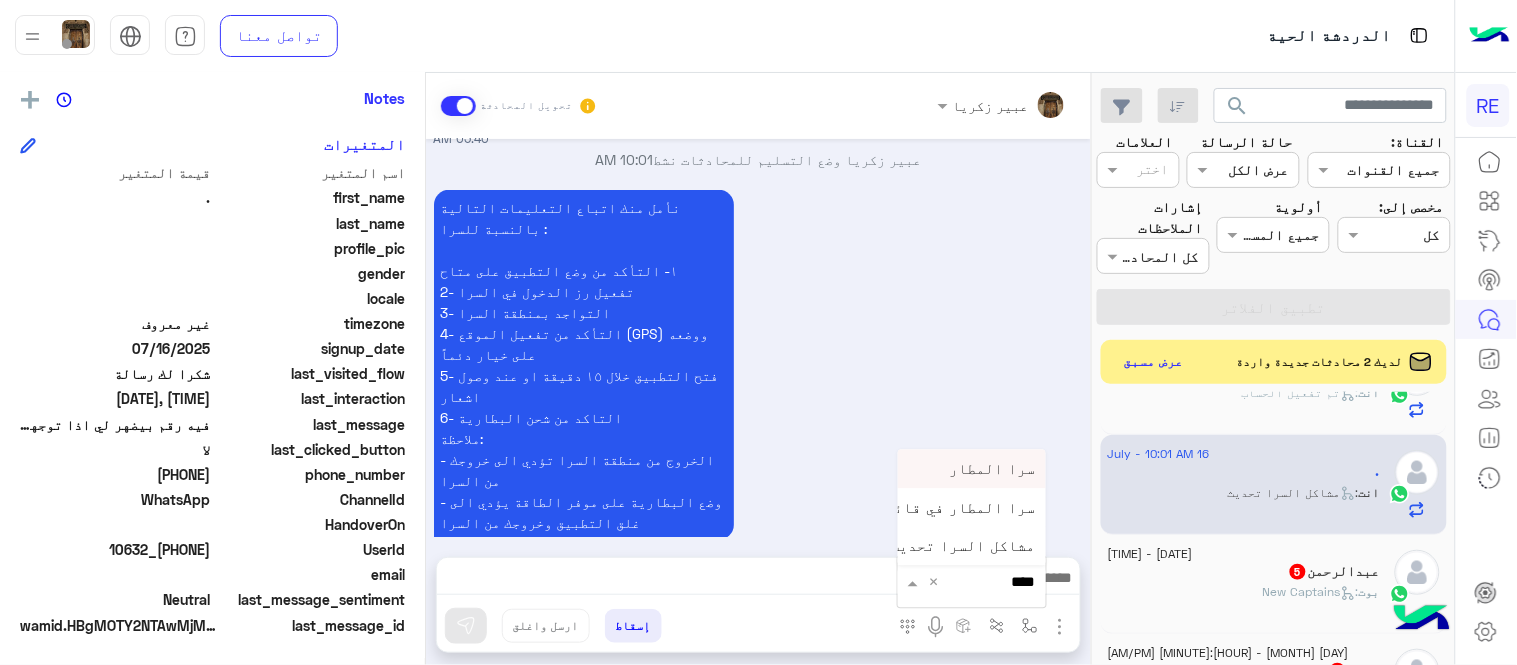 click on "سرا المطار" at bounding box center [972, 469] 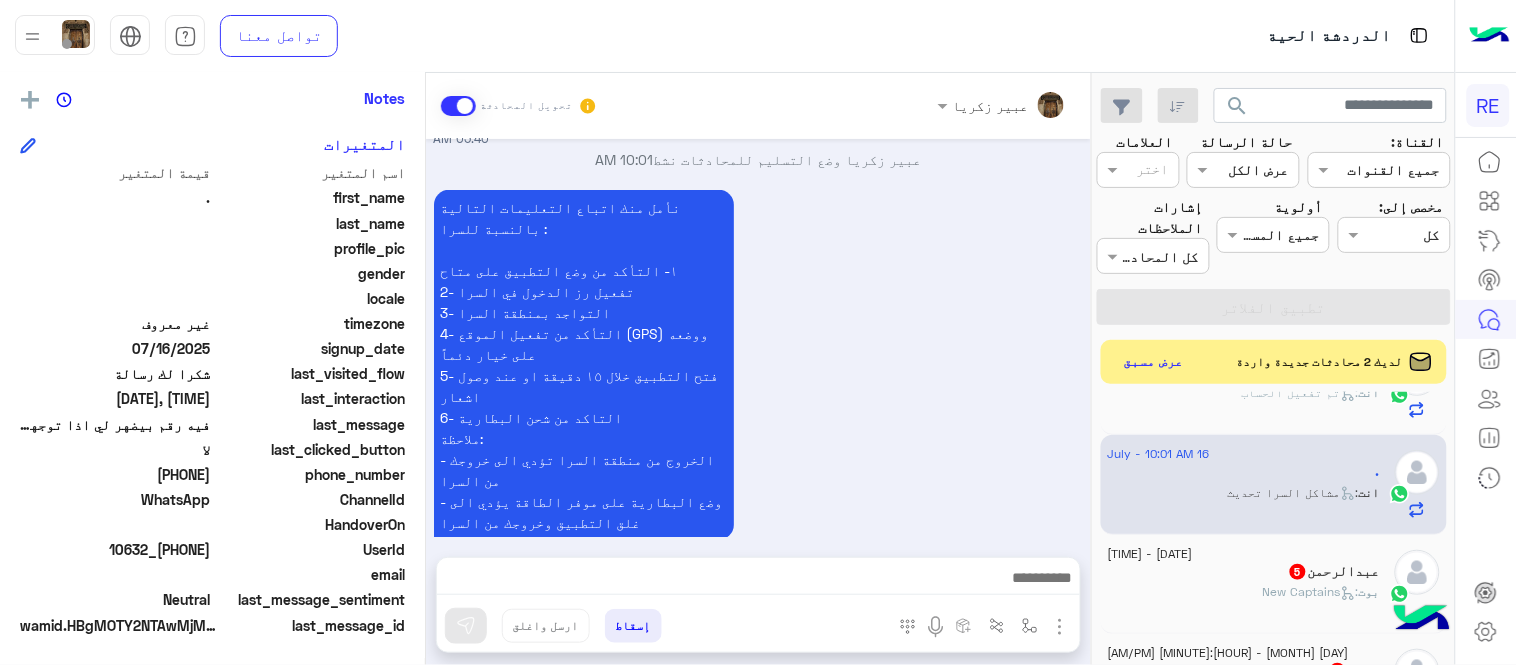 type on "**********" 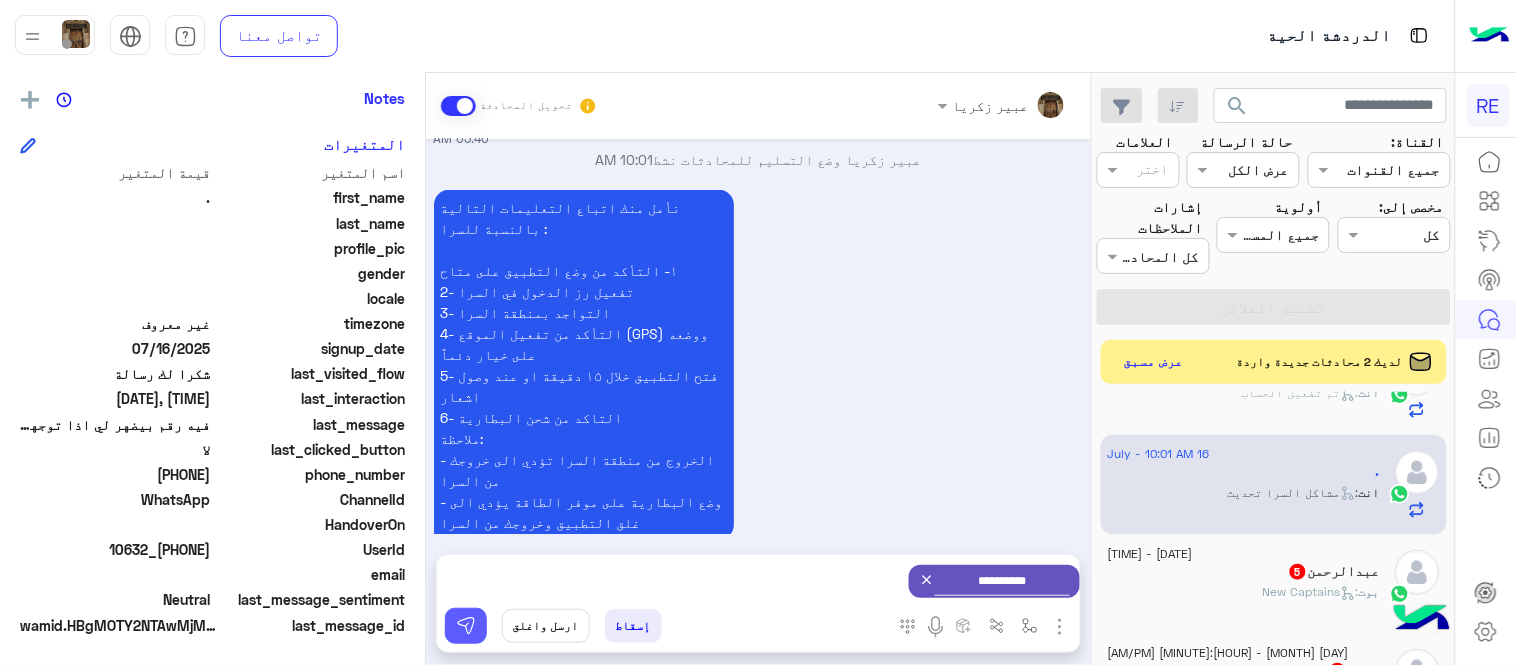click at bounding box center [466, 626] 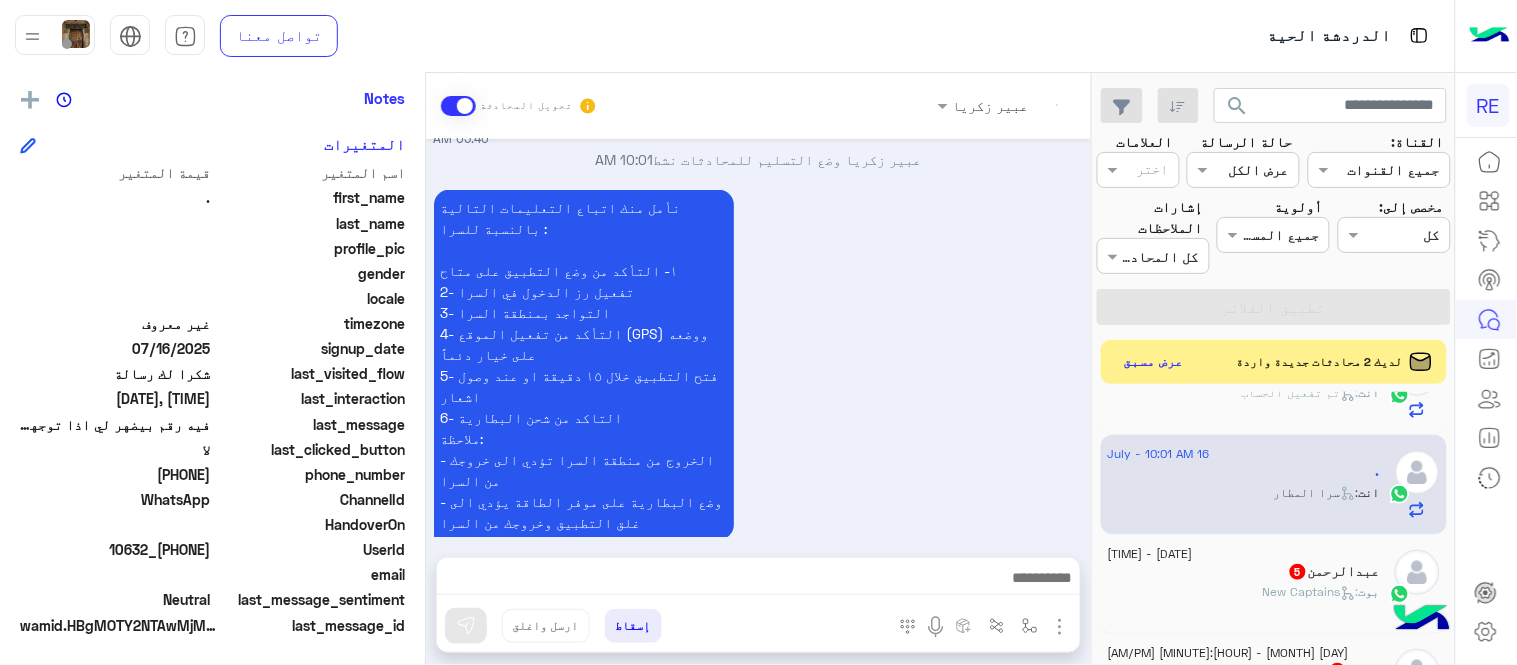 scroll, scrollTop: 2787, scrollLeft: 0, axis: vertical 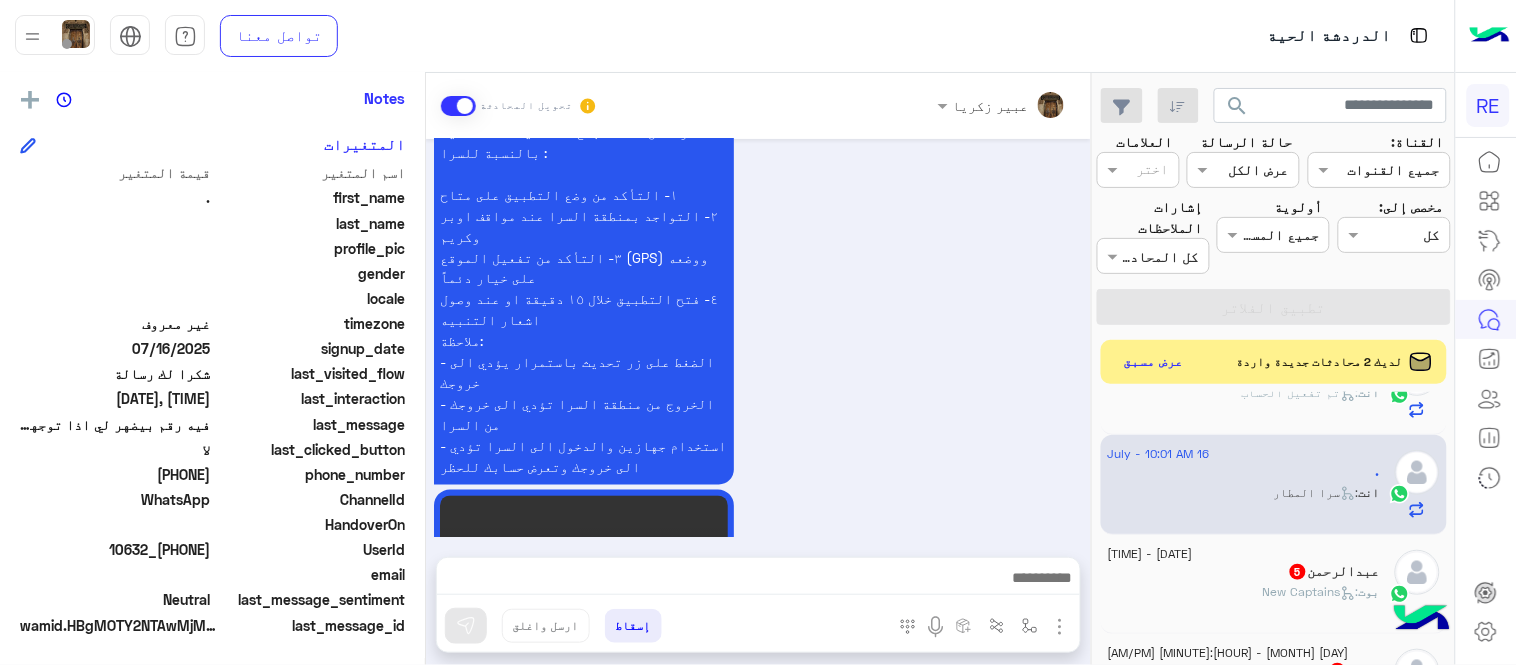 click on "بوت :   New Captains" 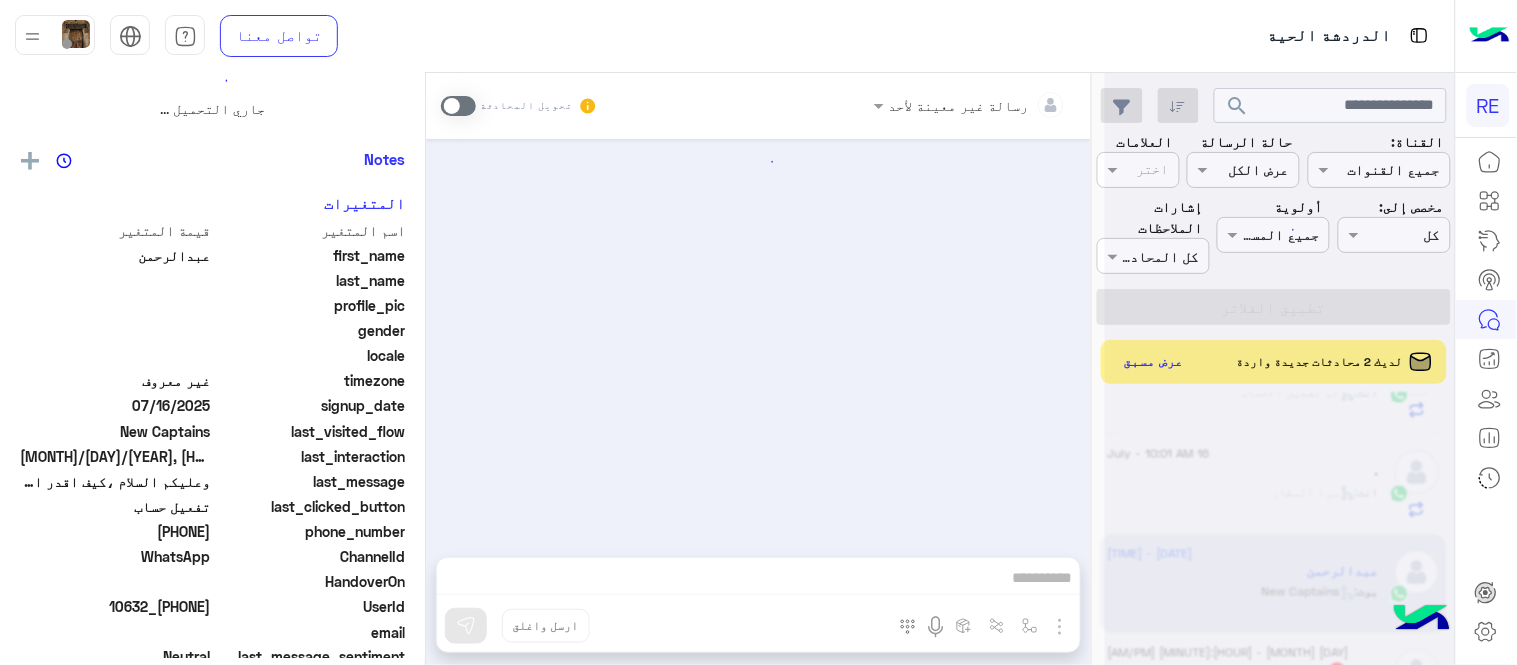 scroll, scrollTop: 0, scrollLeft: 0, axis: both 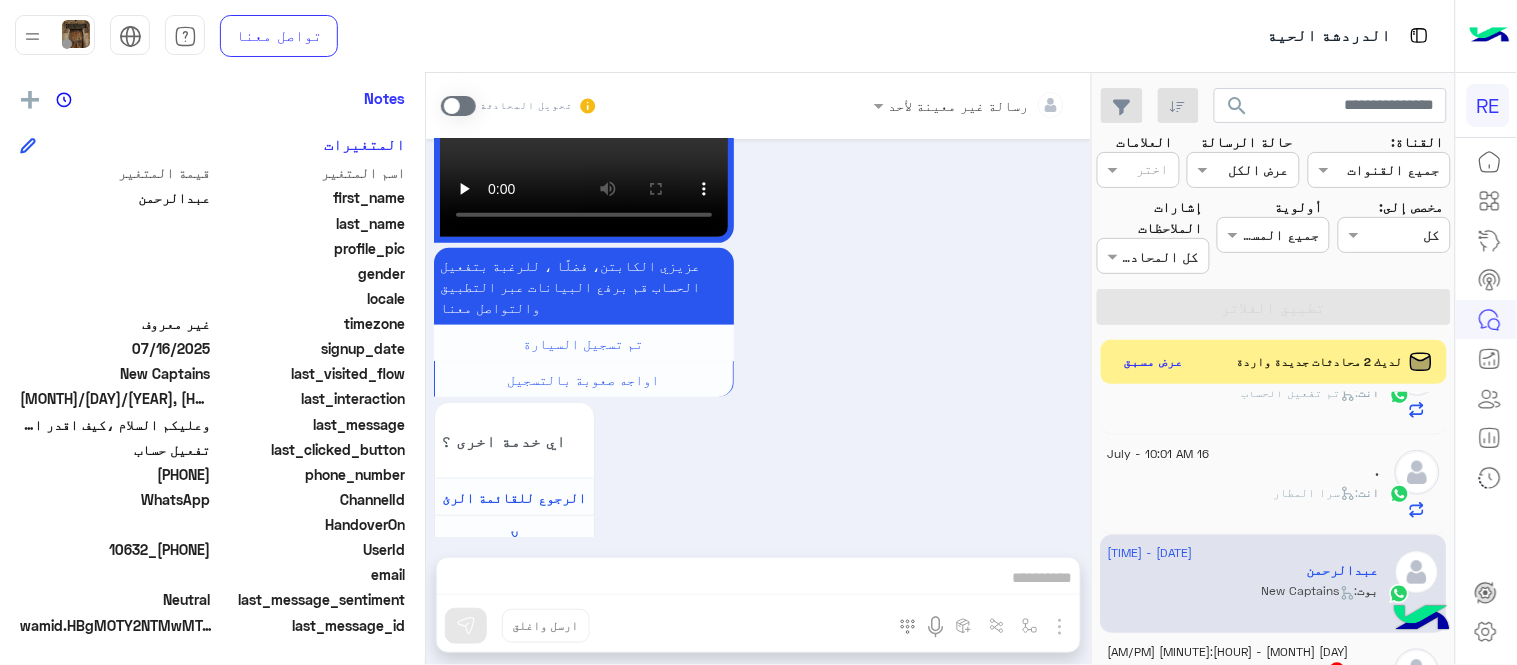 click on "[PHONE]" 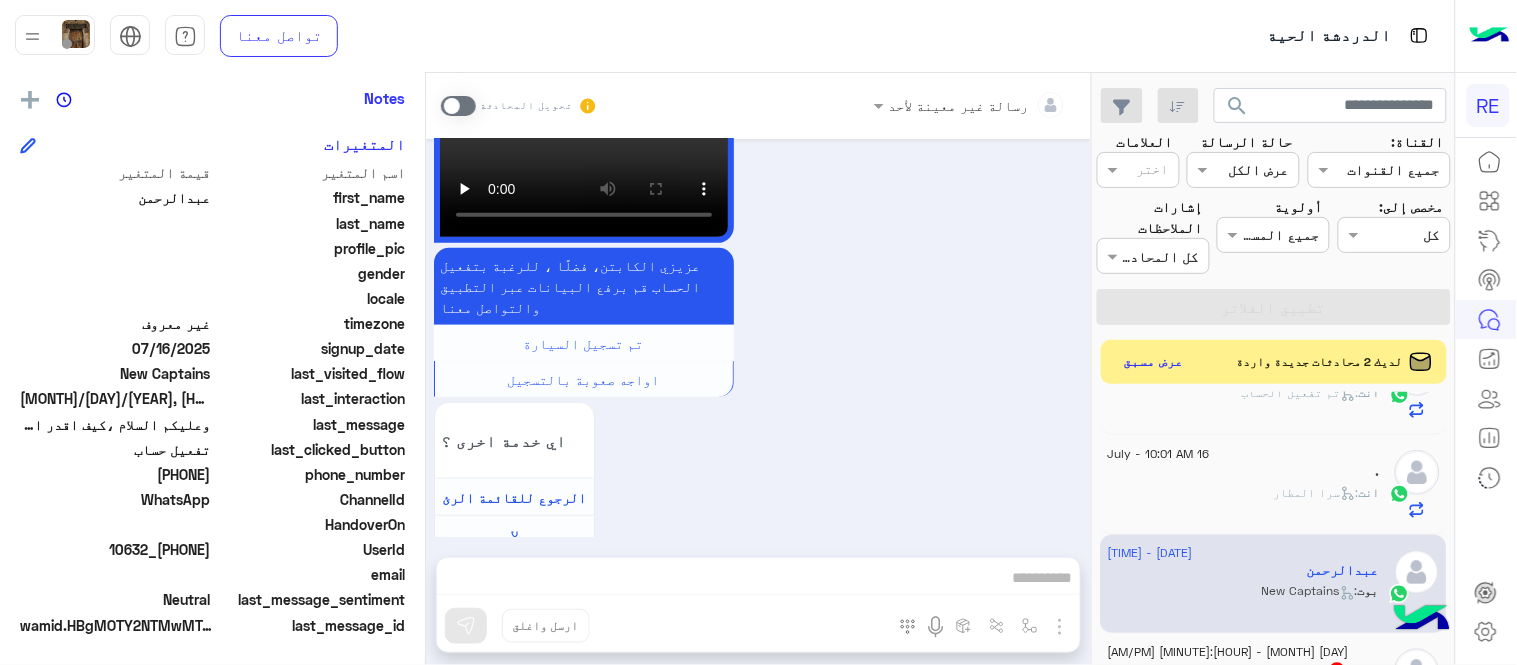 click on "[PHONE]" 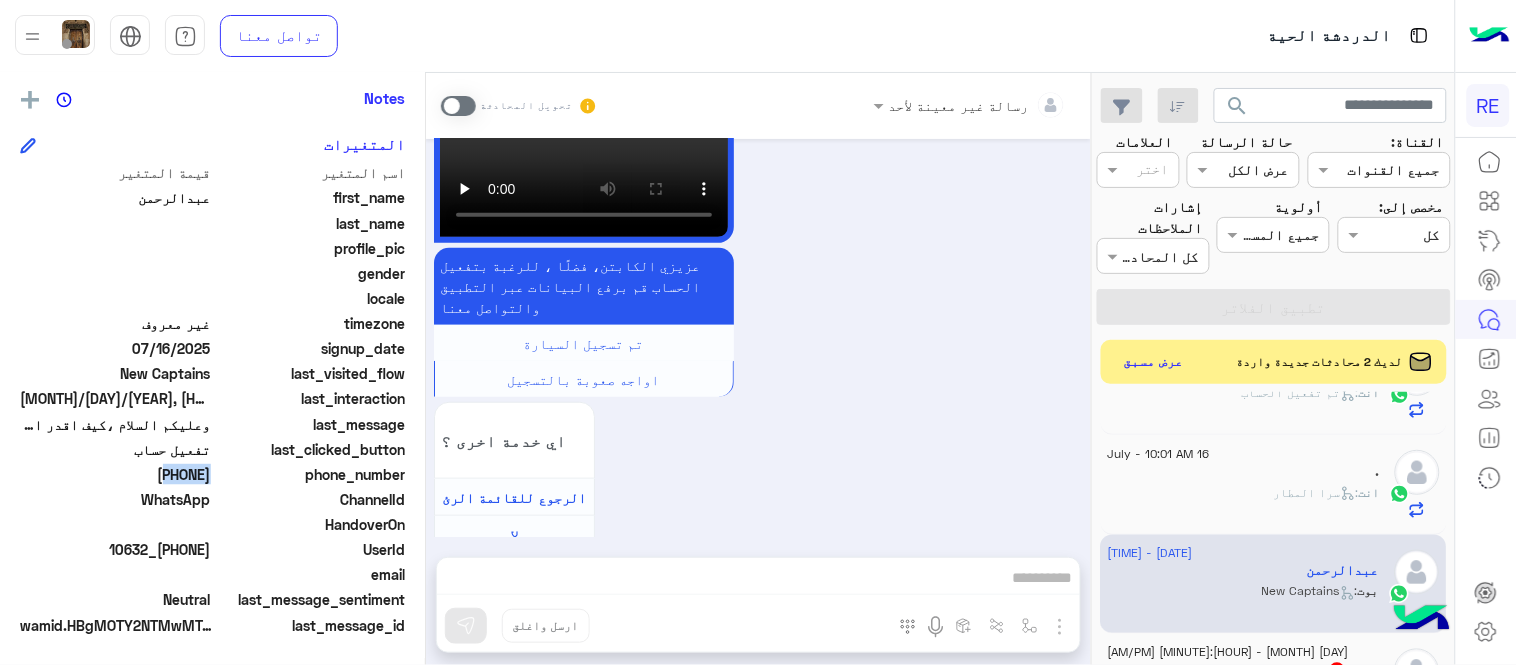 click on "[PHONE]" 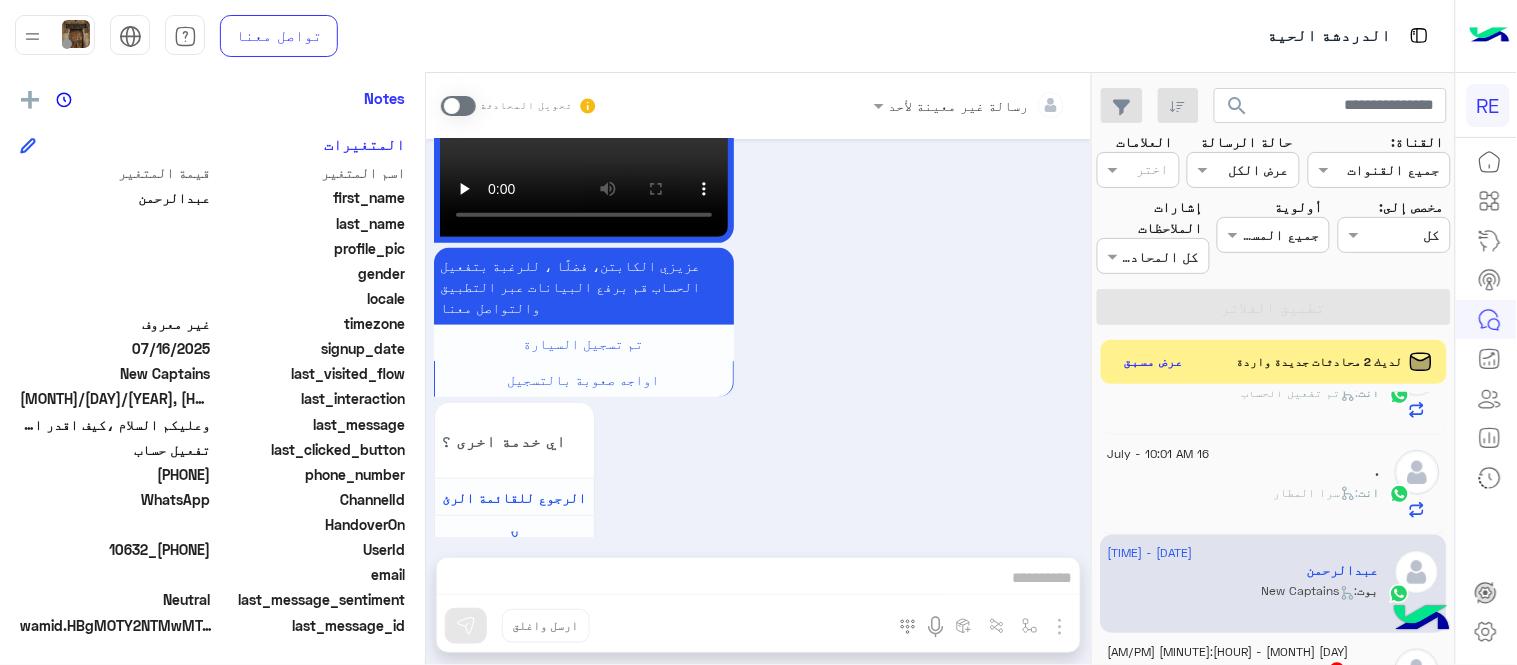 click at bounding box center [458, 106] 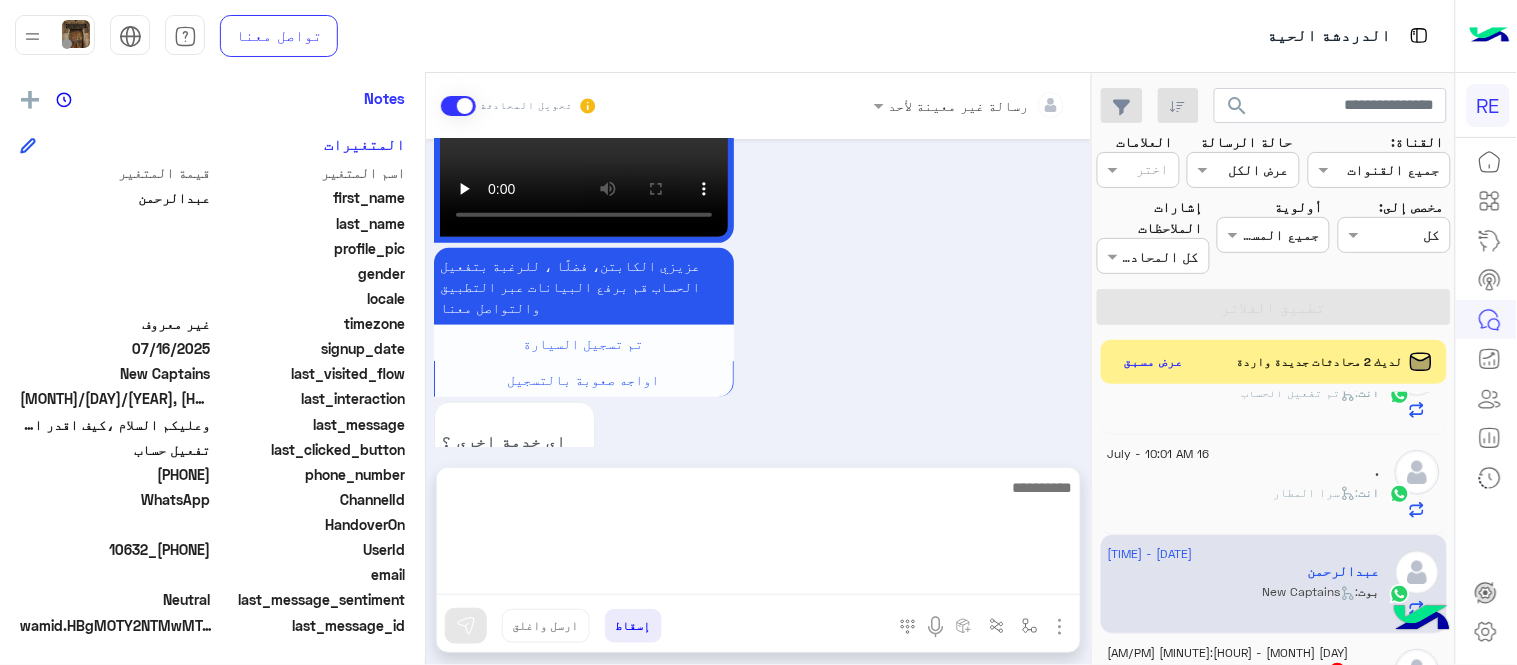 scroll, scrollTop: 2232, scrollLeft: 0, axis: vertical 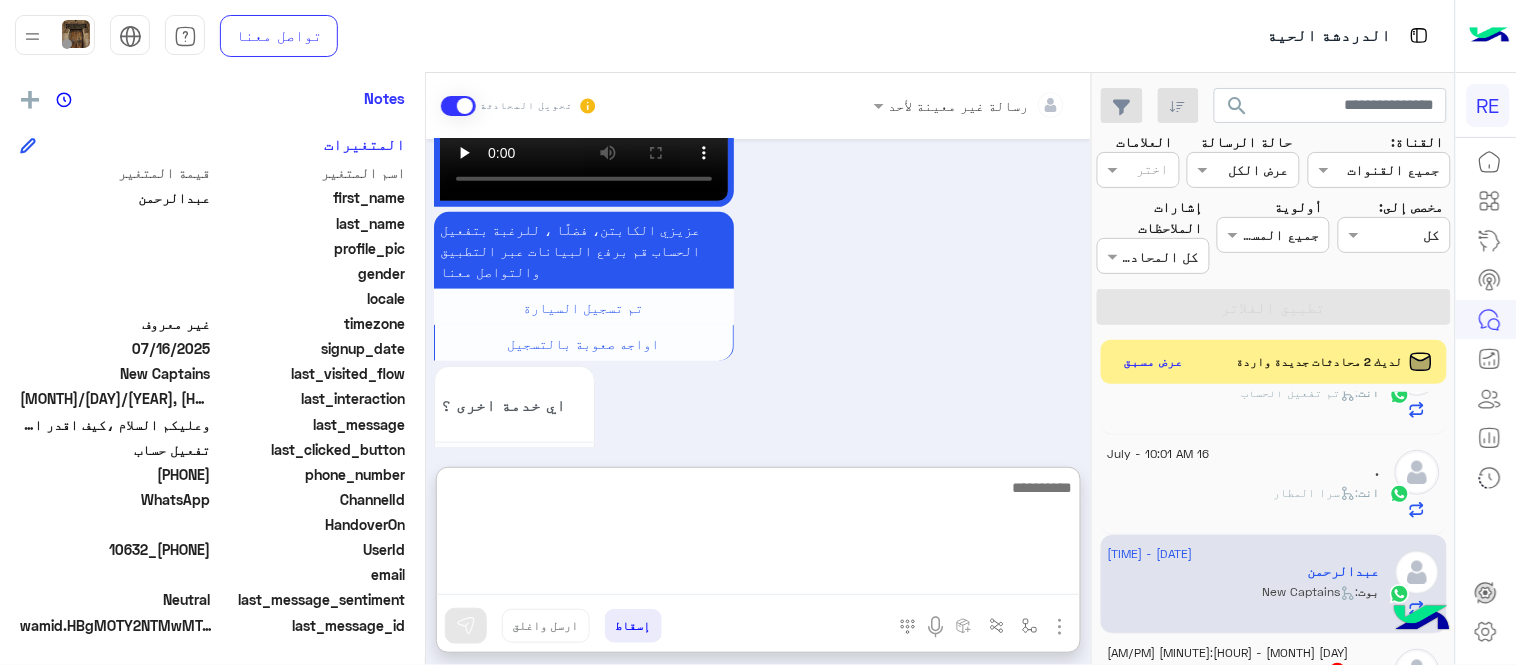 click at bounding box center (758, 535) 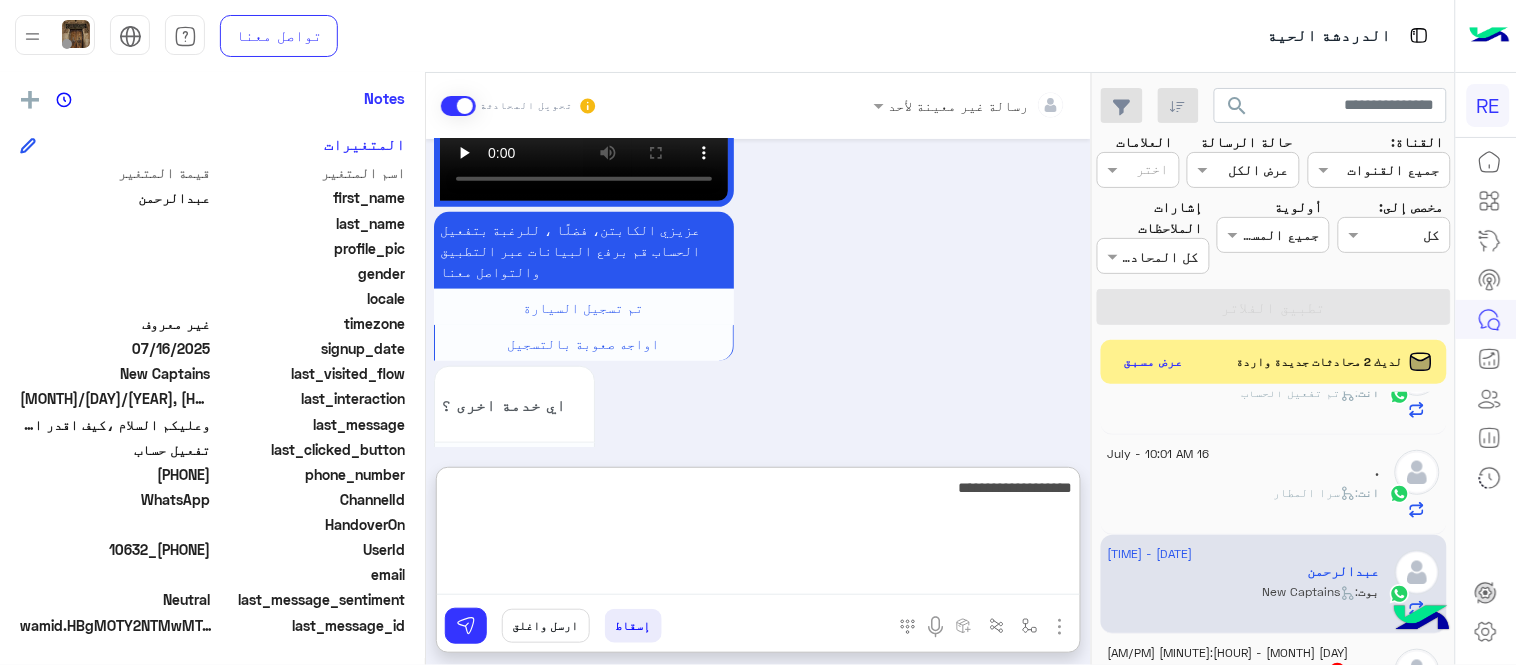 type on "**********" 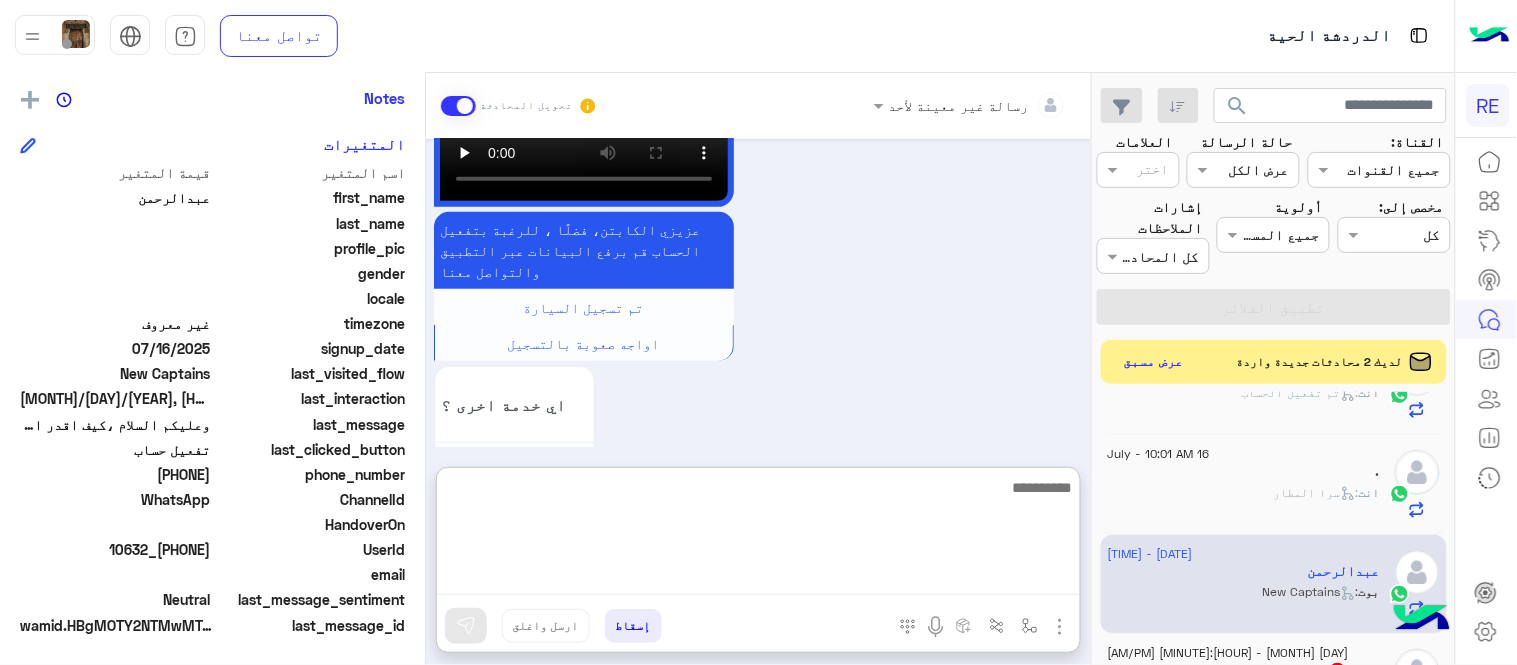 scroll, scrollTop: 2386, scrollLeft: 0, axis: vertical 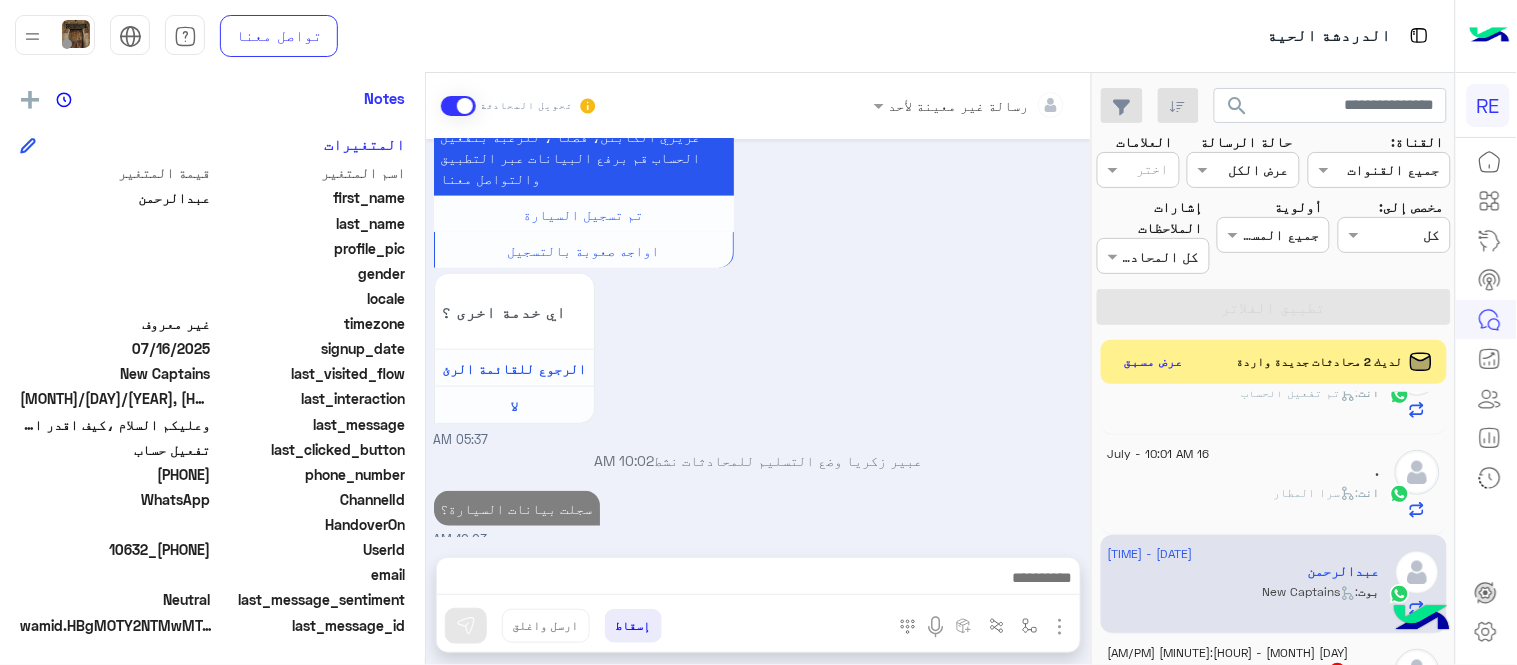 click on "[MONTH] 16, 2025  السلام عليكم   05:32 AM  وعليكم السلام ،كيف اقدر اساعدك
اهلًا بك في تطبيق رحلة 👋
Welcome to Rehla  👋
من فضلك أختر لغة التواصل
Please choose your preferred Language
English   عربي     05:32 AM  عربي    05:32 AM  هل أنت ؟   كابتن 👨🏻‍✈️   عميل 🧳   رحال (مرشد مرخص) 🏖️     05:32 AM   كابتن     05:32 AM  اختر احد الخدمات التالية:    05:32 AM   فيديوهات تعليمية    05:33 AM  🎦الفيديوهات التعليمية
فيديو تمهيدي :
https://youtu.be/SinfLZHYE1k
خدمة استقبال الحجوزات المسبقة للكباتن باتباع الخطوات المذكورة بالفيديو التالي :
https://youtu.be/Ck1xKFLwvEs
خطوات تسجيل سيارة على التطبيق    اي خدمة اخرى ؟  الرجوع للقائمة الرئ   لا     05:33 AM   تفعيل حساب     لا" at bounding box center [758, 338] 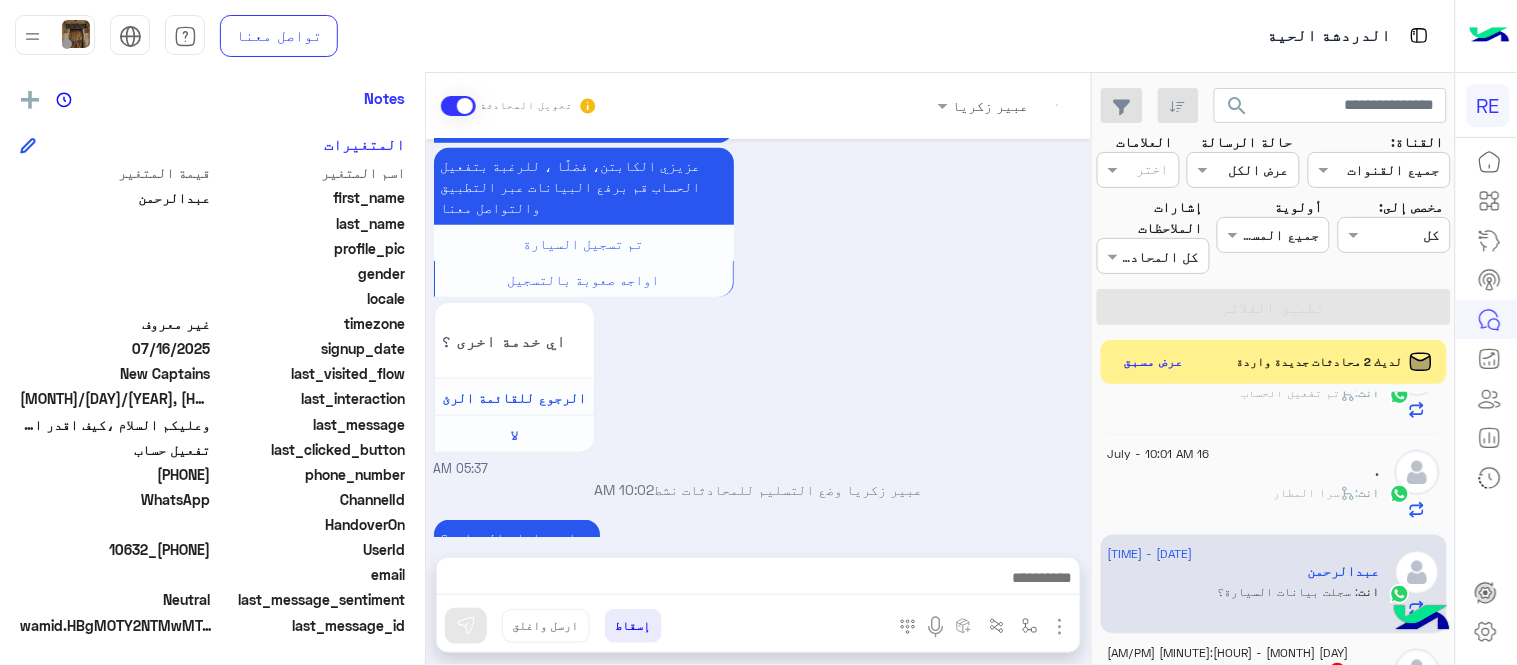 scroll, scrollTop: 2333, scrollLeft: 0, axis: vertical 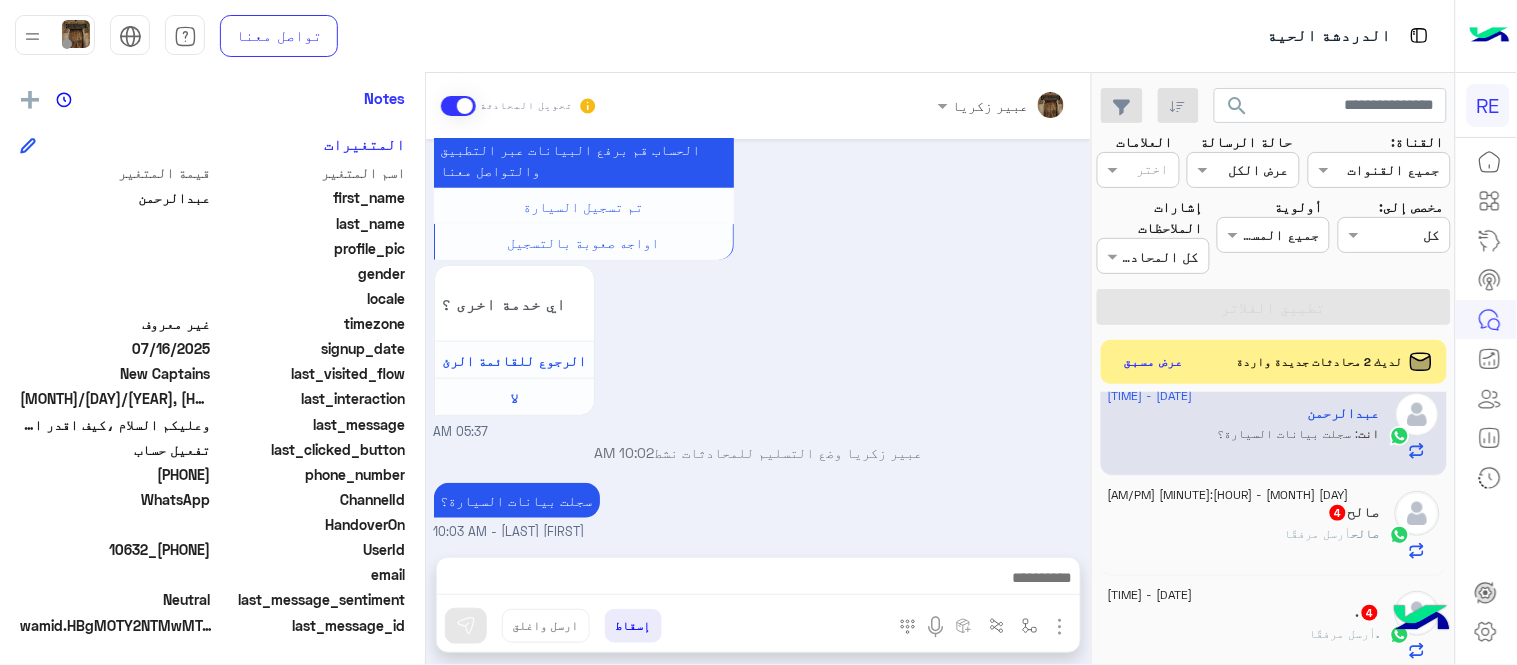 click on "[FIRST]   4" 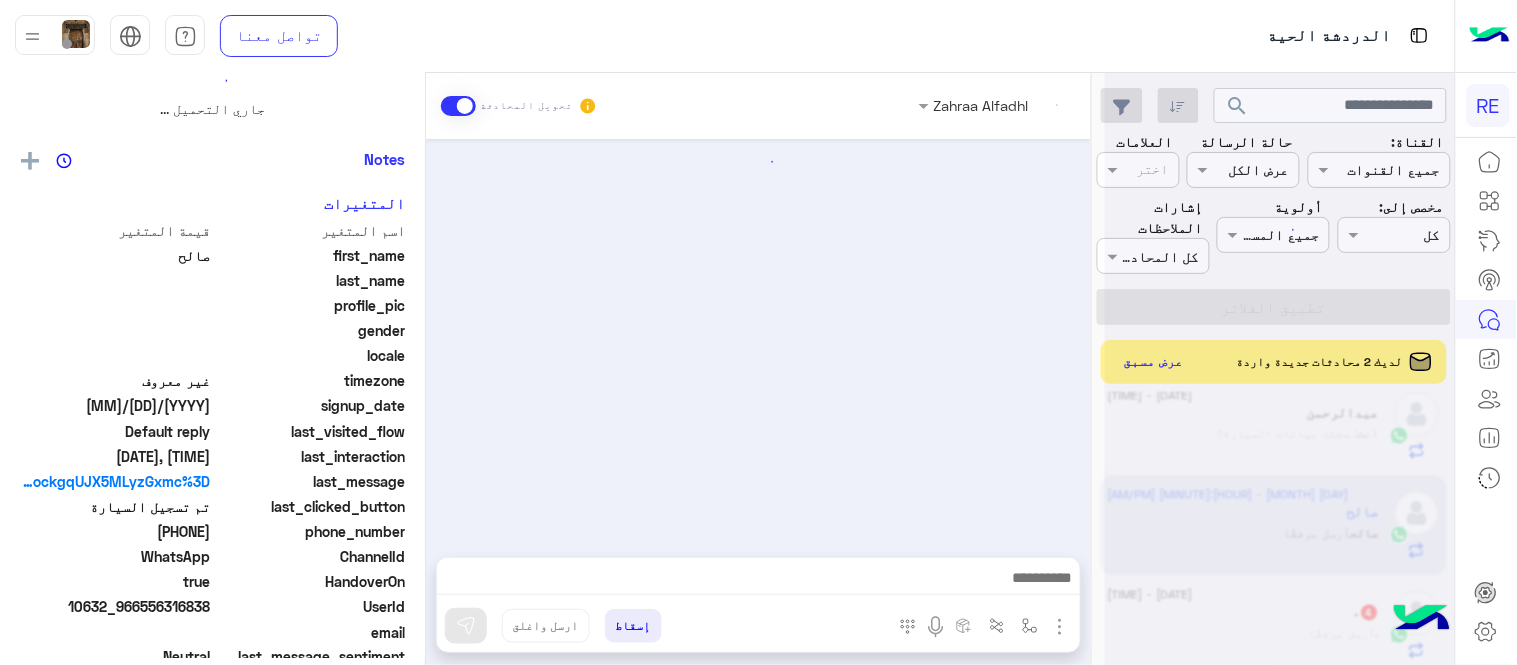scroll, scrollTop: 0, scrollLeft: 0, axis: both 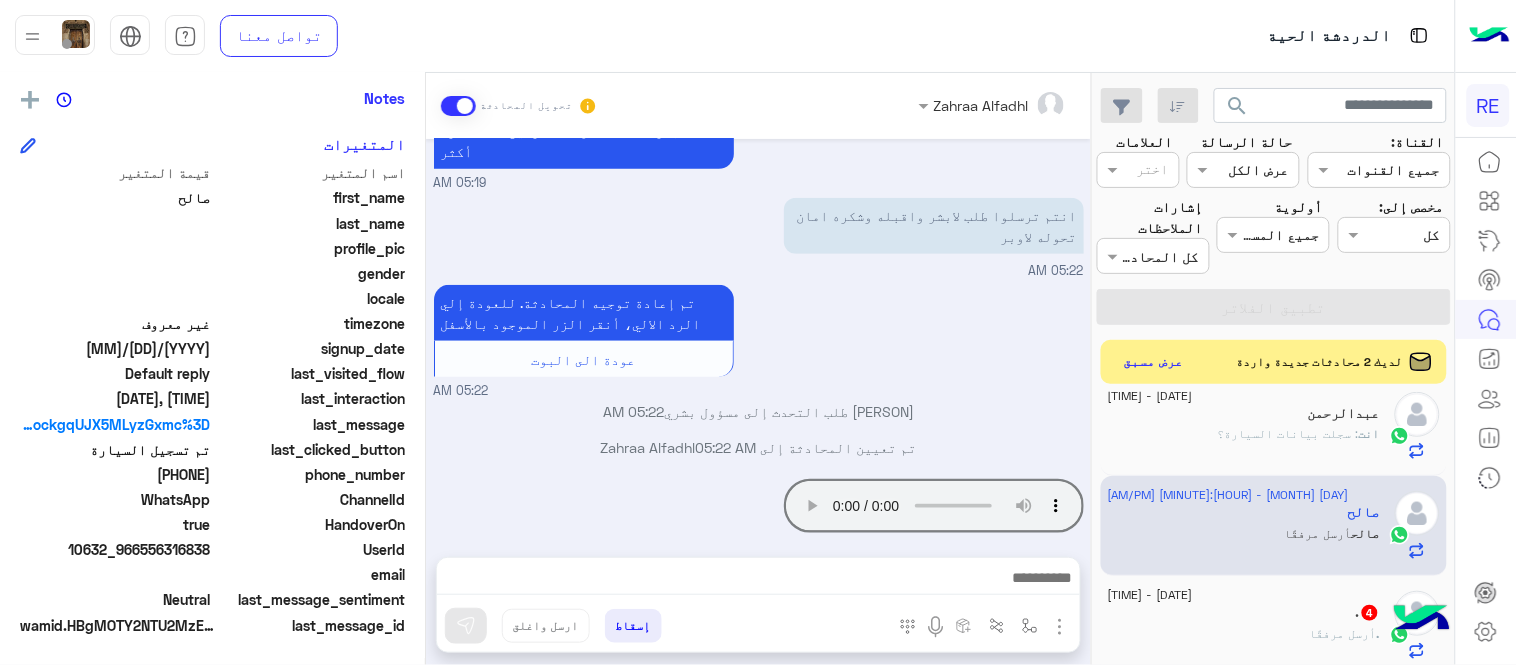 drag, startPoint x: 145, startPoint y: 477, endPoint x: 211, endPoint y: 487, distance: 66.75328 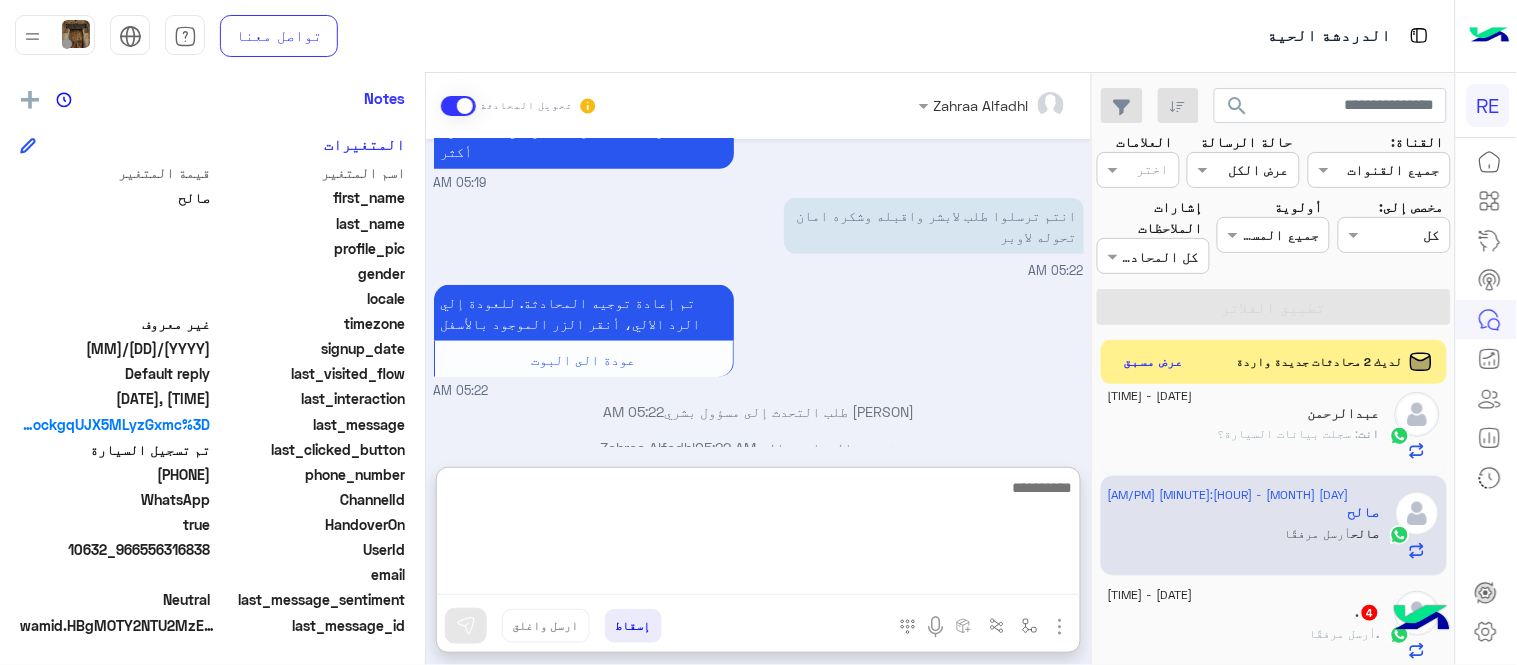 click at bounding box center (758, 535) 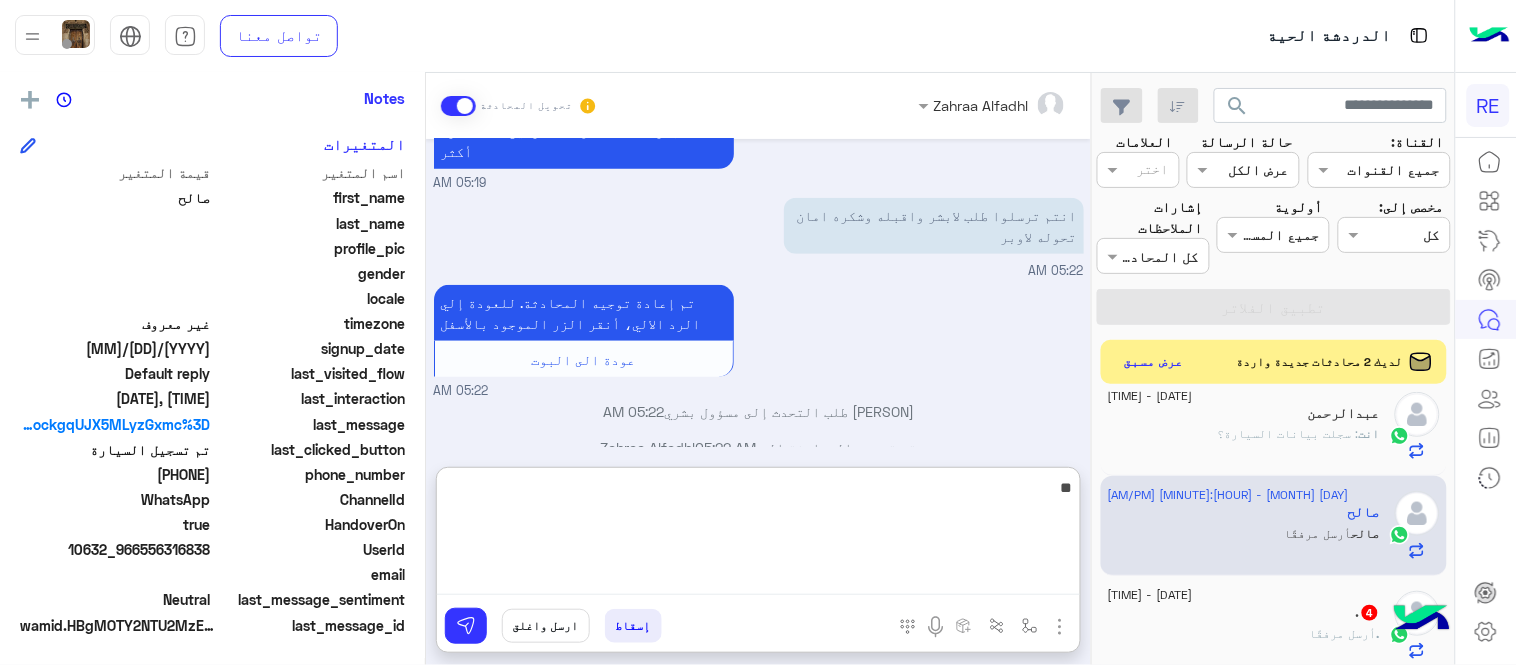 type on "*" 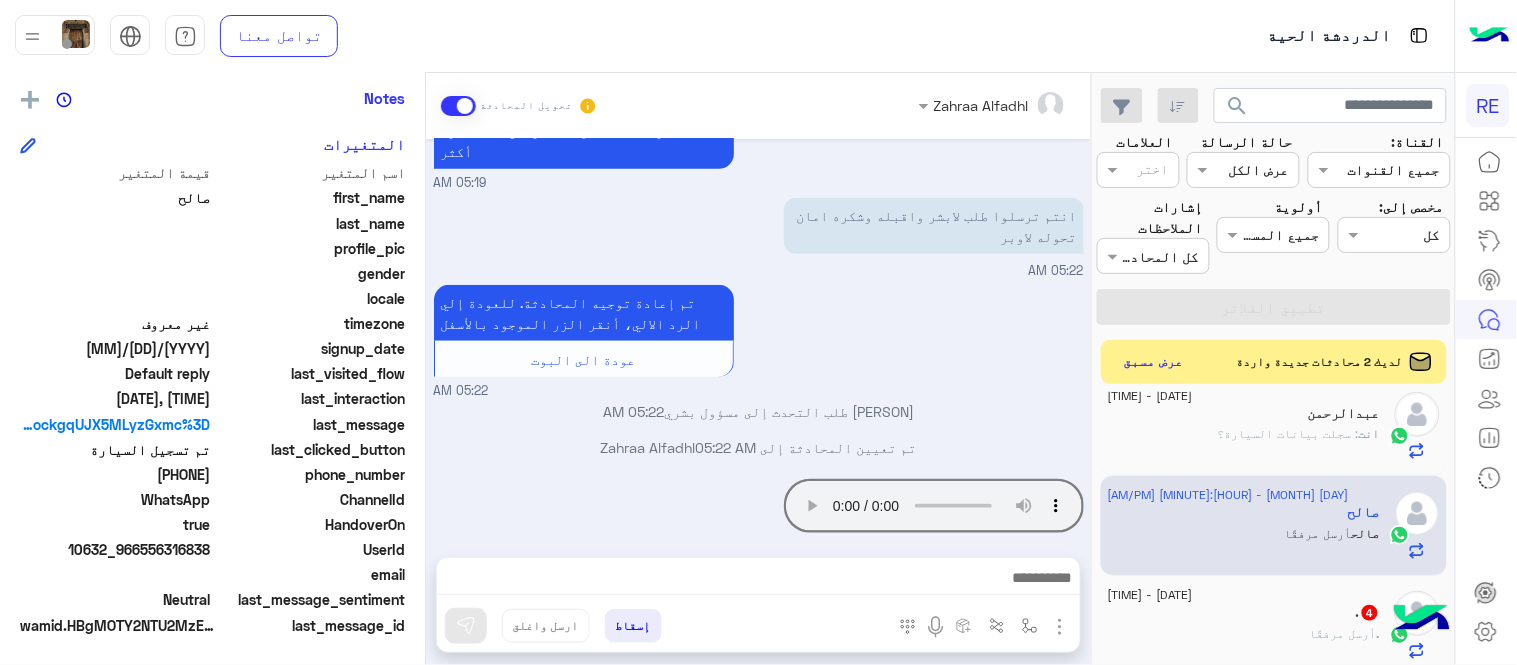 click on "[FIRST]  طلب التحدث إلى مسؤول بشري   [TIME]" at bounding box center (759, 411) 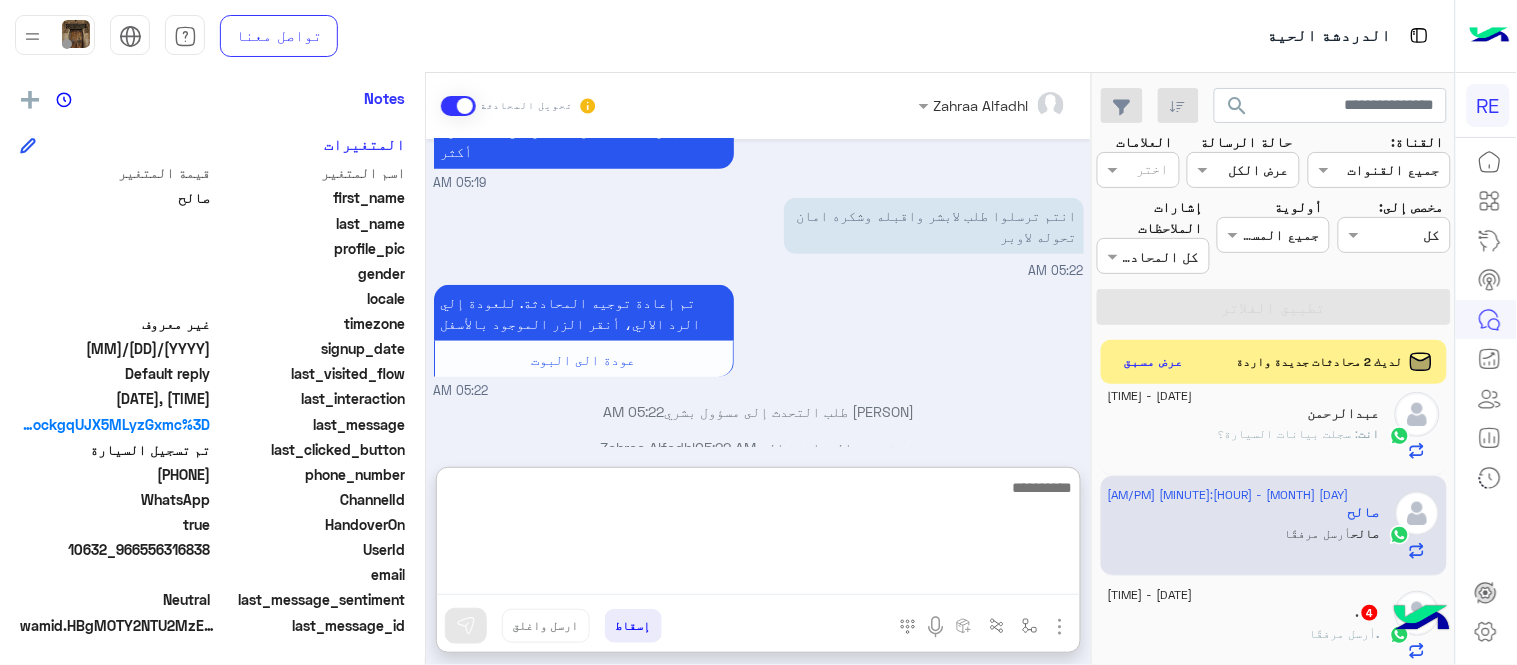 click at bounding box center (758, 535) 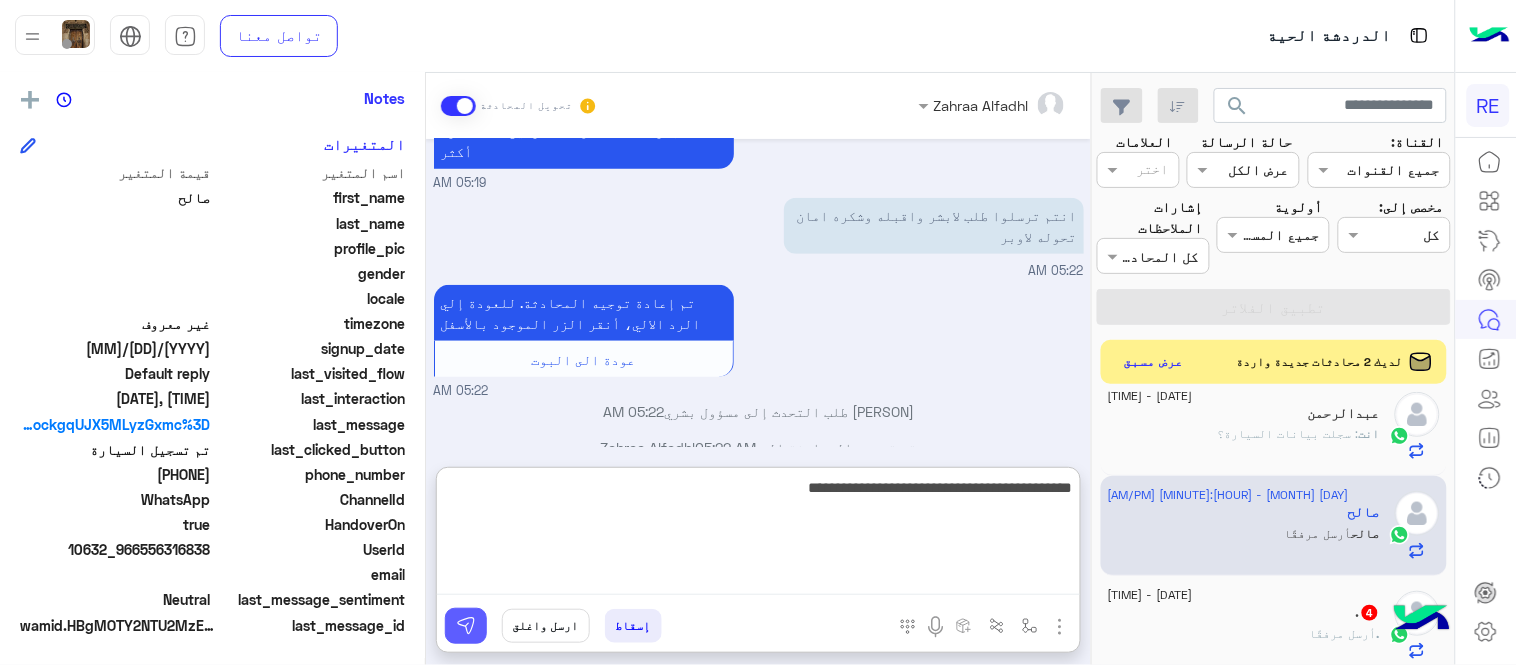 type on "**********" 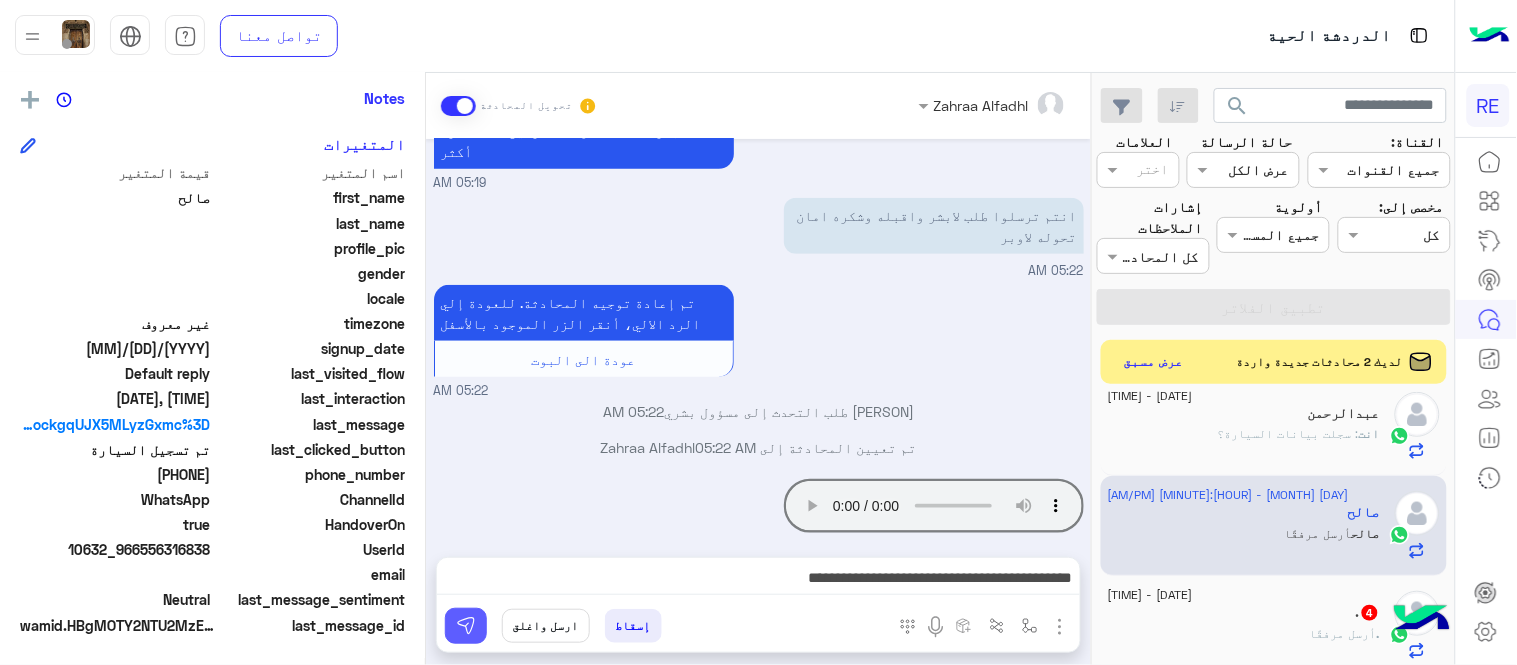 click at bounding box center (466, 626) 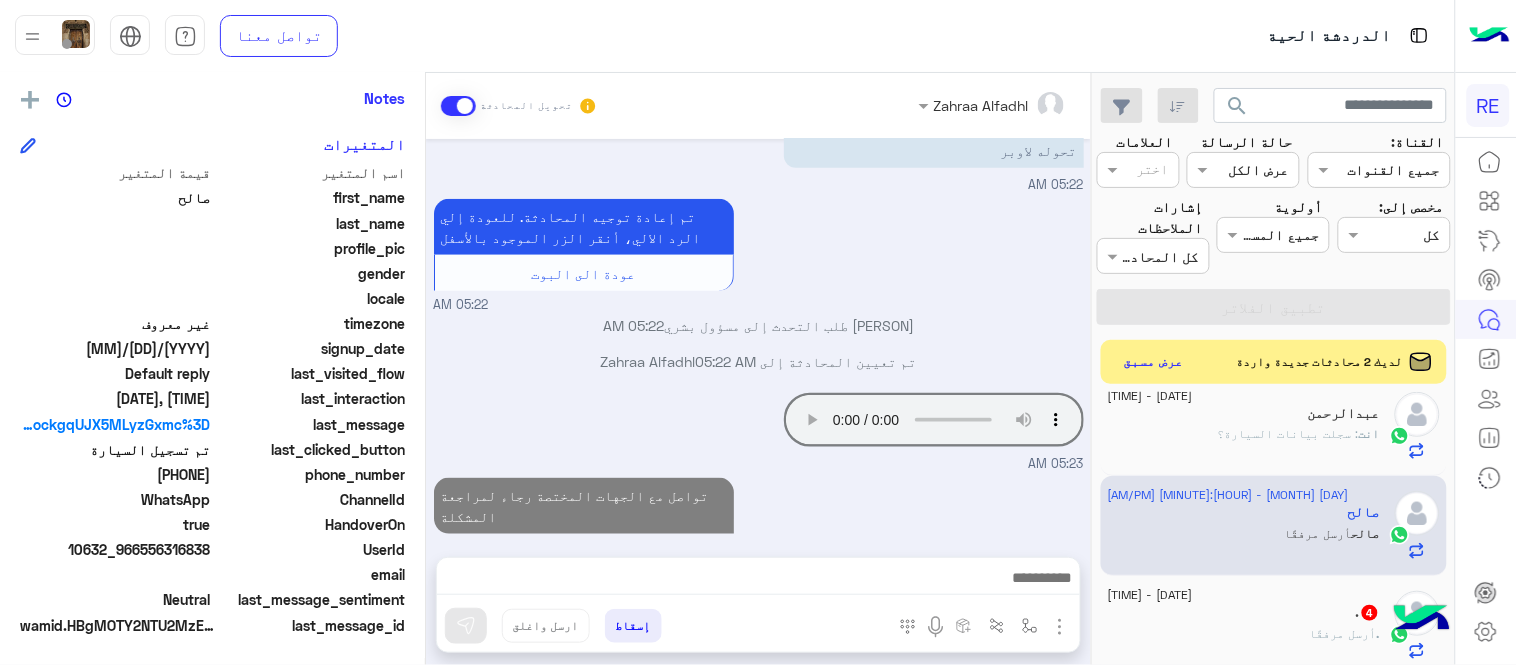 scroll, scrollTop: 485, scrollLeft: 0, axis: vertical 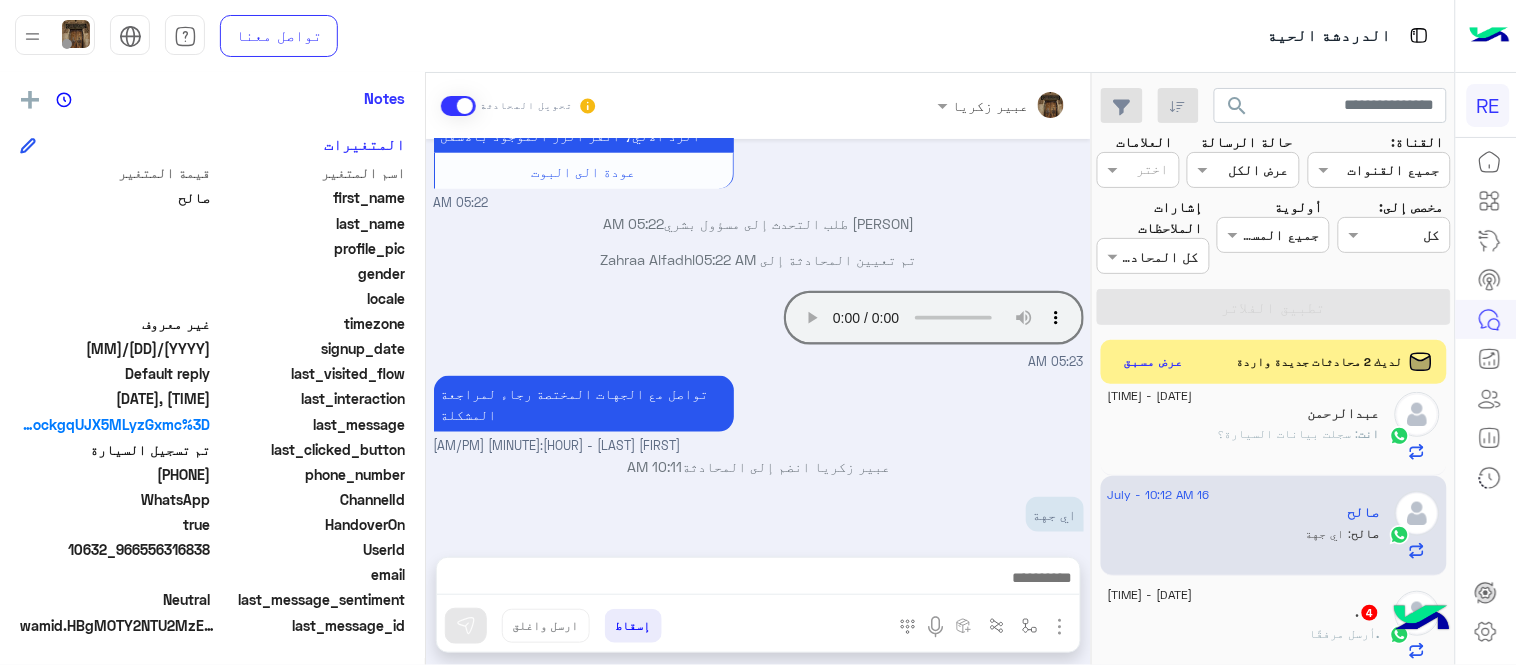 click on "اي جهة   10:12 AM" at bounding box center (759, 525) 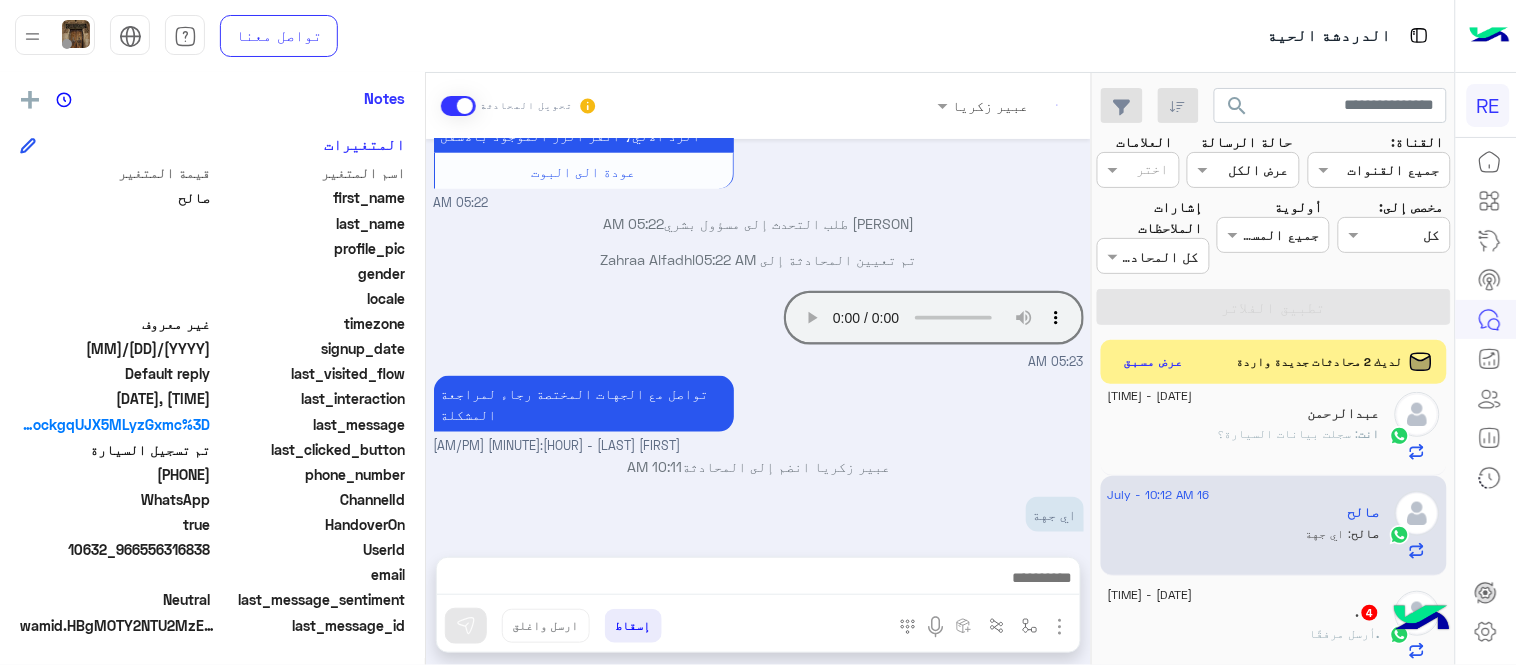 click on ".  أرسل مرفقًا" 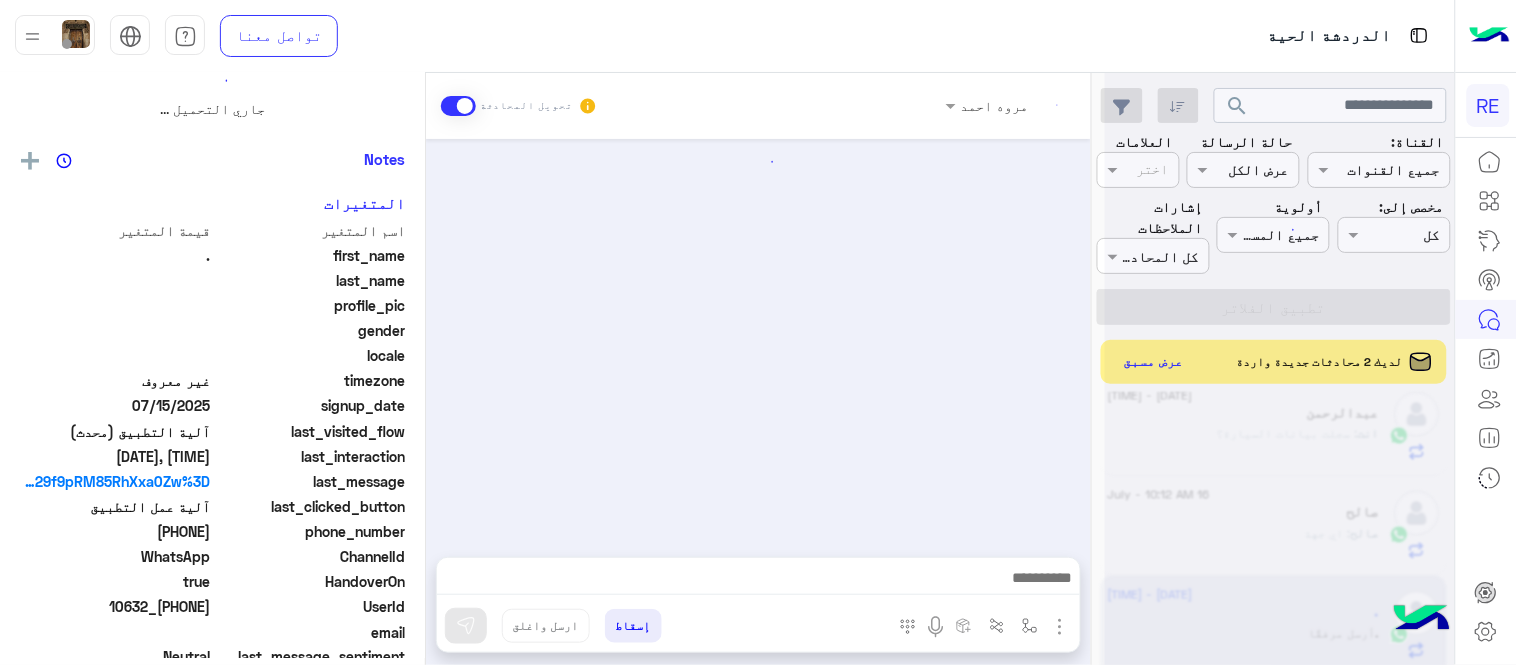 scroll, scrollTop: 0, scrollLeft: 0, axis: both 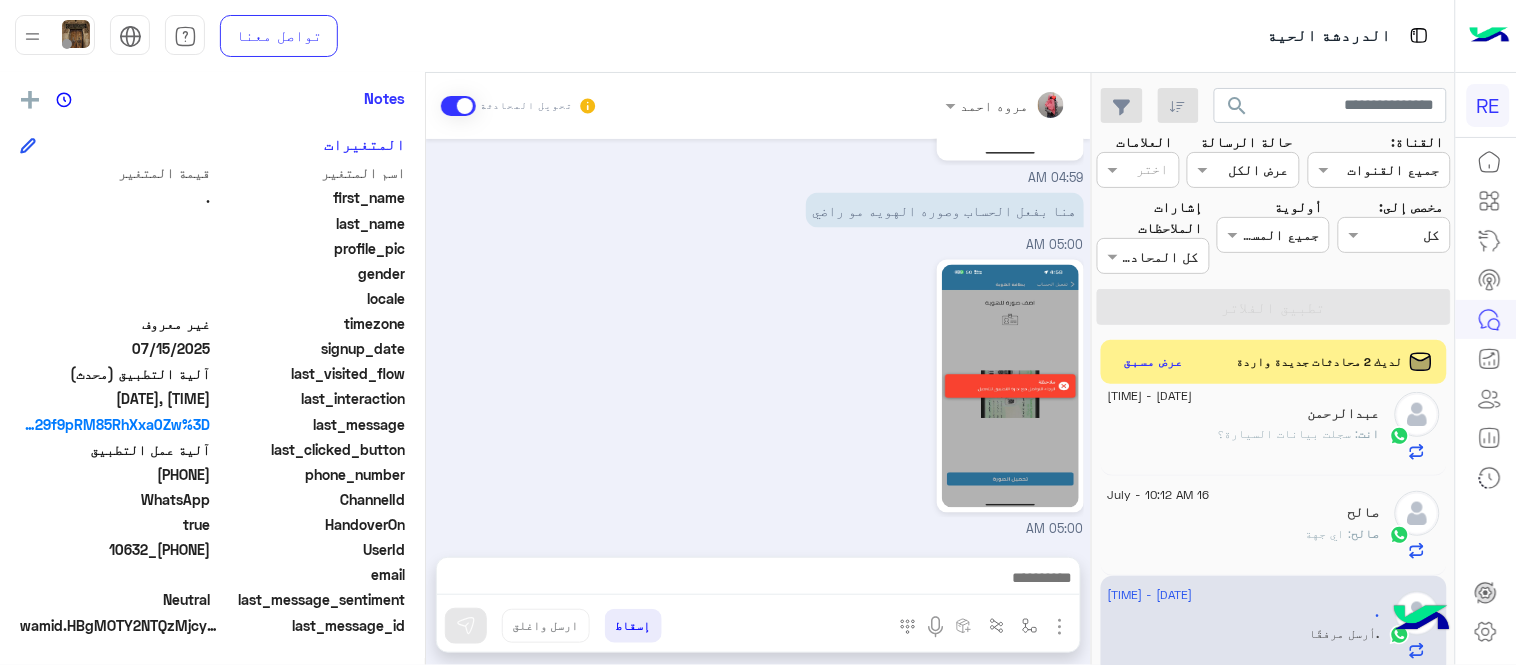 drag, startPoint x: 143, startPoint y: 471, endPoint x: 211, endPoint y: 468, distance: 68.06615 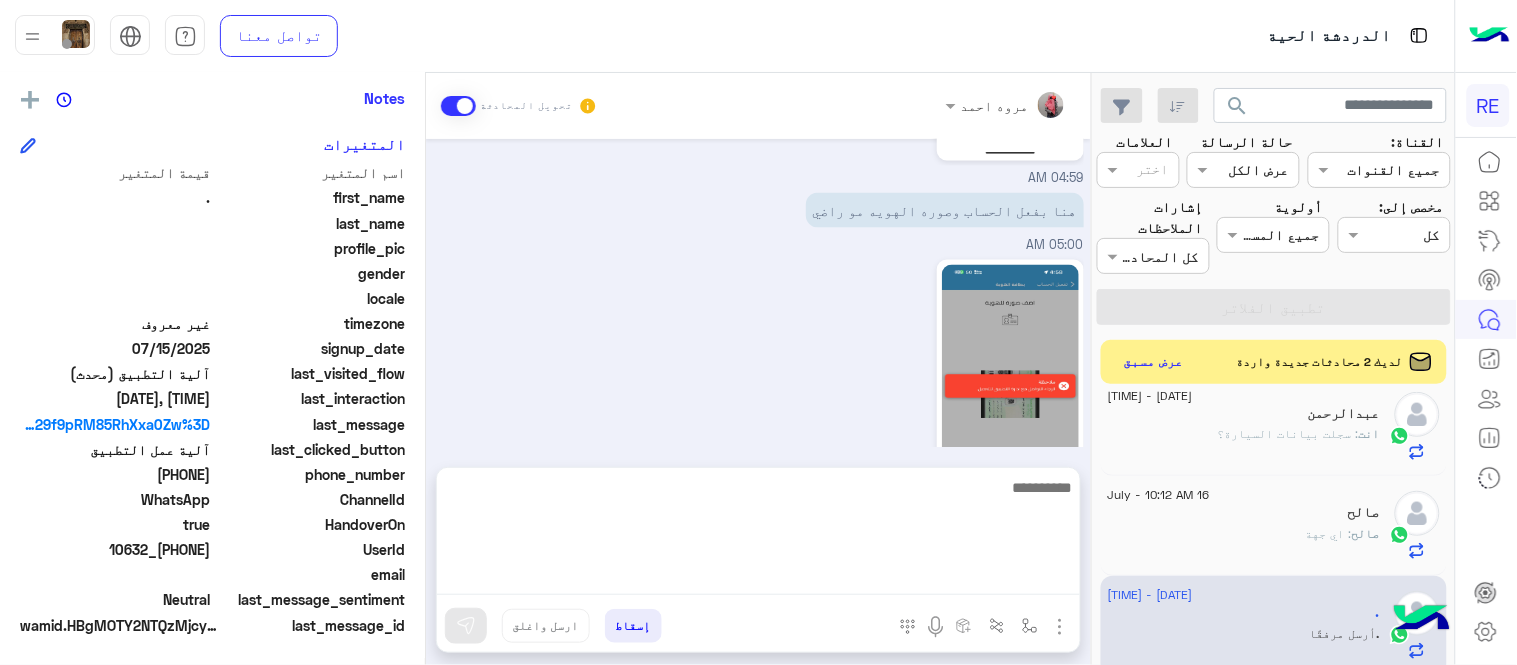 click at bounding box center [758, 535] 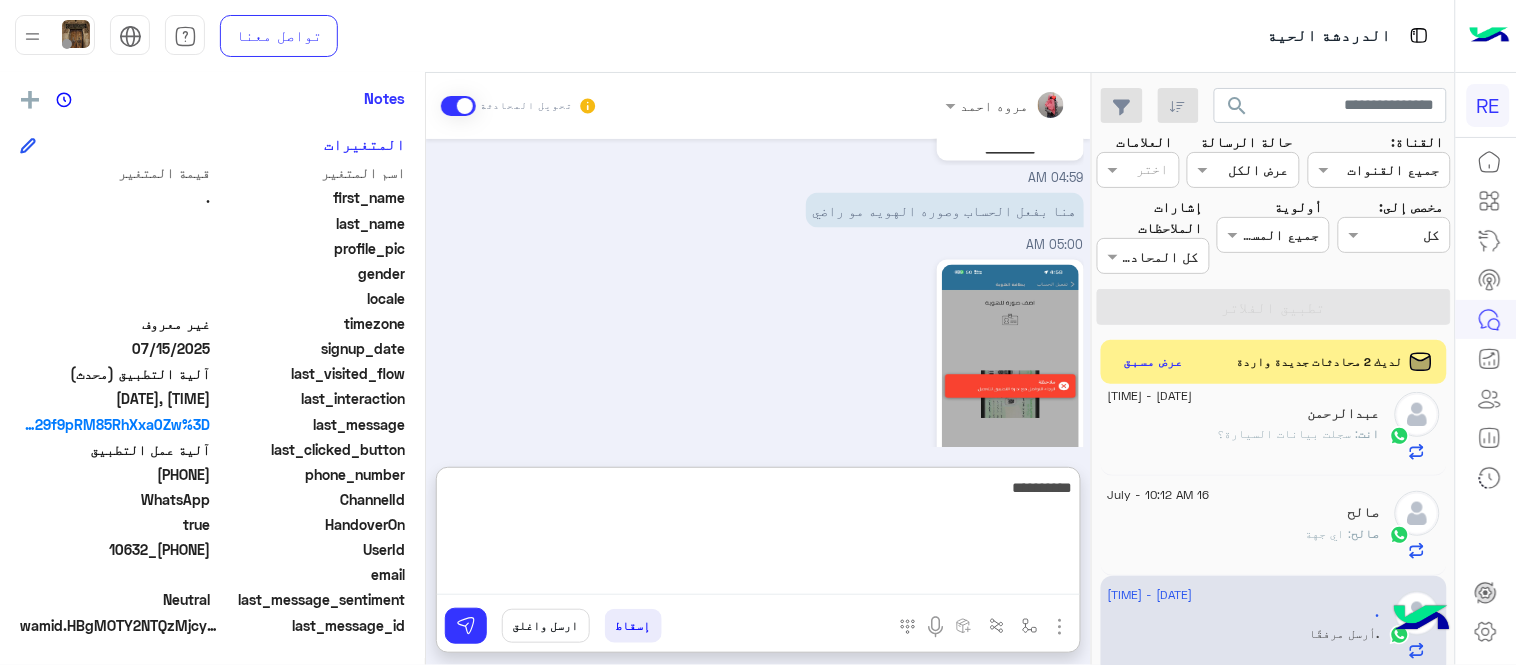 type on "**********" 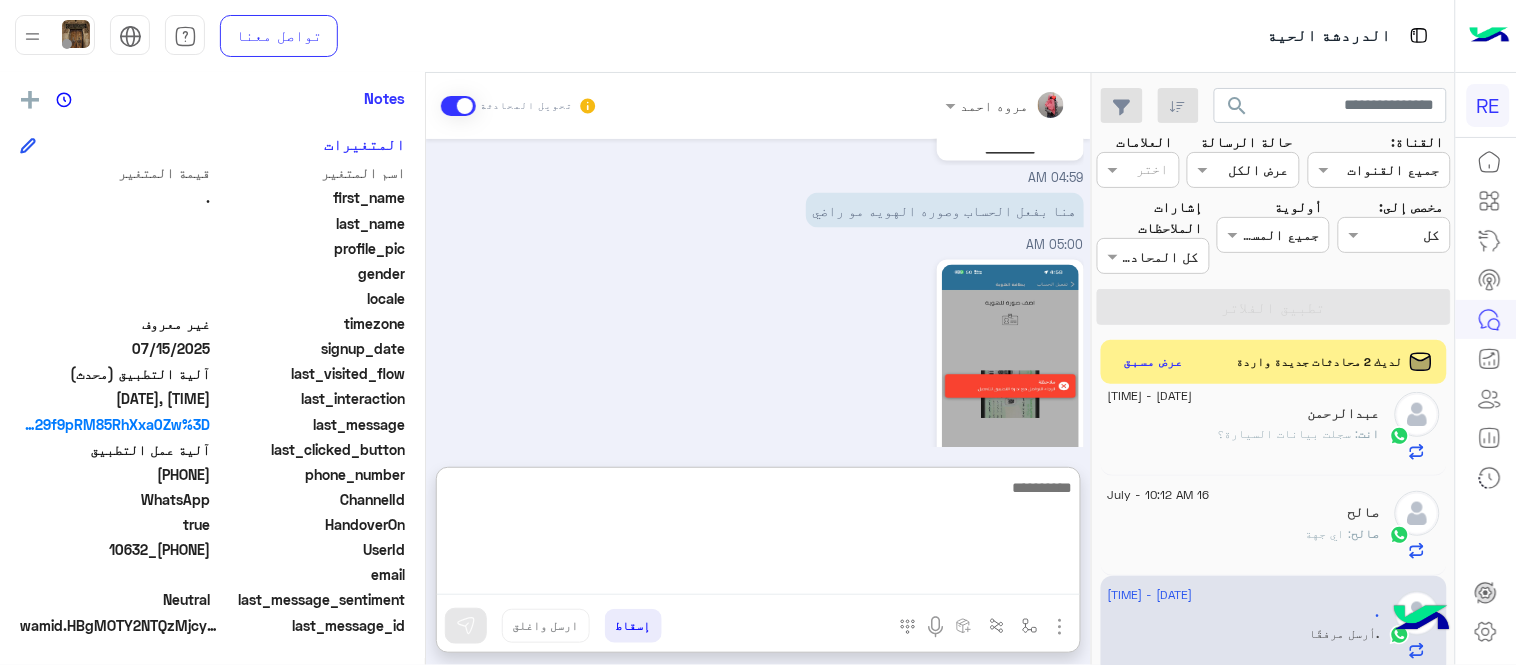 scroll, scrollTop: 1007, scrollLeft: 0, axis: vertical 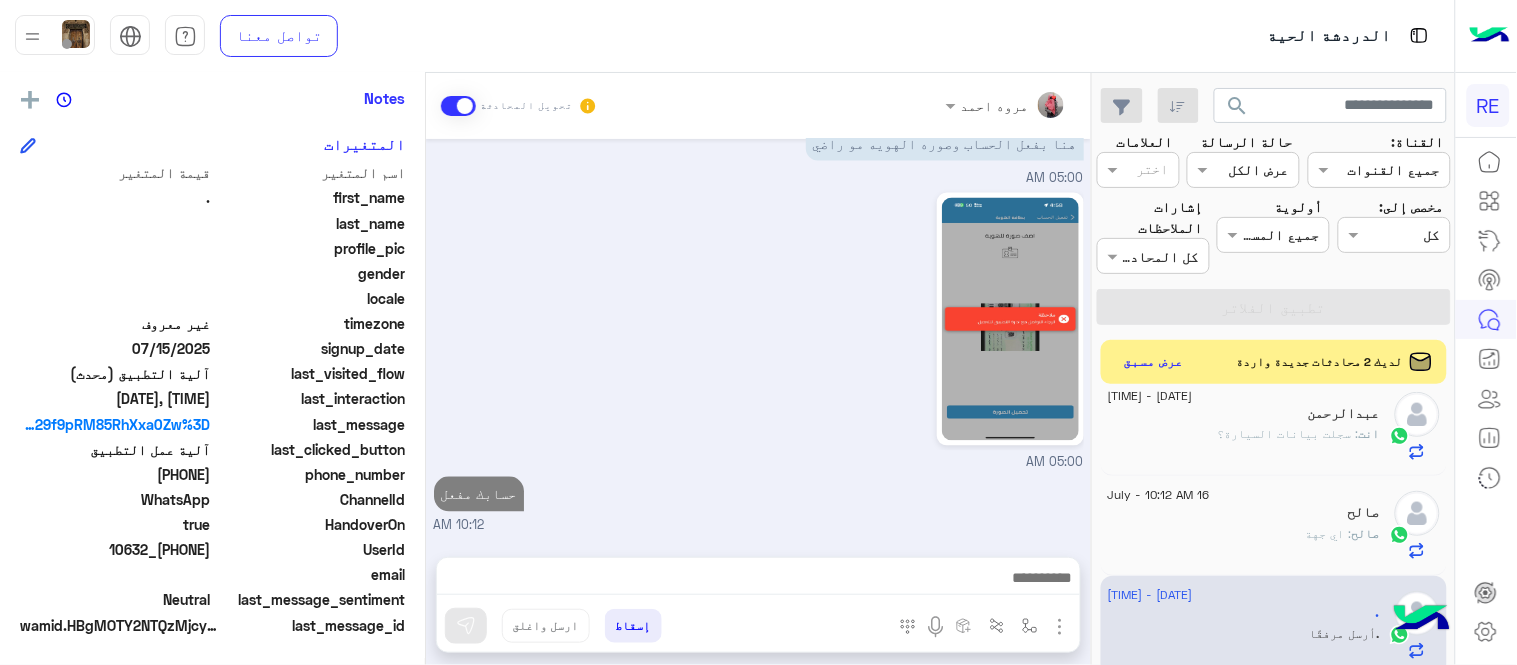 click on "[DATE]  مطار المدينه المنوره   [TIME]  ادخل بالسرا لكن انتطر اكثر من ساعتين ولا اخذ رحلة   [TIME]  انا مادري في مشكله بحسابي لان جديد فالبرنامج ولا اعرف ايش المشكله   [TIME]  فضلًا زوّدنا برقم الجوال المسجّل في التطبيق حتى نتمكن من التحقق من حسابك وتقديم المساعدة اللازمة بأسرع وقت ممكن.  [FIRST] [LAST] -  [TIME]  تمام   [TIME]  [PHONE]   [TIME]   [DATE]  ؟   [TIME]    [TIME]  هنا بفعل الحساب وصوره الهويه مو راضي   [TIME]    [TIME]  حسابك مفعل   [TIME]" at bounding box center (758, 338) 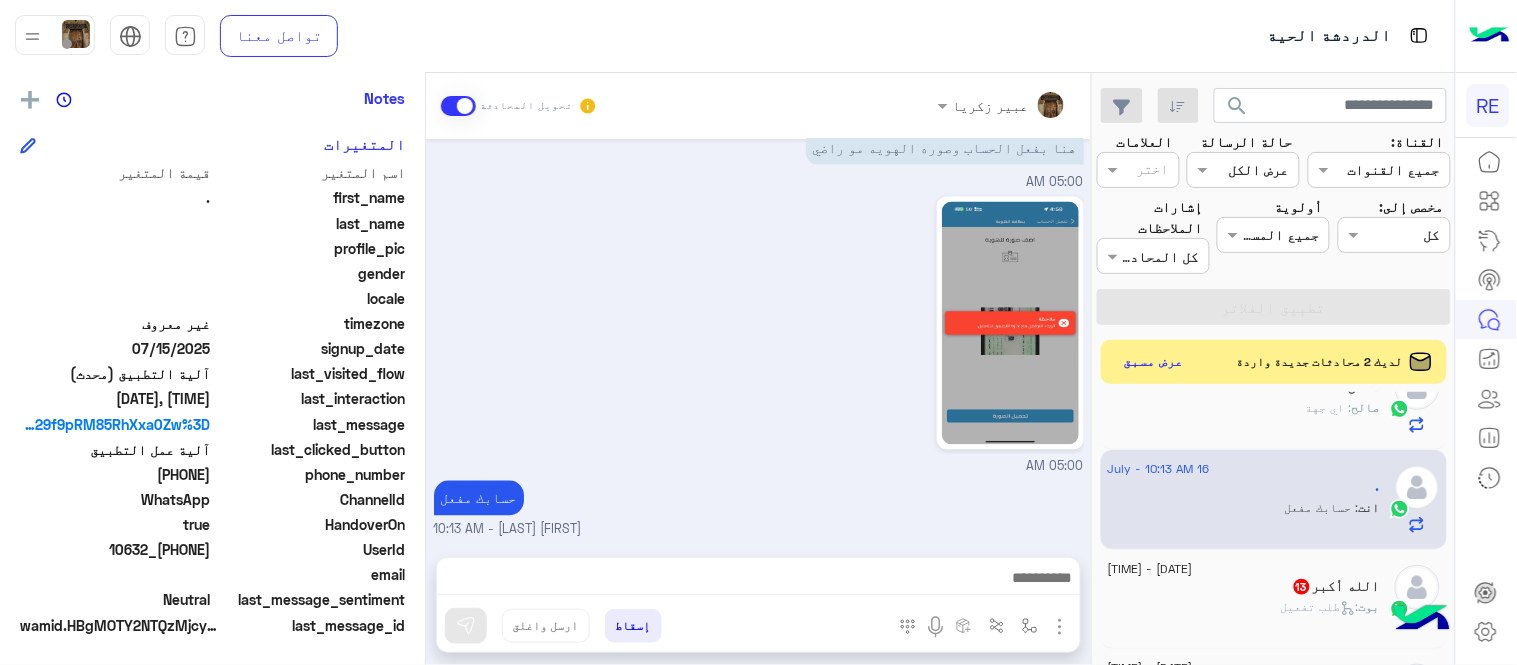 scroll, scrollTop: 1261, scrollLeft: 0, axis: vertical 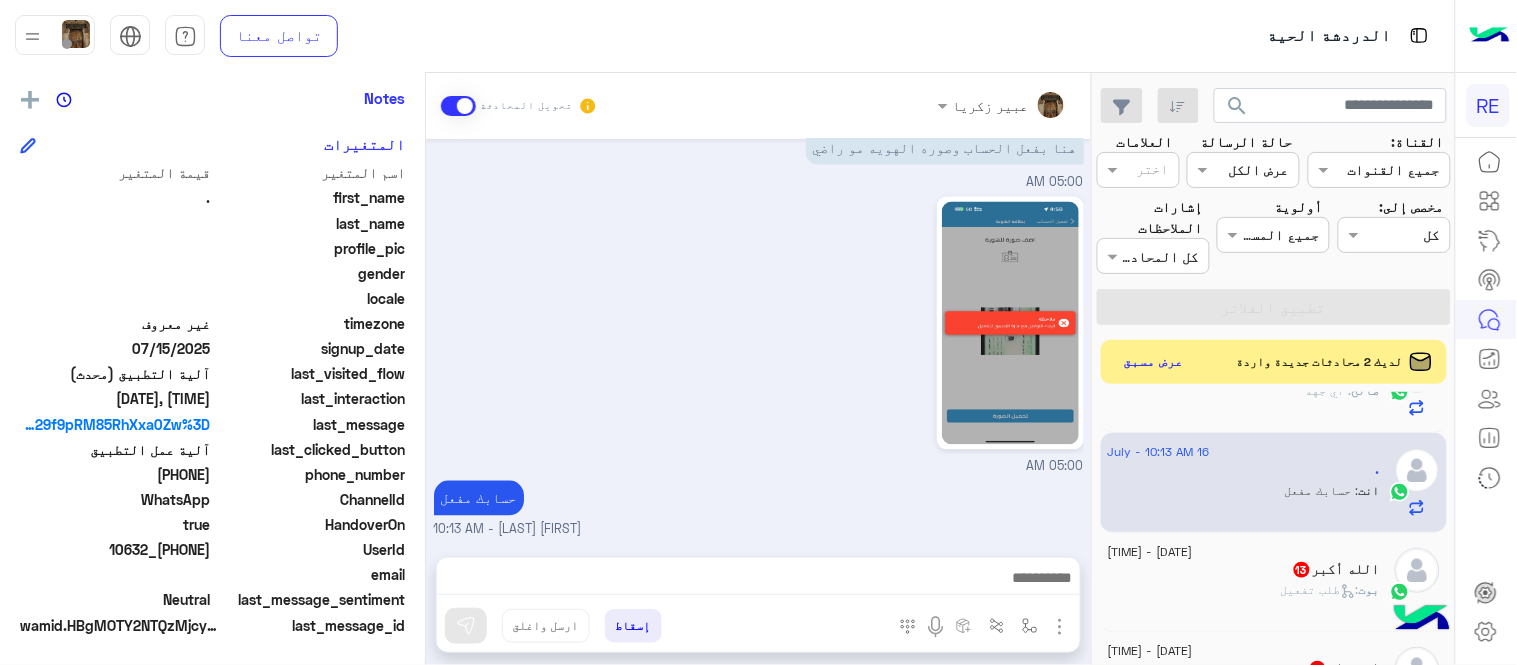 click on "الله أكبر  13" 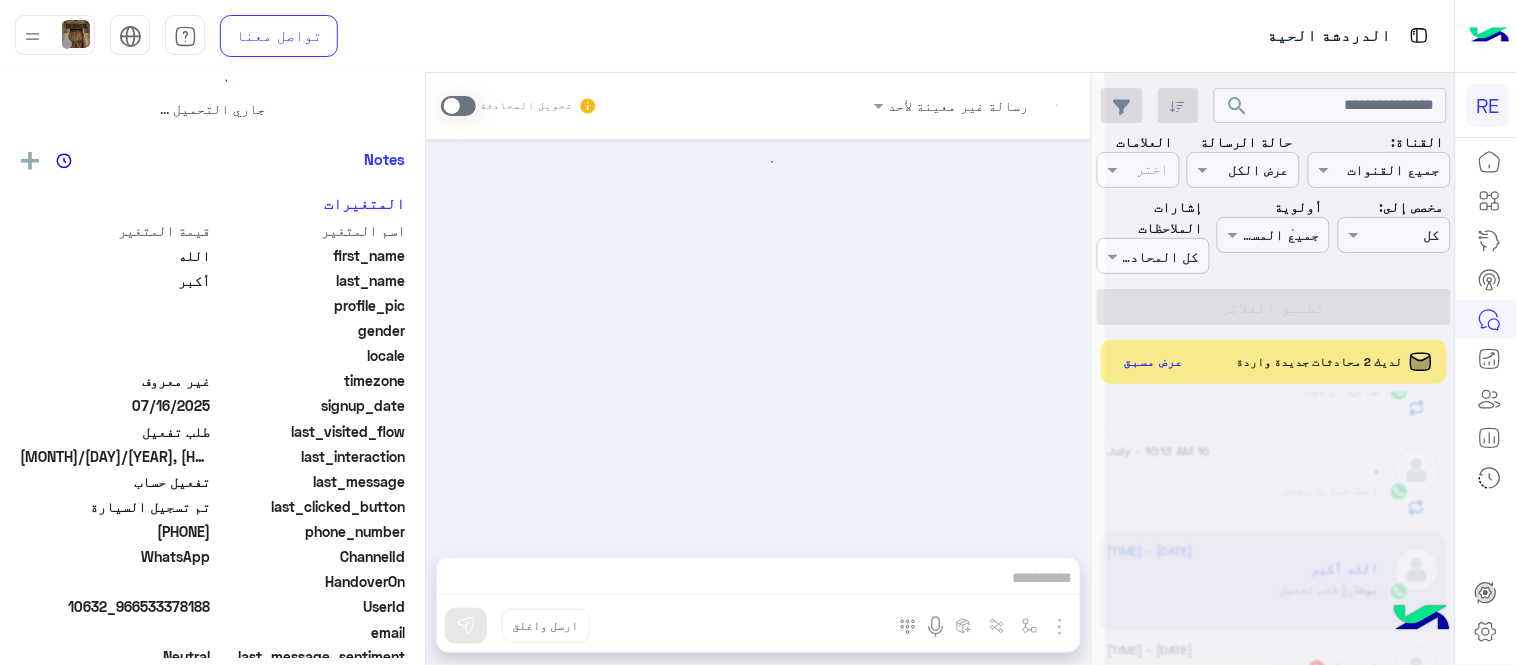 scroll, scrollTop: 0, scrollLeft: 0, axis: both 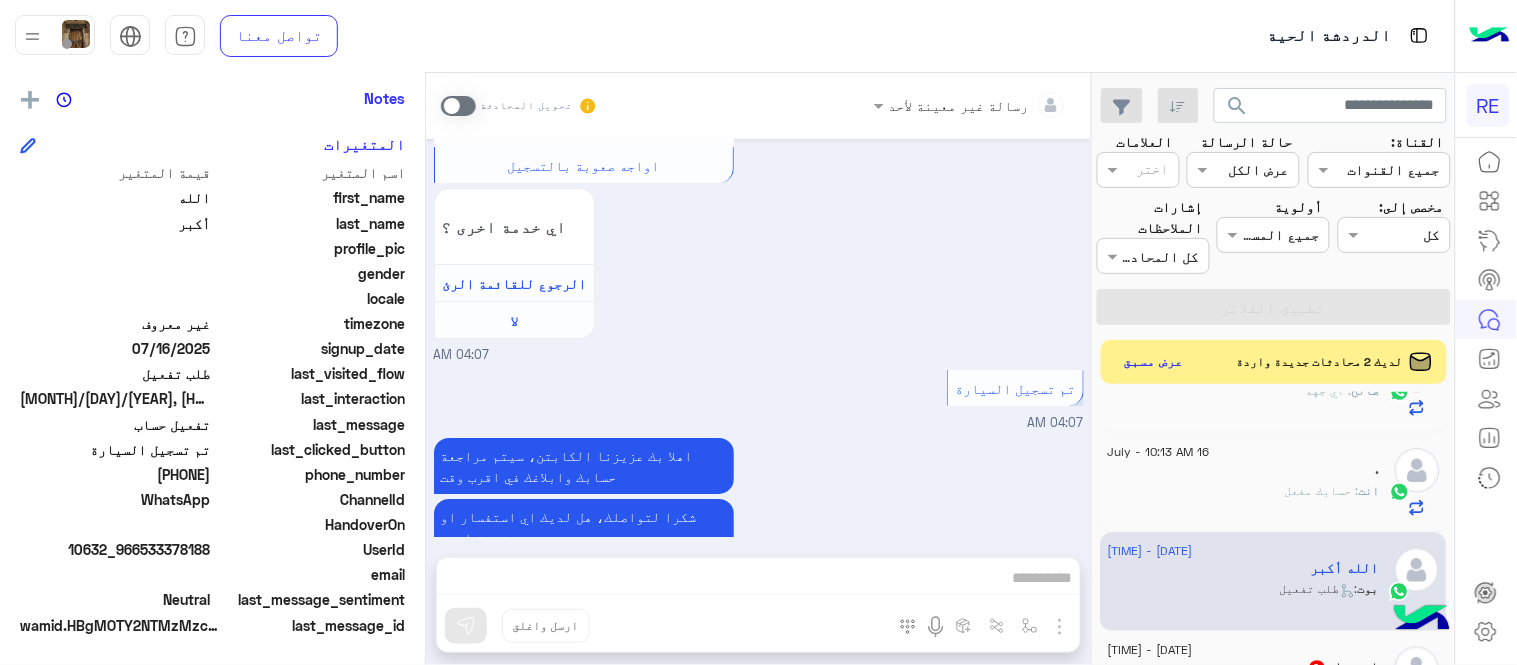click at bounding box center (458, 106) 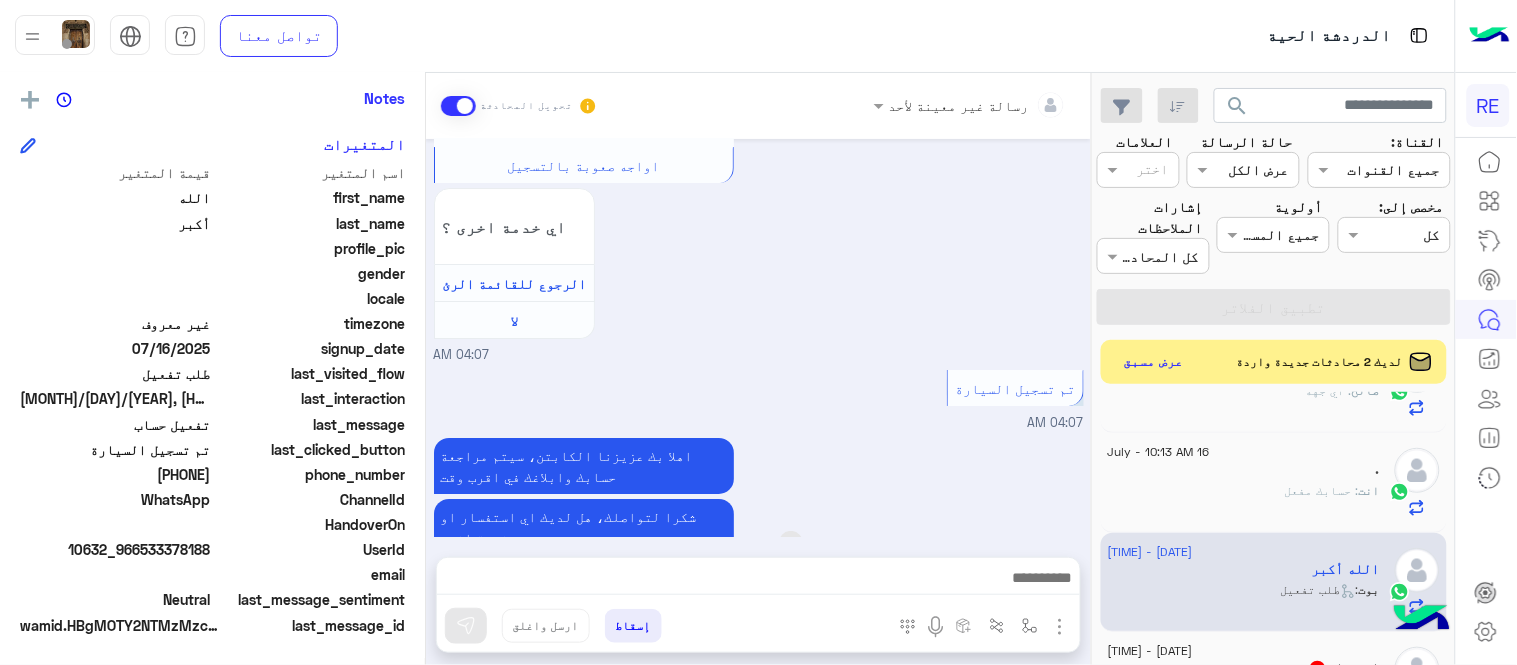 scroll, scrollTop: 1826, scrollLeft: 0, axis: vertical 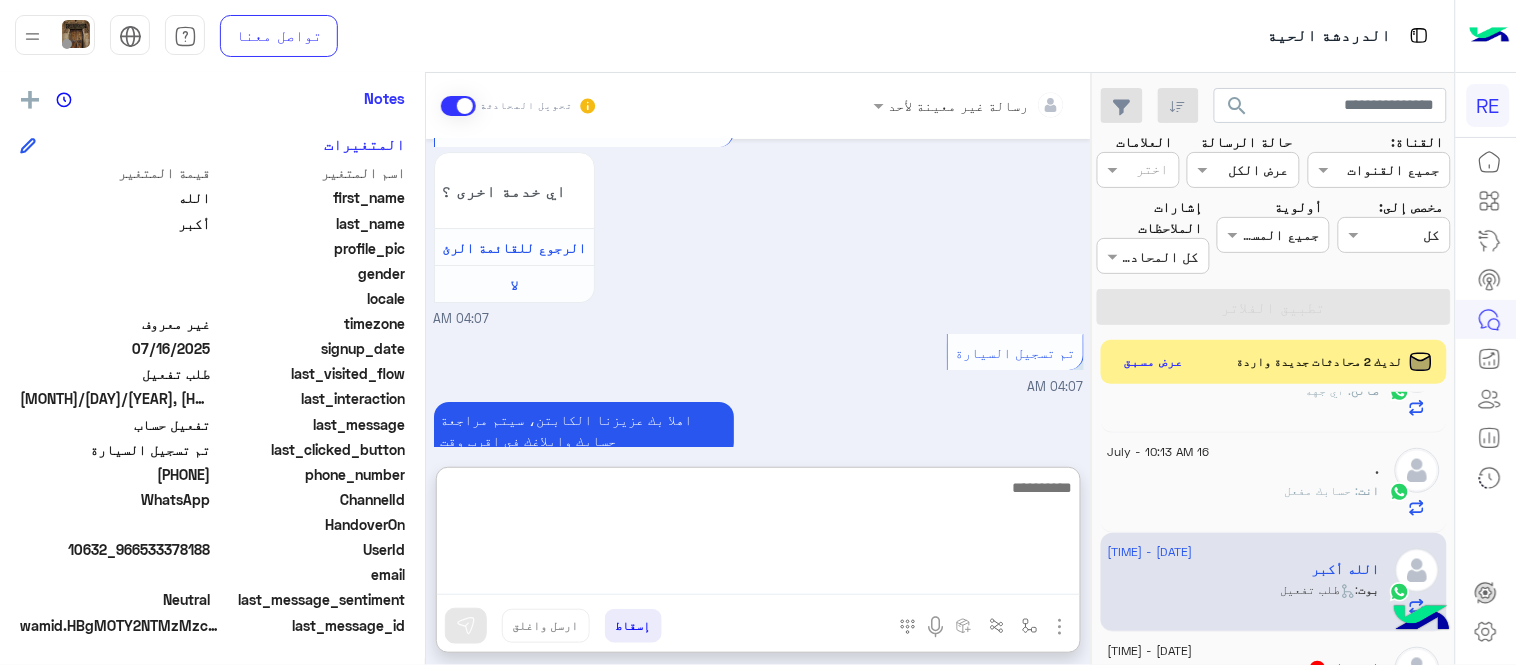 click at bounding box center [758, 535] 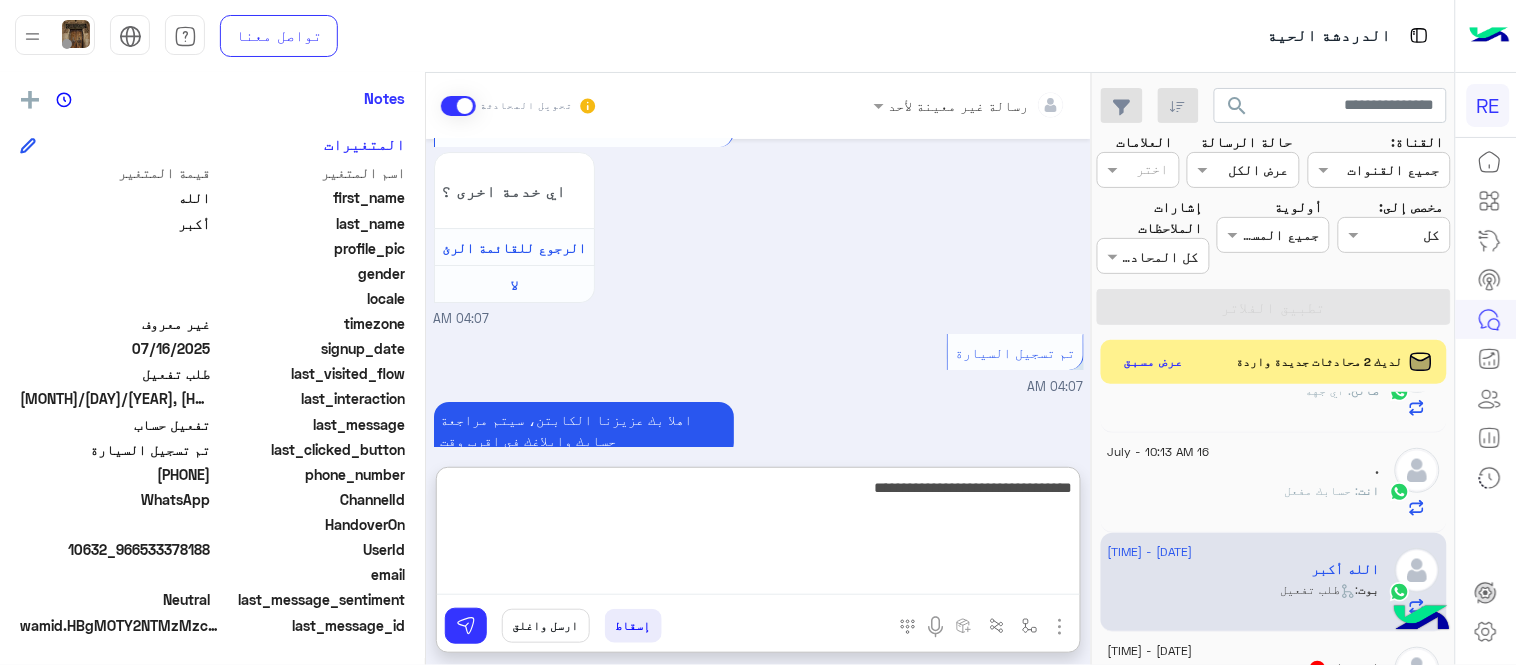 type on "**********" 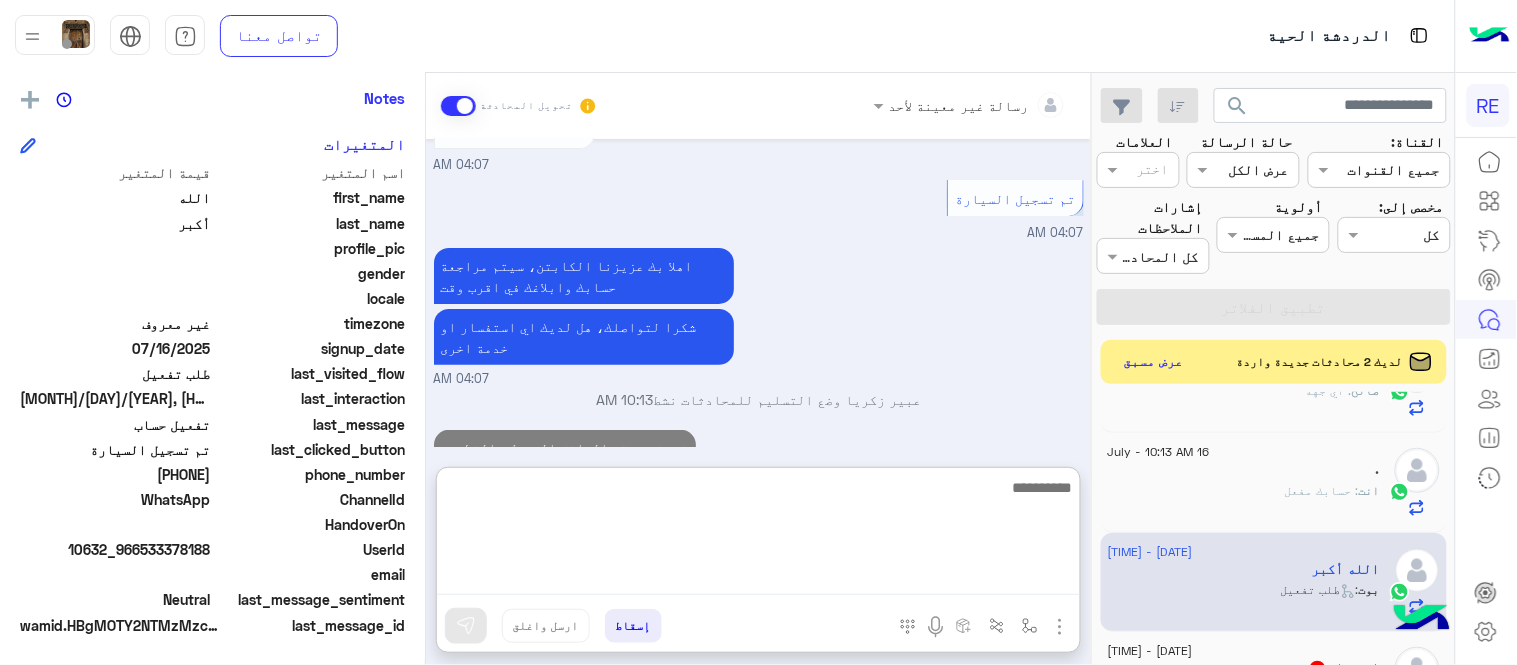 scroll, scrollTop: 2016, scrollLeft: 0, axis: vertical 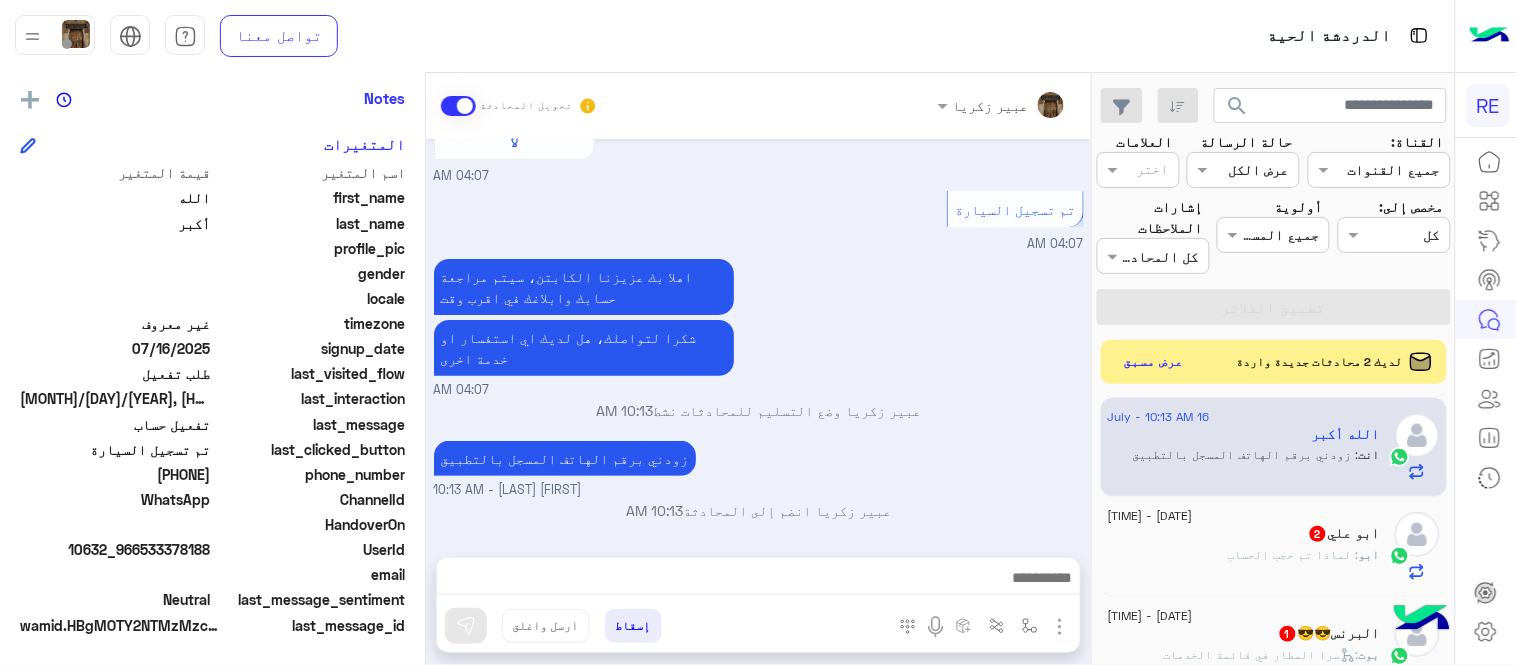click on ": لماذا تم حجب الحساب" 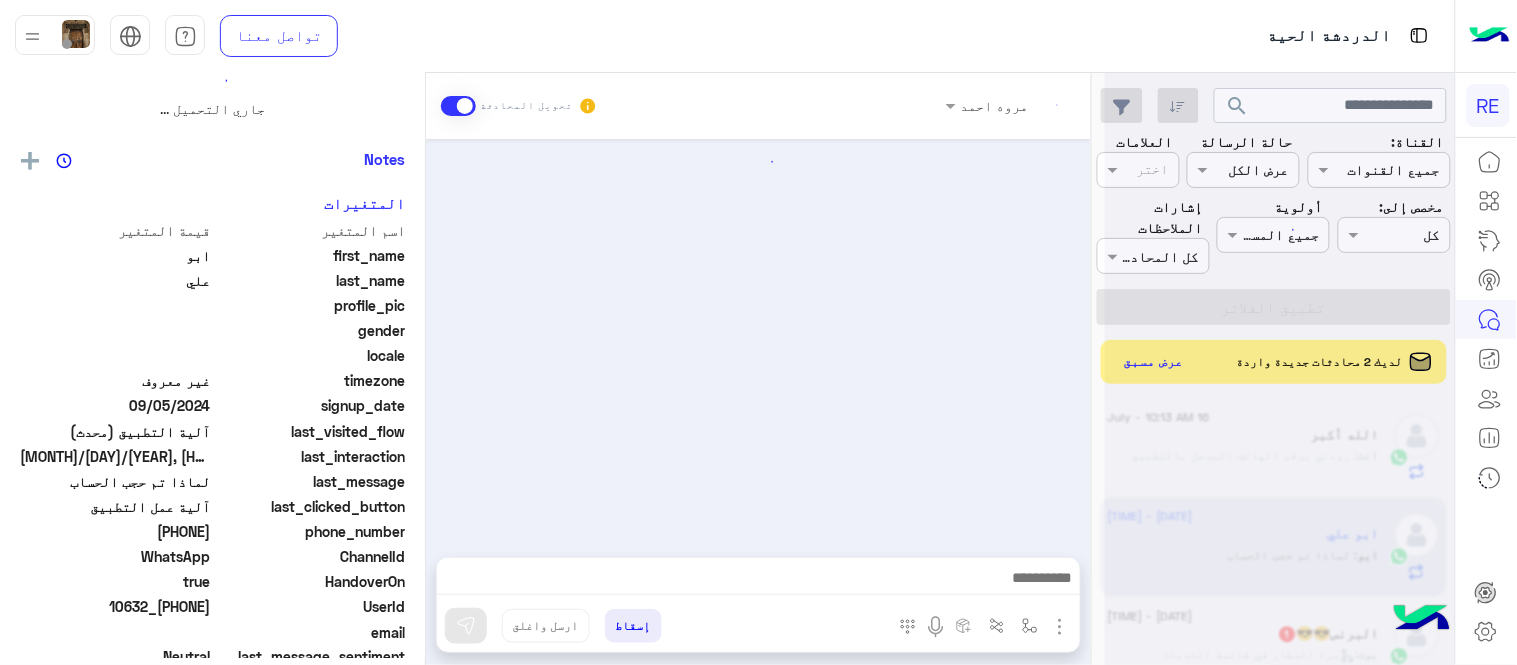 scroll, scrollTop: 0, scrollLeft: 0, axis: both 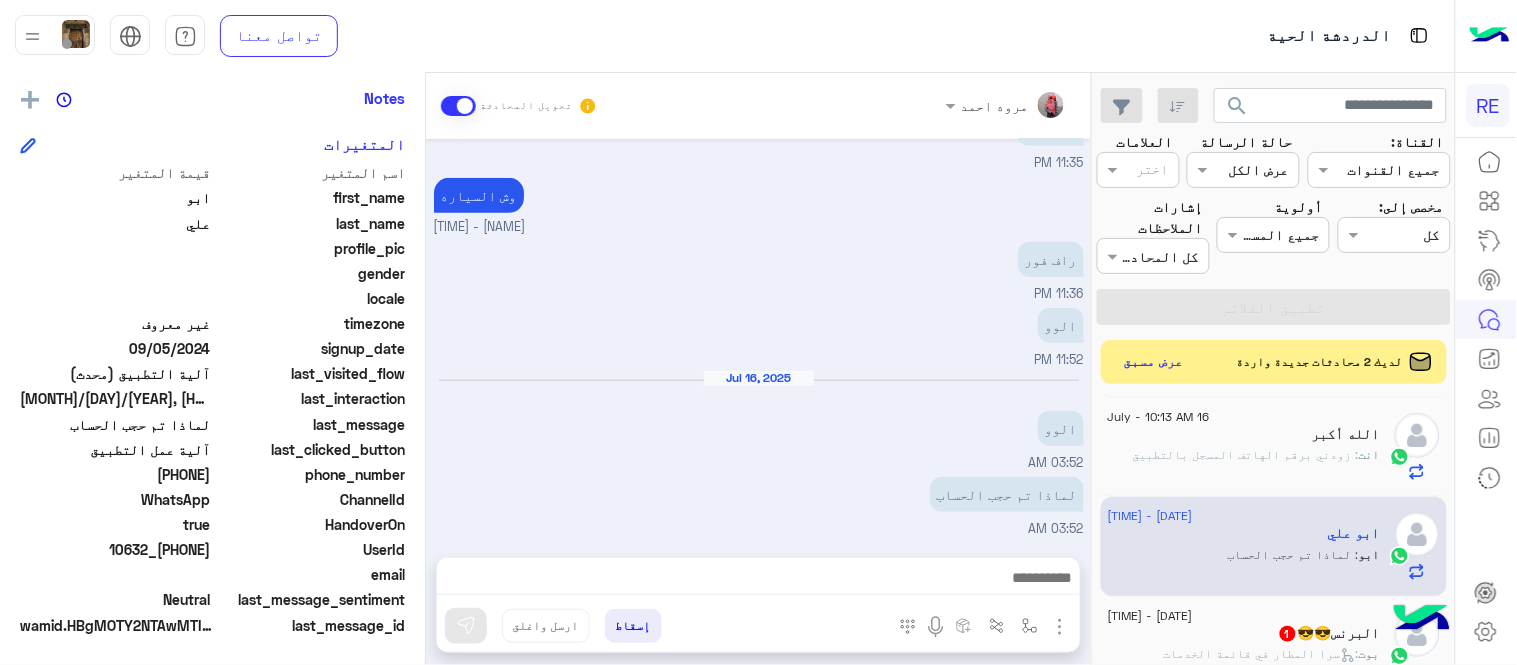 drag, startPoint x: 145, startPoint y: 477, endPoint x: 211, endPoint y: 472, distance: 66.189125 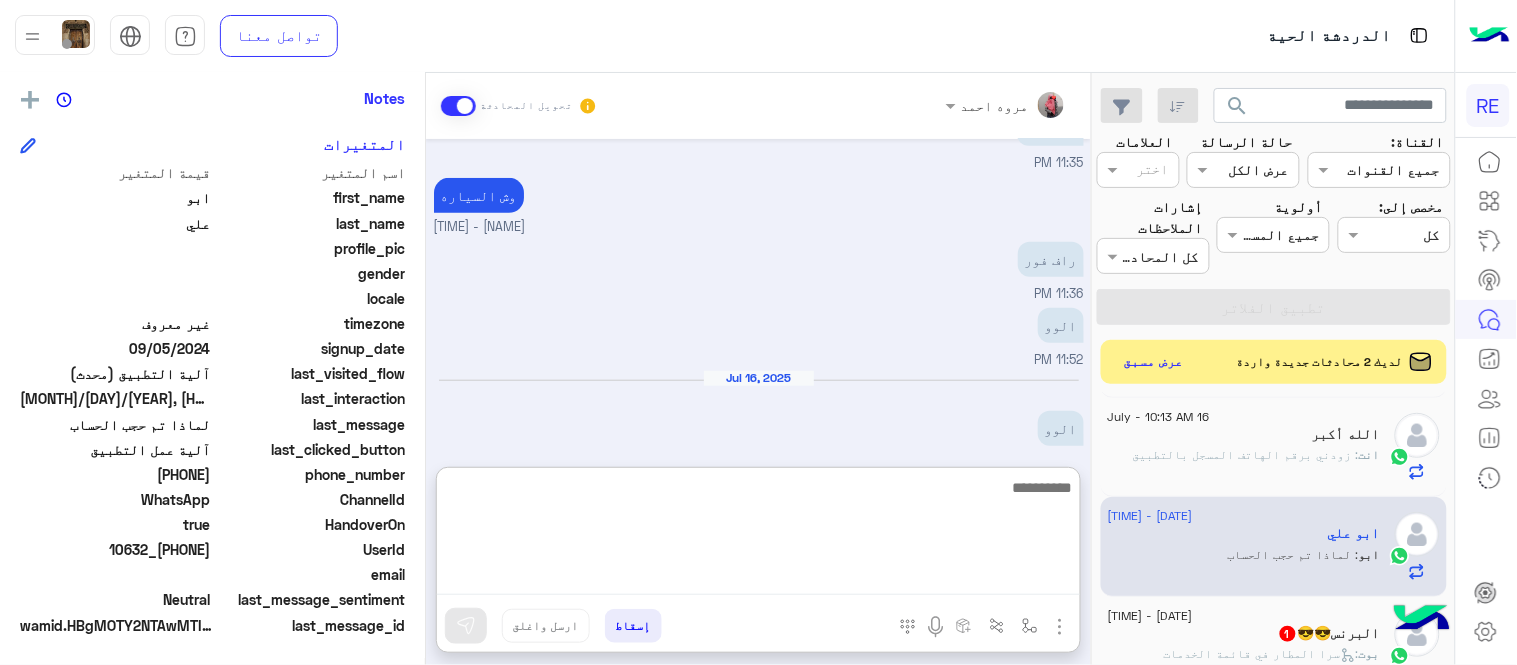click at bounding box center [758, 535] 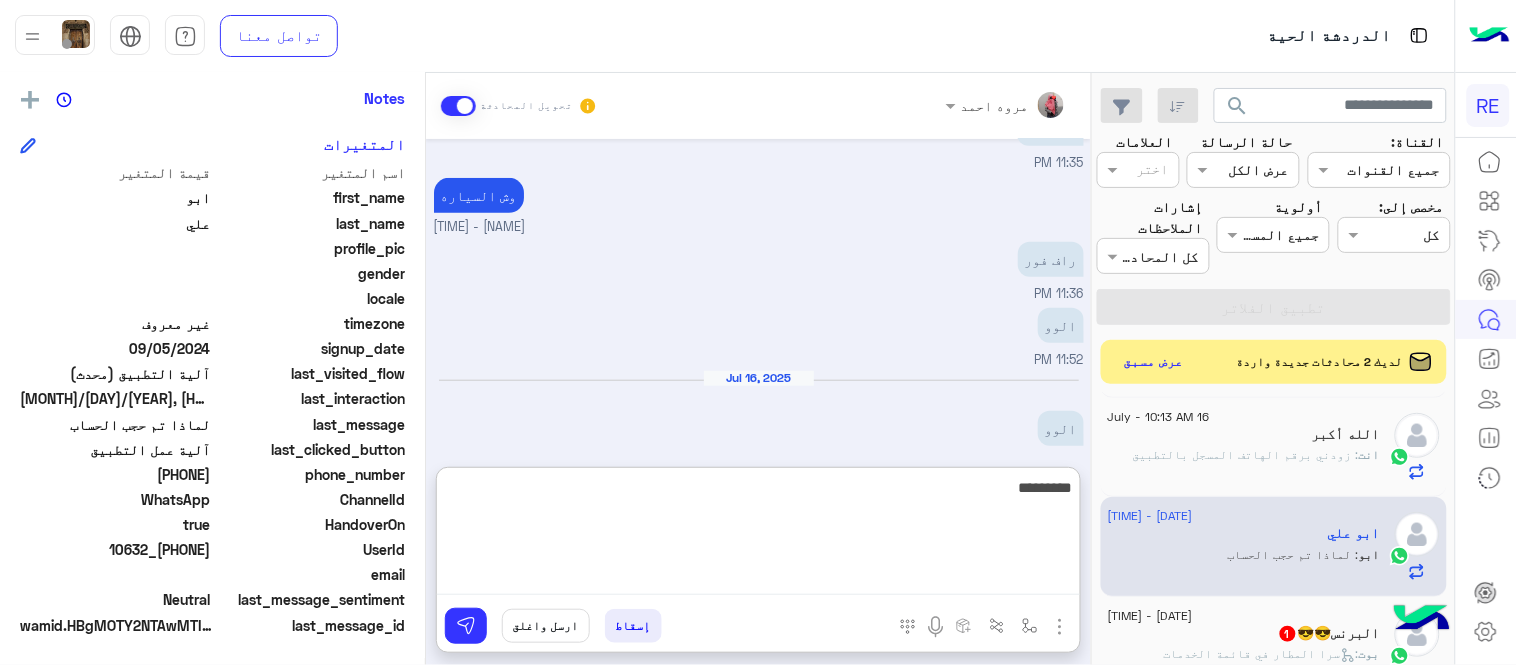 paste on "********" 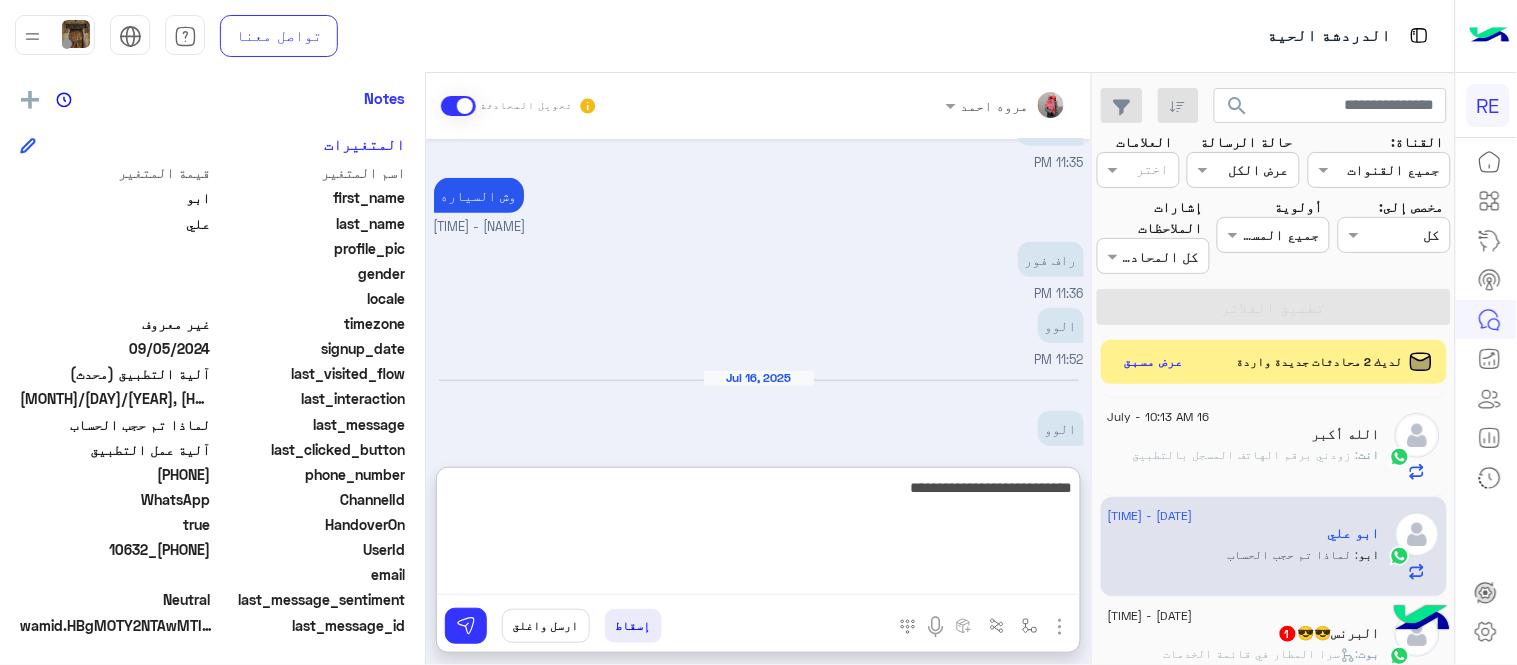 click on "**********" at bounding box center [758, 535] 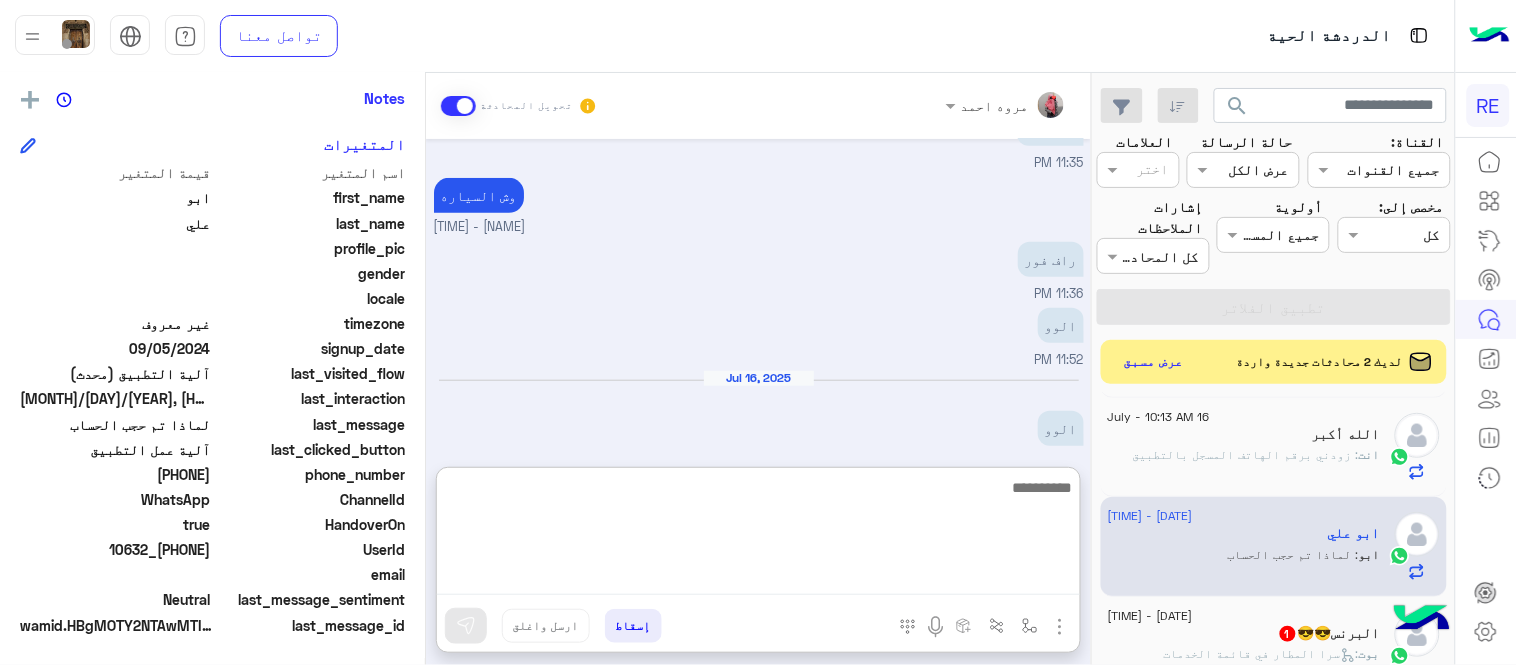 scroll, scrollTop: 496, scrollLeft: 0, axis: vertical 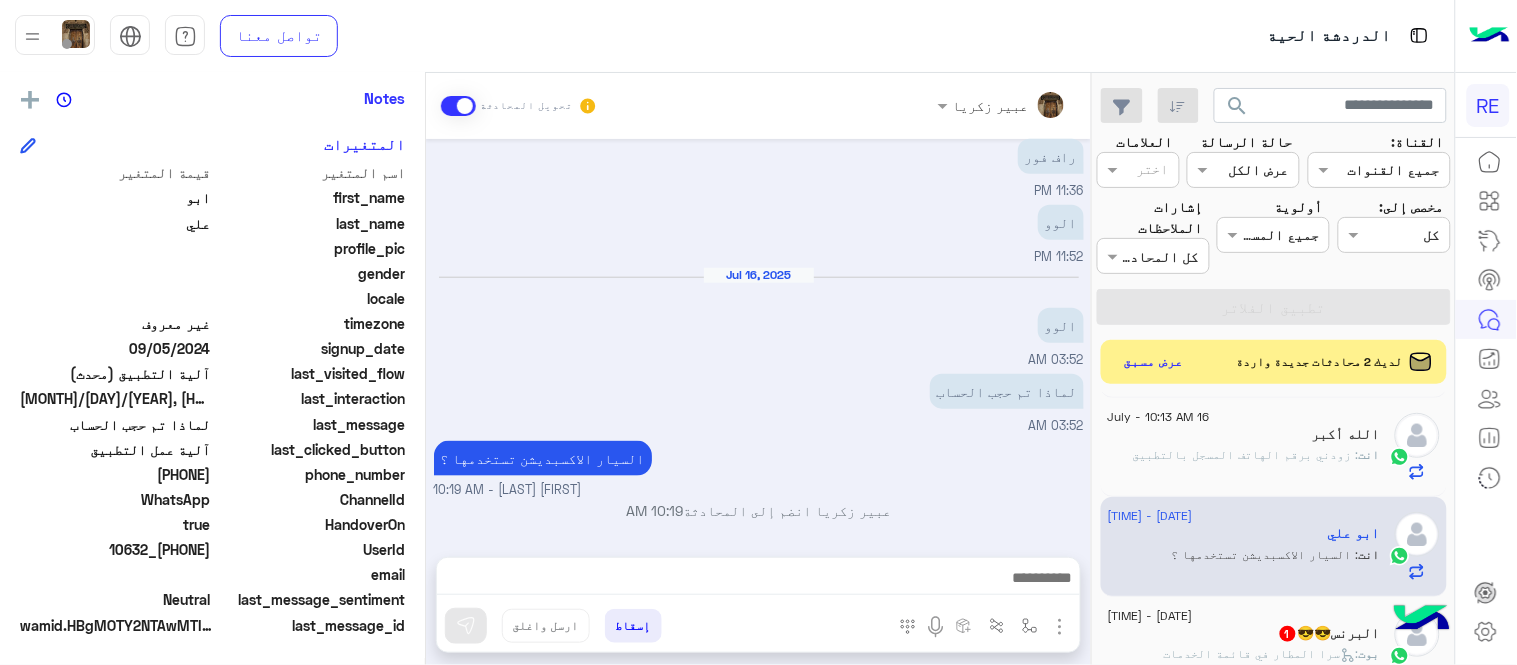 click on "[MONTH] [DAY], [YEAR]   [FIRST] [LAST] انضم إلى المحادثة   [HOUR]:[MINUTE] [AM/PM]      تم حجب الحساب لماذا   [HOUR]:[MINUTE] [AM/PM]  كل شي سليم   [HOUR]:[MINUTE] [AM/PM]  فضلًا زوّدنا برقم الجوال المسجّل في التطبيق حتى نتمكن من التحقق من حسابك وتقديم المساعدة اللازمة بأسرع وقت ممكن.  [FIRST] [LAST] -  [HOUR]:[MINUTE] [AM/PM]   [PHONE]   [HOUR]:[MINUTE] [AM/PM]  وش السياره  [FIRST] [LAST] -  [HOUR]:[MINUTE] [AM/PM]  راف فور   [HOUR]:[MINUTE] [AM/PM]  الوو   [HOUR]:[MINUTE] [AM/PM]   [MONTH] [DAY], [YEAR]  الوو   [HOUR]:[MINUTE] [AM/PM]  لماذا تم حجب الحساب   [HOUR]:[MINUTE] [AM/PM]  السيار الاكسبديشن تستخدمها ؟  [FIRST] [LAST] -  [HOUR]:[MINUTE] [AM/PM]   [FIRST] [LAST] انضم إلى المحادثة   [HOUR]:[MINUTE] [AM/PM]" at bounding box center [758, 338] 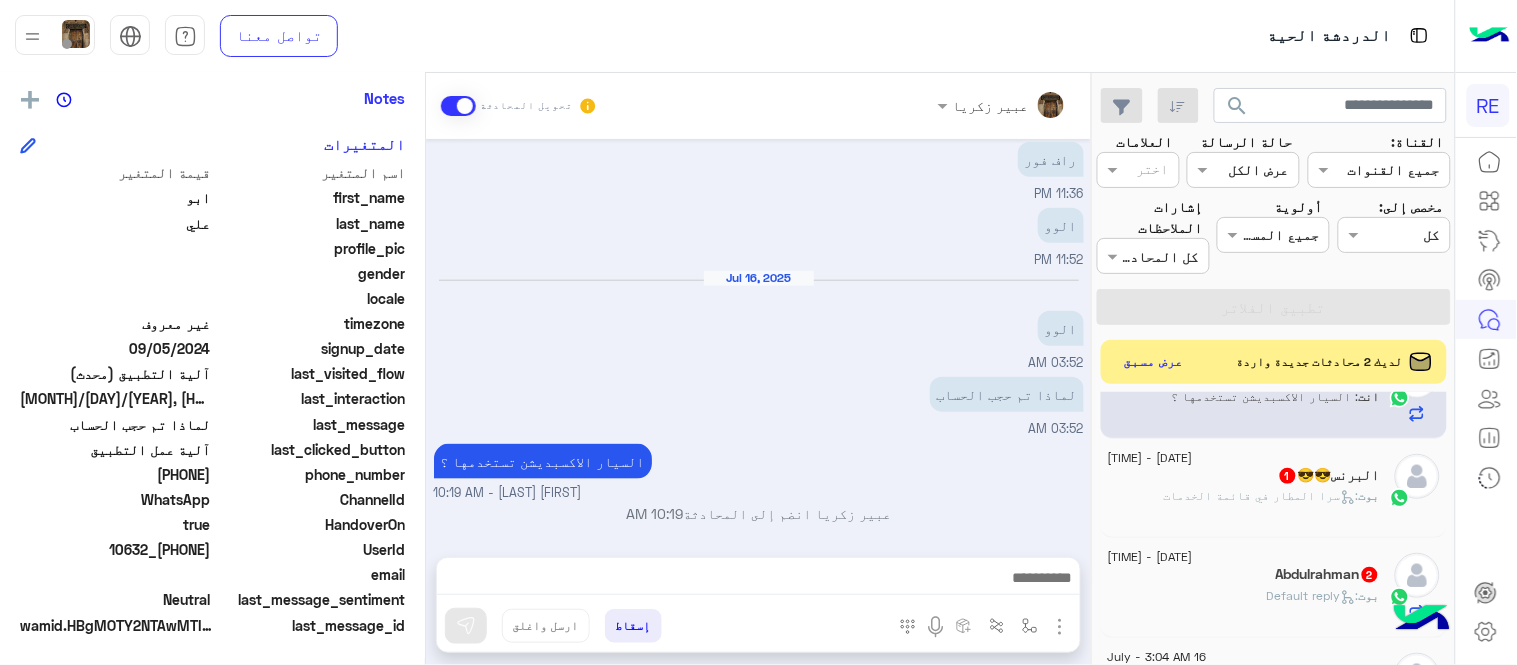 scroll, scrollTop: 1571, scrollLeft: 0, axis: vertical 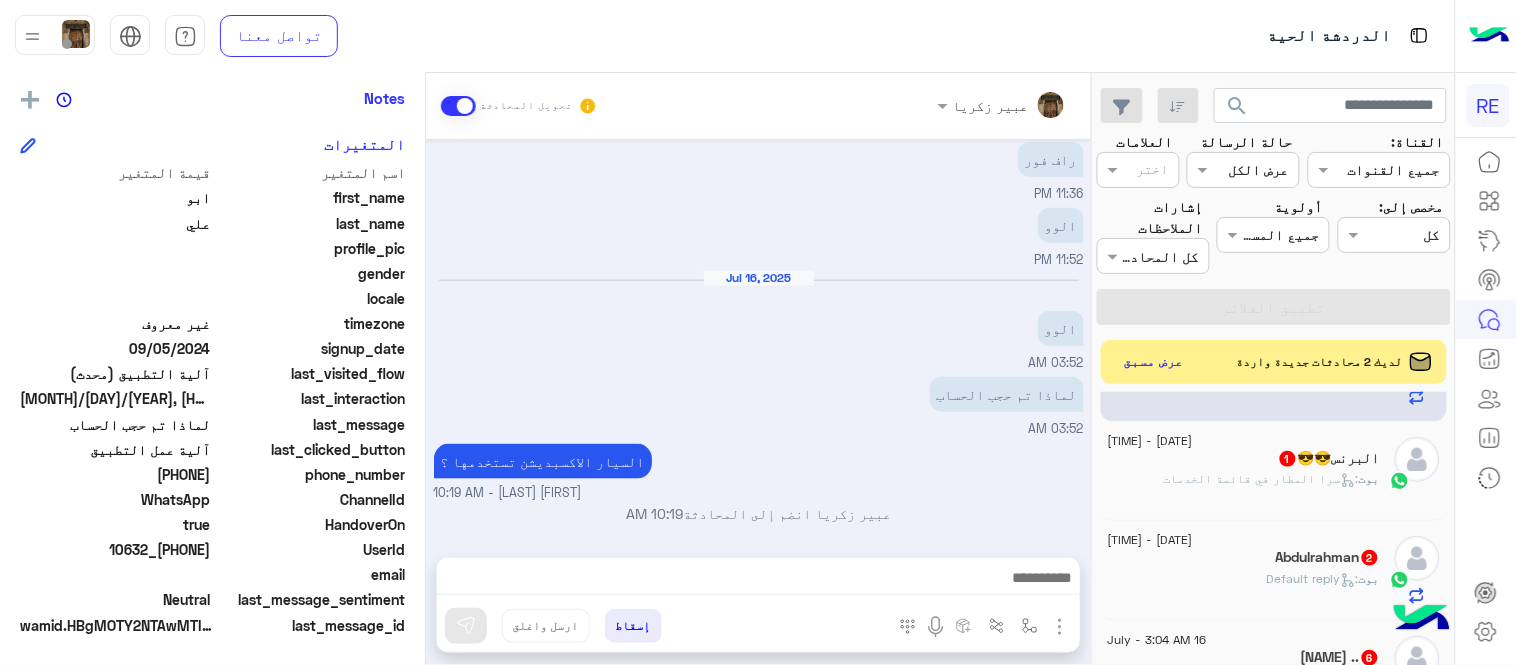click on "[FIRST]😎😎   1" 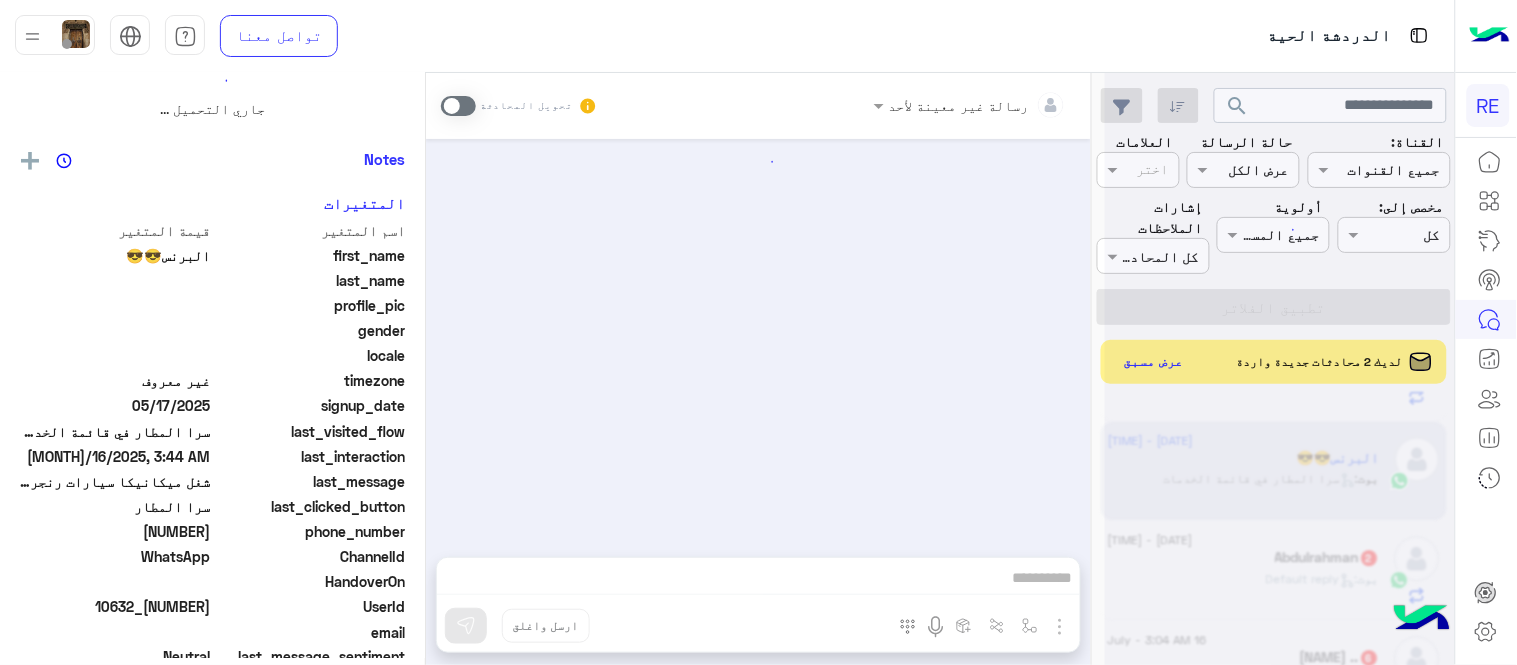scroll, scrollTop: 0, scrollLeft: 0, axis: both 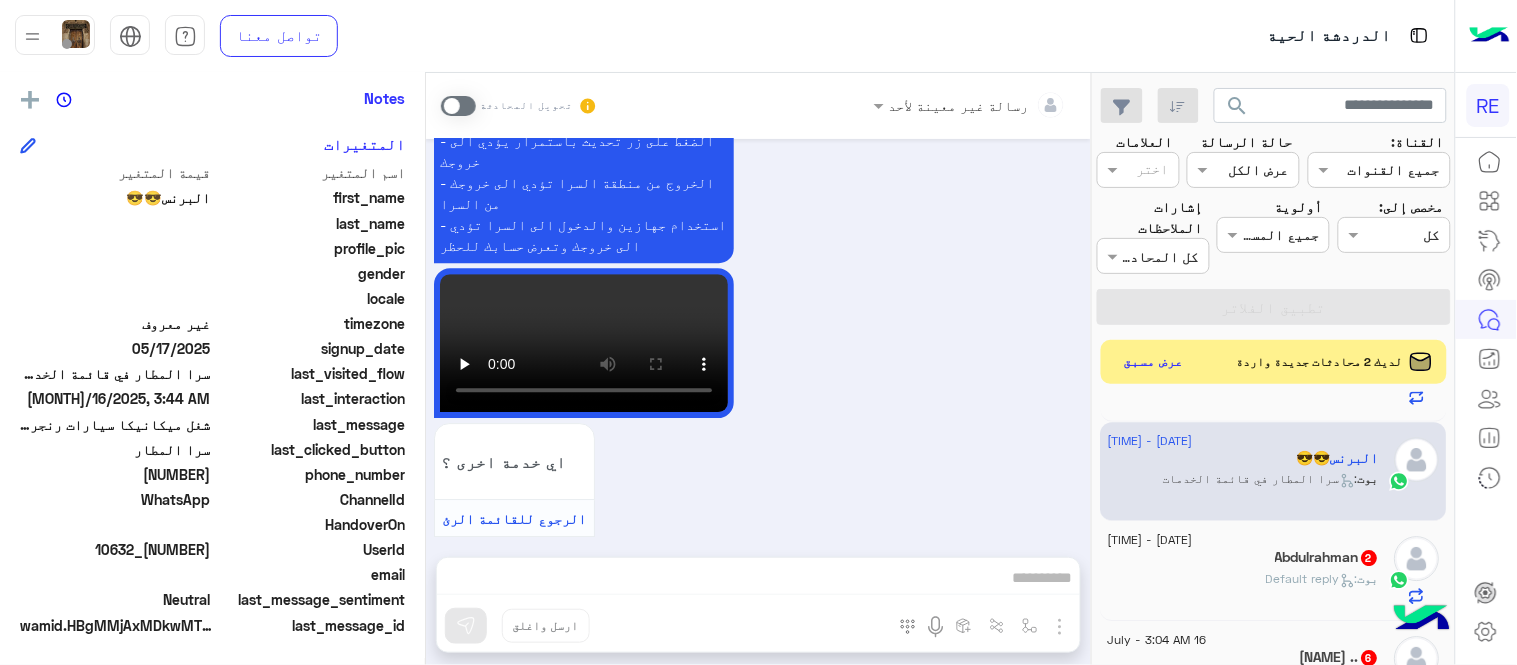 click on ":   Default reply" 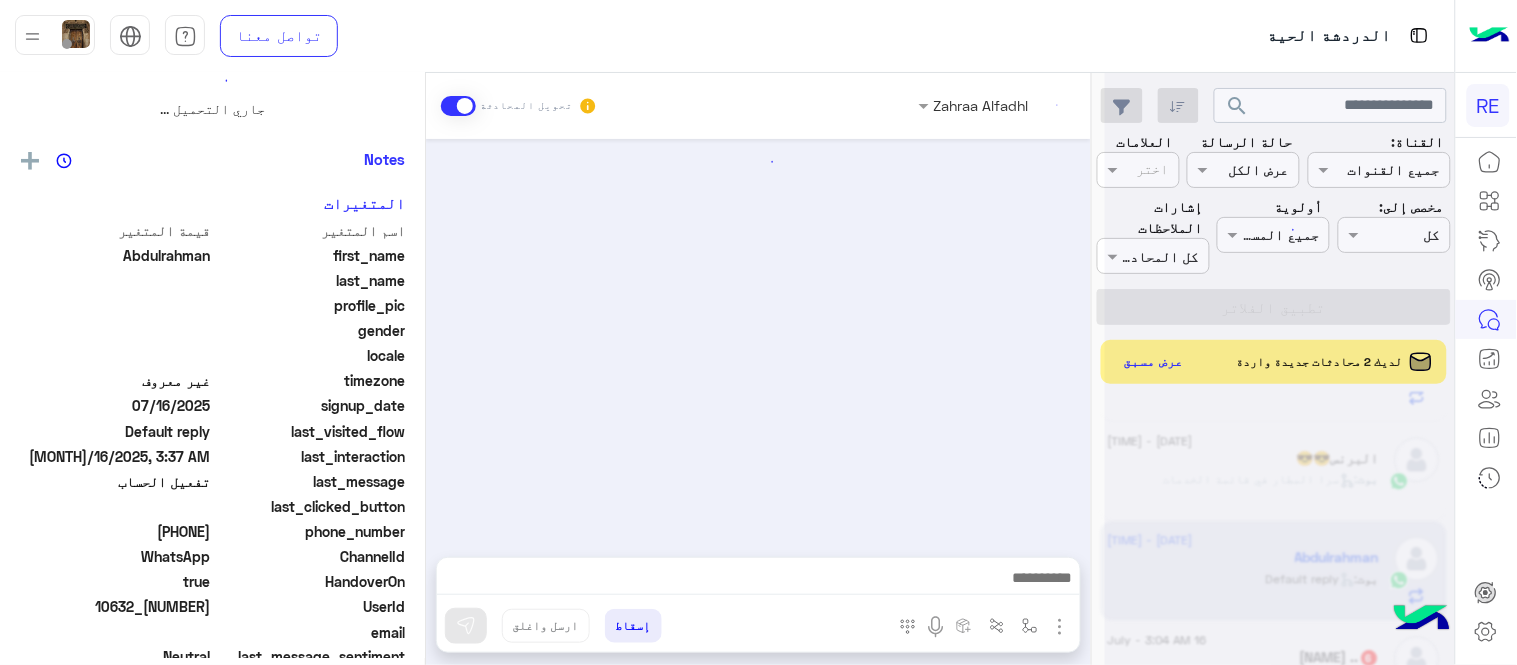 scroll, scrollTop: 0, scrollLeft: 0, axis: both 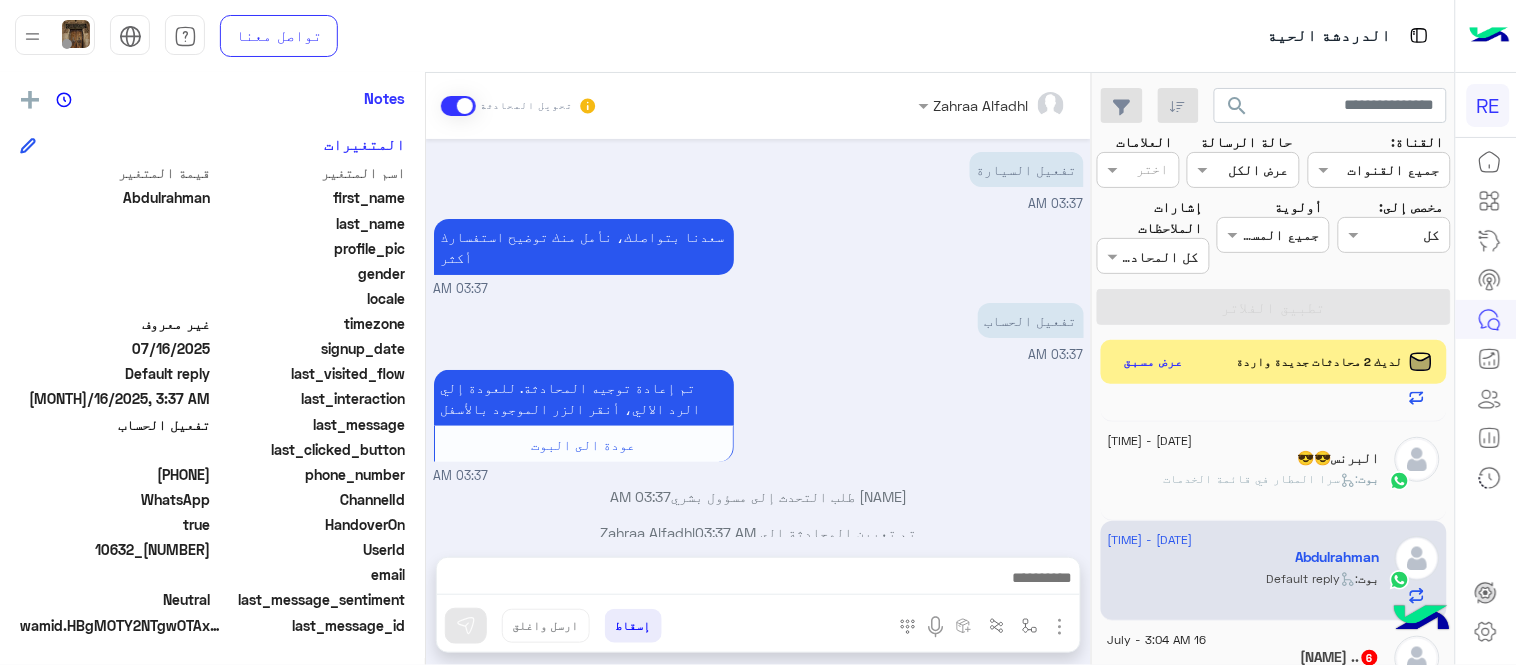 drag, startPoint x: 148, startPoint y: 476, endPoint x: 212, endPoint y: 472, distance: 64.12488 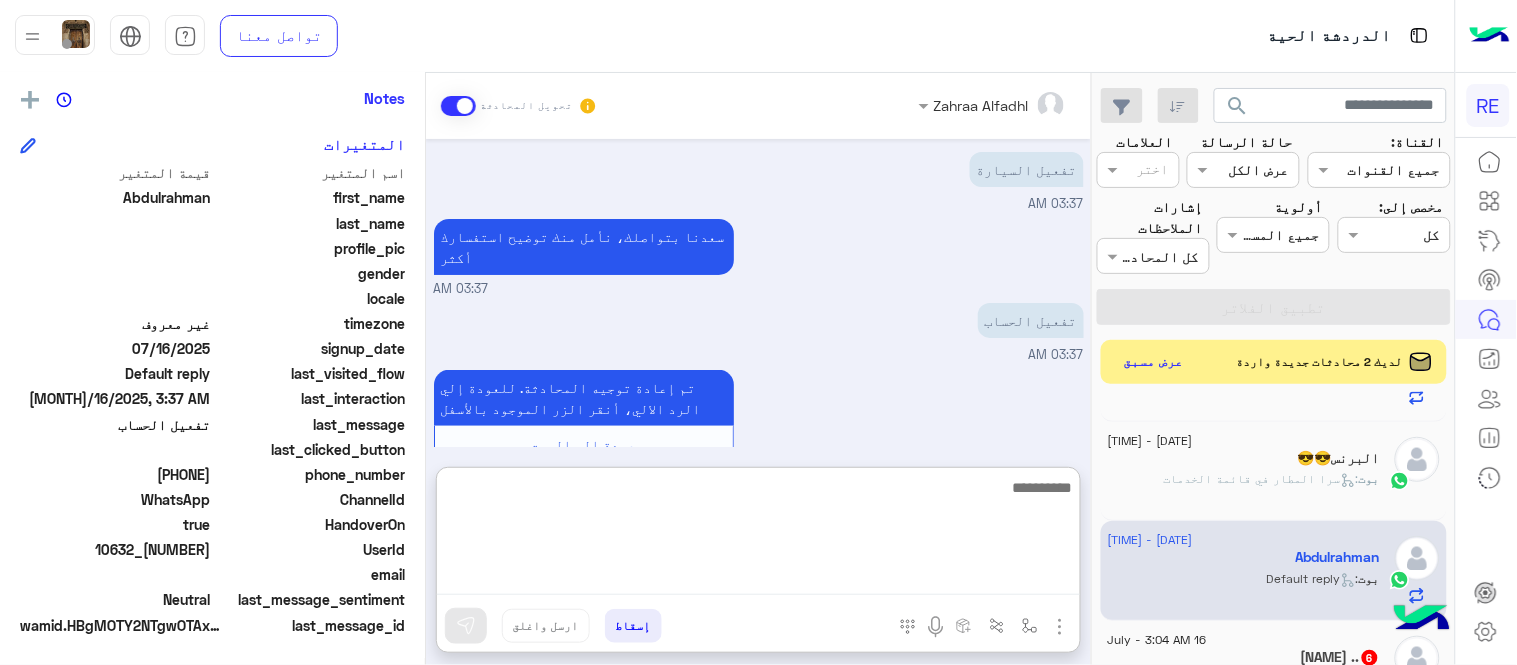 click at bounding box center [758, 535] 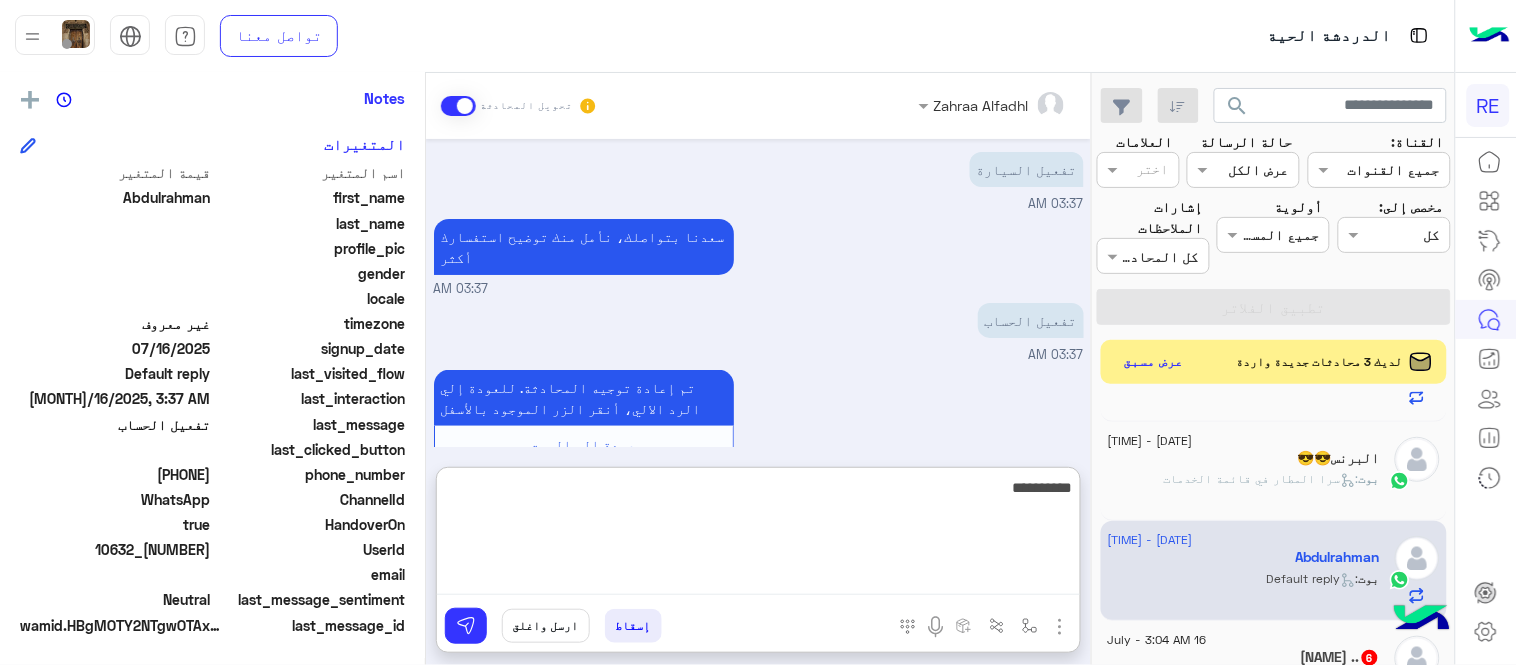 type on "**********" 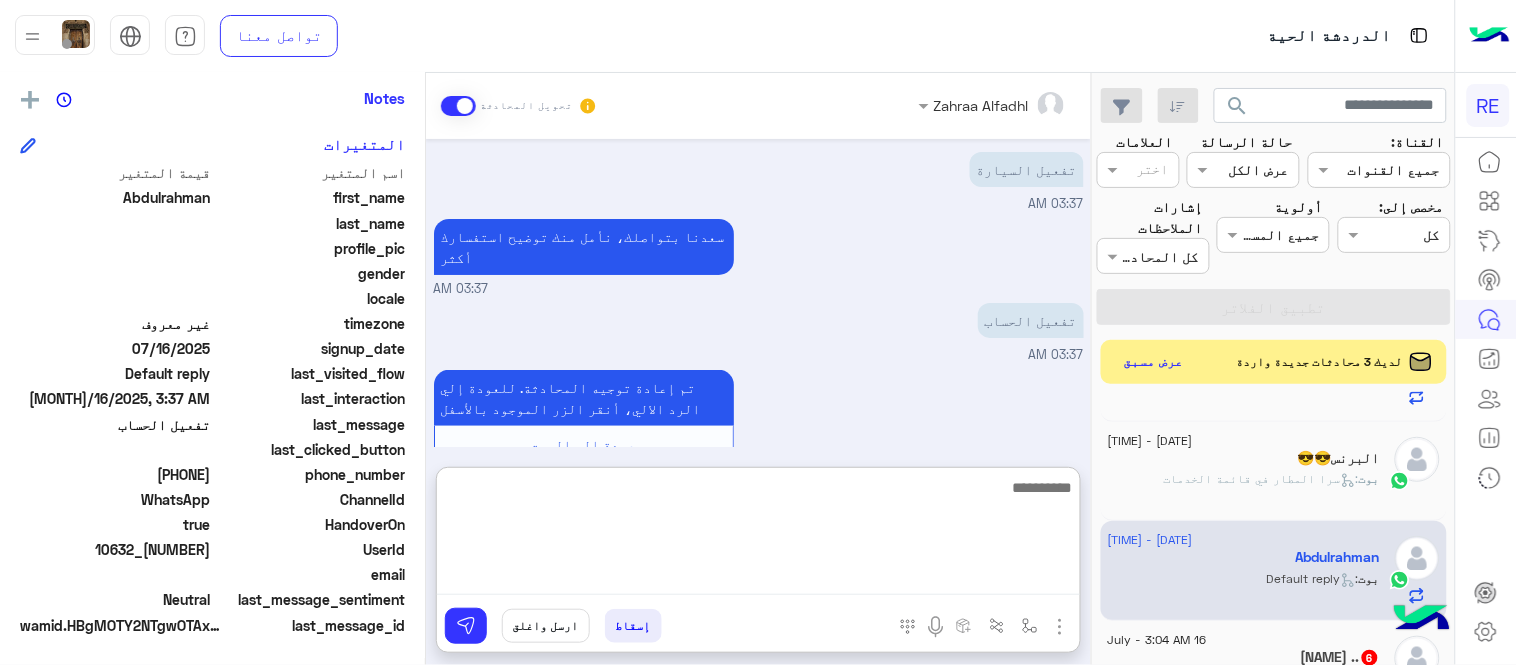 scroll, scrollTop: 181, scrollLeft: 0, axis: vertical 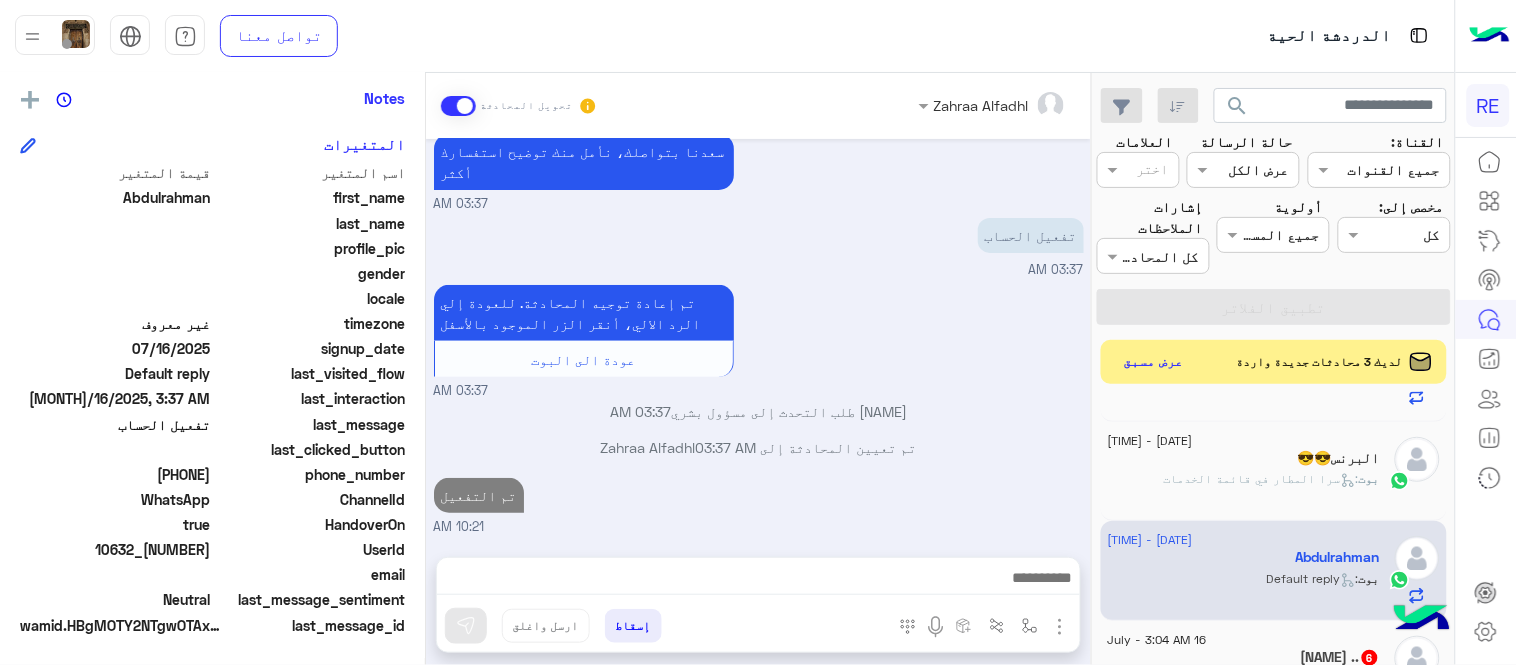 click on "[MONTH] 16, 2025  تفعيل السيارة   03:37 AM  سعدنا بتواصلك، نأمل منك توضيح استفسارك أكثر    03:37 AM  تفعيل الحساب   03:37 AM  تم إعادة توجيه المحادثة. للعودة إلي الرد الالي، أنقر الزر الموجود بالأسفل  عودة الى البوت     03:37 AM   [FIRST]  طلب التحدث إلى مسؤول بشري   03:37 AM       تم تعيين المحادثة إلى Zahraa Alfadhl   03:37 AM      تم التفعيل   10:21 AM" at bounding box center (758, 338) 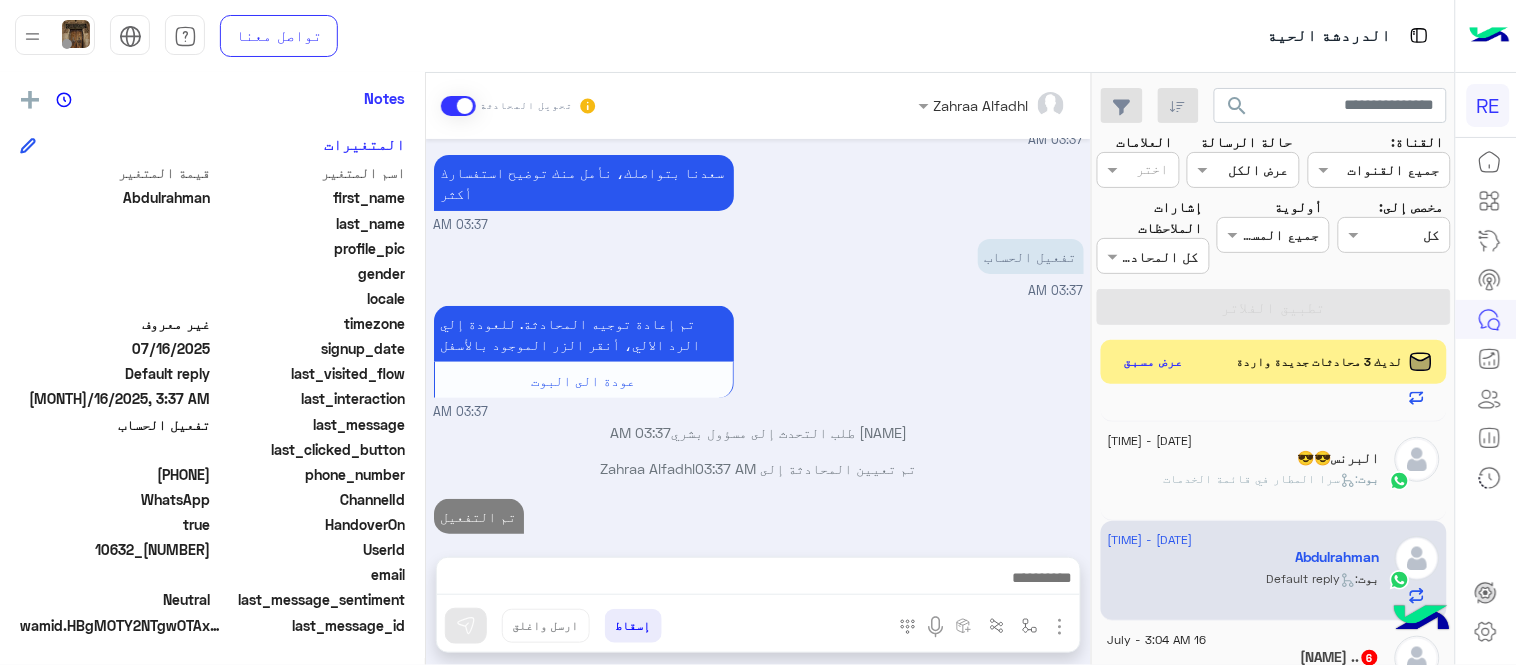 scroll, scrollTop: 127, scrollLeft: 0, axis: vertical 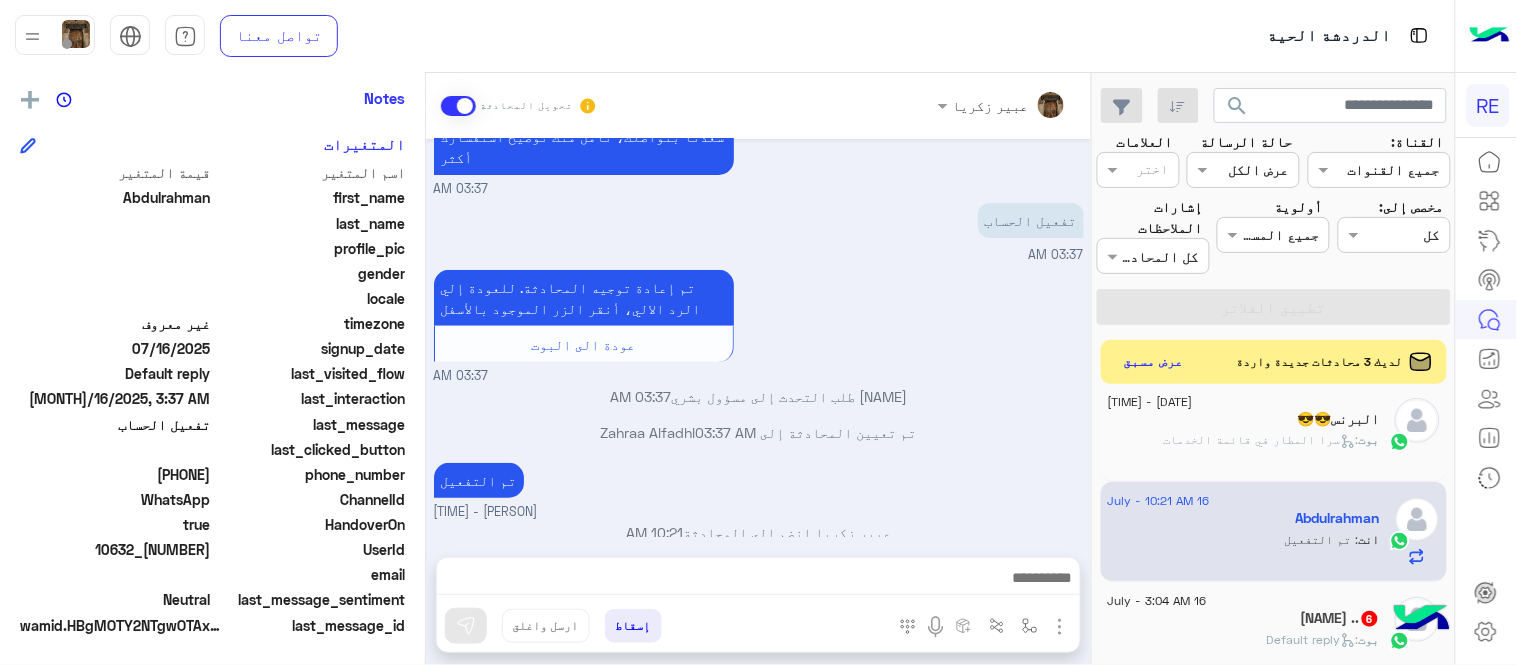 click on "[FIRST] [LAST] ..  6" 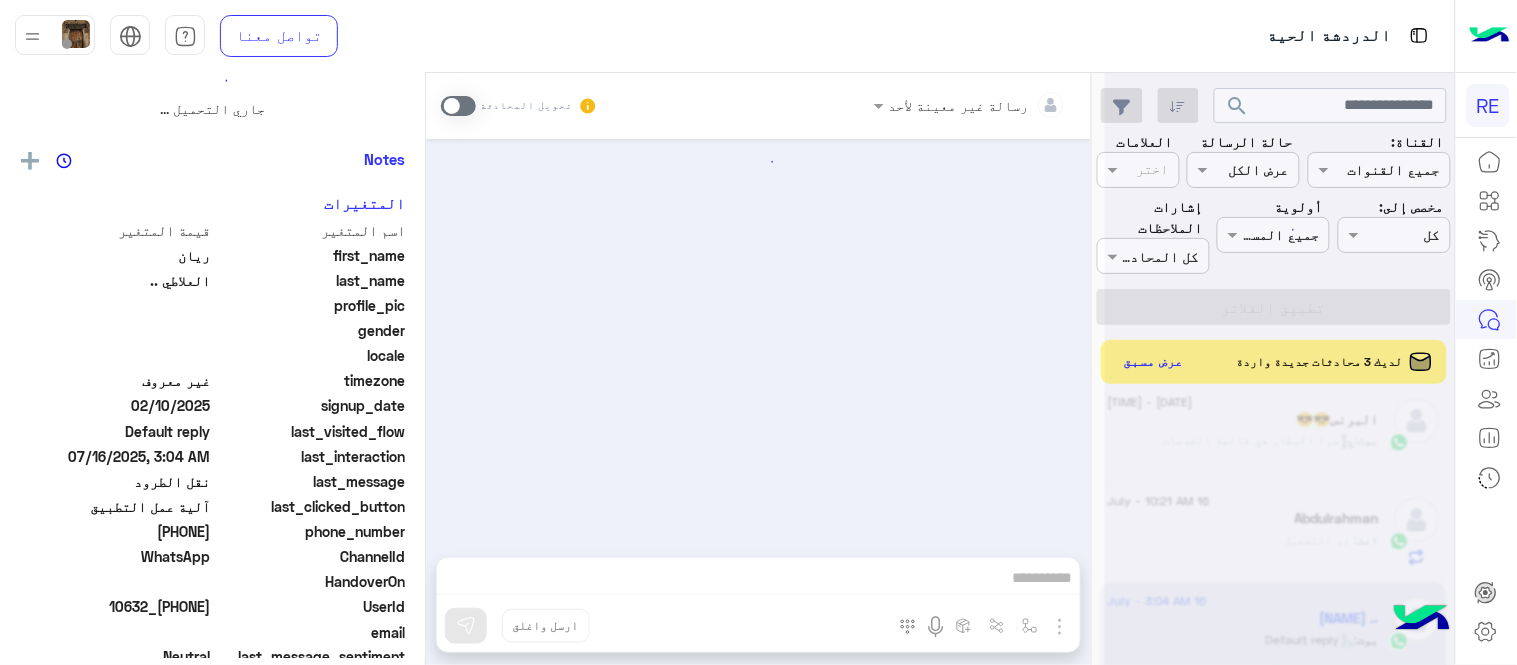 scroll, scrollTop: 0, scrollLeft: 0, axis: both 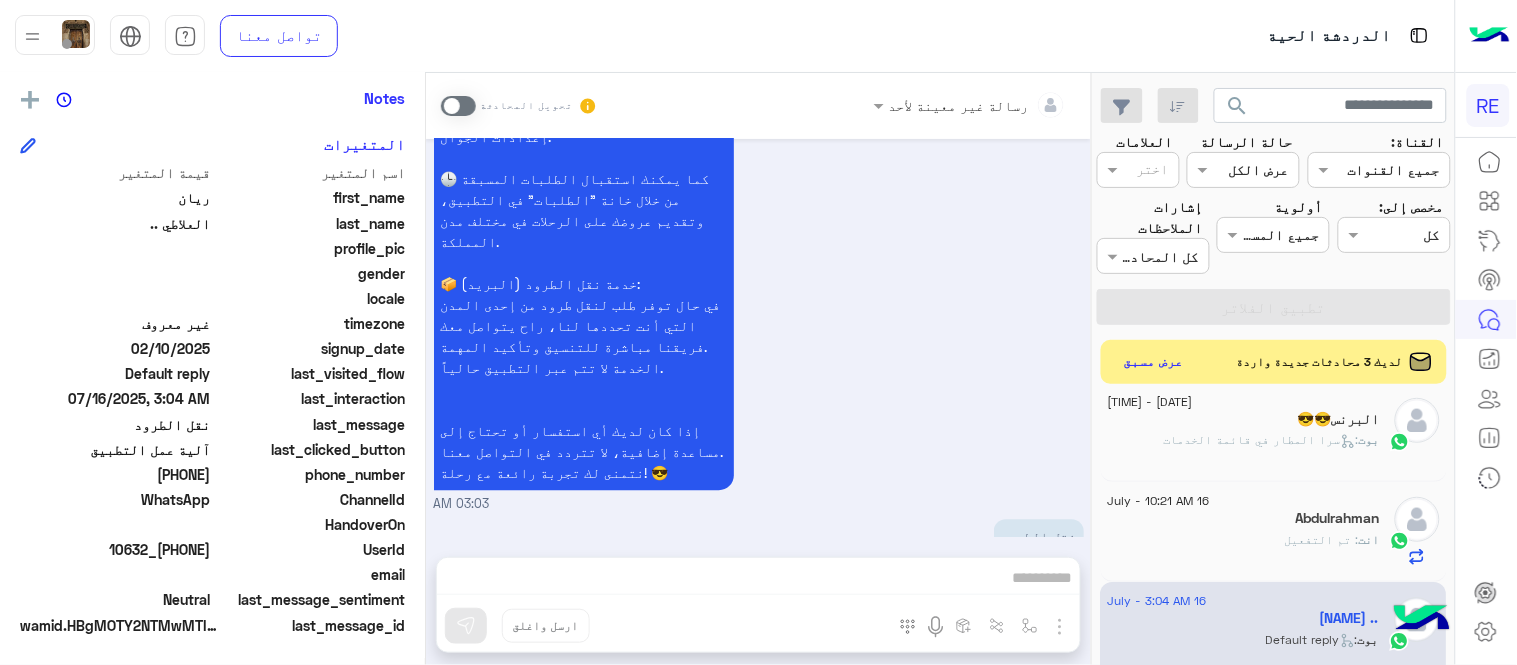 click at bounding box center [458, 106] 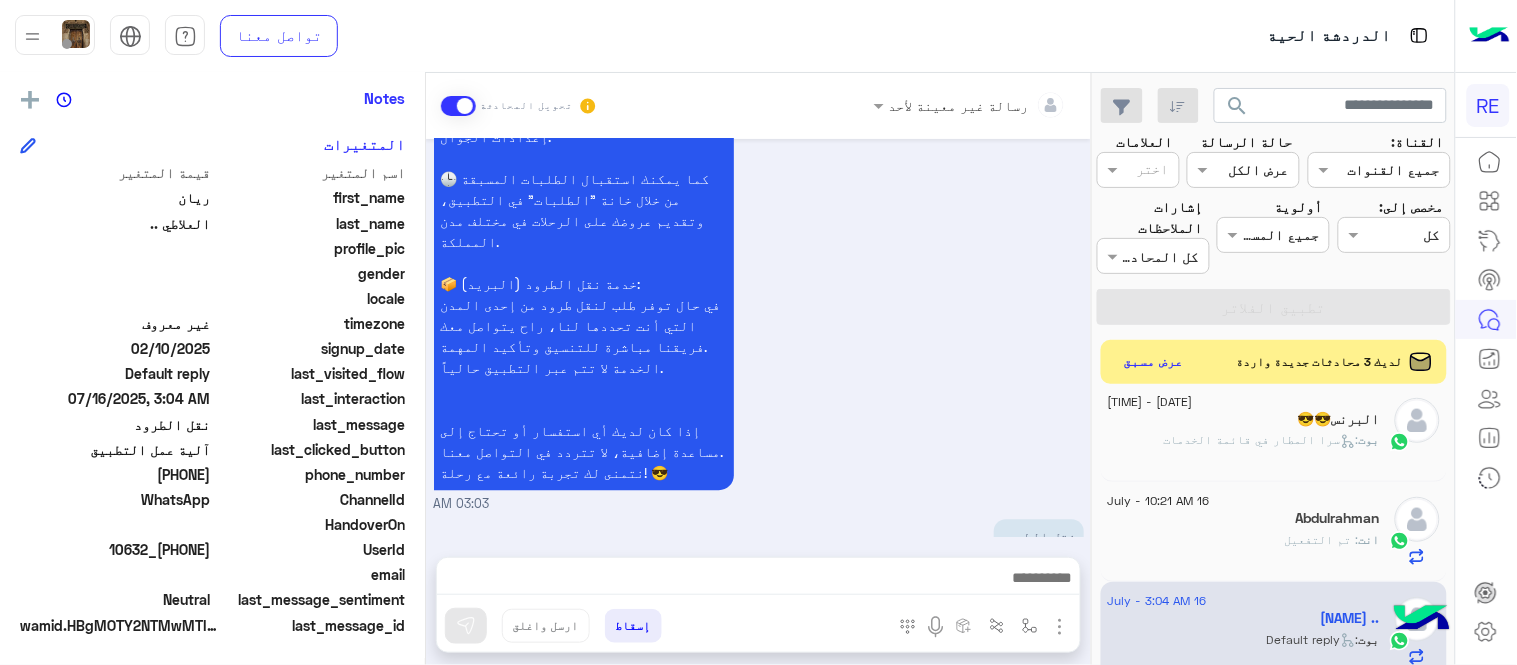 scroll, scrollTop: 1324, scrollLeft: 0, axis: vertical 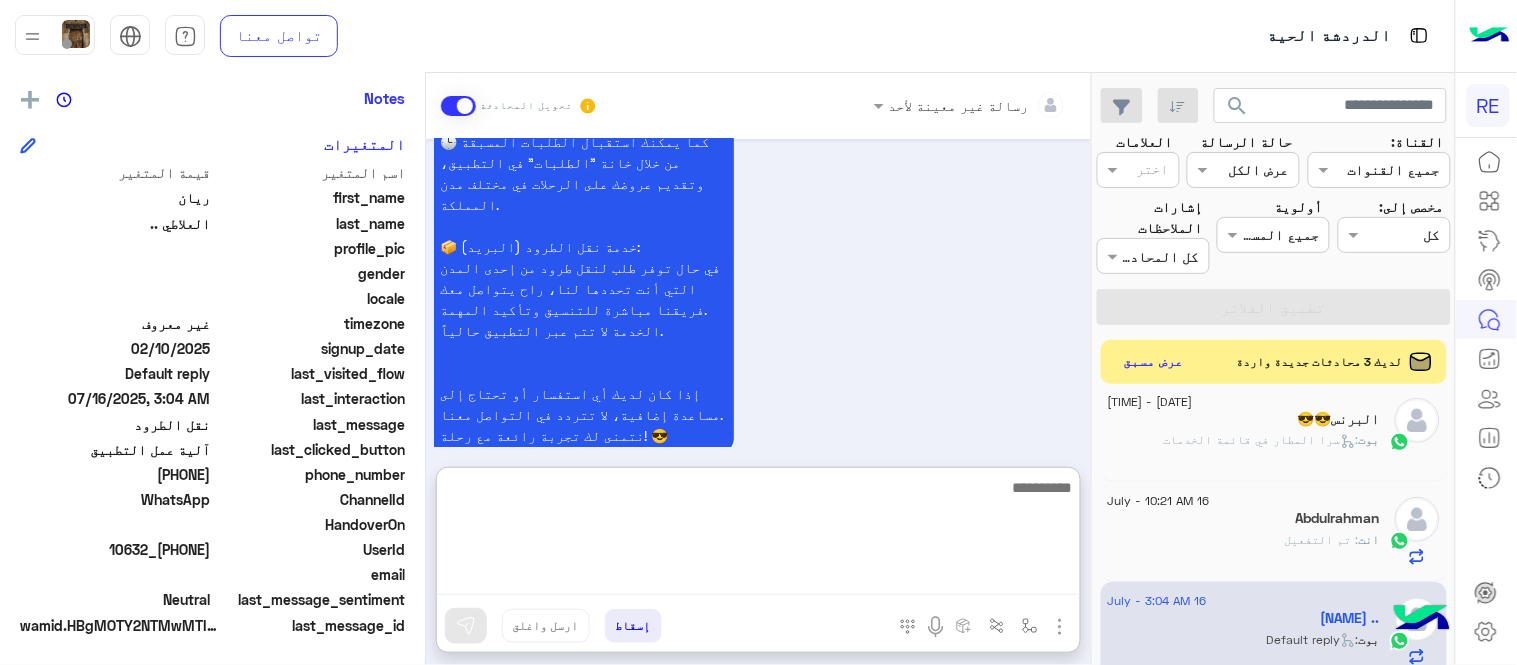 click at bounding box center [758, 535] 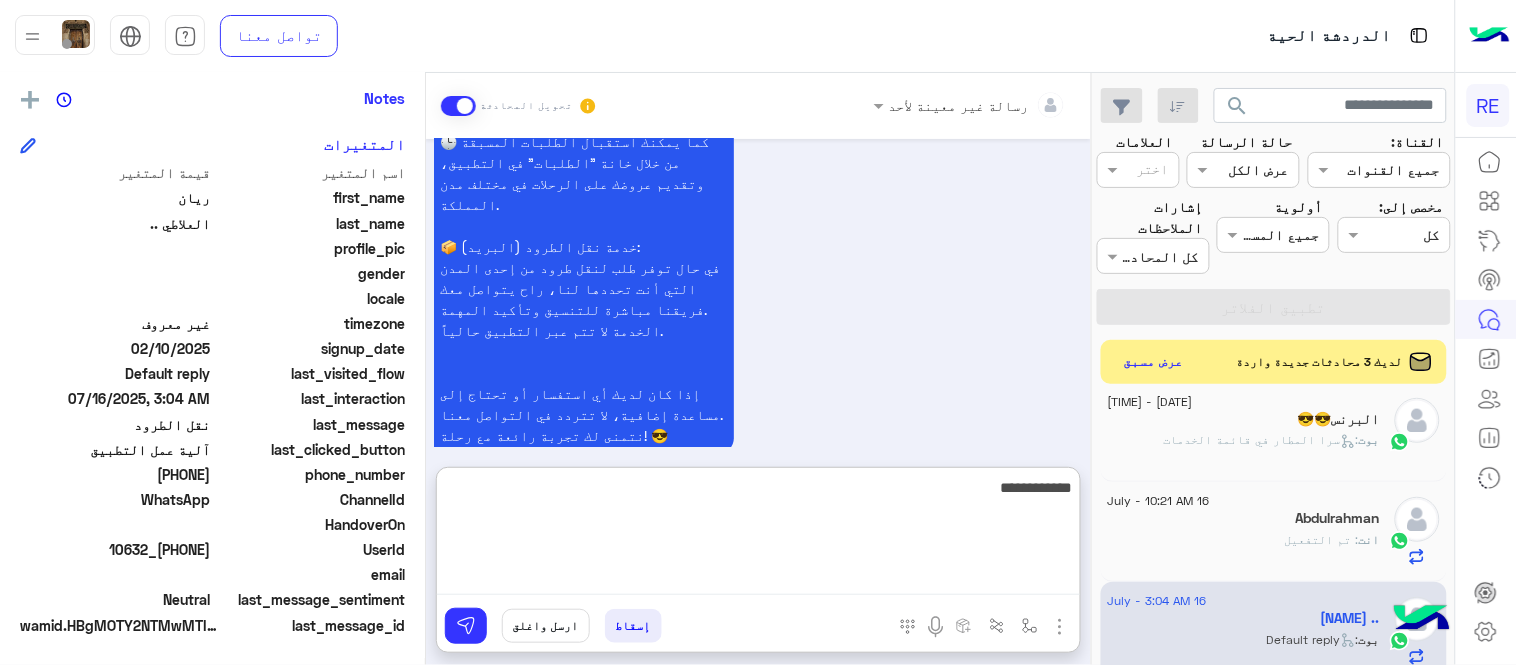 type on "**********" 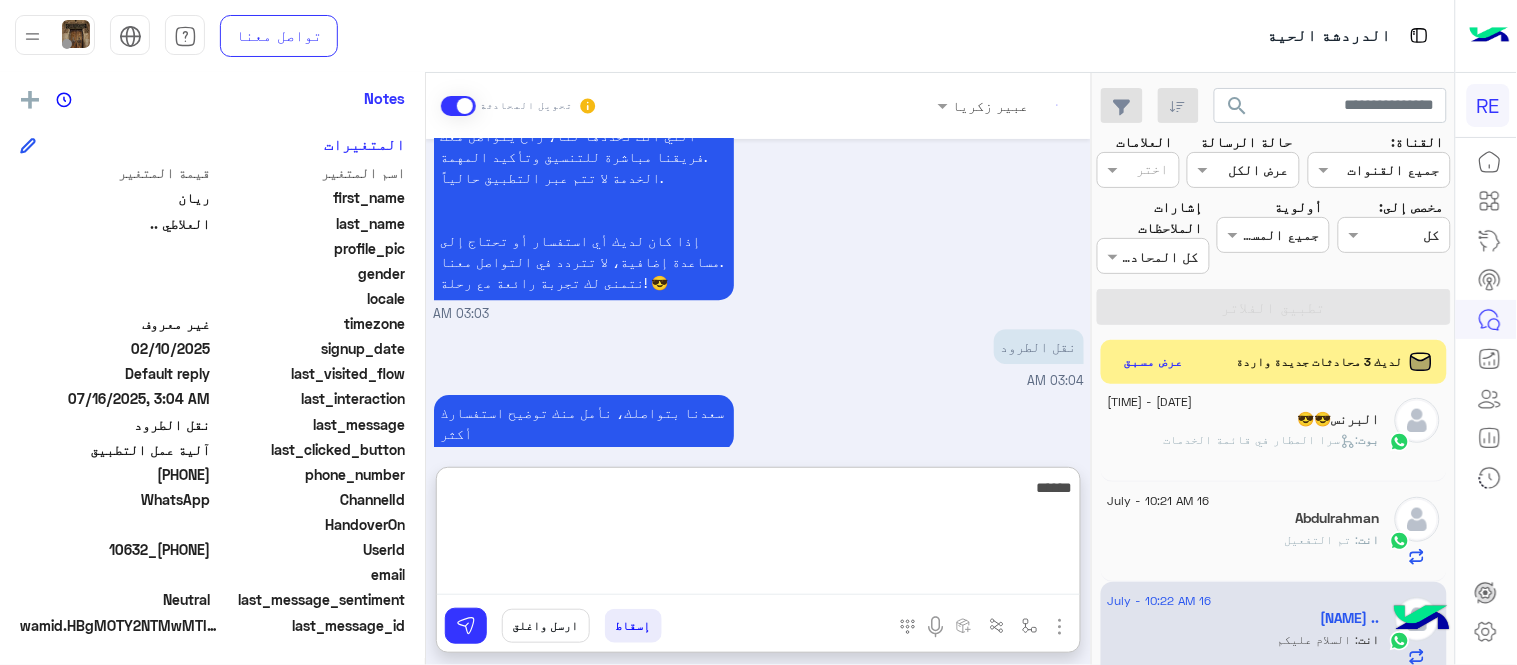scroll, scrollTop: 1514, scrollLeft: 0, axis: vertical 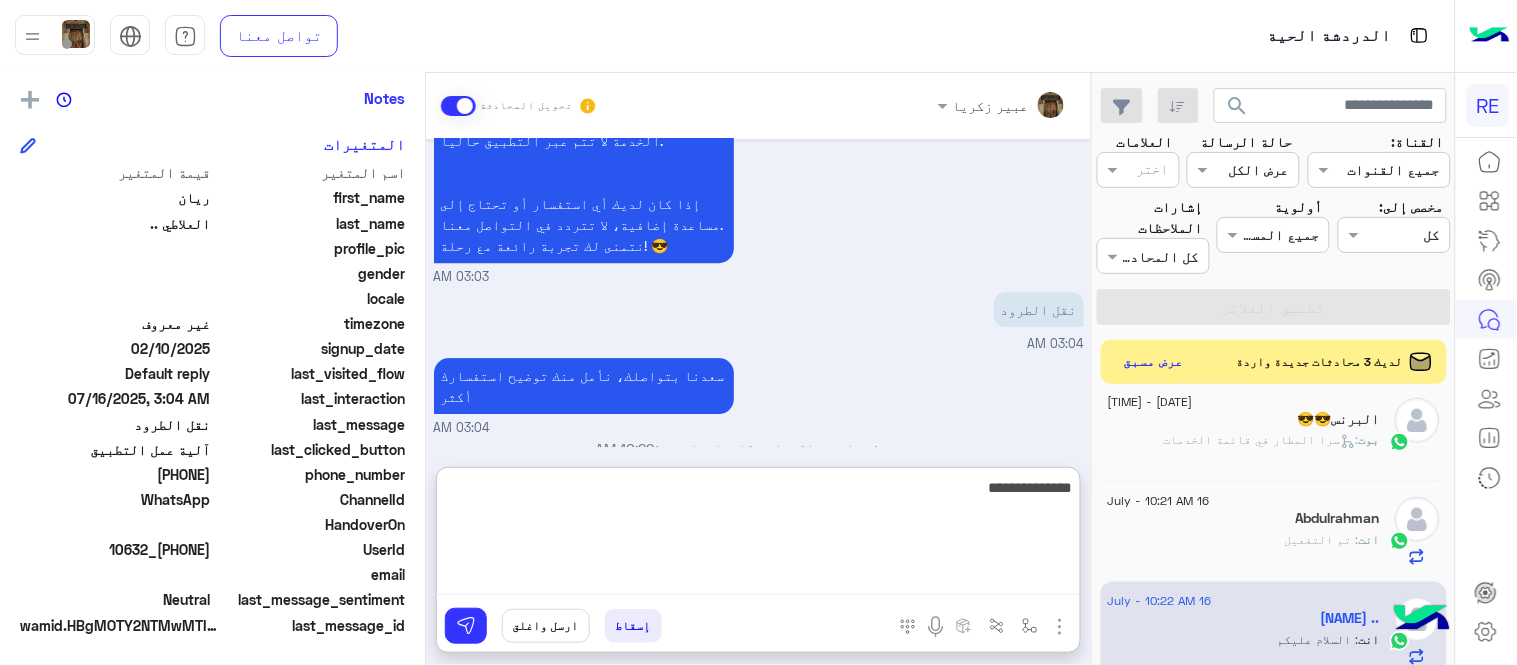type on "**********" 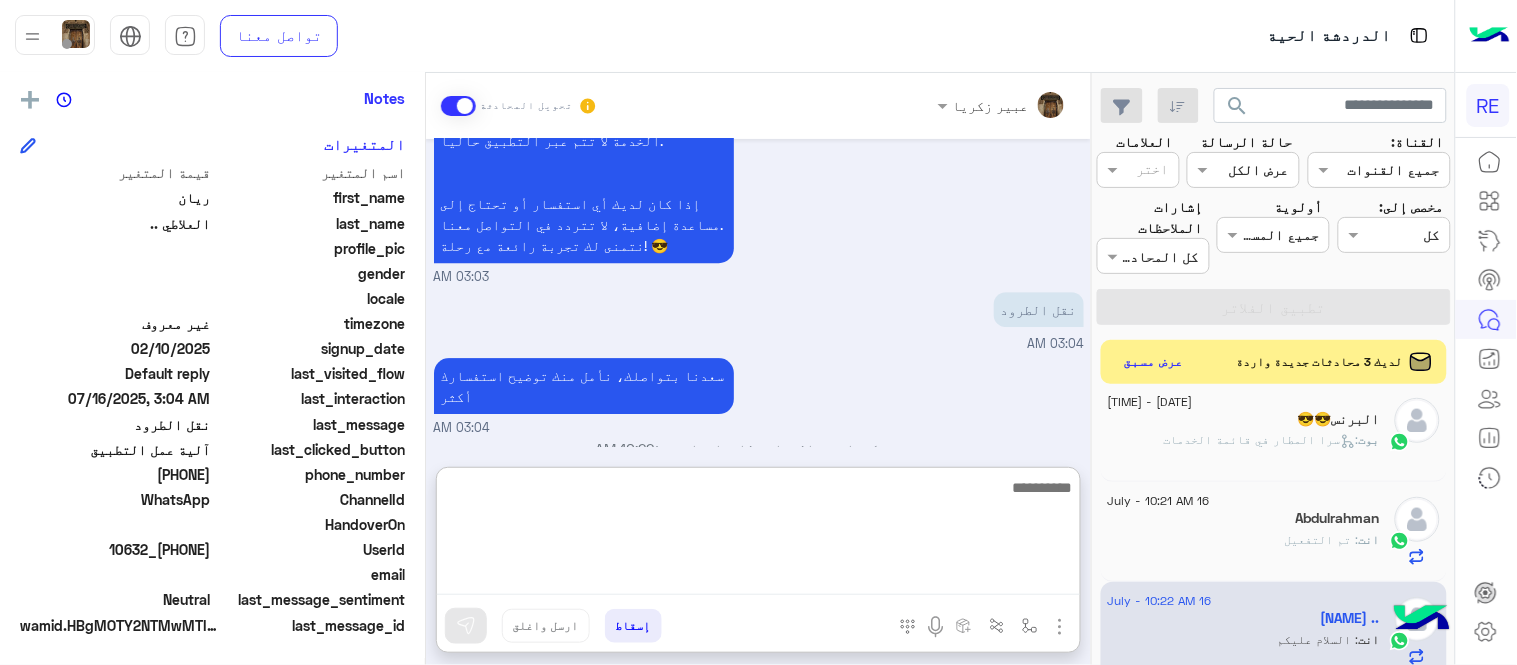 scroll, scrollTop: 1578, scrollLeft: 0, axis: vertical 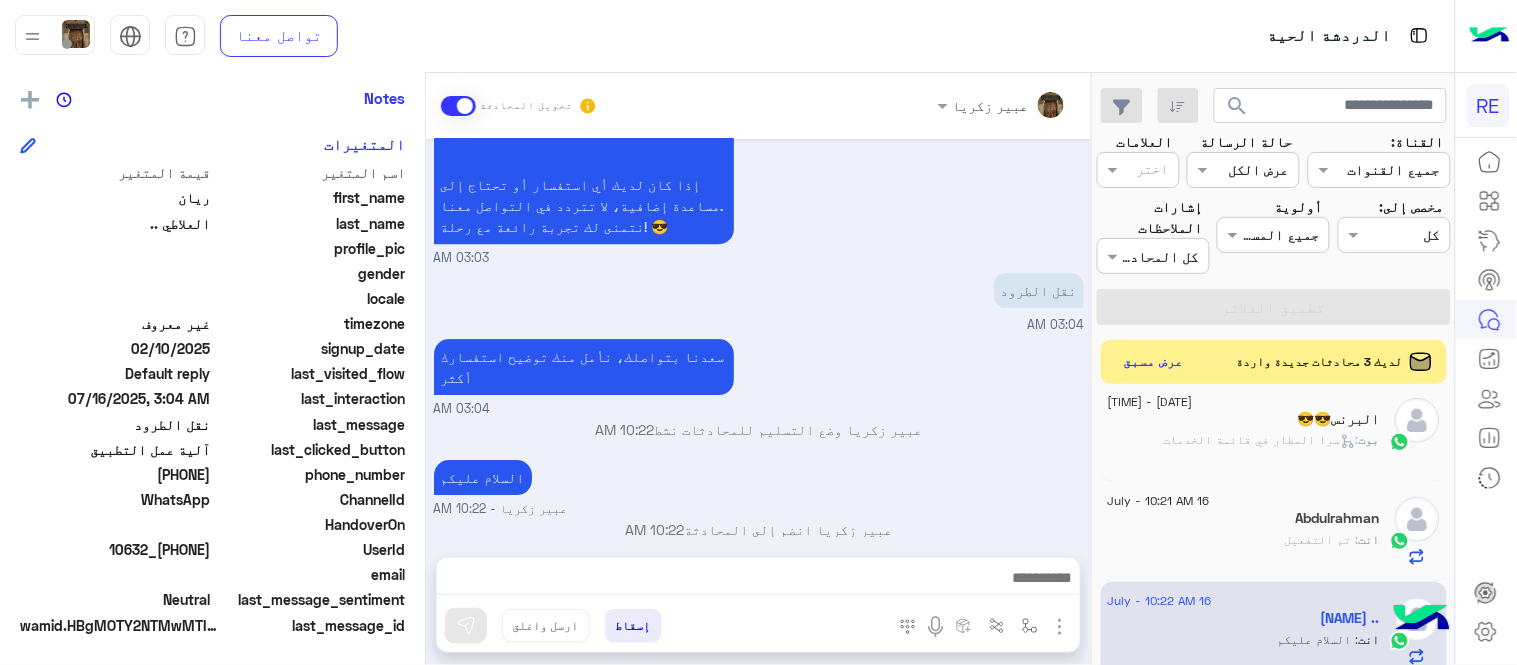 click on "[DATE]  المنطقه لازم محدده ولا اي مكان تجيني طلبات ؟   [TIME]  سعدنا بتواصلك، نأمل منك توضيح استفسارك أكثر    [TIME]   عربي    [TIME]  هل أنت ؟   كابتن 👨🏻‍✈️   عميل 🧳   رحال (مرشد مرخص) 🏖️     [TIME]   كابتن     [TIME]  اختر احد الخدمات التالية:    [TIME]   آلية عمل التطبيق    [TIME]  سعداء بانضمامك، ونتطلع لأن تكون أحد شركائنا المميزين. 🔑 لتبدأ العمل ككابتن، يجب أولاً تفعيل حسابك بعد قبول بياناتك من هيئة النقل. خطوات البدء والدخول في السرا: 1️⃣ حمّل التطبيق وسجل بيانات سيارتك. 2️⃣ بعد قبول بياناتك من هيئة النقل وتفعيل حسابك، توجه إلى أقرب مطار أو محطة قطار. لتفادي مشاكل السرا:" at bounding box center (758, 338) 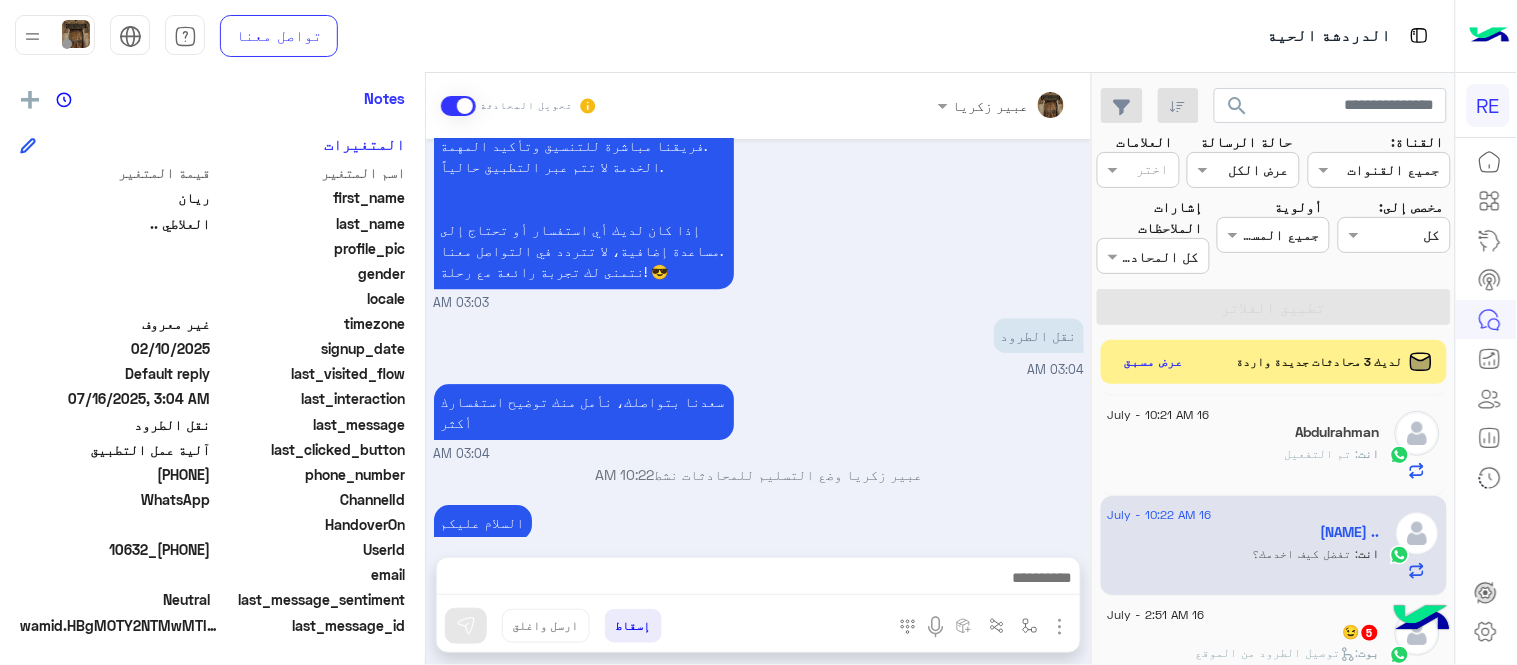 scroll, scrollTop: 1704, scrollLeft: 0, axis: vertical 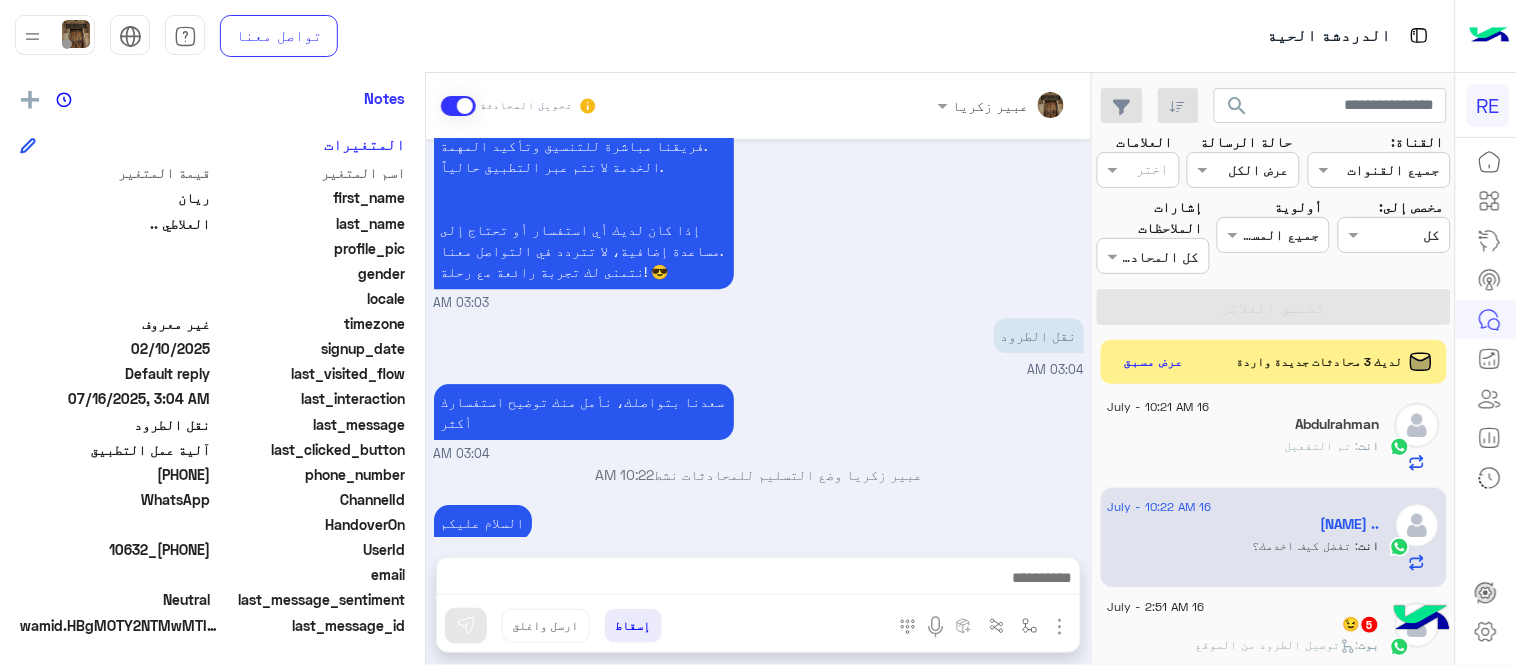 click on "😉 [NUMBER]" 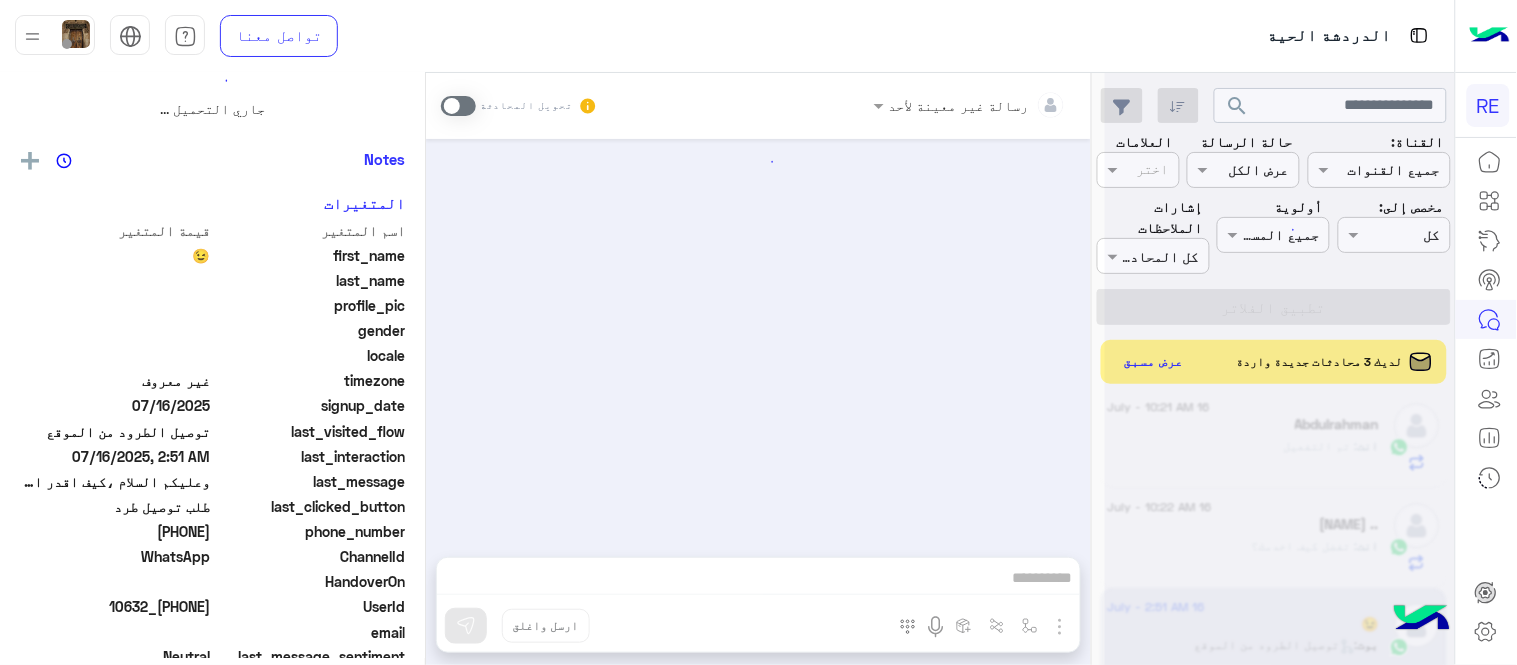 scroll, scrollTop: 0, scrollLeft: 0, axis: both 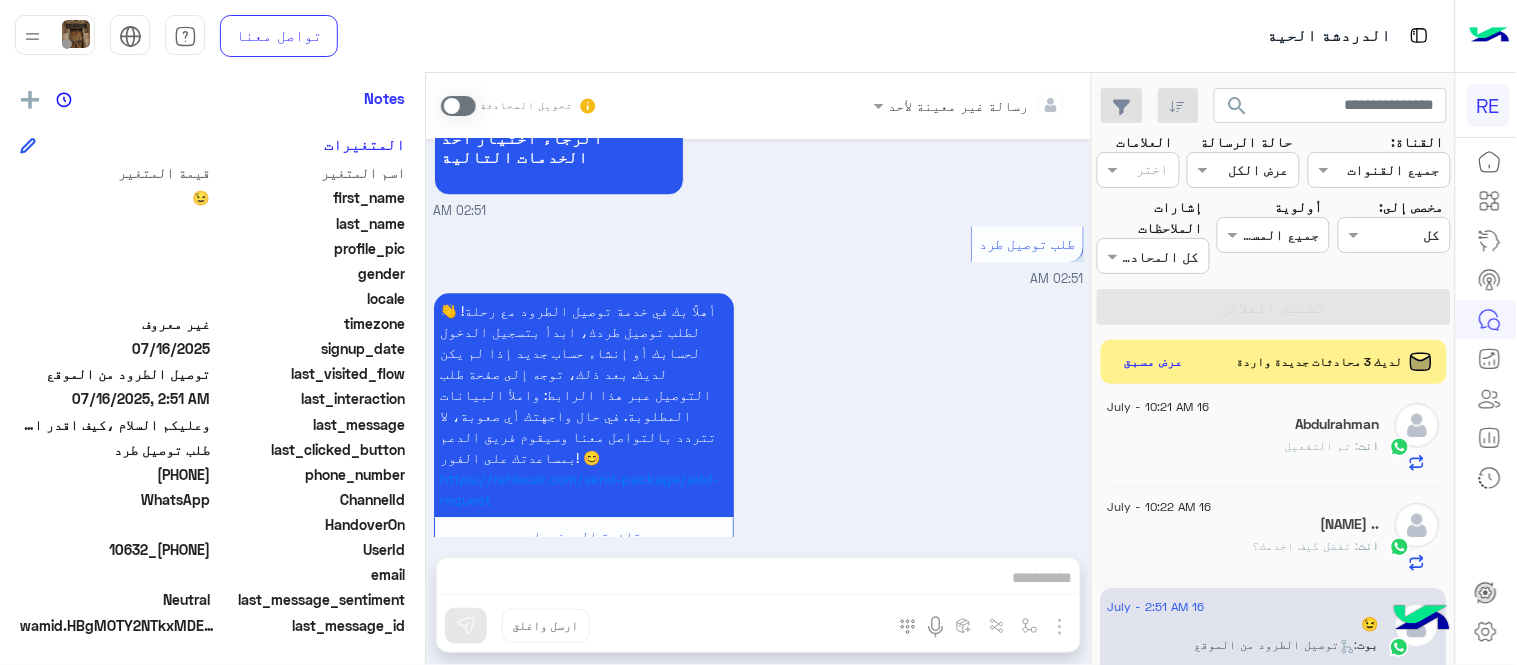click on "تحويل المحادثة" at bounding box center [519, 106] 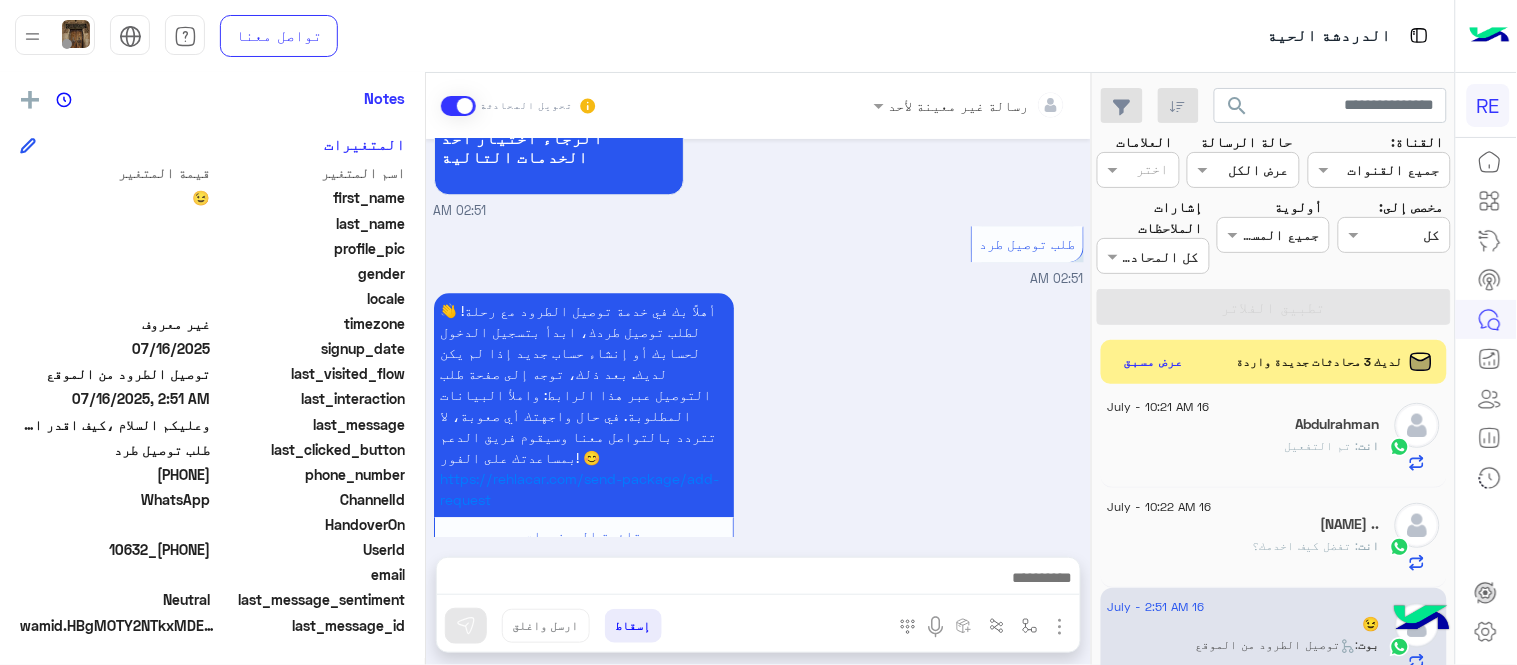 scroll, scrollTop: 1356, scrollLeft: 0, axis: vertical 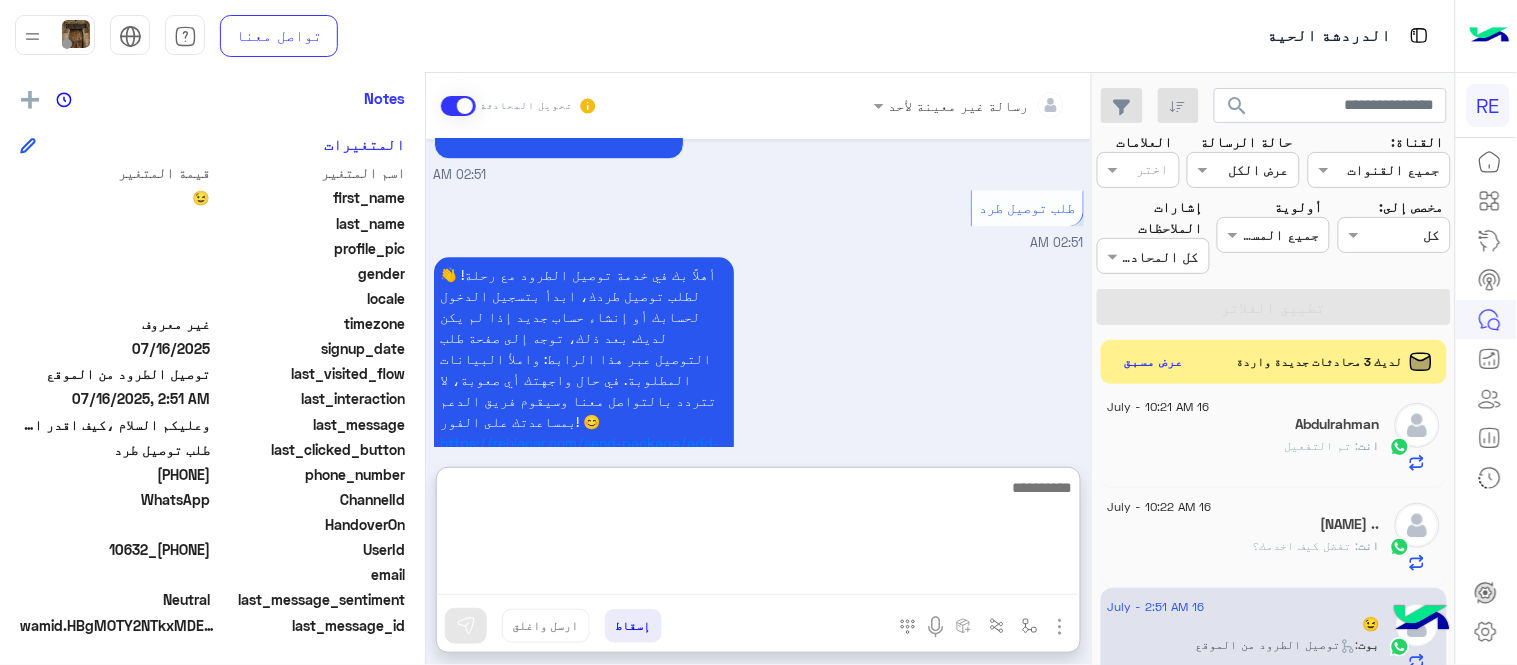 click at bounding box center [758, 535] 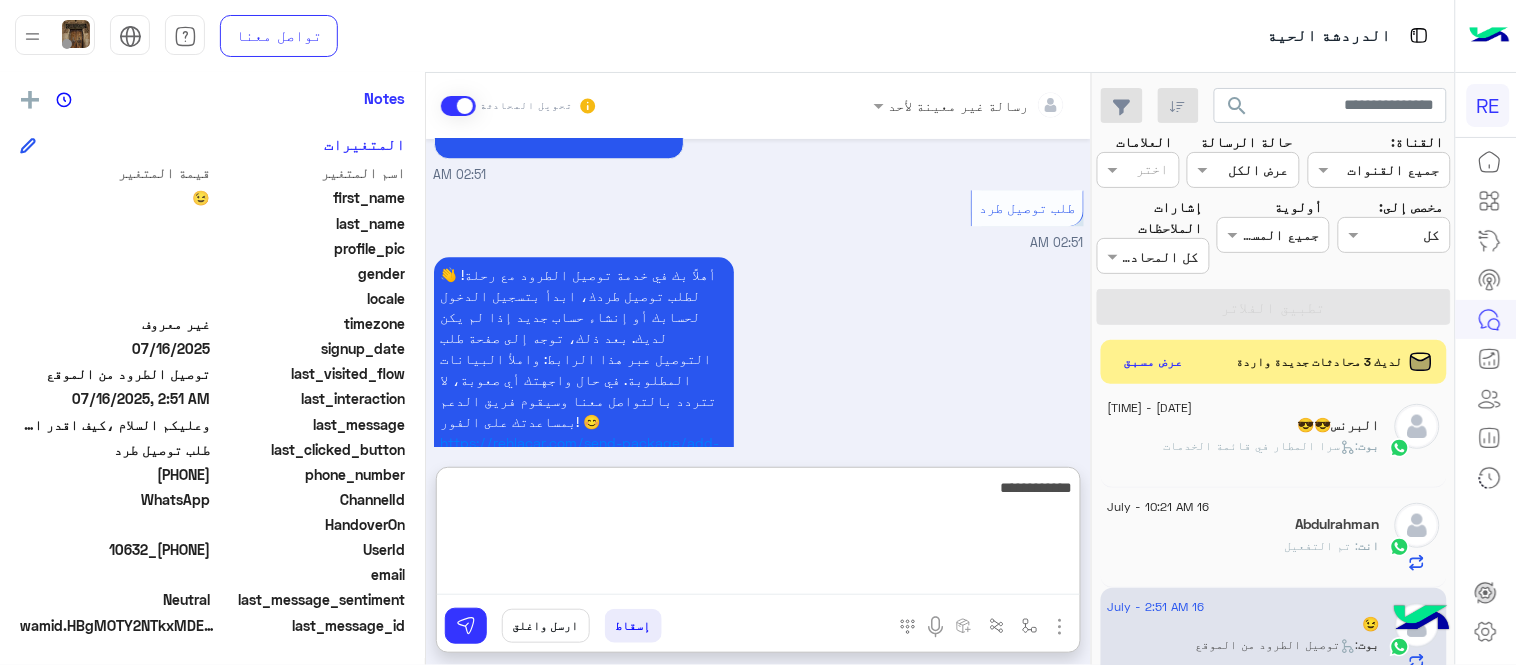 type on "**********" 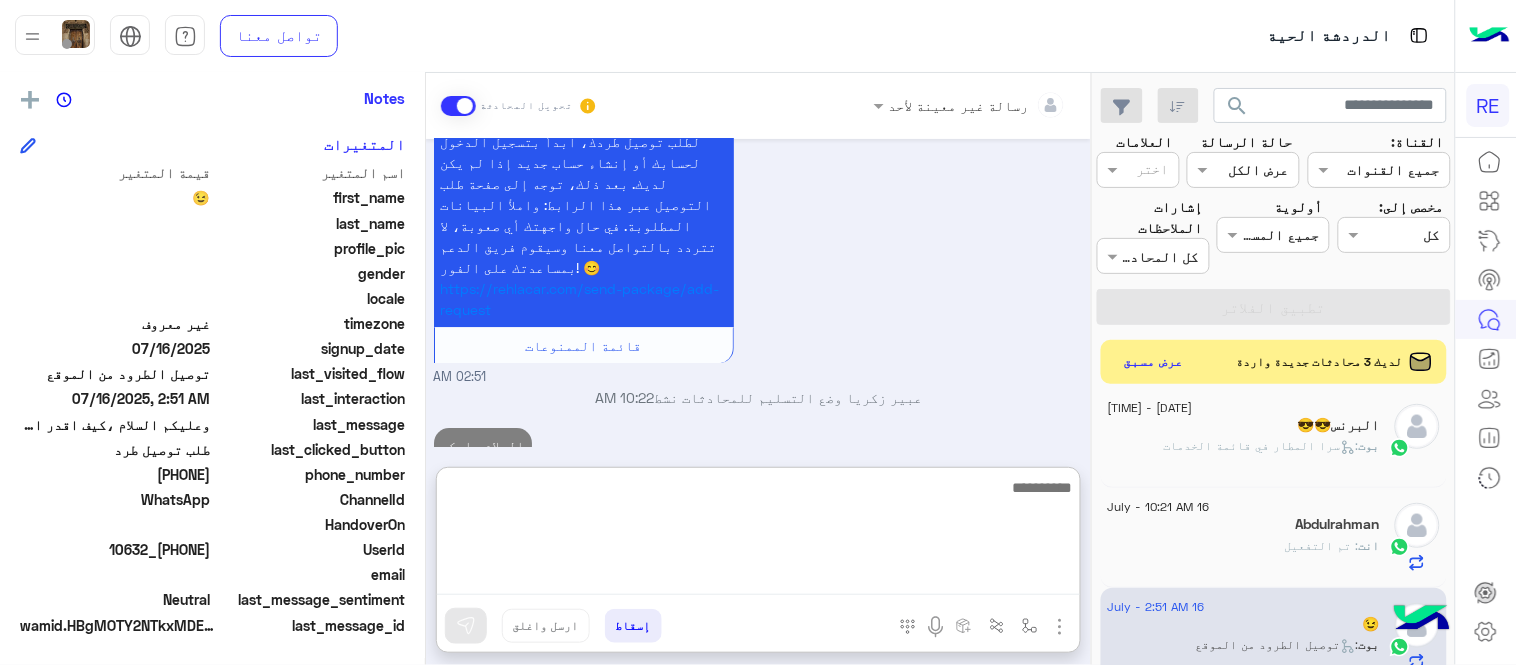 scroll, scrollTop: 1546, scrollLeft: 0, axis: vertical 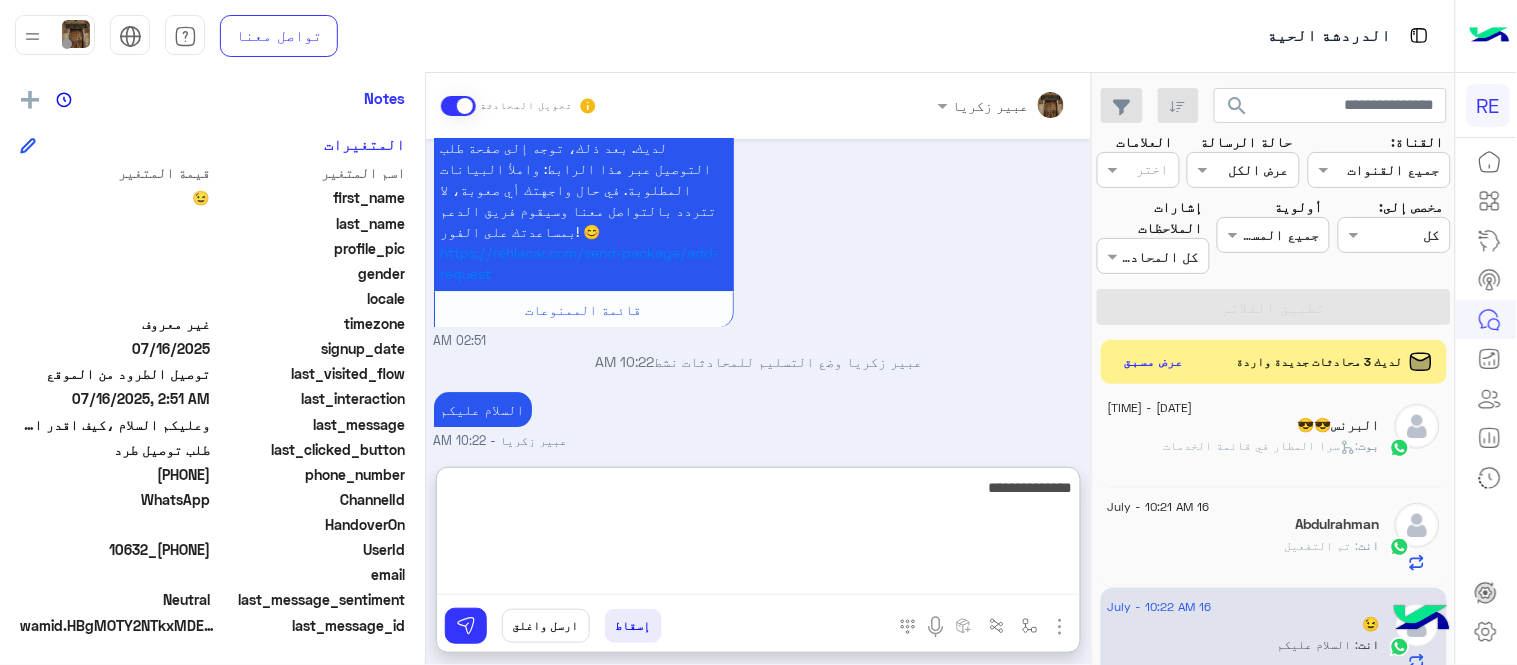 type on "**********" 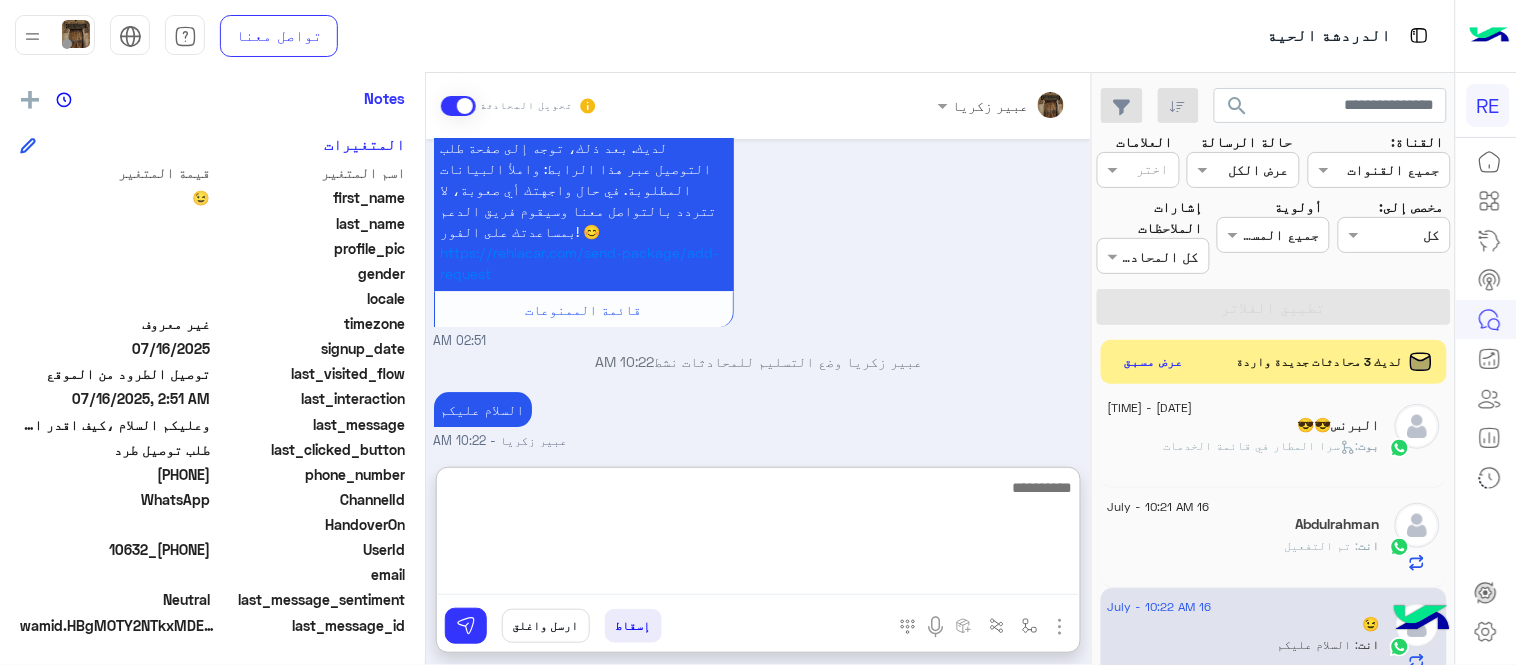 scroll, scrollTop: 1610, scrollLeft: 0, axis: vertical 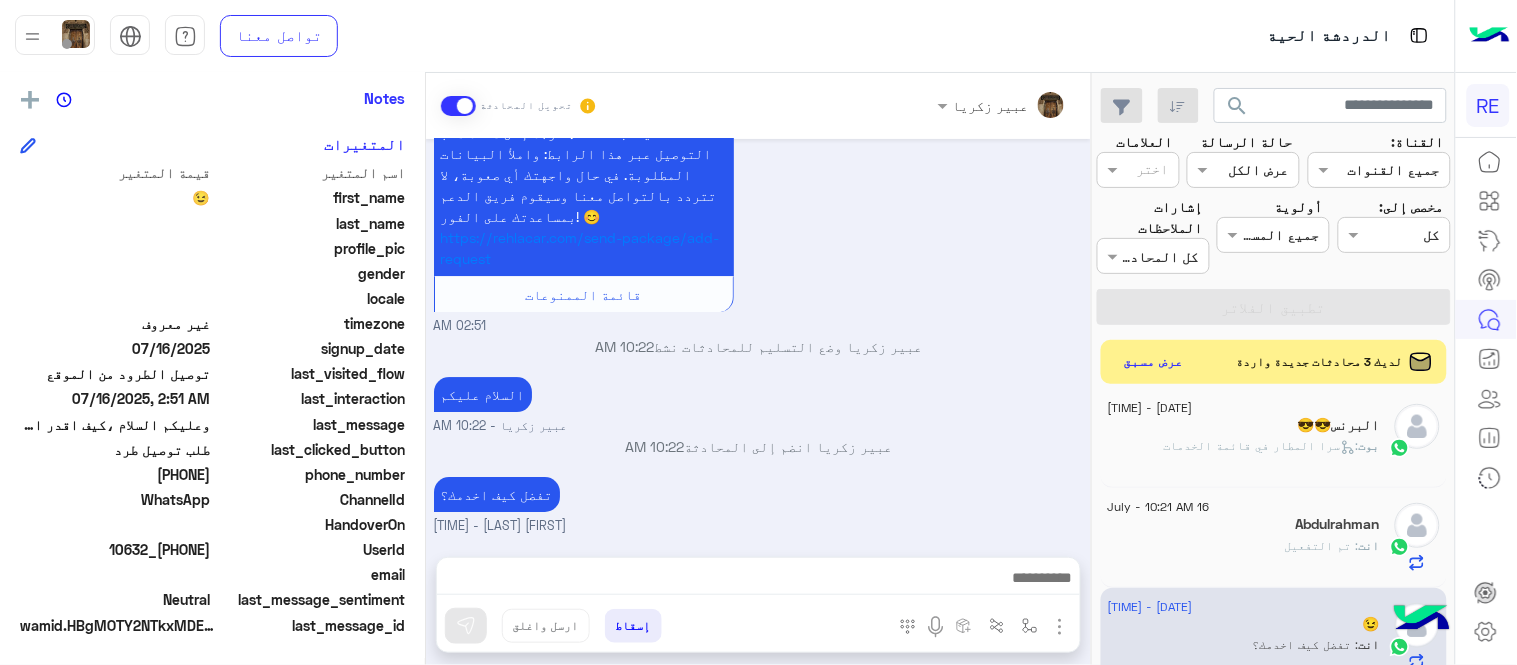 click on "[DATE]  السلام عليكم   [TIME]  وعليكم السلام ،كيف اقدر اساعدك
اهلًا بك في تطبيق رحلة 👋
Welcome to Rehla  👋
من فضلك أختر لغة التواصل
Please choose your preferred Language
English   عربي     [TIME]   عربي    [TIME]  هل أنت ؟   كابتن 👨🏻‍✈️   عميل 🧳   رحال (مرشد مرخص) 🏖️     [TIME]   عميل     [TIME]  هل لديك حساب مسجل على التطبيق   لا   نعم     [TIME]   نعم    [TIME]  لمساعدتك بشكل افضل
الرجاء اختيار احد الخدمات التالية     [TIME]   طلب توصيل طرد    [TIME]  https://rehlacar.com/send-package/add-request  قائمة الممنوعات     [TIME]  [FIRST] [LAST] وضع التسليم للمحادثات نشط   [TIME]      السلام عليكم  [FIRST] [LAST] -  [TIME]   [FIRST] [LAST] انضم إلى المحادثة   [TIME]" at bounding box center (758, 338) 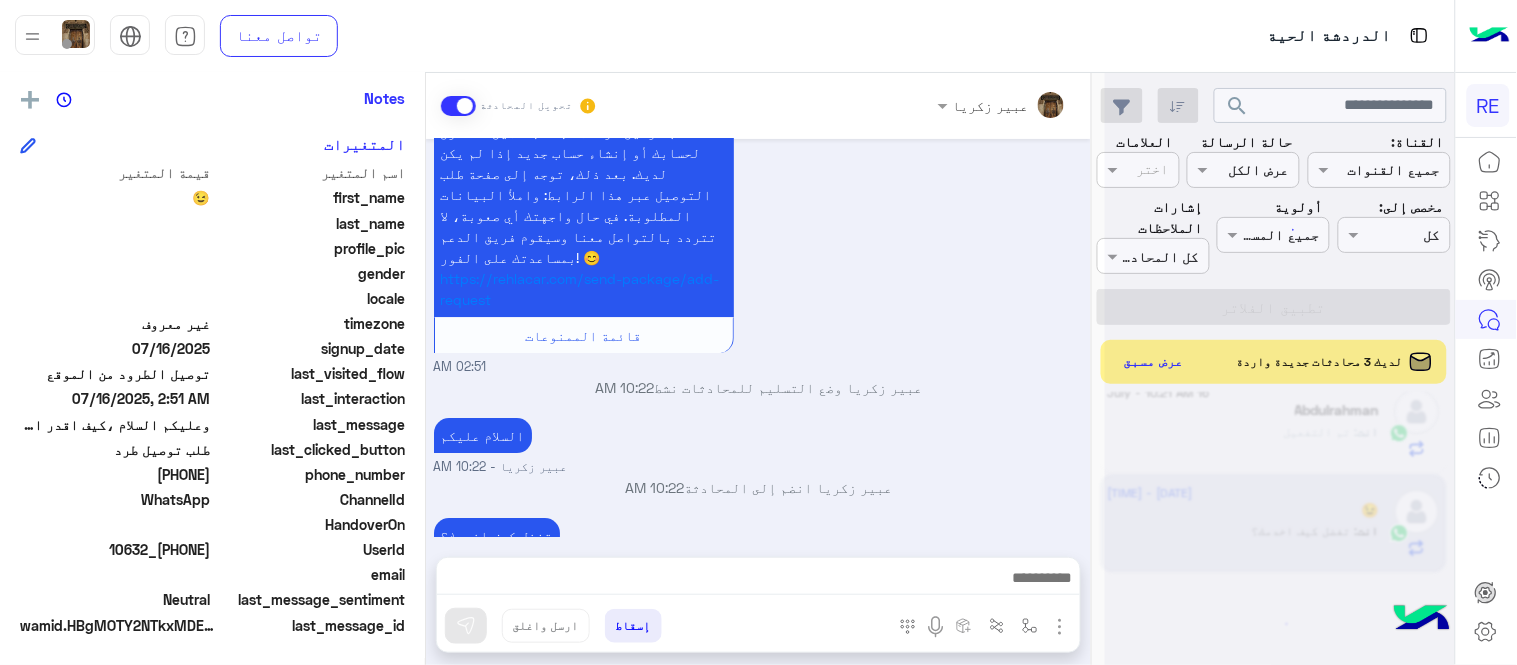 scroll, scrollTop: 1827, scrollLeft: 0, axis: vertical 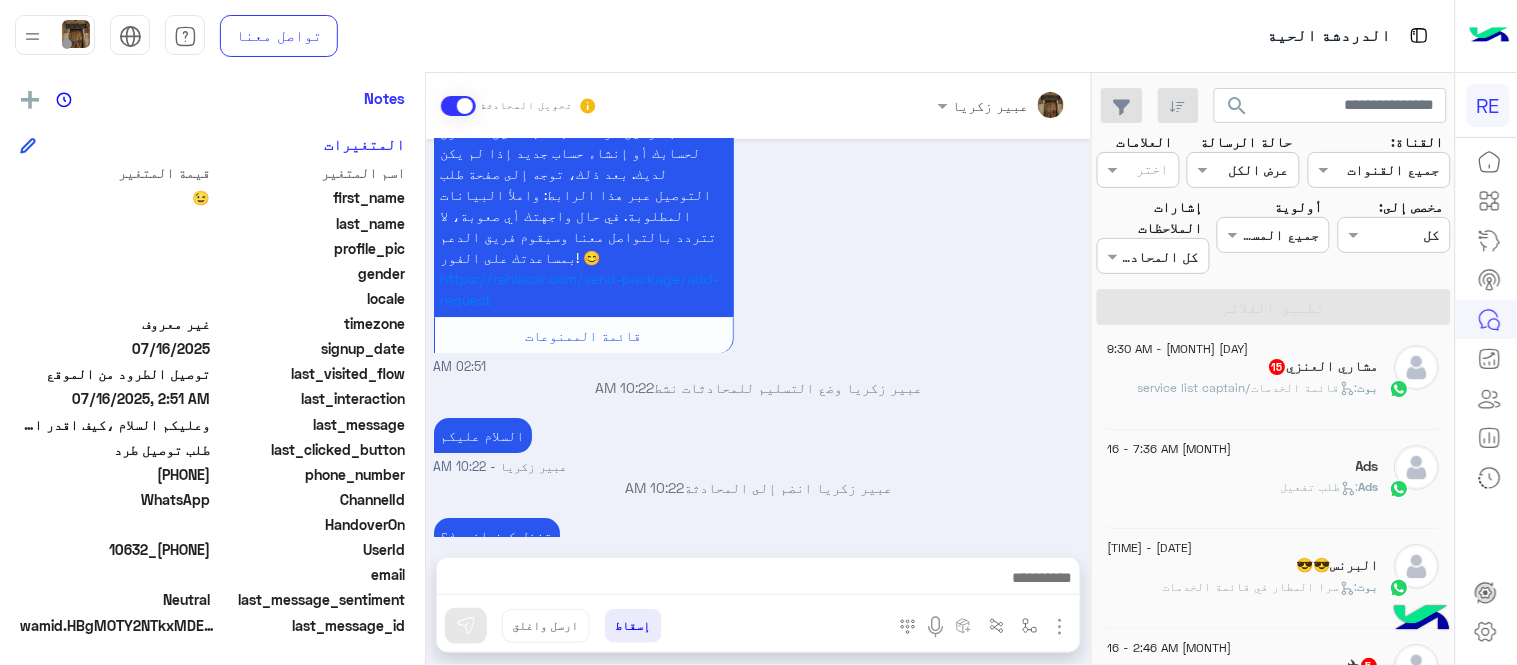 click on "[FIRST] [LAST]  15" 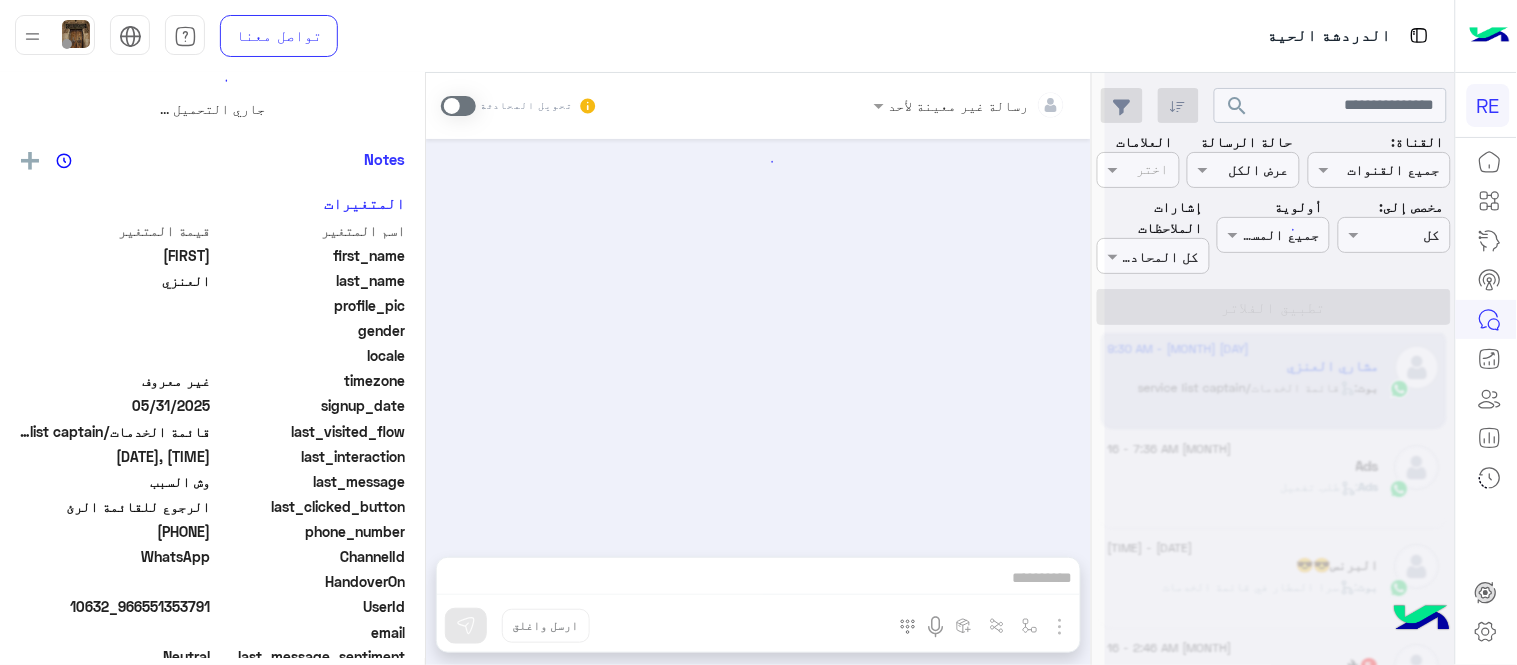 scroll, scrollTop: 0, scrollLeft: 0, axis: both 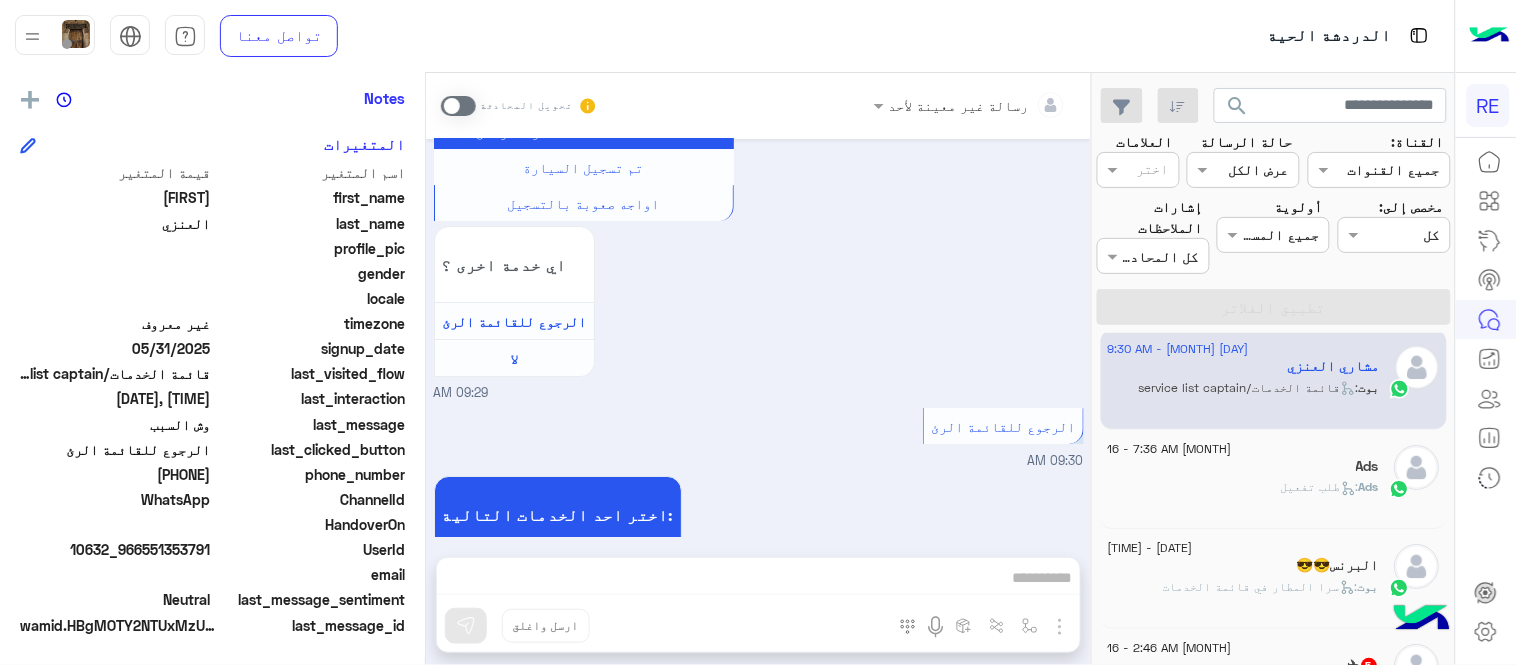 drag, startPoint x: 148, startPoint y: 475, endPoint x: 212, endPoint y: 484, distance: 64.629715 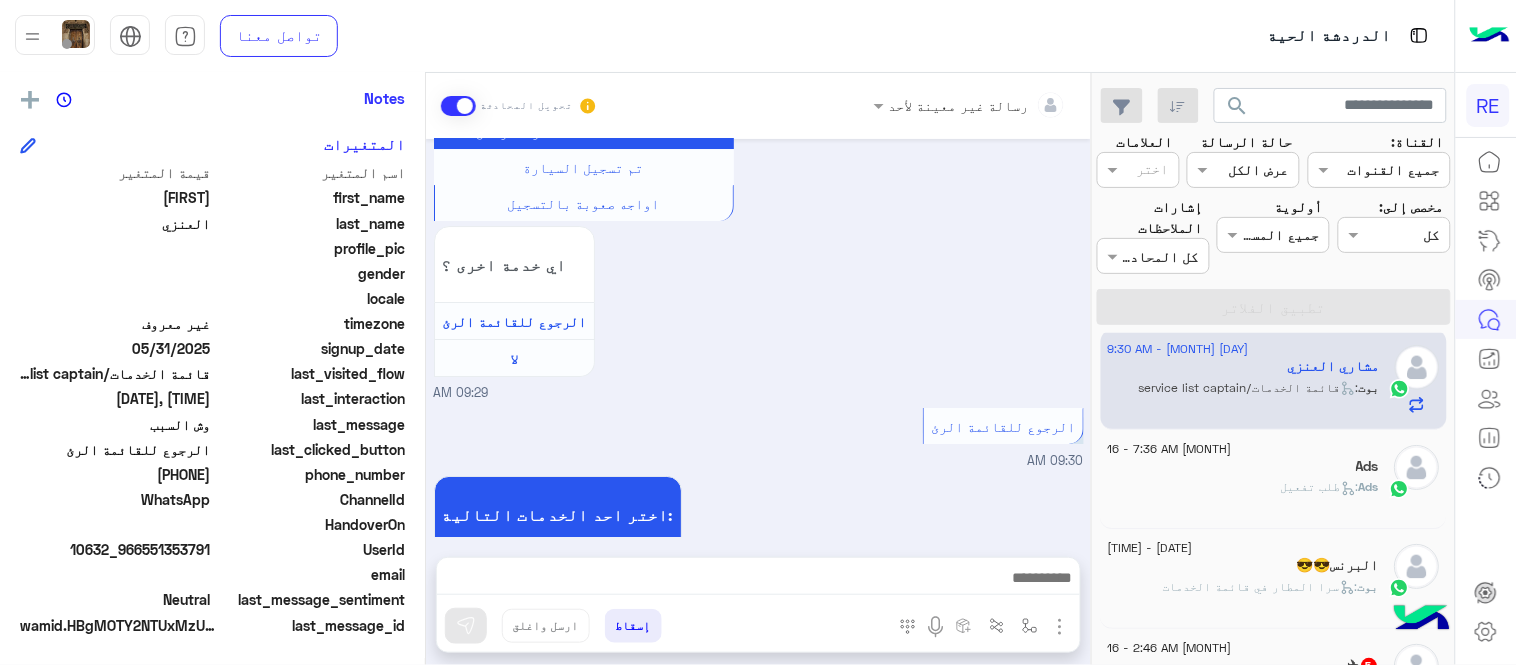 scroll, scrollTop: 1788, scrollLeft: 0, axis: vertical 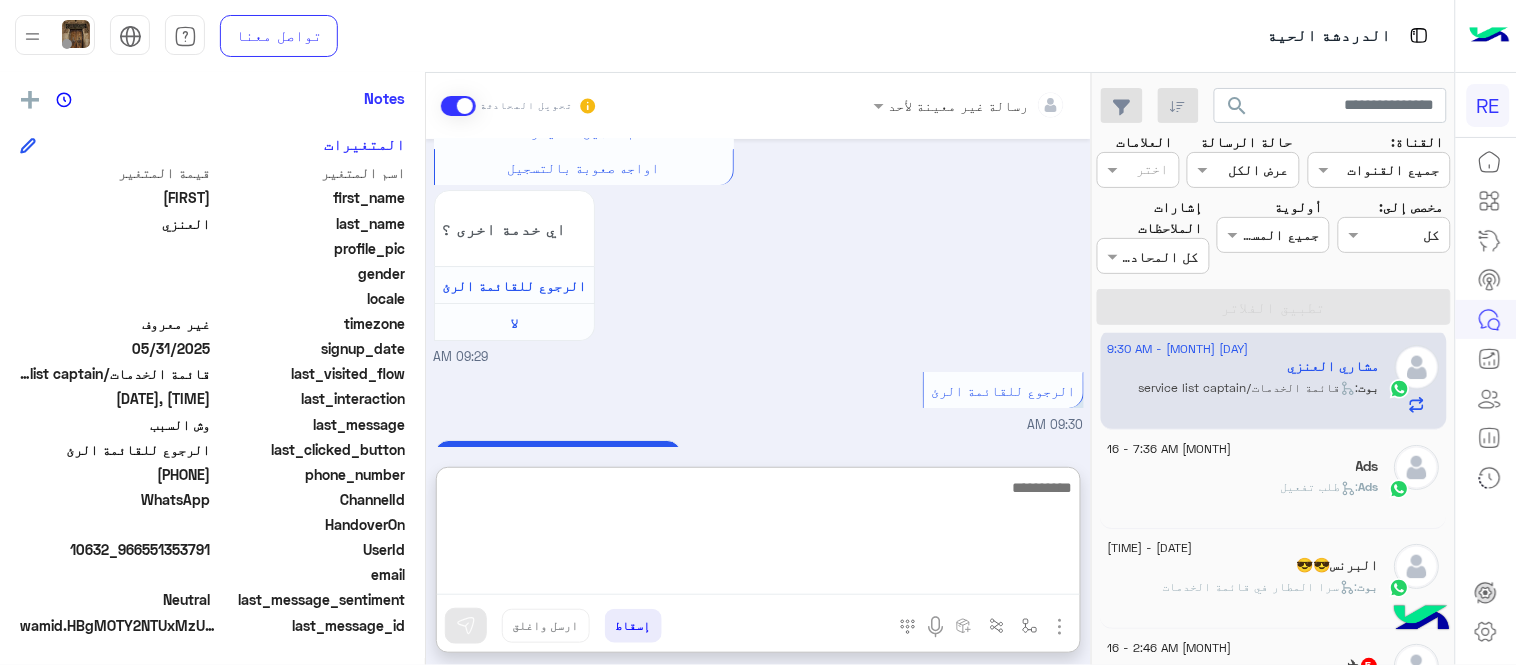 click at bounding box center [758, 535] 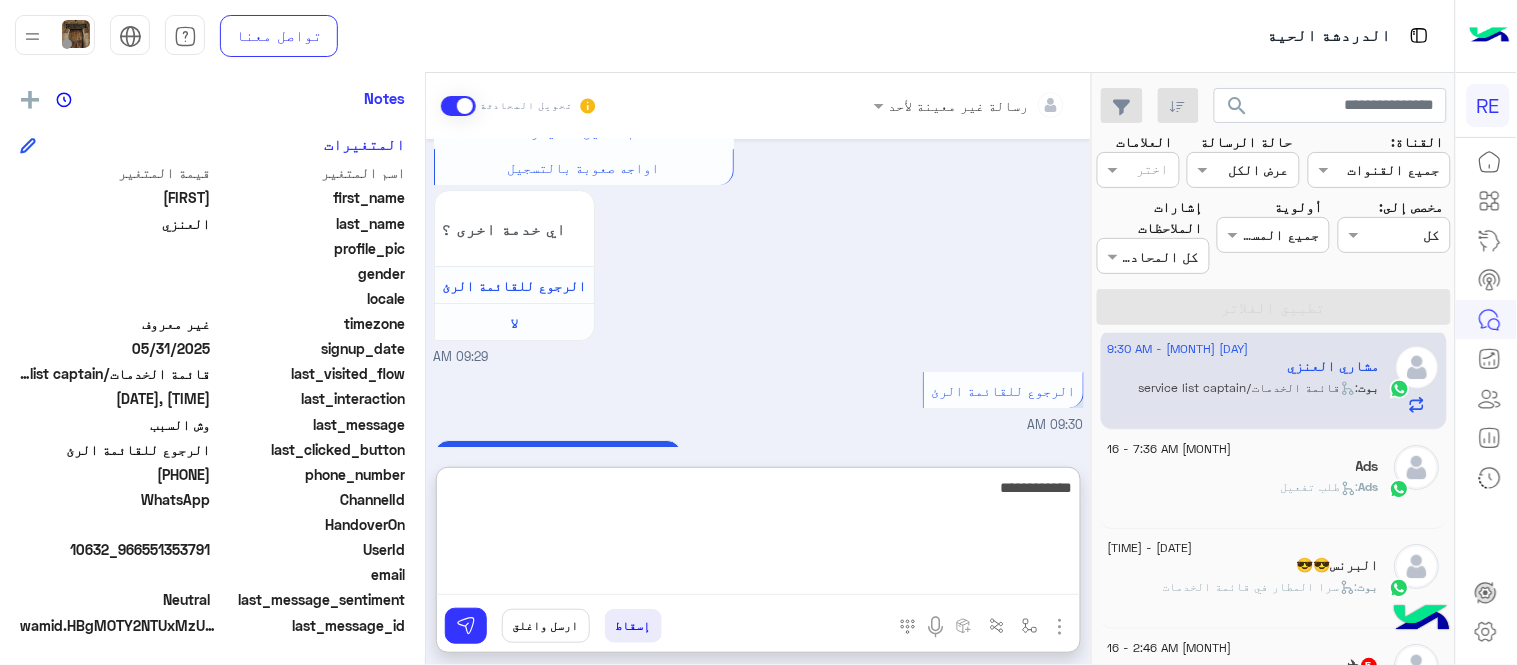 type on "**********" 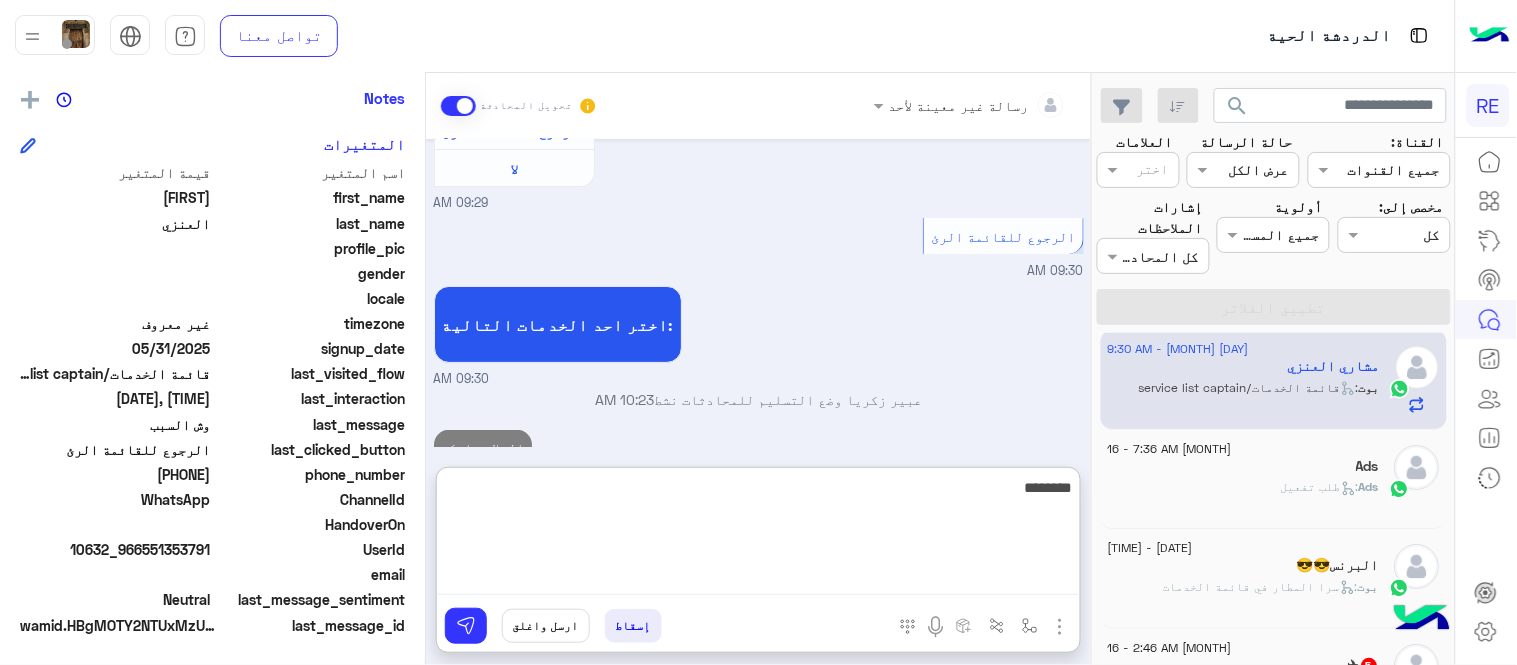 scroll, scrollTop: 1978, scrollLeft: 0, axis: vertical 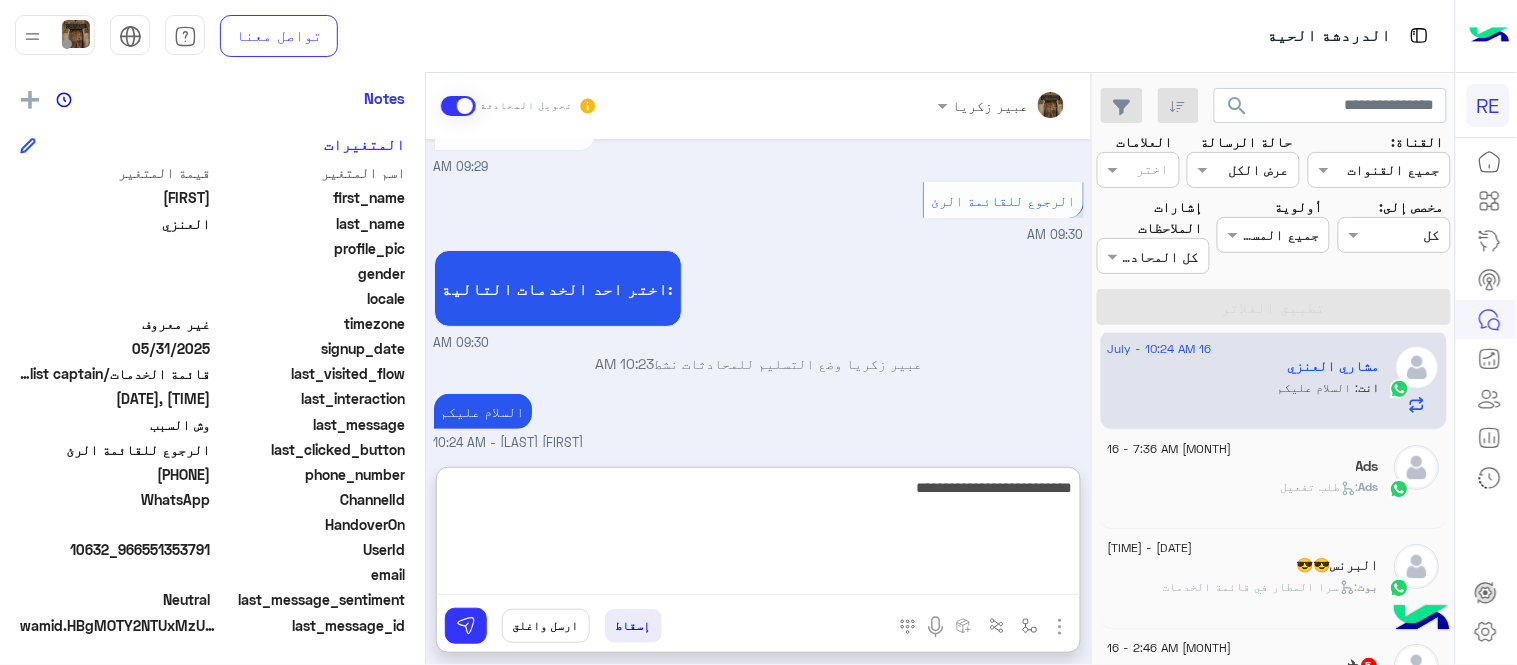 type on "**********" 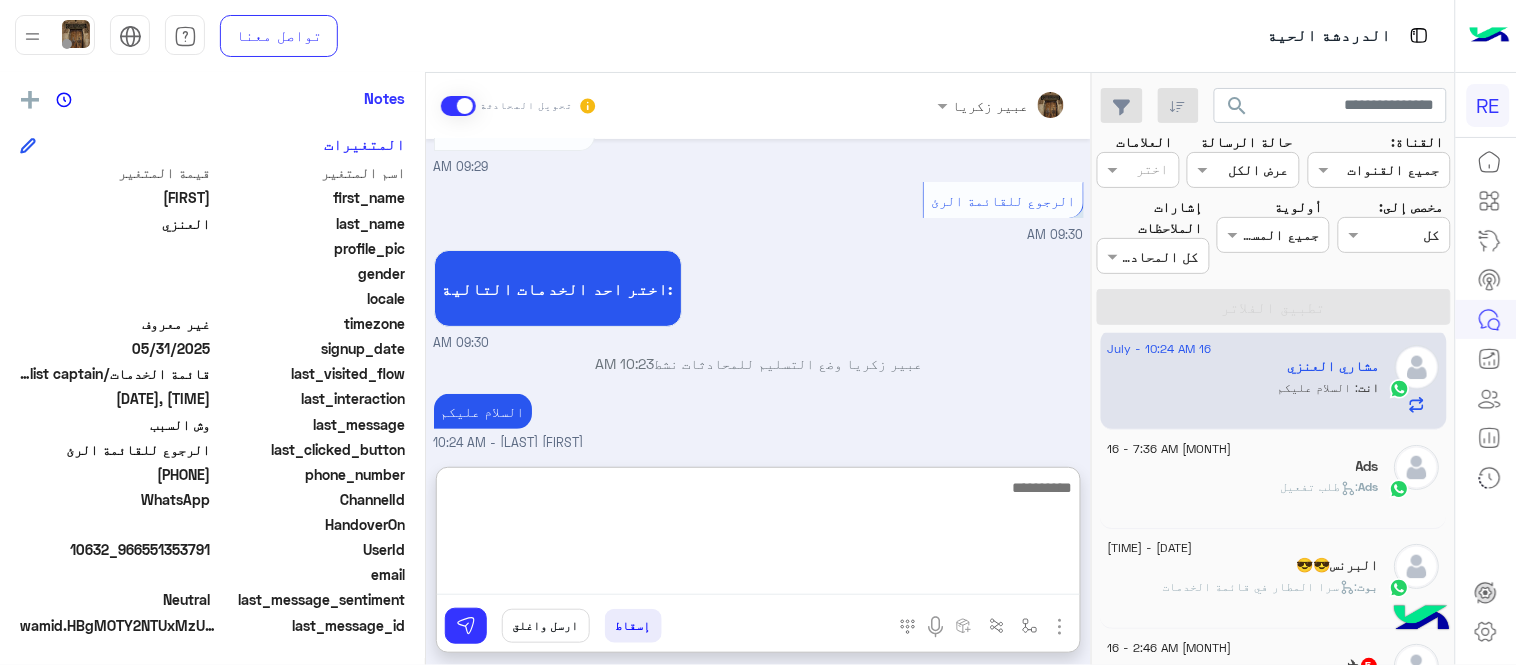scroll, scrollTop: 2042, scrollLeft: 0, axis: vertical 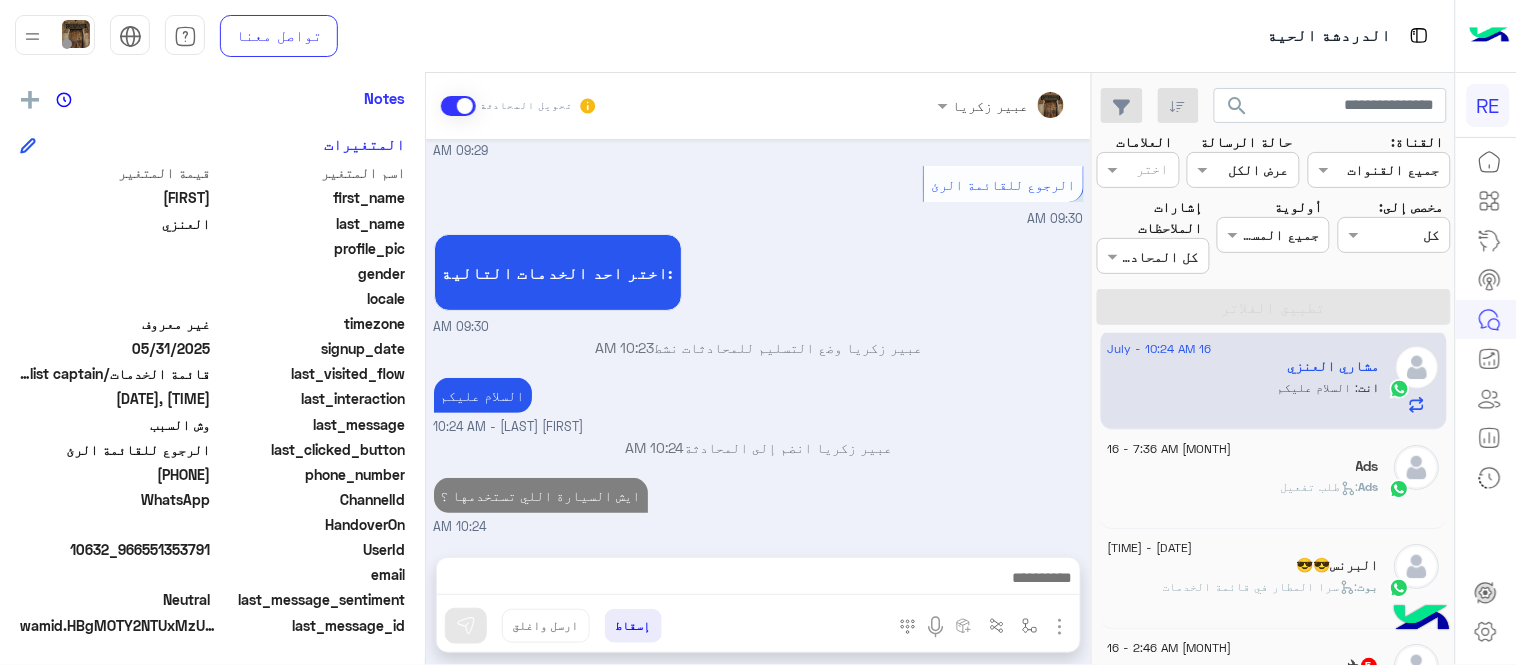 click on "[MONTH] [DAY], [YEAR]
اهلًا بك في تطبيق رحلة 👋
Welcome to Rehla  👋
من فضلك أختر لغة التواصل
Please choose your preferred Language
English   عربي     [HOUR]:[MINUTE] [AM/PM]   عربي    [HOUR]:[MINUTE] [AM/PM]  هل أنت ؟   كابتن 👨🏻‍✈️   عميل 🧳   رحال (مرشد مرخص) 🏖️     [HOUR]:[MINUTE] [AM/PM]   [FIRST] [LAST] غادر المحادثة   [HOUR]:[MINUTE] [AM/PM]       كابتن     [HOUR]:[MINUTE] [AM/PM]  اختر احد الخدمات التالية:    [HOUR]:[MINUTE] [AM/PM]   تسجيل حساب     [HOUR]:[MINUTE] [AM/PM]  يمكنك الاطلاع على شروط الانضمام لرحلة ك (كابتن ) الموجودة بالصورة أعلاه،
لتحميل التطبيق عبر الرابط التالي : 📲
http://onelink.to/Rehla    يسعدنا انضمامك لتطبيق رحلة يمكنك اتباع الخطوات الموضحة لتسجيل بيانات سيارتك بالفيديو التالي  :  تم تسجيل السيارة   اواجه صعوبة بالتسجيل   لا" at bounding box center [758, 338] 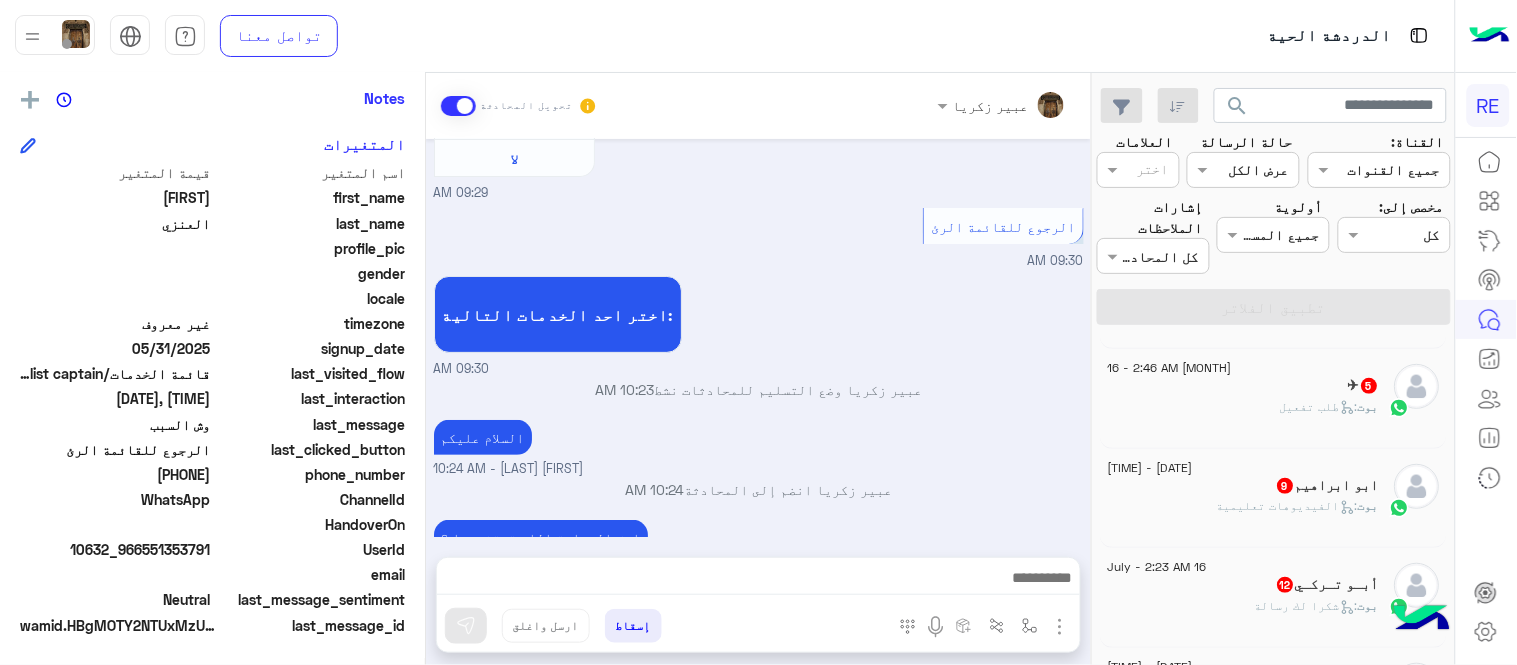 scroll, scrollTop: 296, scrollLeft: 0, axis: vertical 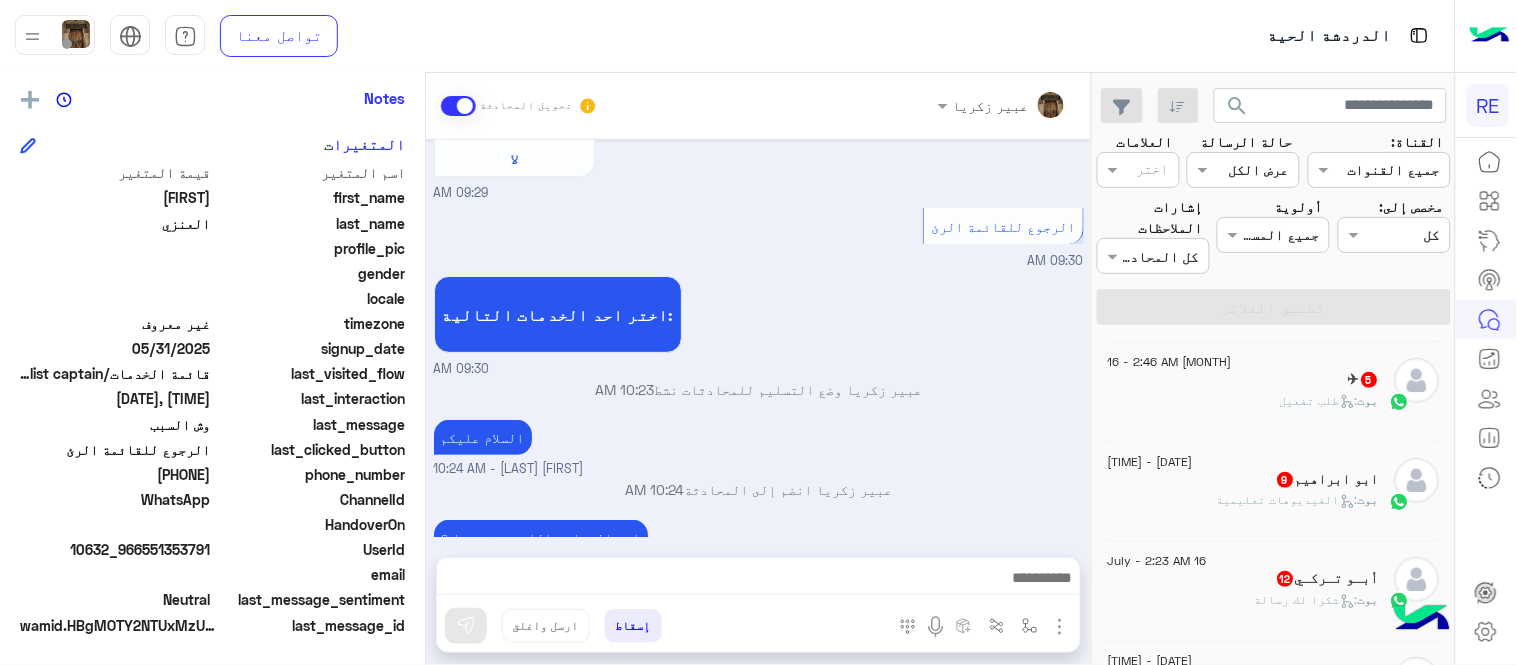 click on "✈    5" 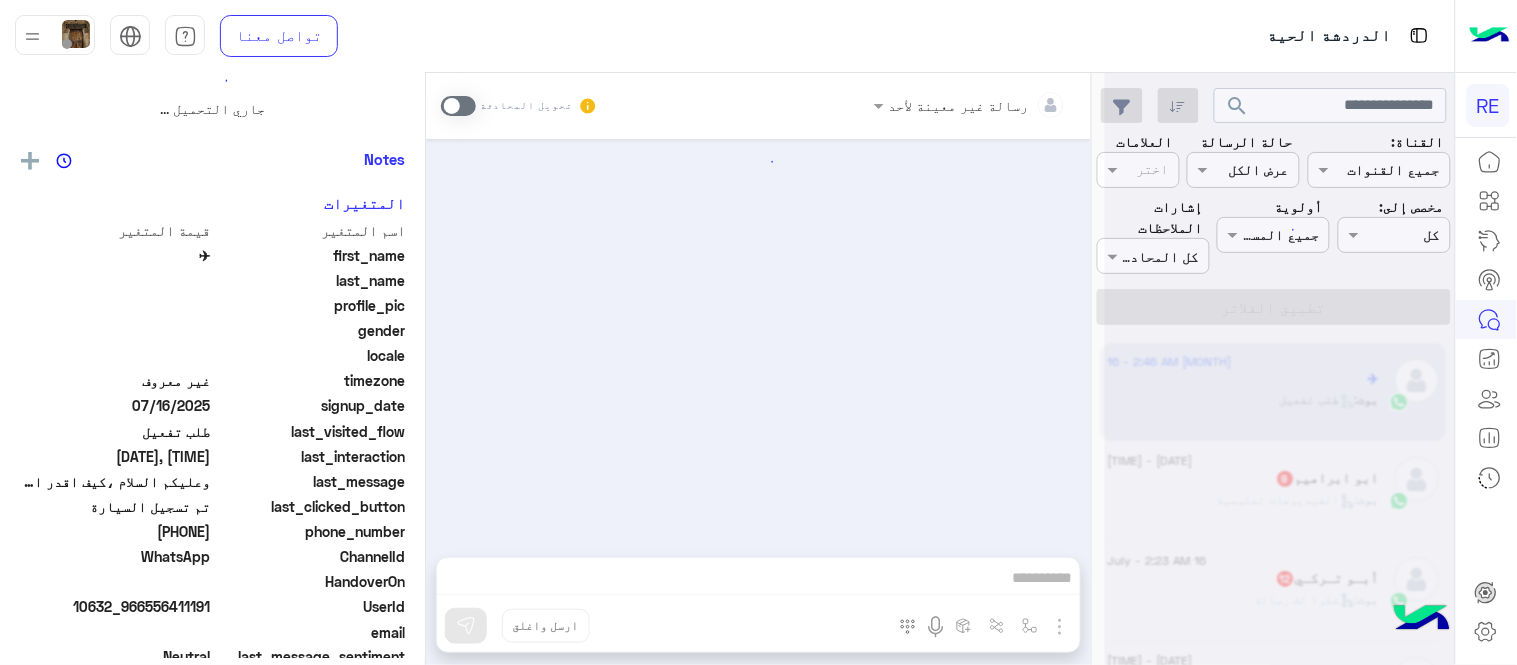 scroll, scrollTop: 0, scrollLeft: 0, axis: both 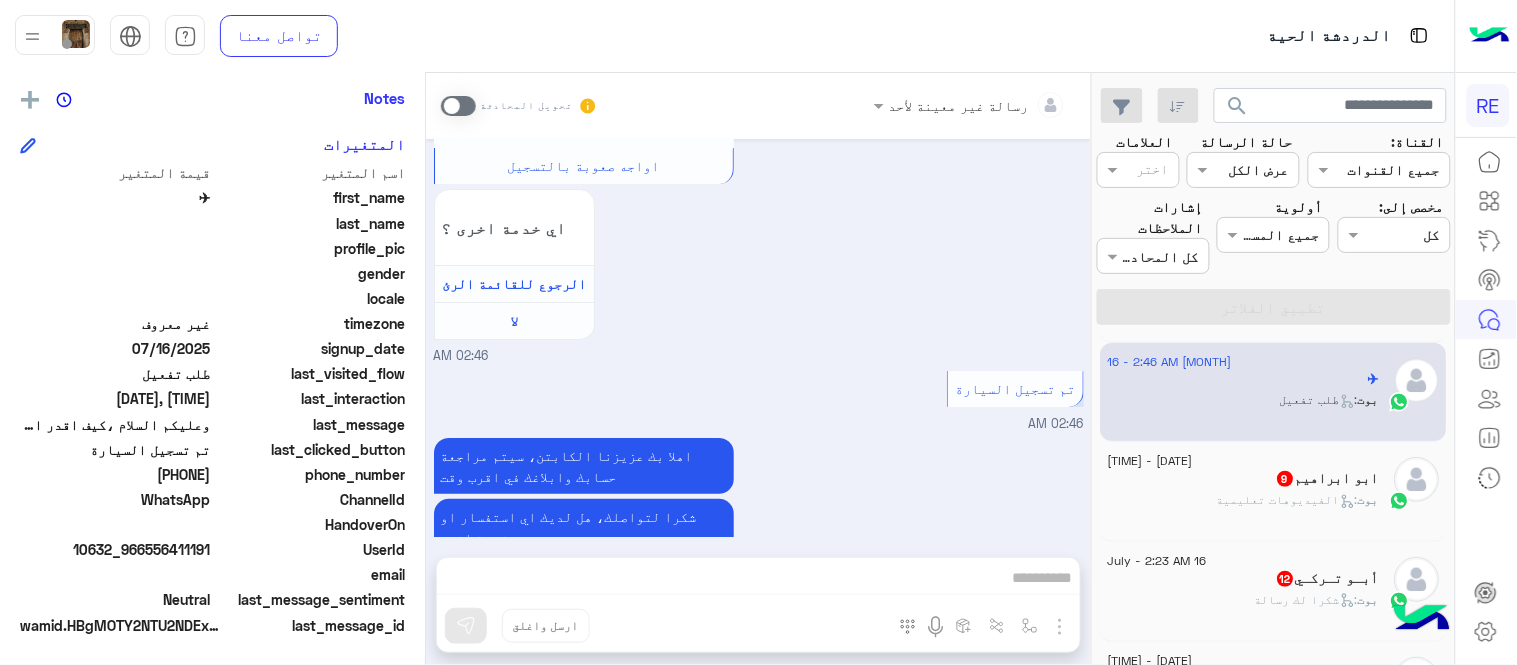 drag, startPoint x: 151, startPoint y: 475, endPoint x: 212, endPoint y: 480, distance: 61.204575 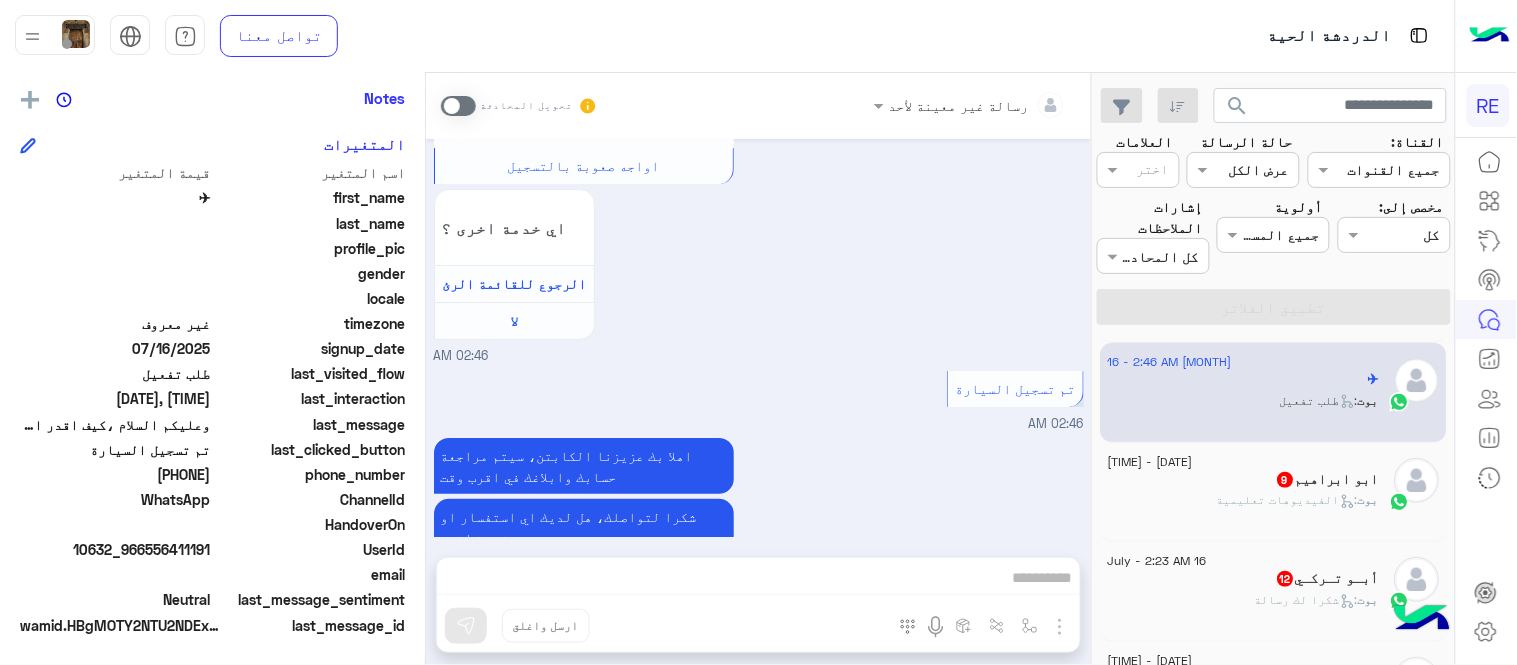 click at bounding box center [458, 106] 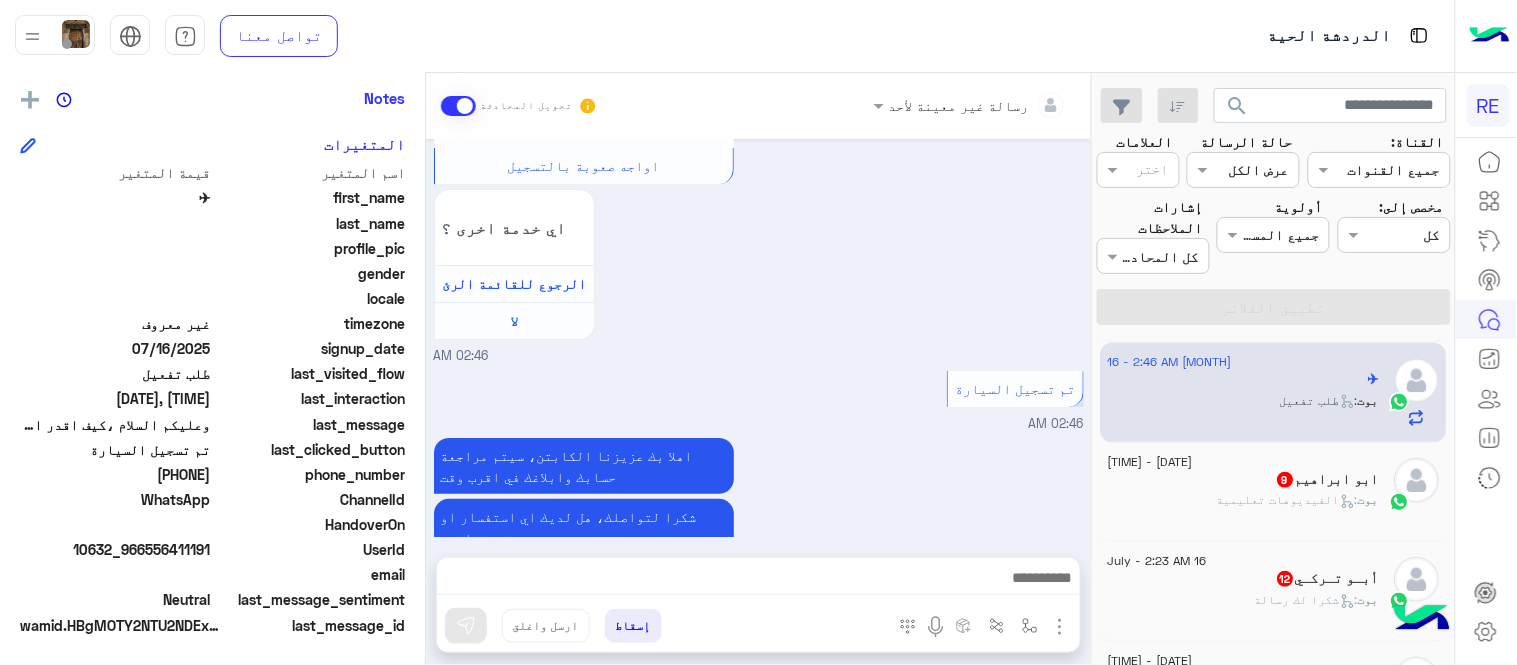 scroll, scrollTop: 1896, scrollLeft: 0, axis: vertical 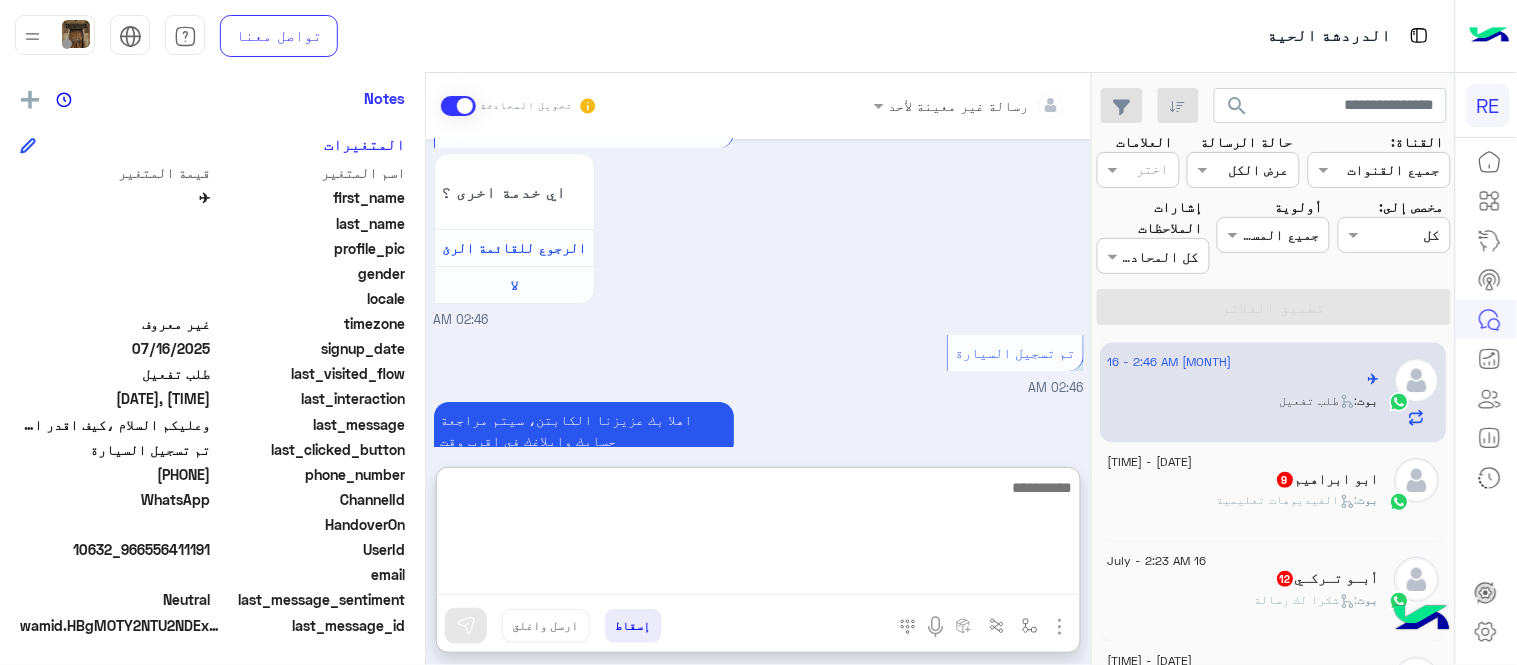 click at bounding box center (758, 535) 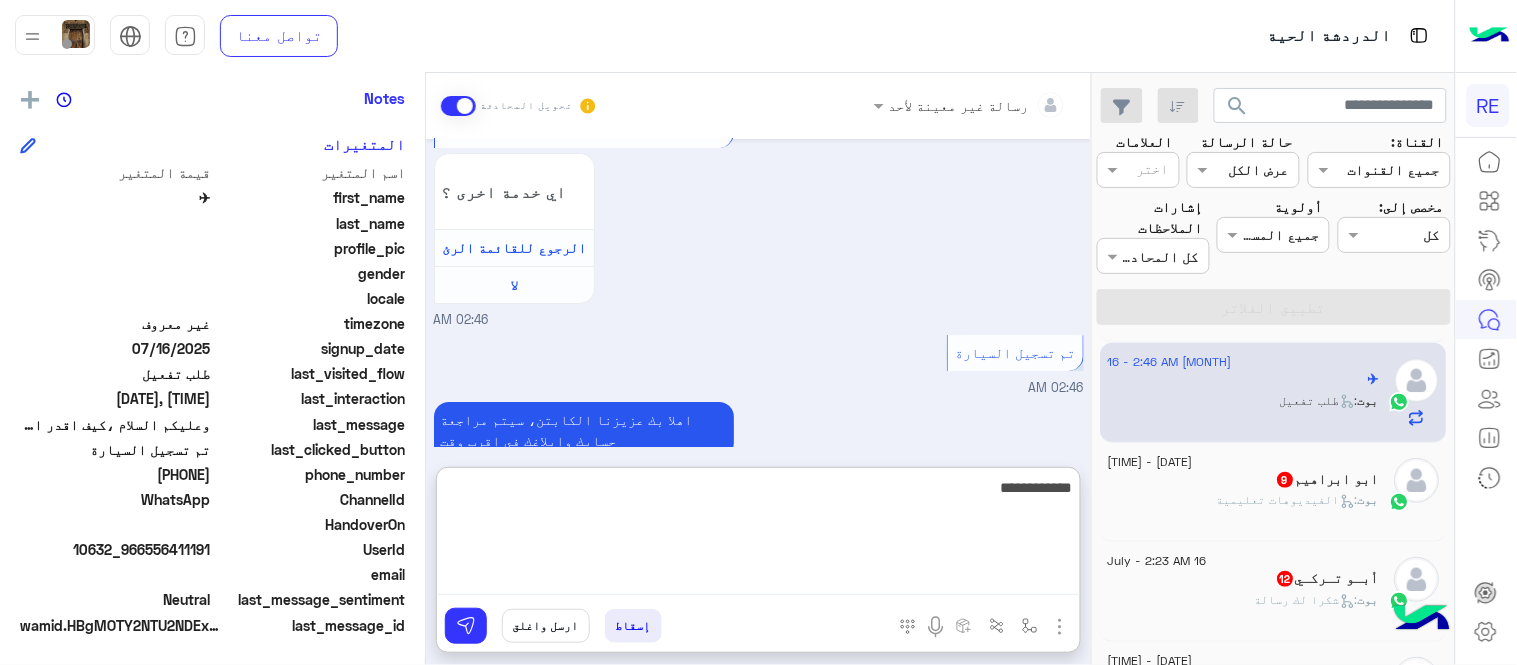 type on "**********" 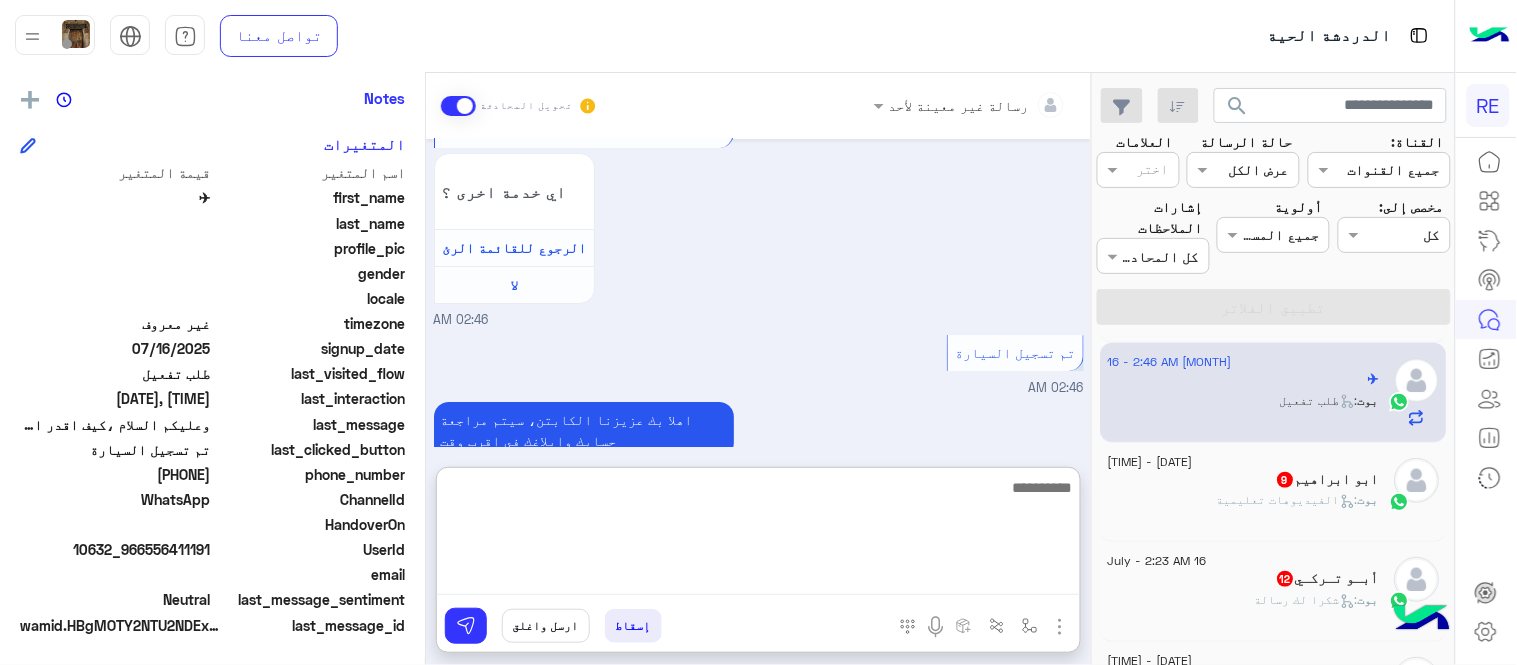 scroll, scrollTop: 2050, scrollLeft: 0, axis: vertical 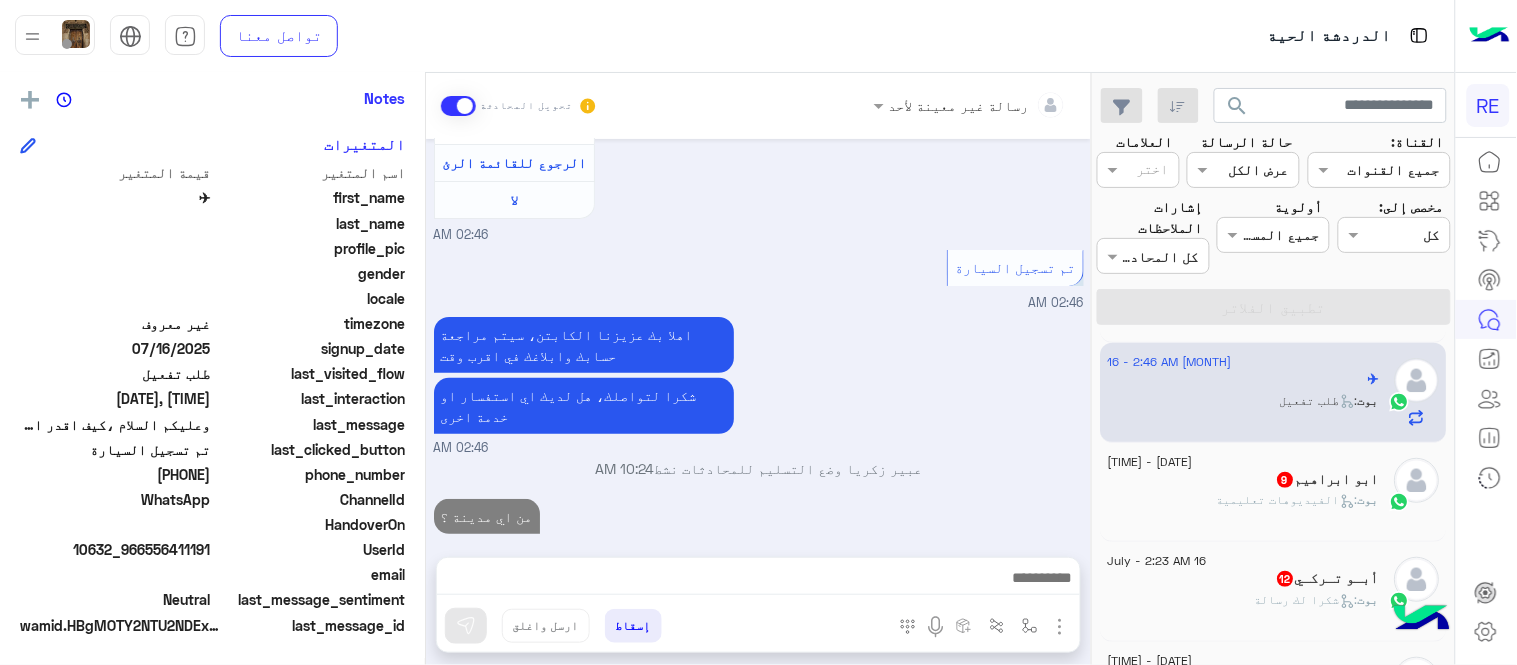 click on "رسالة غير معينة لأحد تحويل المحادثة     [MONTH] [DAY], [YEAR]  سلام عليكم ورحمة الله وبركاته   [HOUR]:[MINUTE] [AM/PM]  وعليكم السلام ،كيف اقدر اساعدك
اهلًا بك في تطبيق رحلة 👋
Welcome to Rehla  👋
من فضلك أختر لغة التواصل
Please choose your preferred Language
English   عربي     [HOUR]:[MINUTE] [AM/PM]   عربي    [HOUR]:[MINUTE] [AM/PM]  هل أنت ؟   كابتن 👨🏻‍✈️   عميل 🧳   رحال (مرشد مرخص) 🏖️     [HOUR]:[MINUTE] [AM/PM]   كابتن     [HOUR]:[MINUTE] [AM/PM]  اختر احد الخدمات التالية:    [HOUR]:[MINUTE] [AM/PM]   تفعيل حساب    [HOUR]:[MINUTE] [AM/PM]  يمكنك الاطلاع على شروط الانضمام لرحلة ك (كابتن ) الموجودة بالصورة أعلاه،
لتحميل التطبيق عبر الرابط التالي : 📲
http://onelink.to/Rehla     تم تسجيل السيارة   اواجه صعوبة بالتسجيل  اي خدمة اخرى ؟  لا     [HOUR]:[MINUTE] [AM/PM]    [HOUR]:[MINUTE] [AM/PM]" at bounding box center [758, 373] 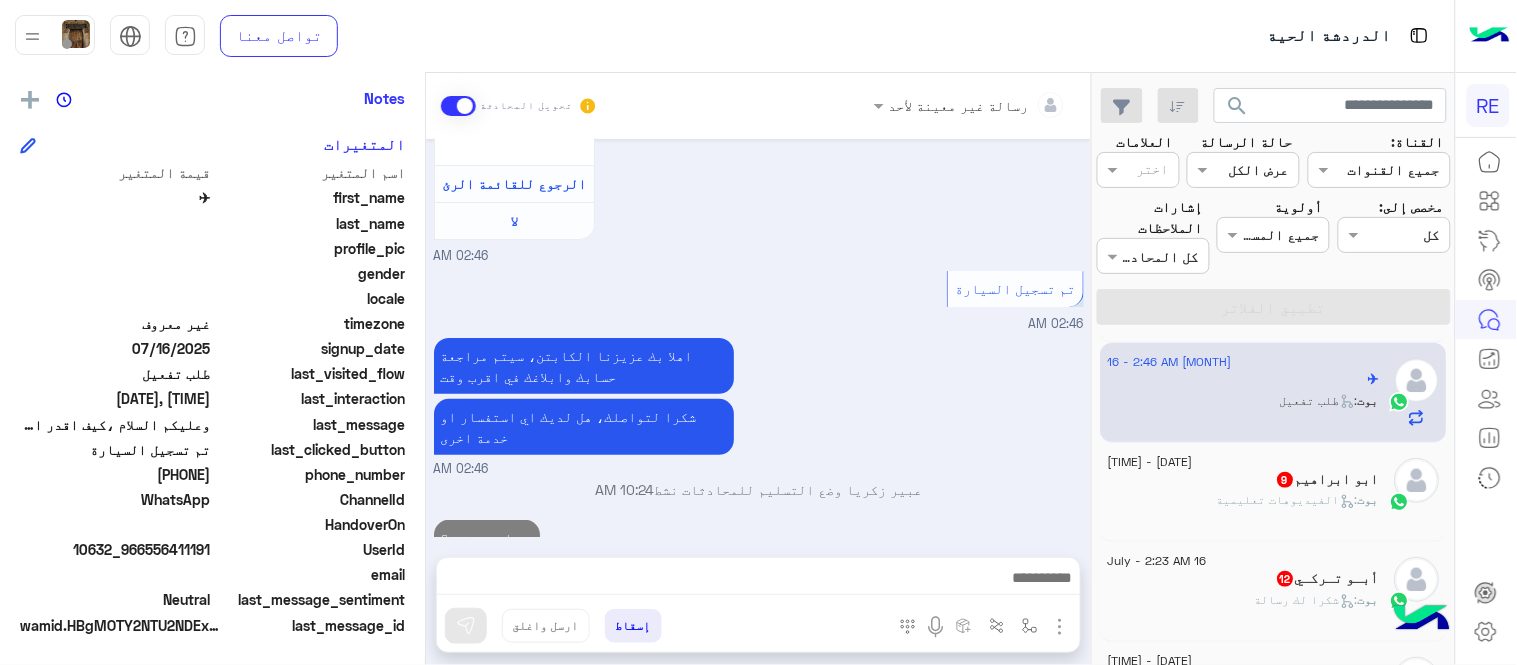click on "بوت :   الفيديوهات تعليمية" 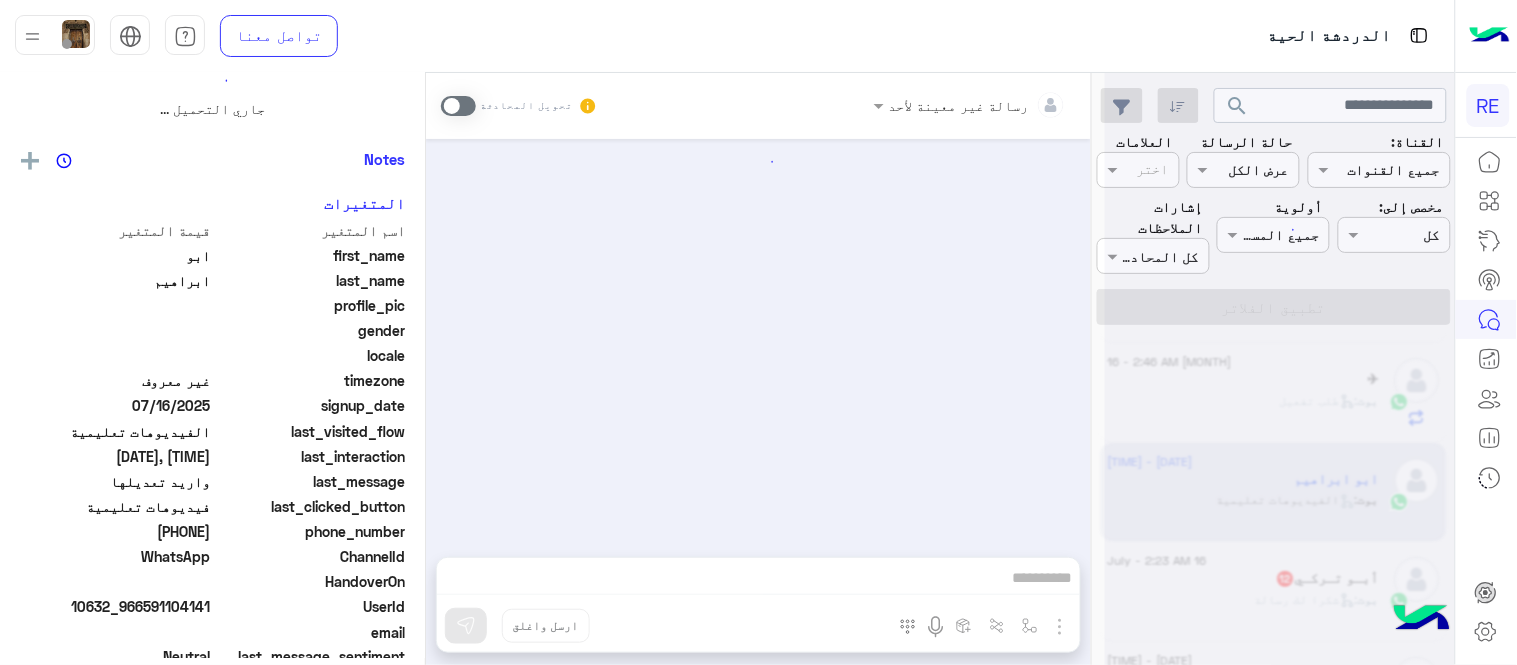 scroll, scrollTop: 0, scrollLeft: 0, axis: both 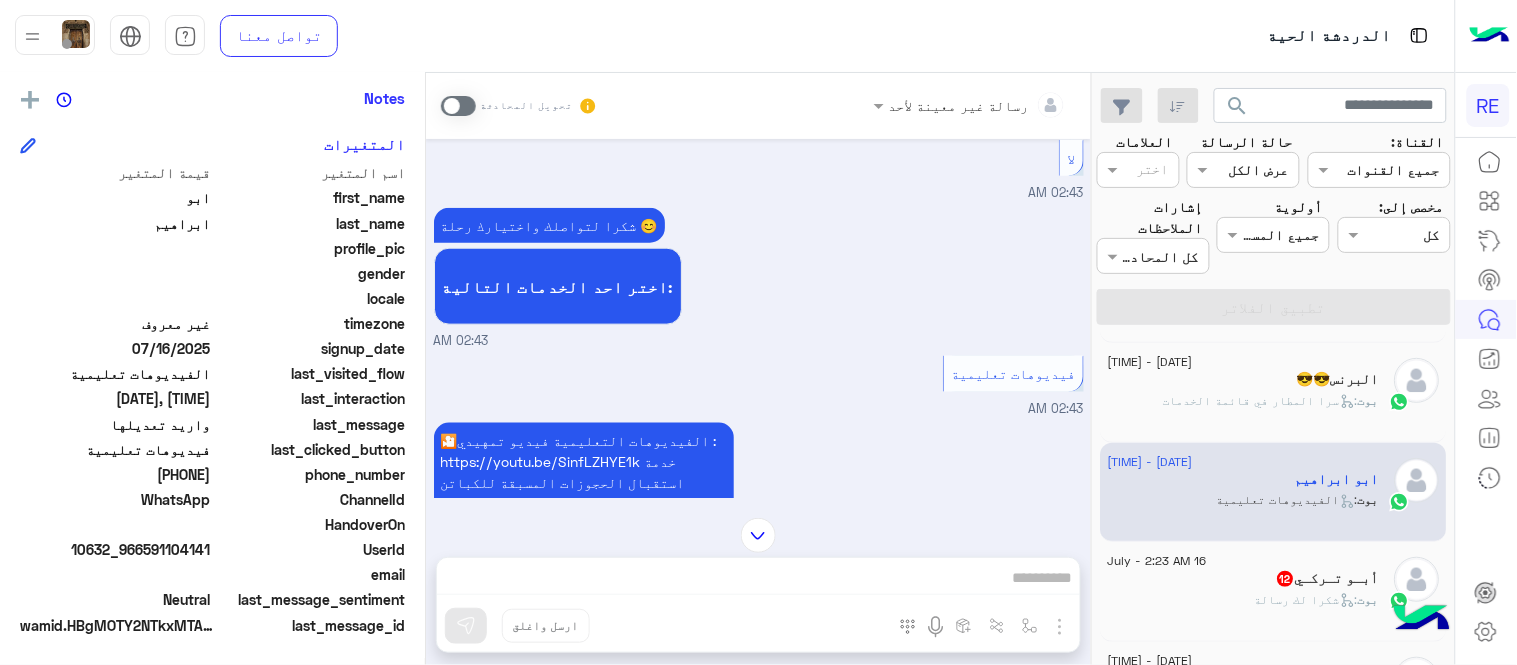 click at bounding box center [458, 106] 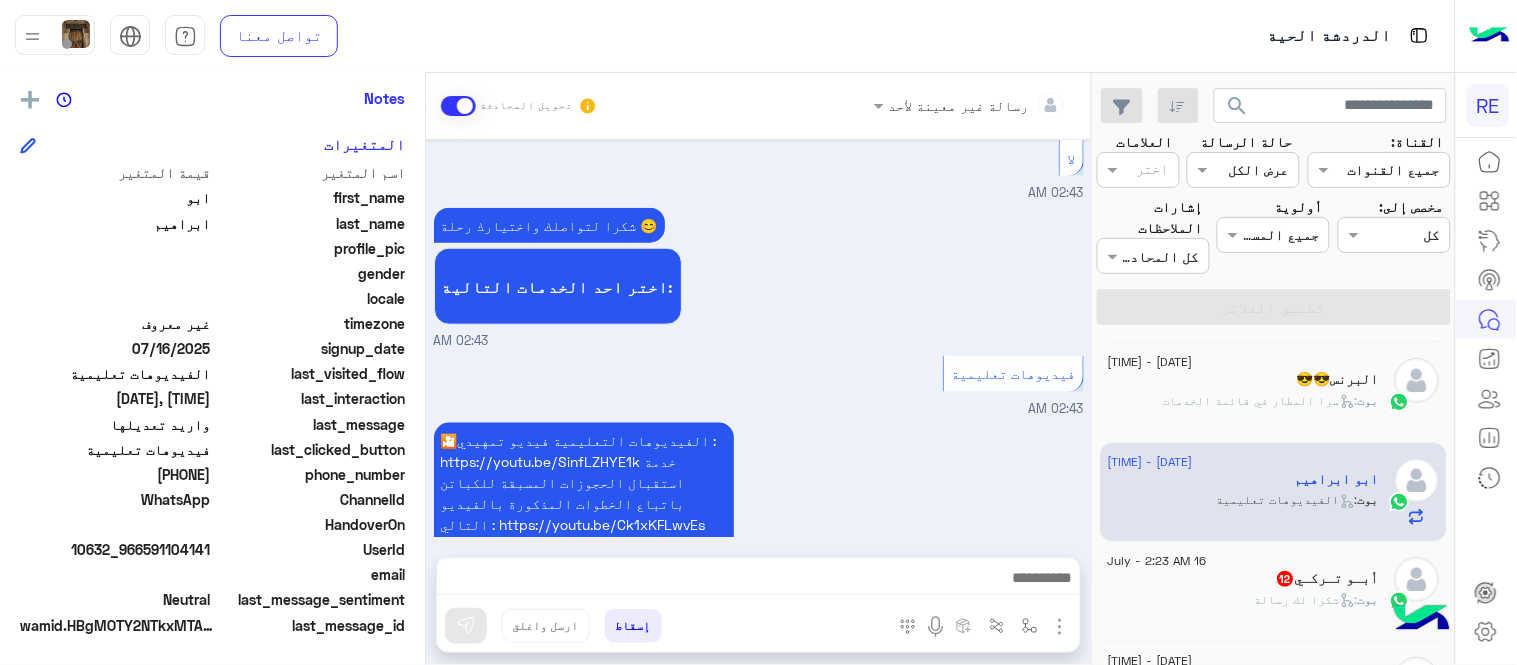 scroll, scrollTop: 917, scrollLeft: 0, axis: vertical 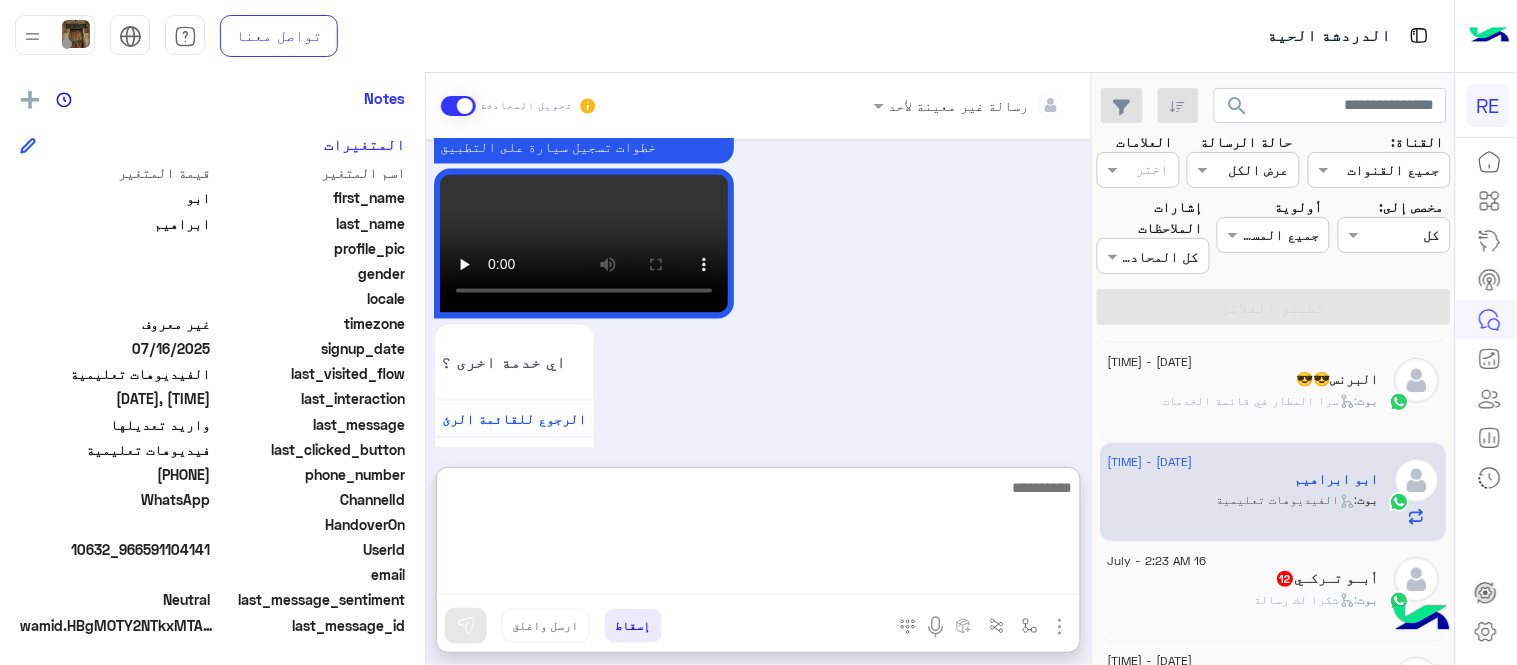 click at bounding box center [758, 535] 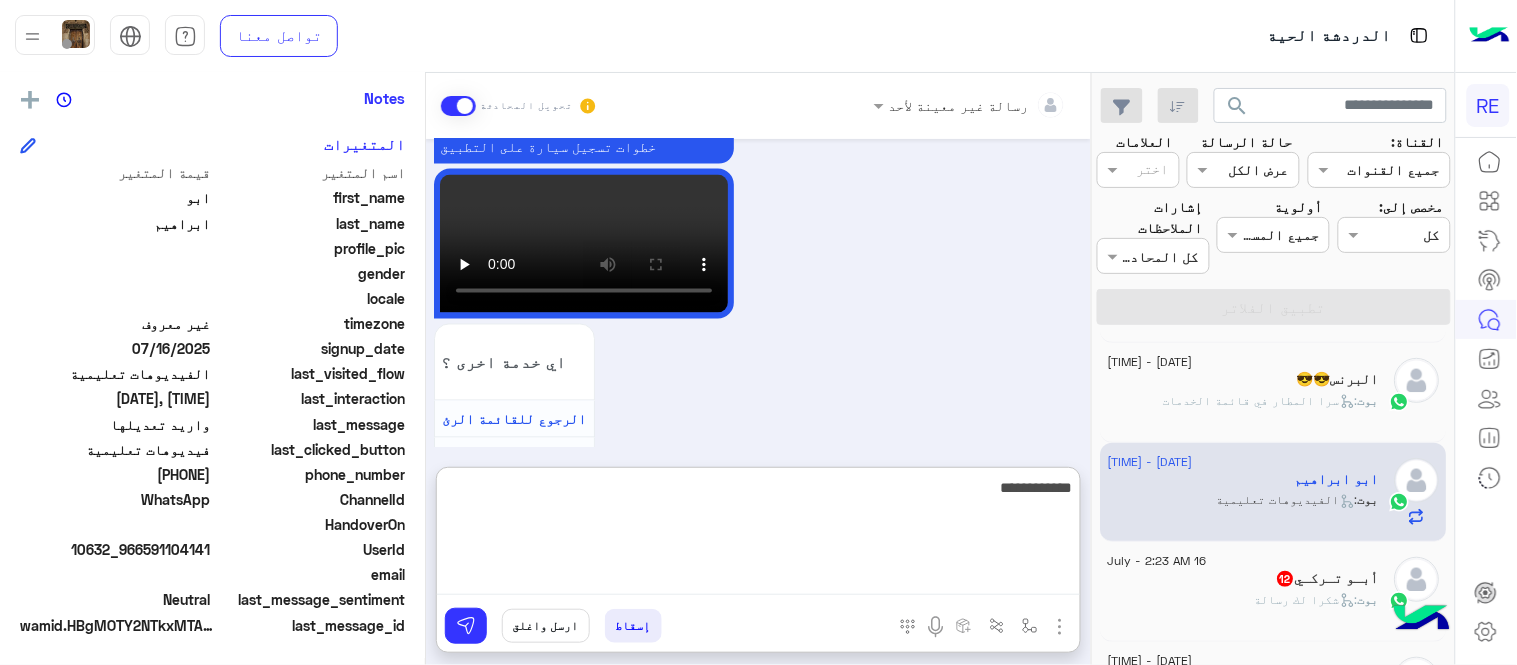 type on "**********" 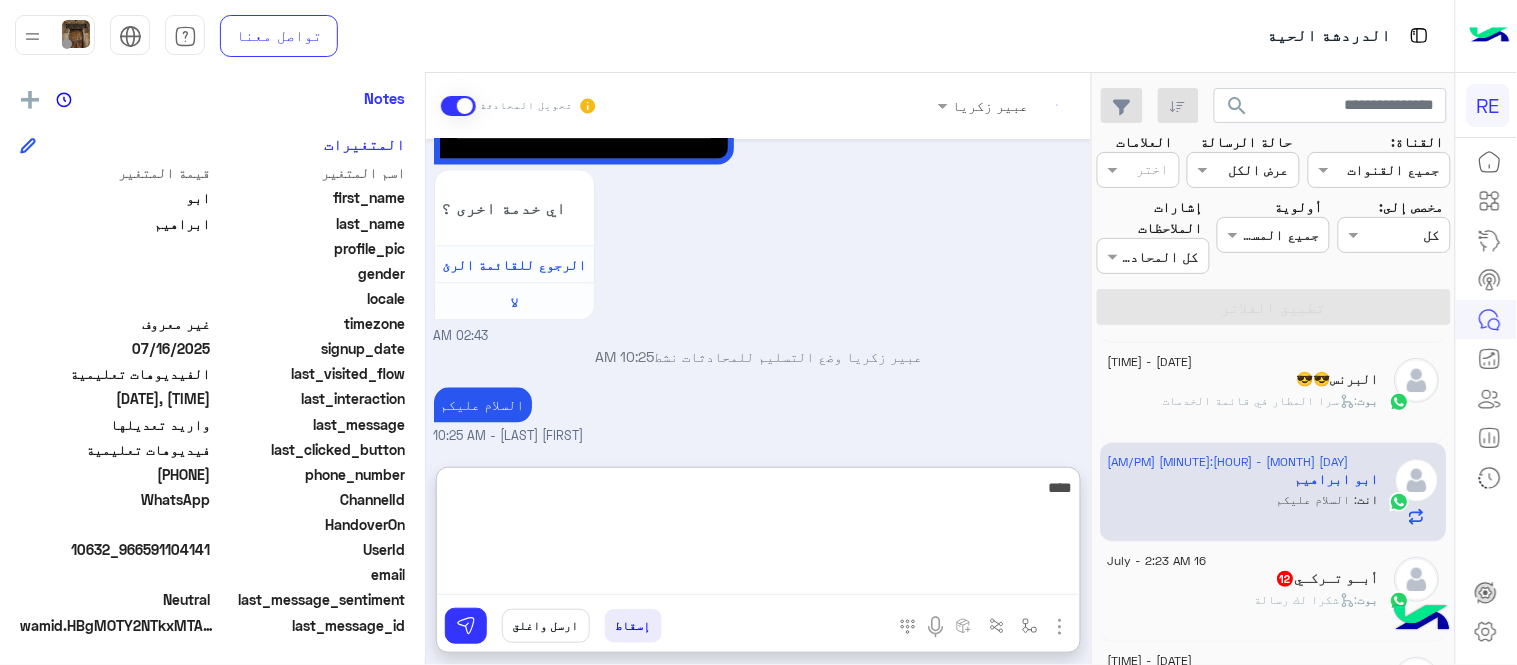 scroll, scrollTop: 1107, scrollLeft: 0, axis: vertical 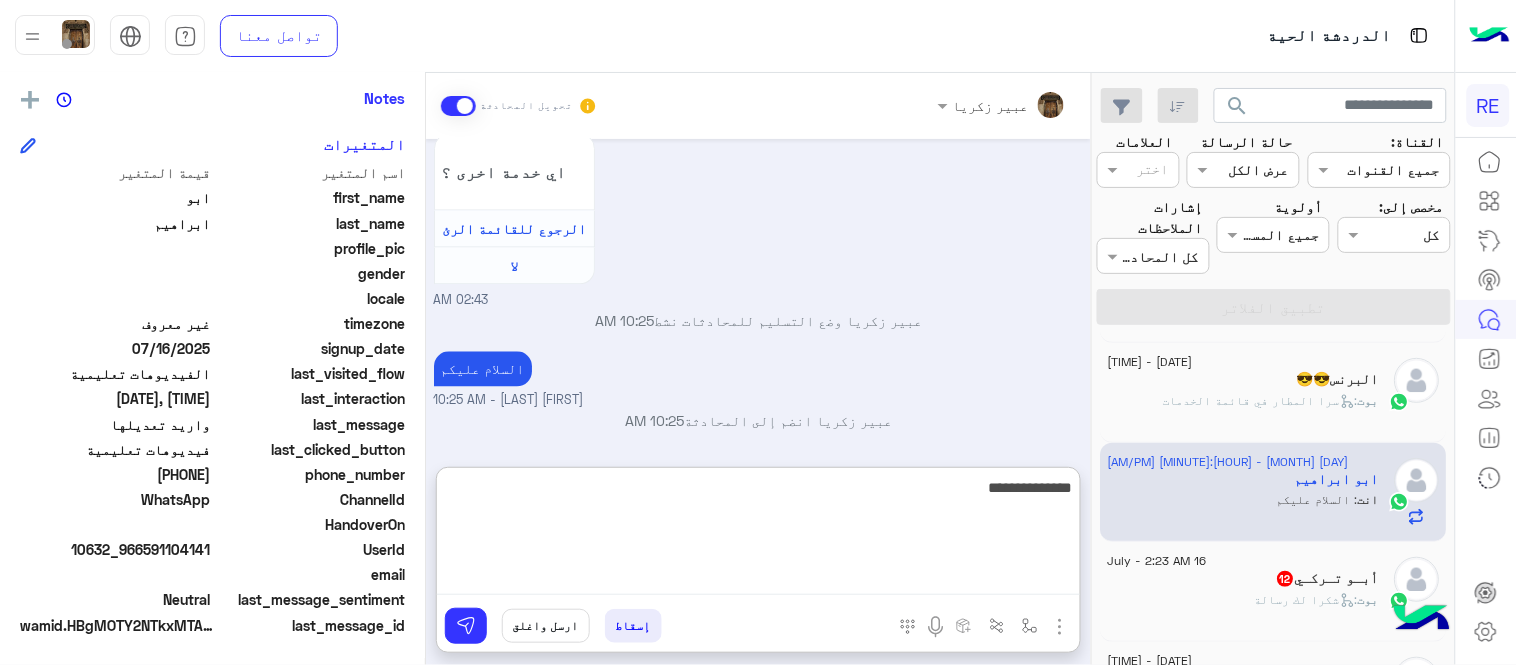 type on "**********" 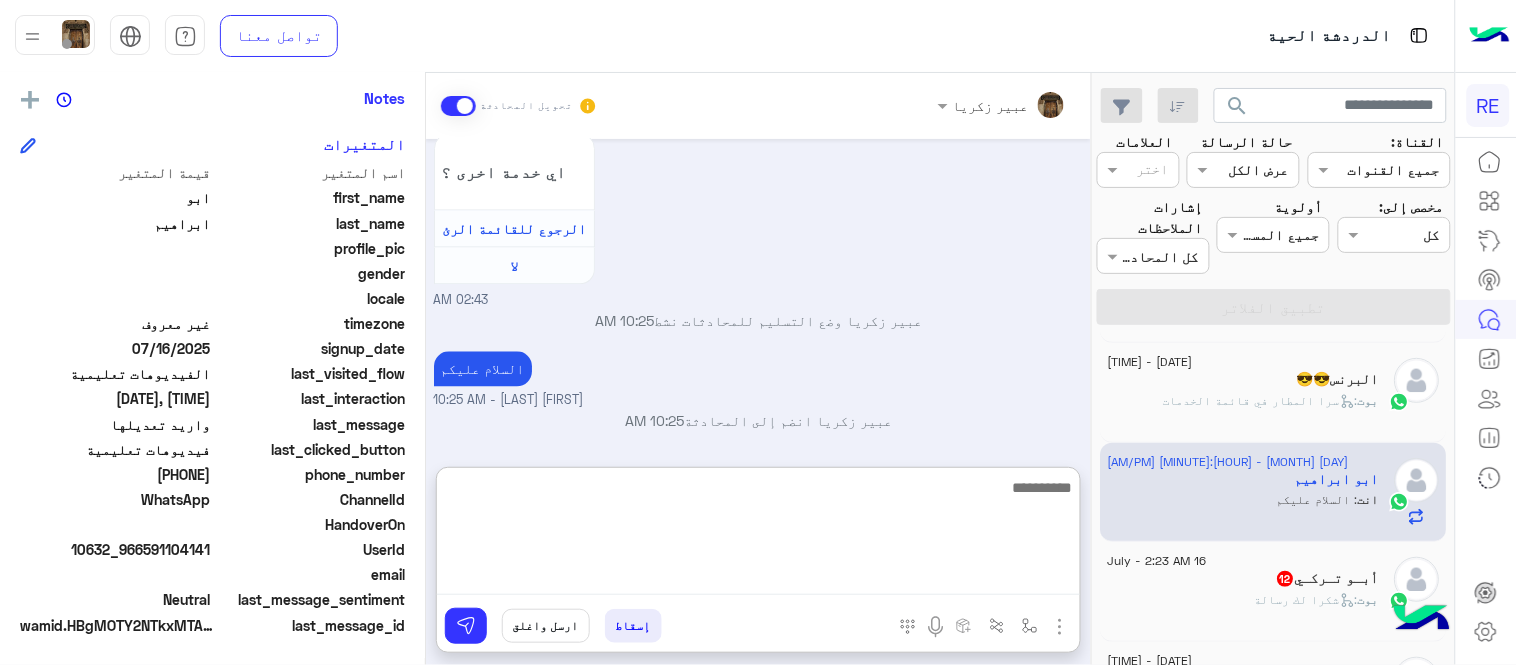 scroll, scrollTop: 1171, scrollLeft: 0, axis: vertical 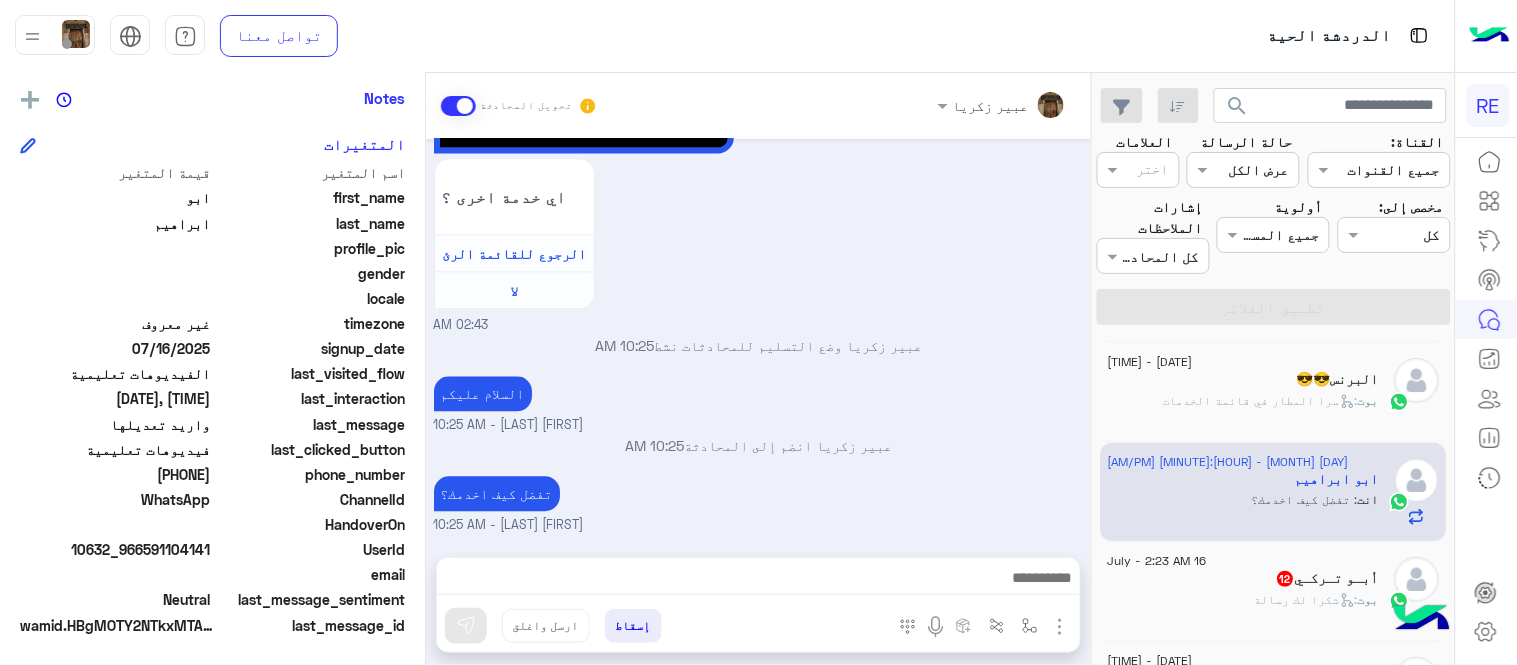 click on "بوت :   شكرا لك رسالة" 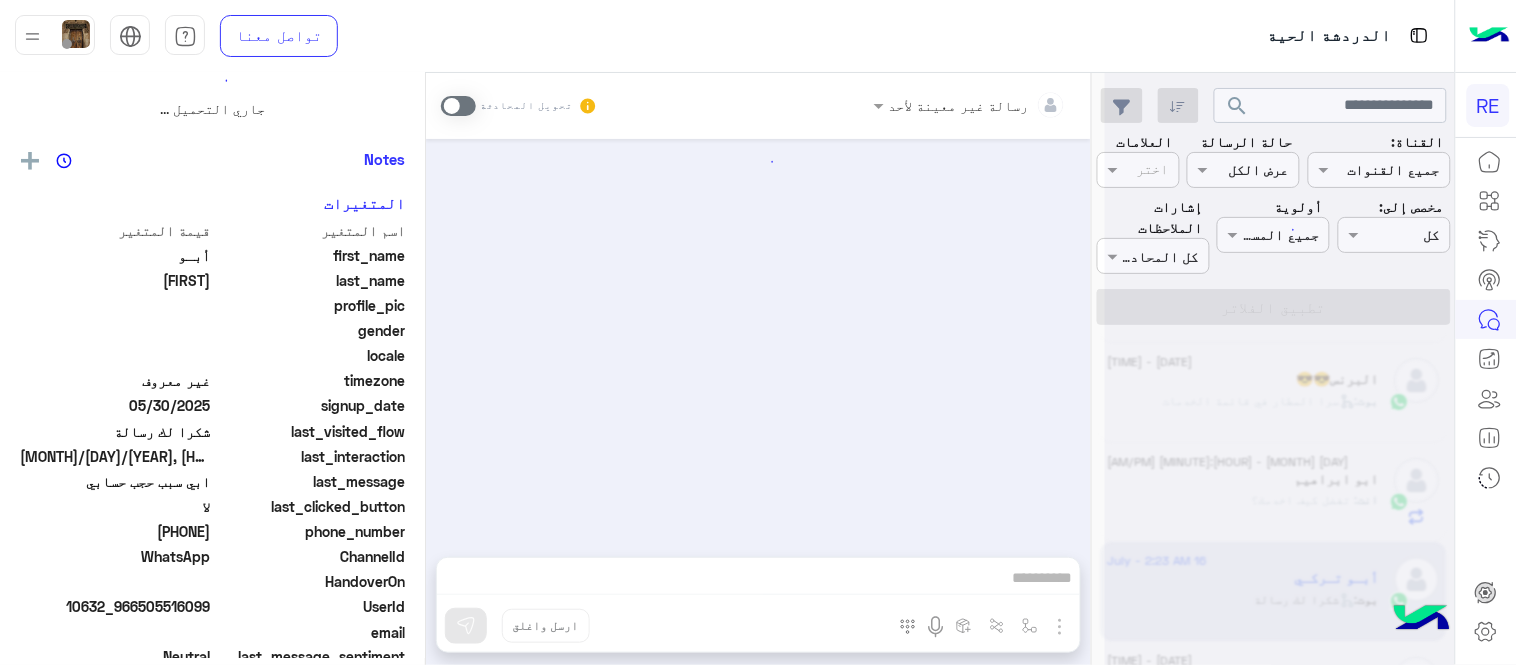 scroll, scrollTop: 0, scrollLeft: 0, axis: both 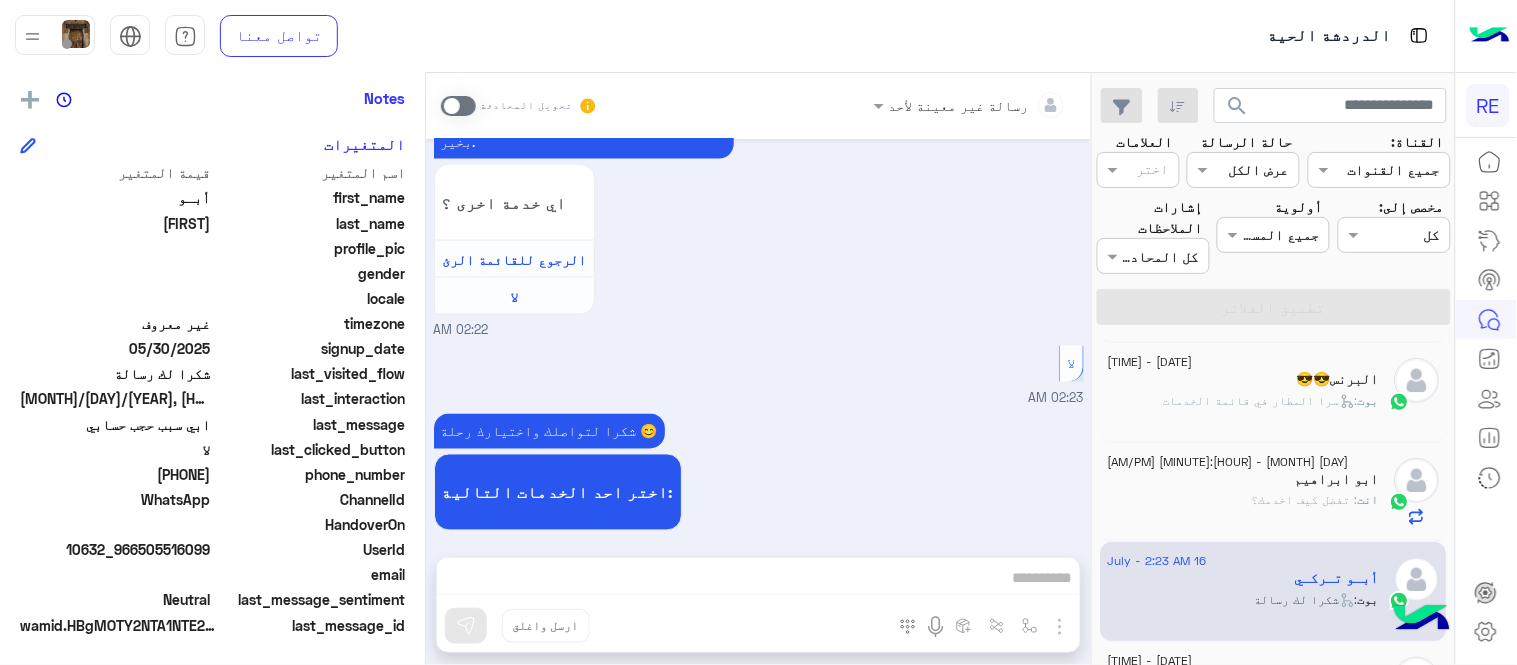 drag, startPoint x: 144, startPoint y: 476, endPoint x: 214, endPoint y: 478, distance: 70.028564 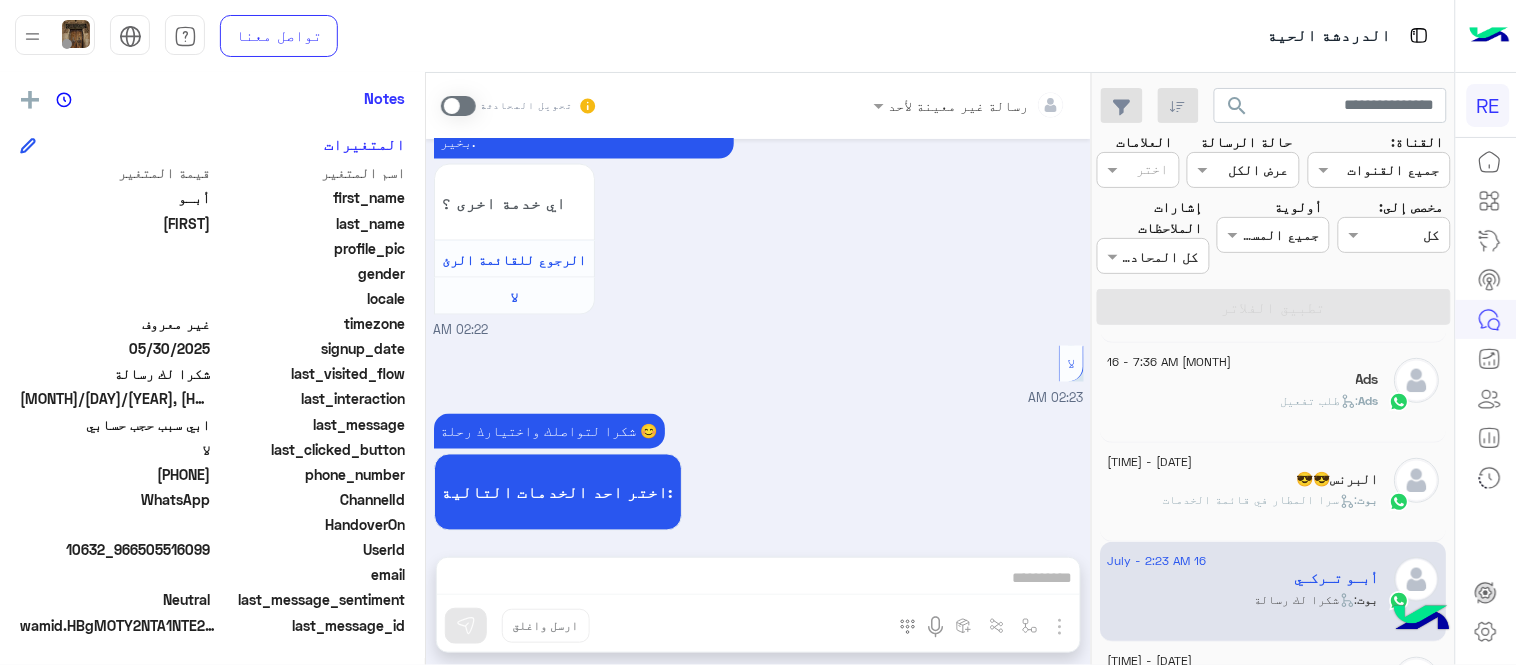 click at bounding box center (458, 106) 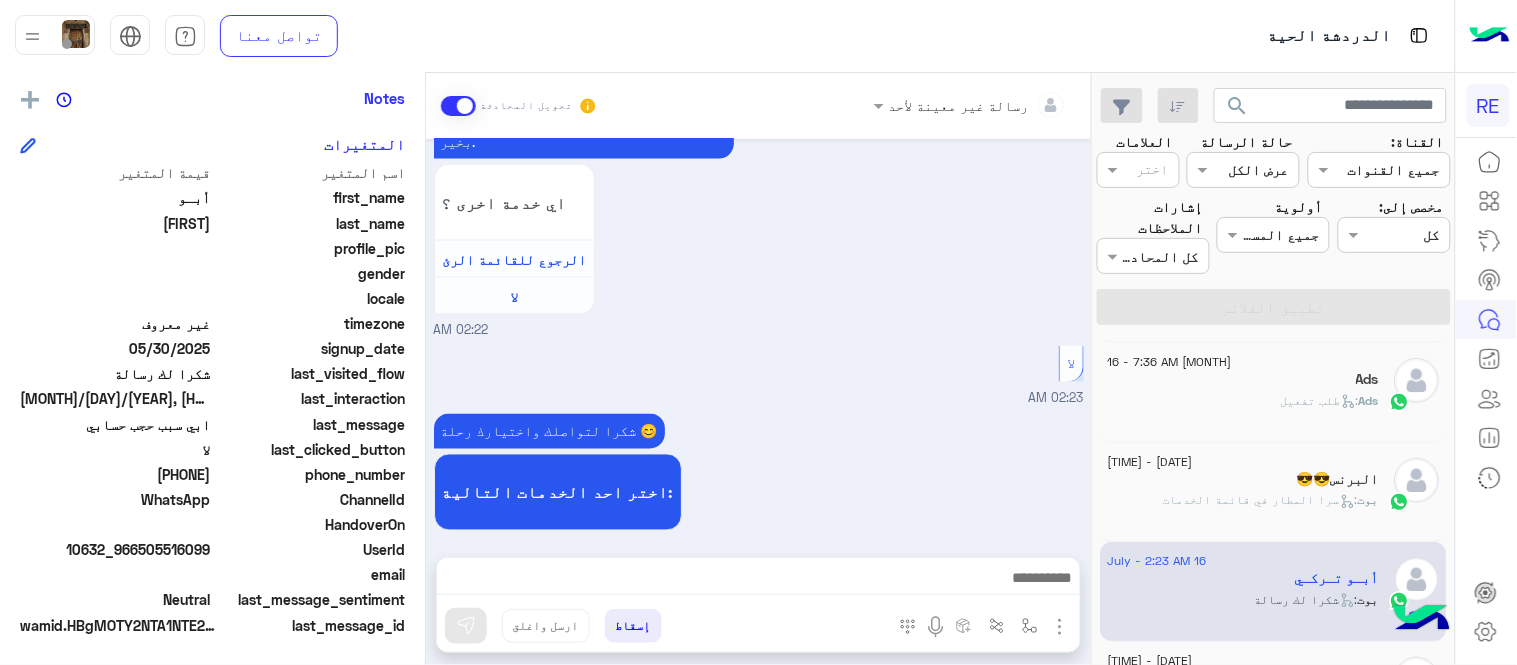 scroll, scrollTop: 818, scrollLeft: 0, axis: vertical 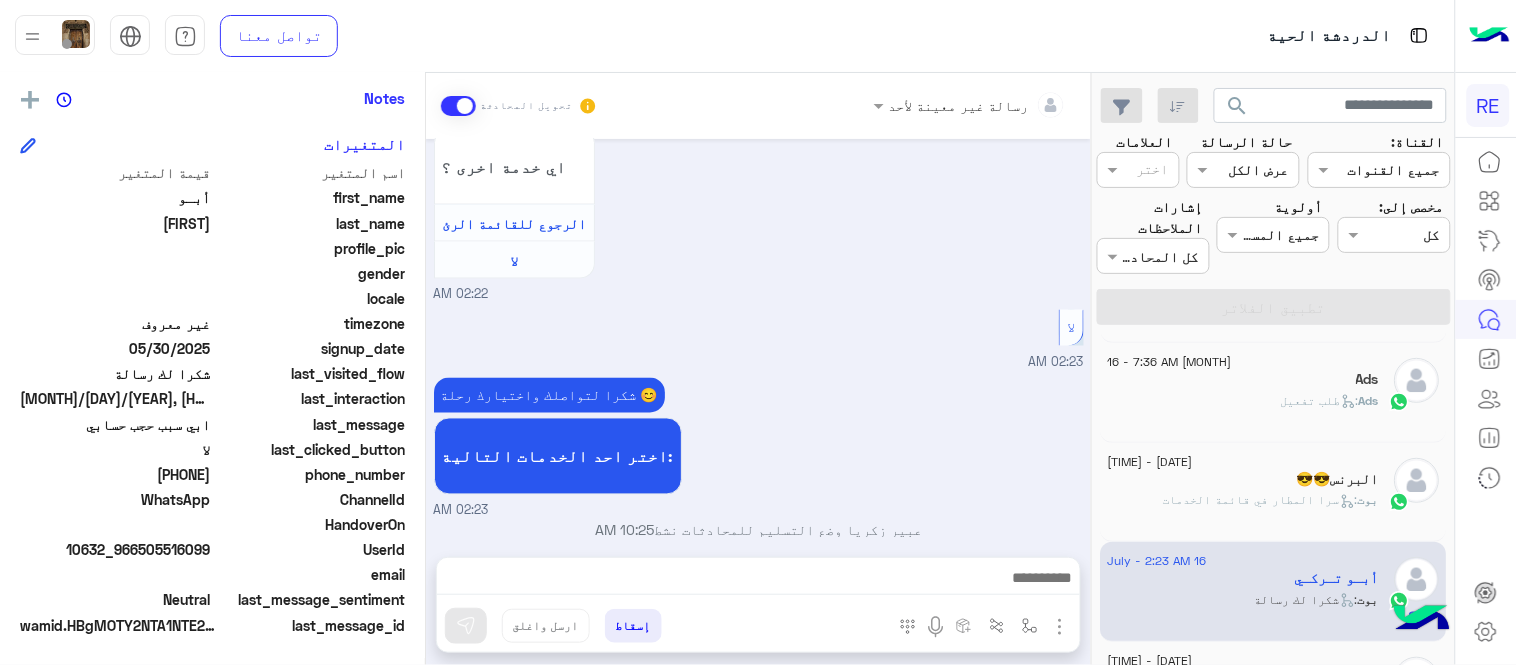 click at bounding box center (758, 583) 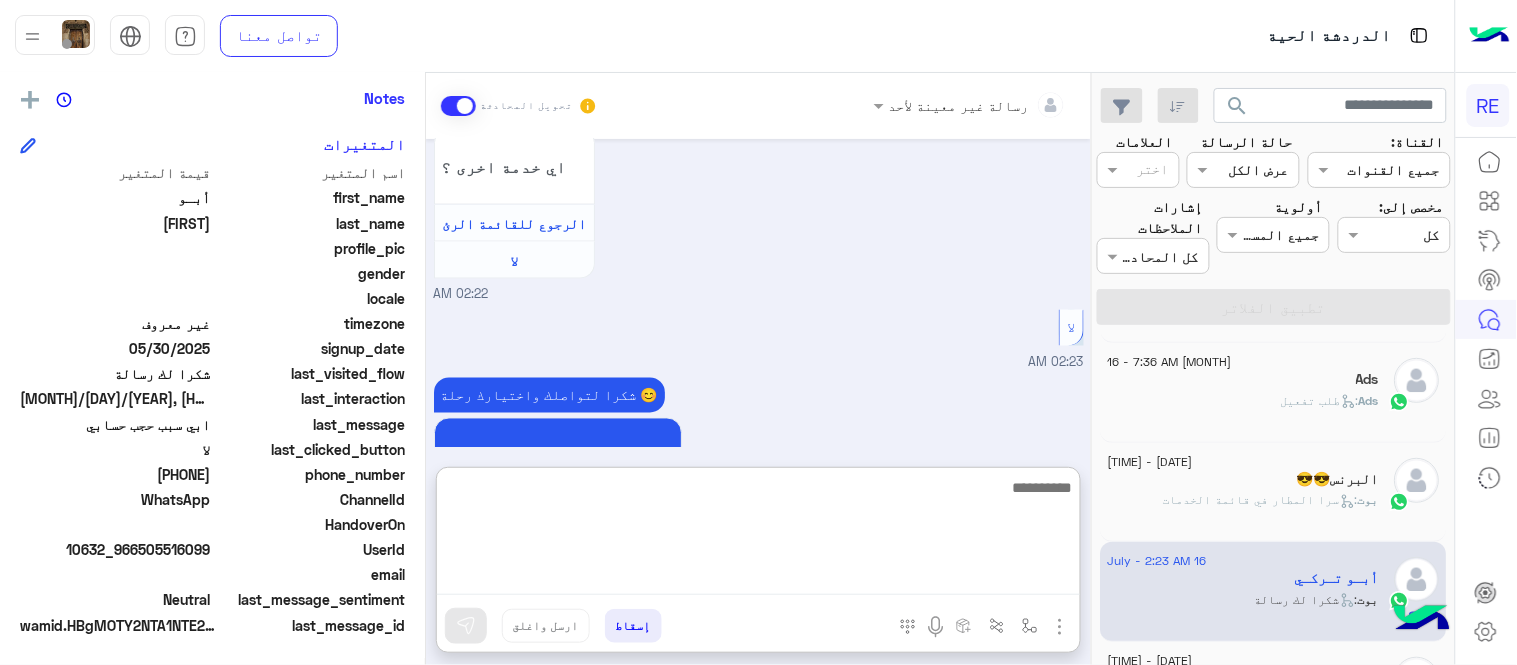 click at bounding box center (758, 535) 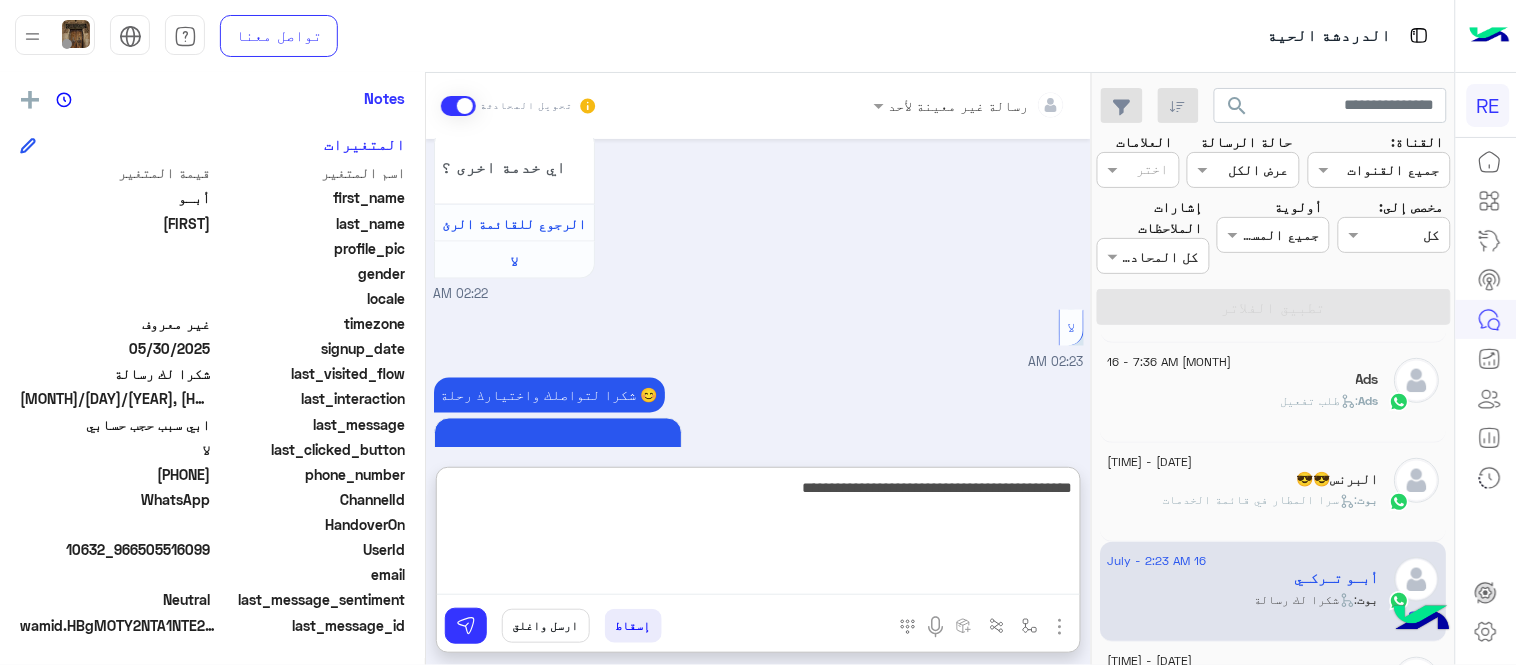 type on "**********" 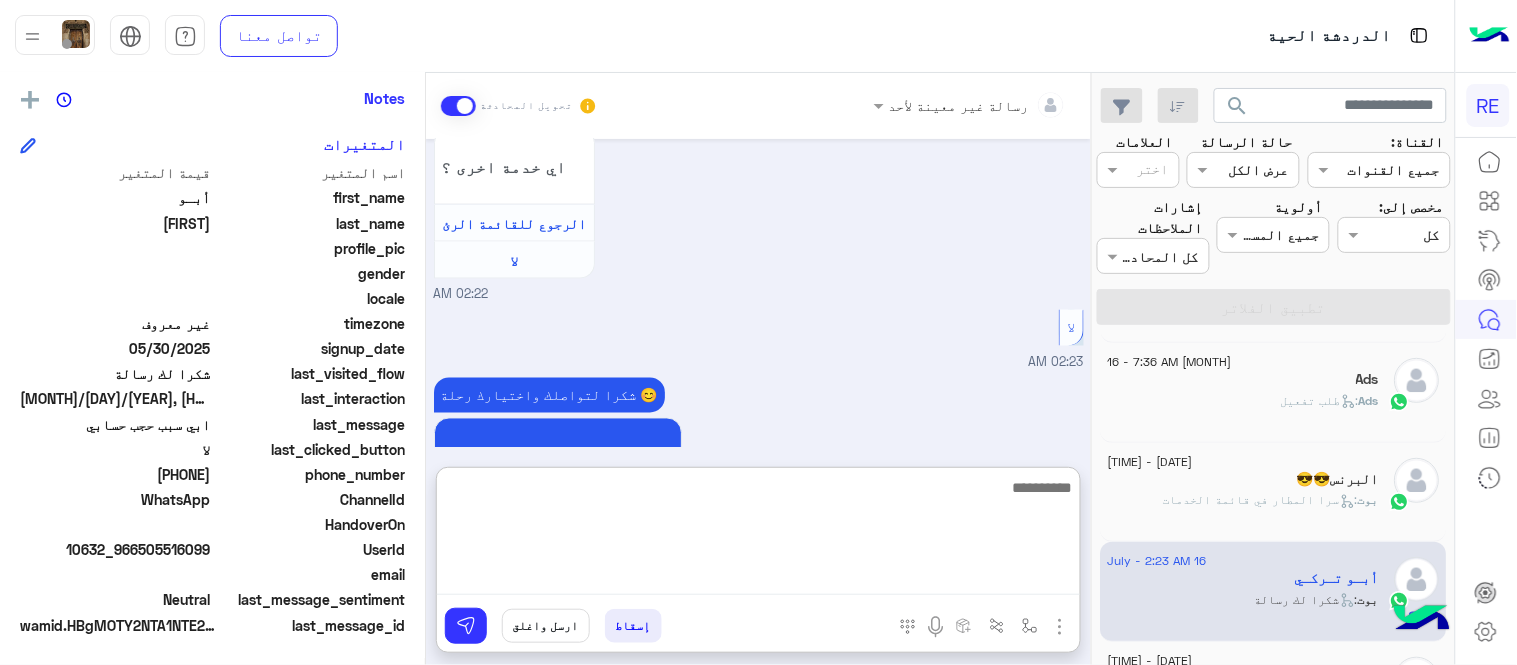 scroll, scrollTop: 972, scrollLeft: 0, axis: vertical 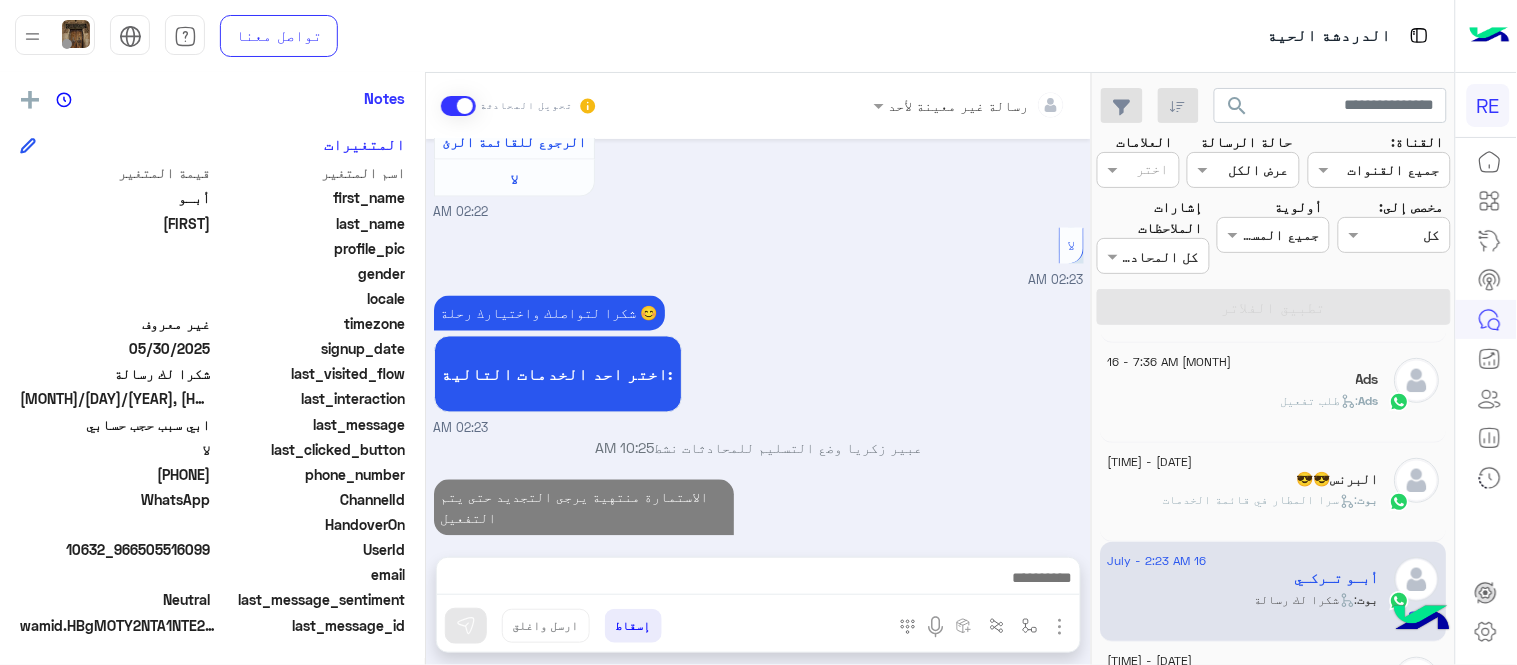 click on "[MONTH] [DAY], [YEAR]   الرجوع للقائمة الرئ    02:20 AM  لمساعدتك بشكل افضل
الرجاء اختيار احد الخدمات التالية     02:20 AM   حسابتنا     02:21 AM  حساباتنا عبر مواقع التواصل الاجتماعي:
Follow us on the social media:
https://compiled.social/rehlacar       02:21 AM   شكاوى    02:21 AM  فضلا اختر نوع الشكوى  ماليه   تقنية   اخرى     02:21 AM   اخرى    02:22 AM  مرحباً بك [NICKNAME]، نأسف لمروركم بهذا، برجاء توضيح استفسارك الخاص وسيتم الرد عليكم من فريق الدعم قريبا. كان معك مساعدك الآلي من فريق رحلة. دمت بخير. اي خدمة اخرى ؟  الرجوع للقائمة الرئ   لا     02:22 AM   لا    02:23 AM  شكرا لتواصلك واختيارك رحلة 😊 اختر احد الخدمات التالية:    02:23 AM   10:25 AM        10:26 AM" at bounding box center (758, 338) 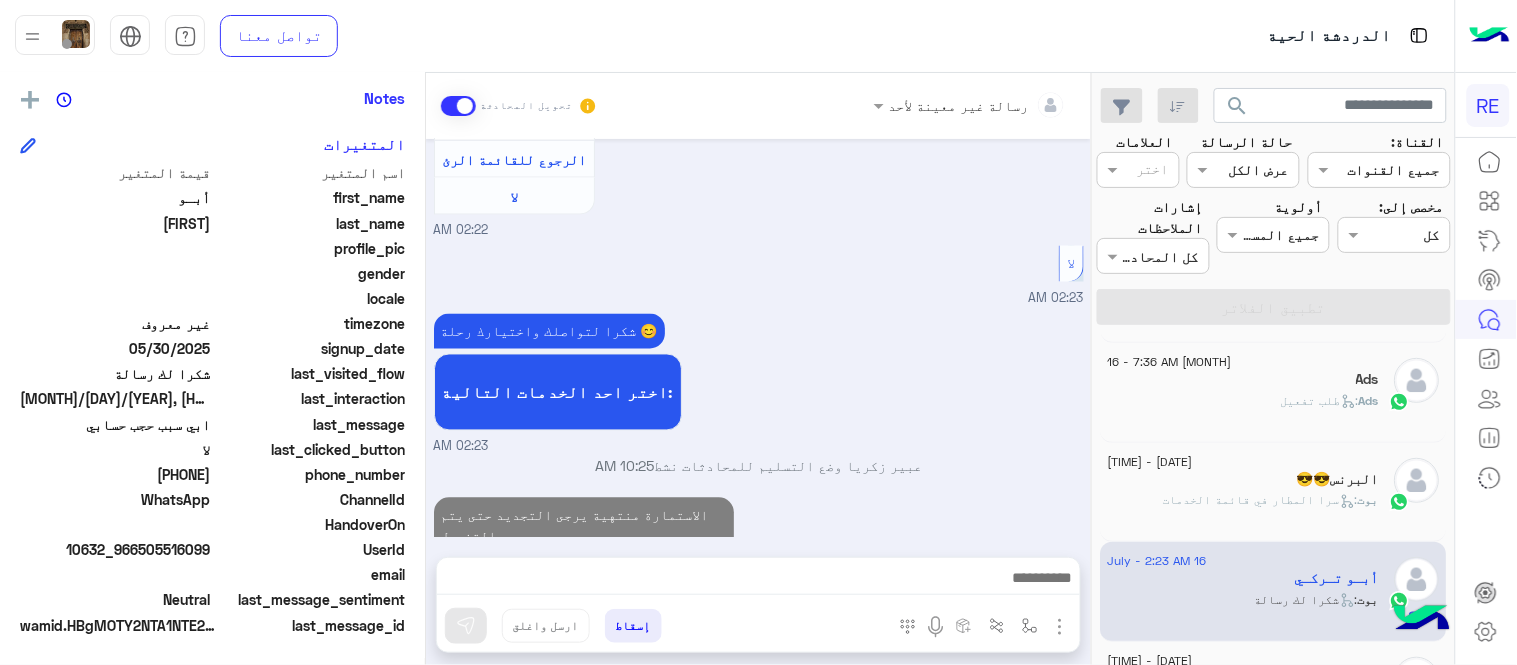 scroll, scrollTop: 918, scrollLeft: 0, axis: vertical 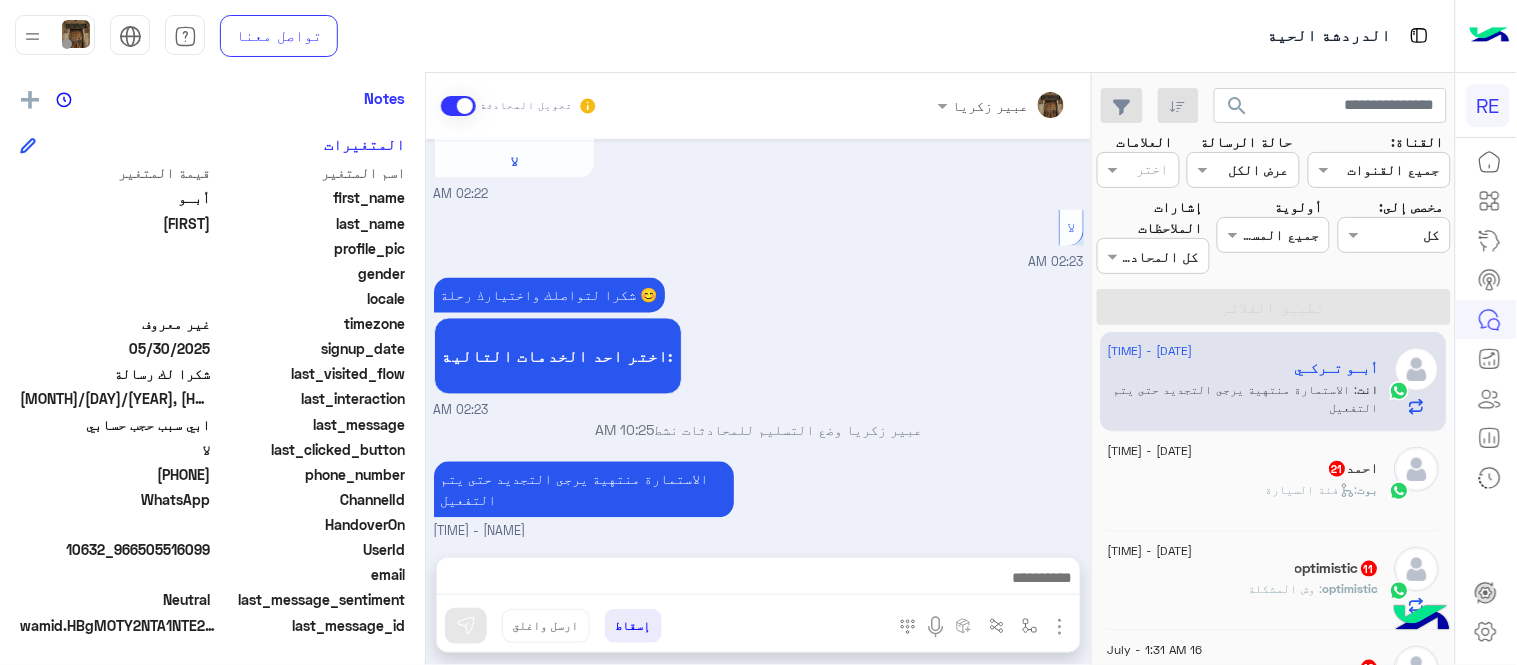 click on "بوت :   فئة السيارة" 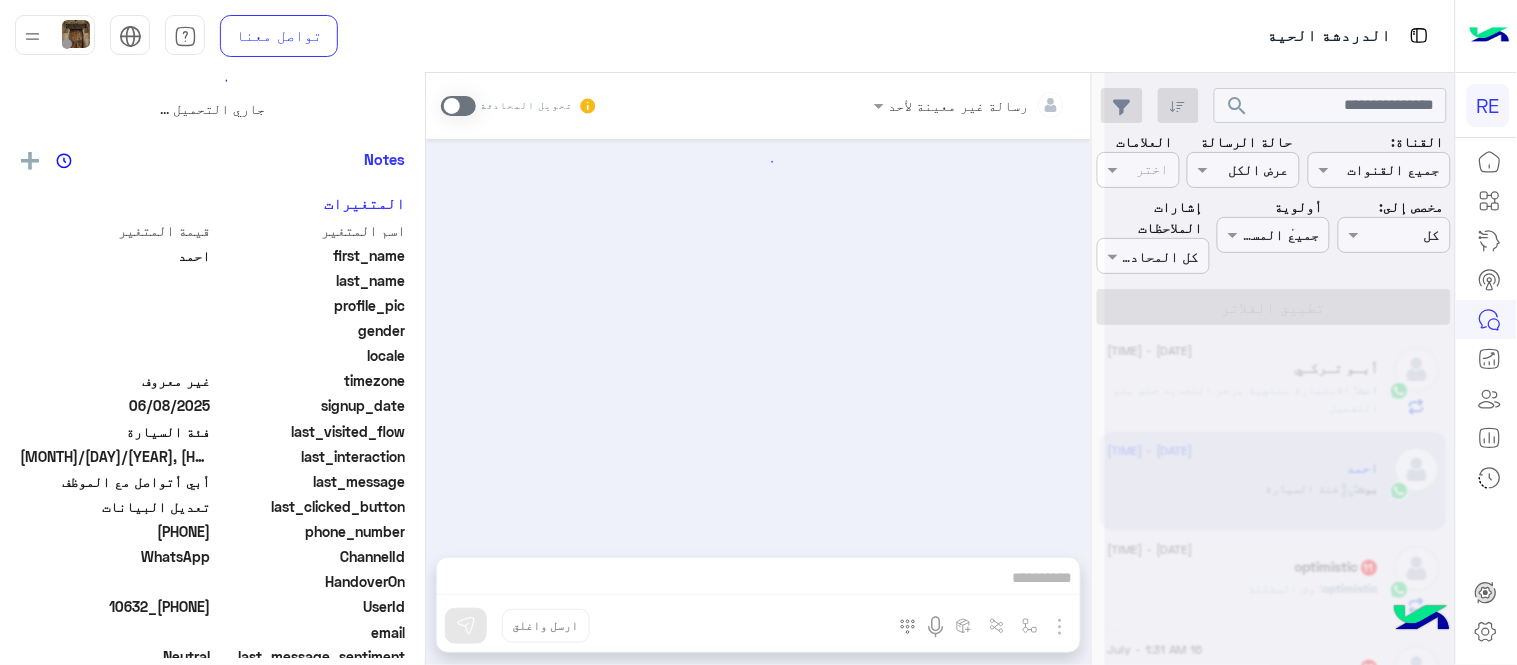 scroll, scrollTop: 0, scrollLeft: 0, axis: both 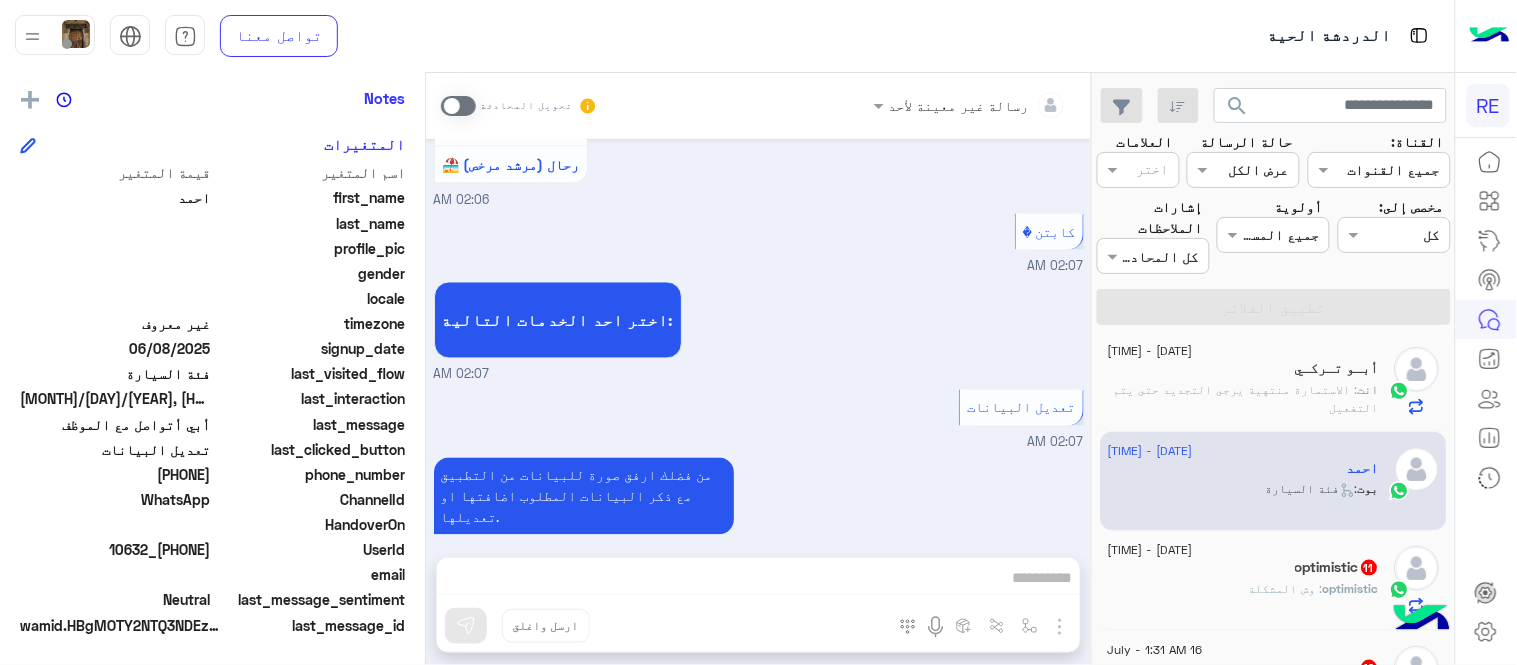 click at bounding box center (458, 106) 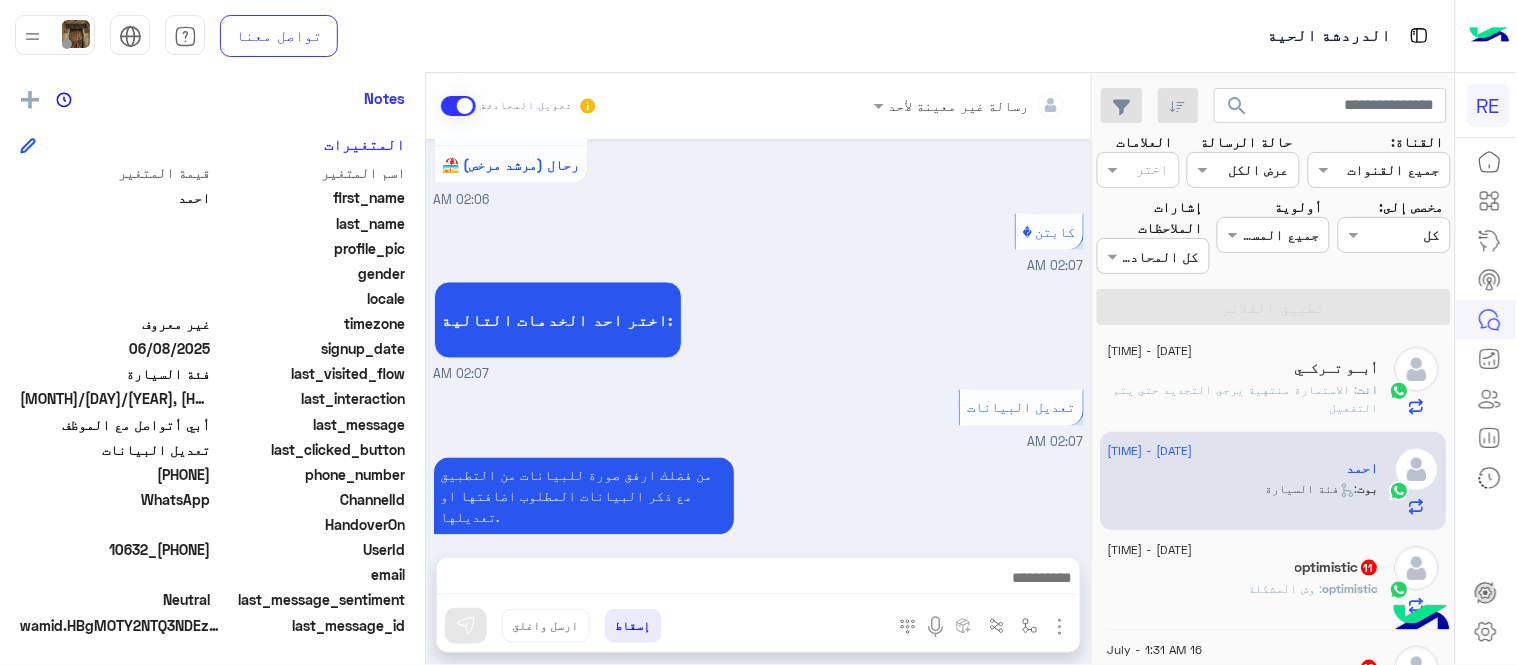 scroll, scrollTop: 920, scrollLeft: 0, axis: vertical 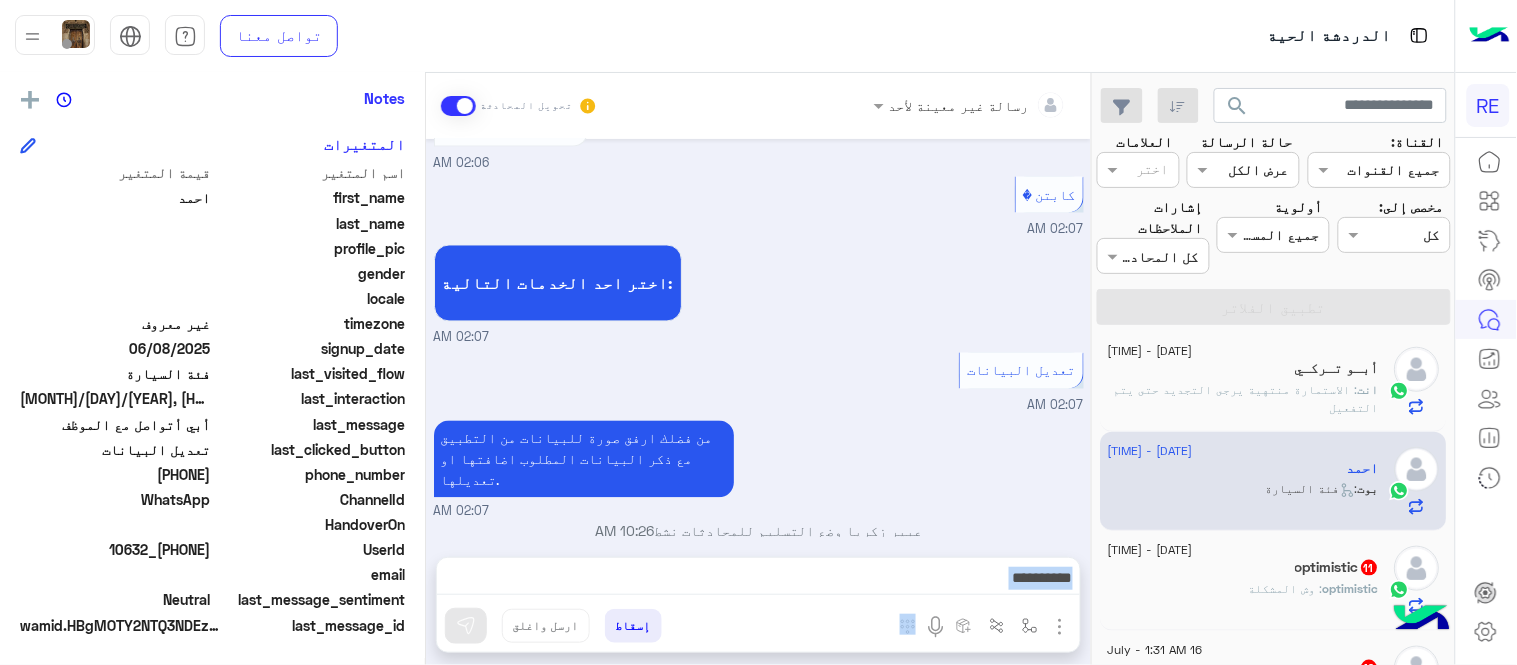 drag, startPoint x: 862, startPoint y: 607, endPoint x: 826, endPoint y: 575, distance: 48.166378 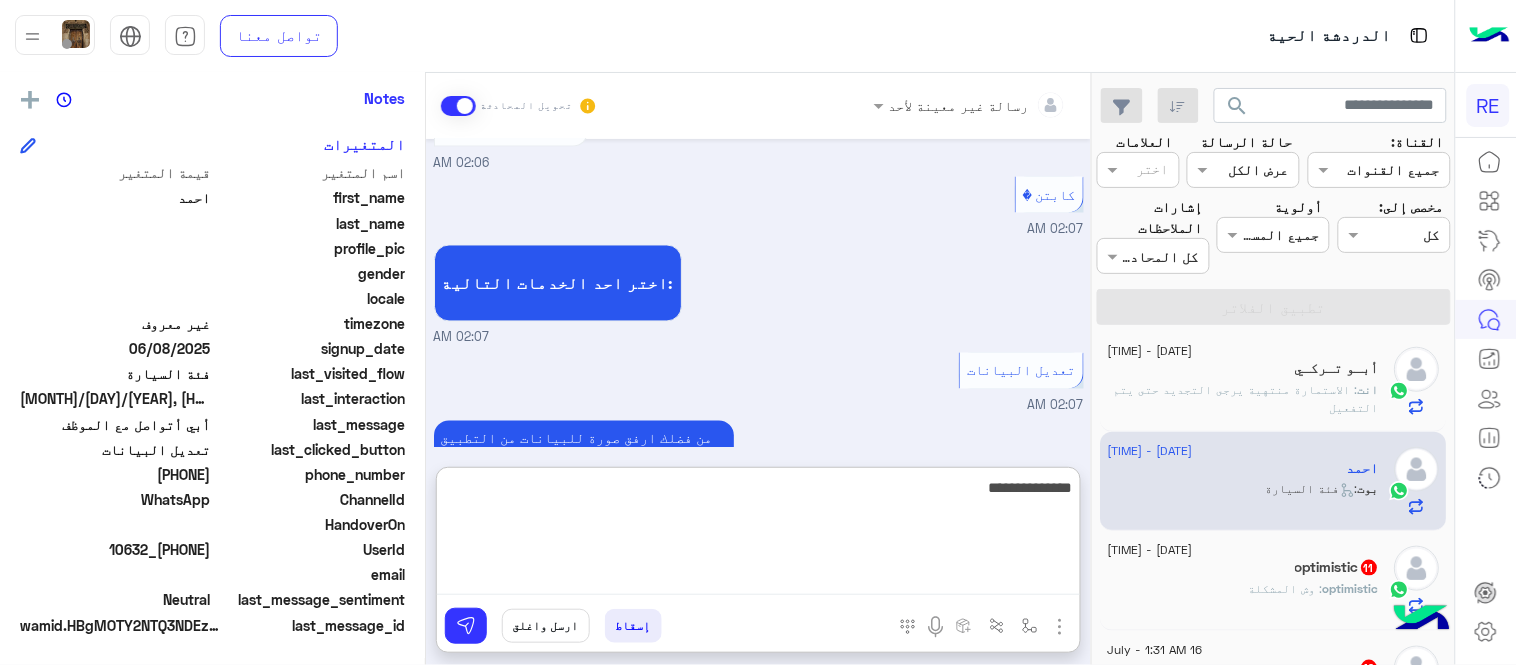 type on "**********" 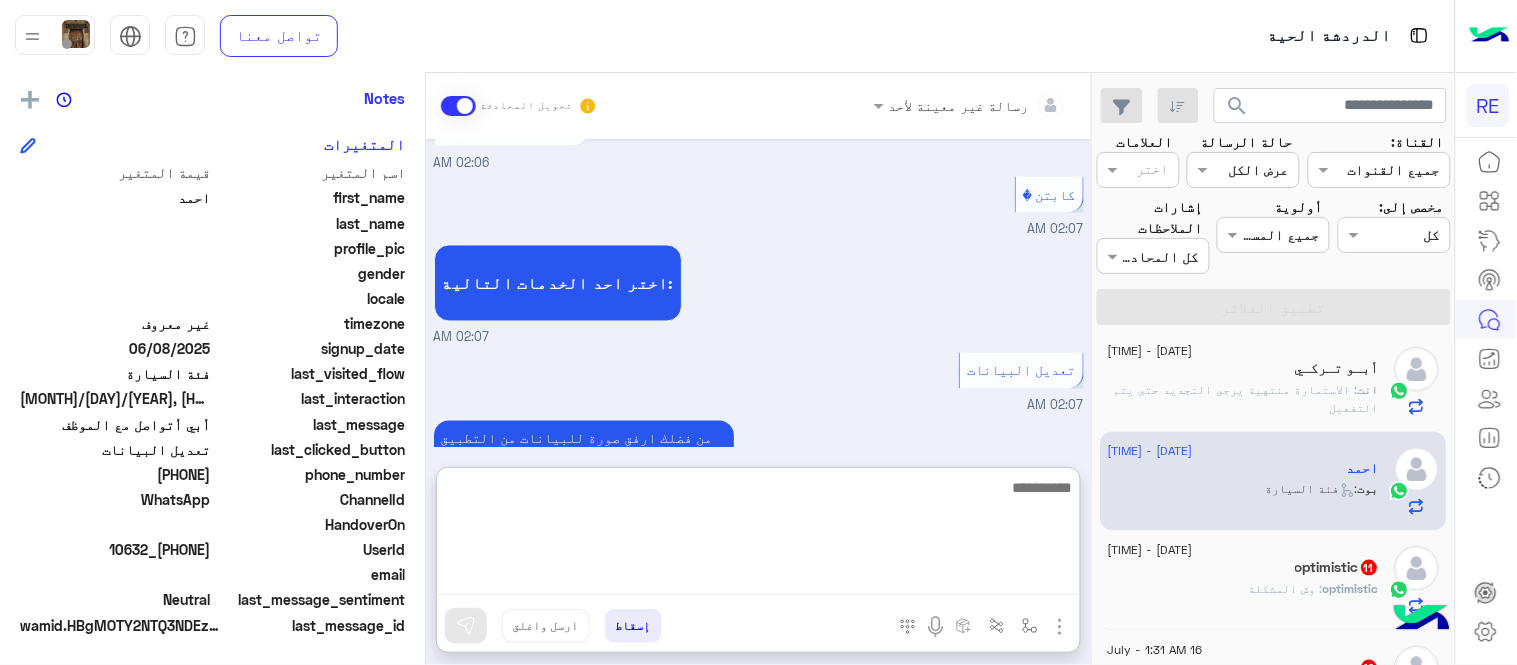 scroll, scrollTop: 1073, scrollLeft: 0, axis: vertical 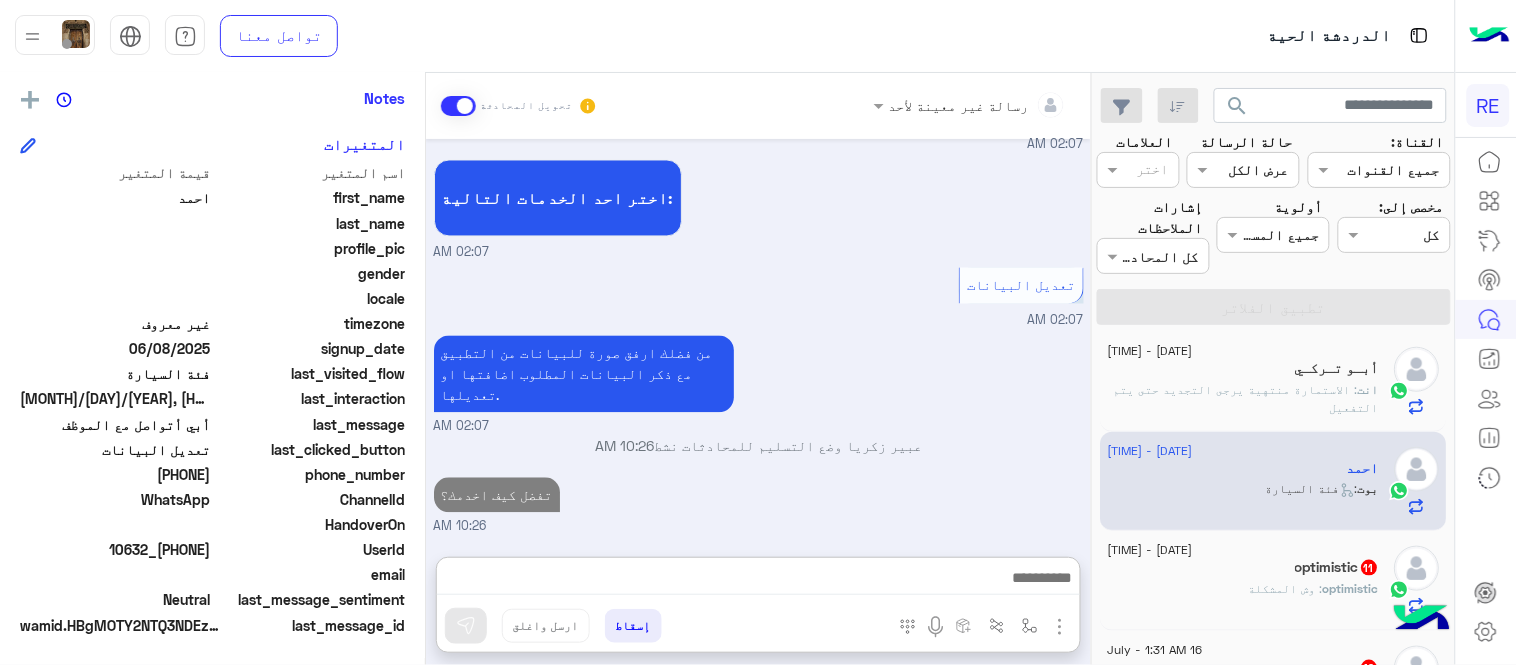 click on "[DATE]   تم تعيين المحادثة إلى [PERSON]   [TIME]       عودة الى البوت    [TIME]
اهلًا بك في تطبيق رحلة 👋
Welcome to Rehla  👋
من فضلك أختر لغة التواصل
Please choose your preferred Language
English   عربي     [TIME]   [FIRST]  غادر المحادثة   [TIME]       عربي    [TIME]  هل أنت ؟   كابتن 👨🏻‍✈️   عميل 🧳   رحال (مرشد مرخص) 🏖️     [TIME]   كابتن     [TIME]  اختر احد الخدمات التالية:    [TIME]   تعديل البيانات    [TIME]  من فضلك ارفق صورة للبيانات من التطبيق  مع ذكر البيانات المطلوب اضافتها او تعديلها.    [TIME]   [PERSON] وضع التسليم للمحادثات نشط   [TIME]       تفضل كيف اخدمك؟   [TIME]" at bounding box center [758, 338] 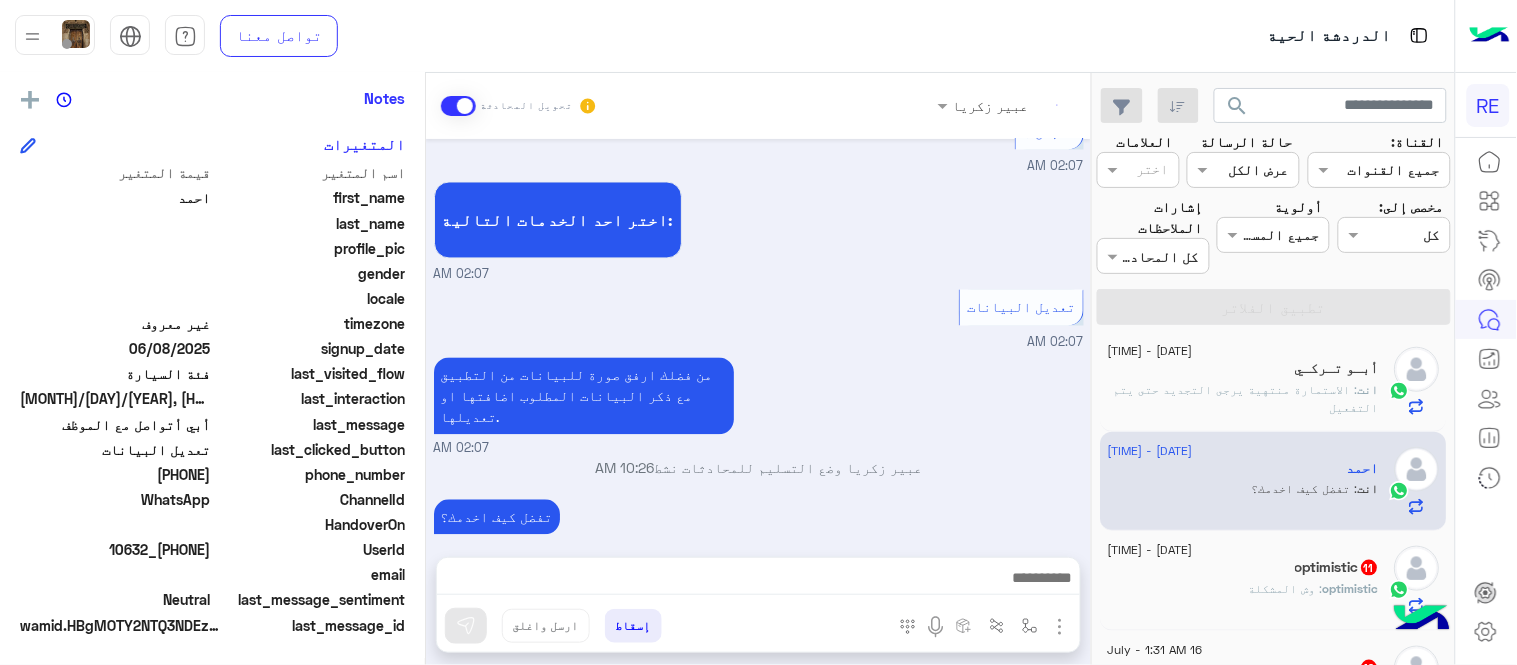 scroll, scrollTop: 1020, scrollLeft: 0, axis: vertical 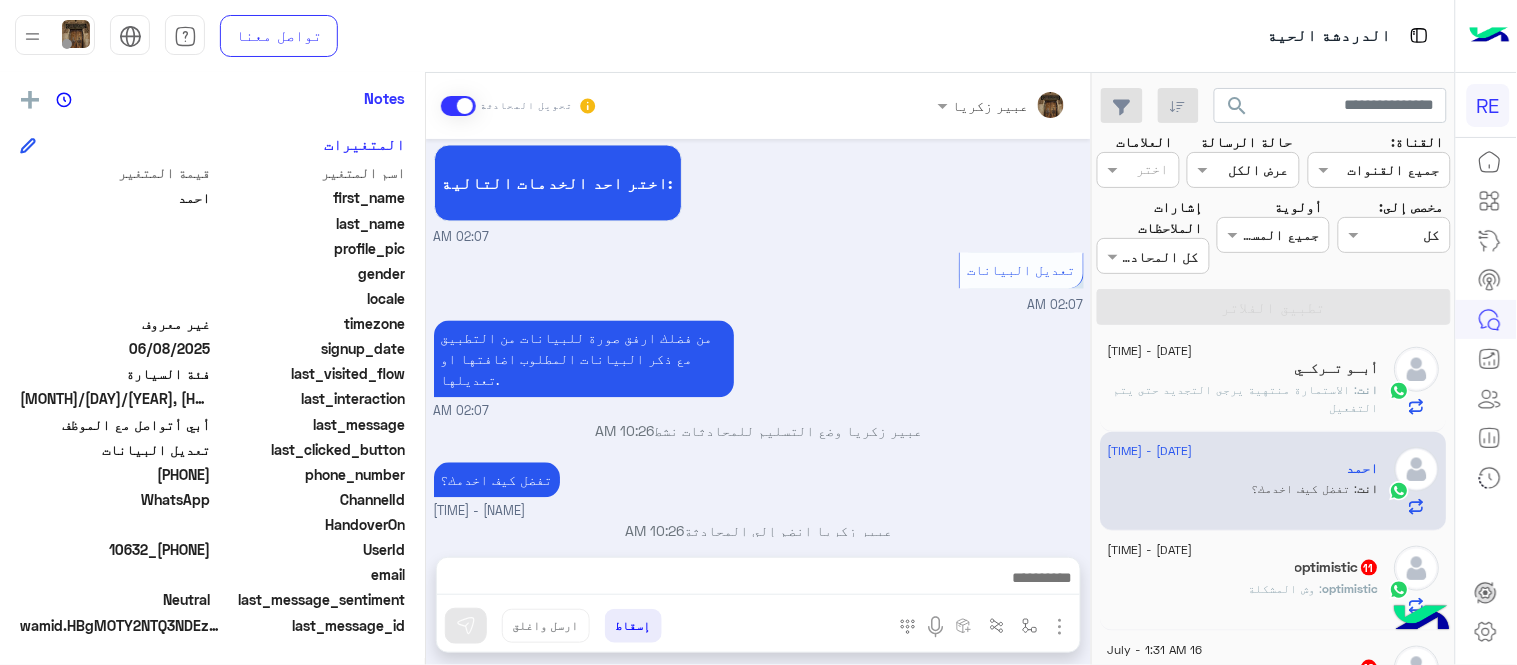 click on "optimistic : وش المشكلة" 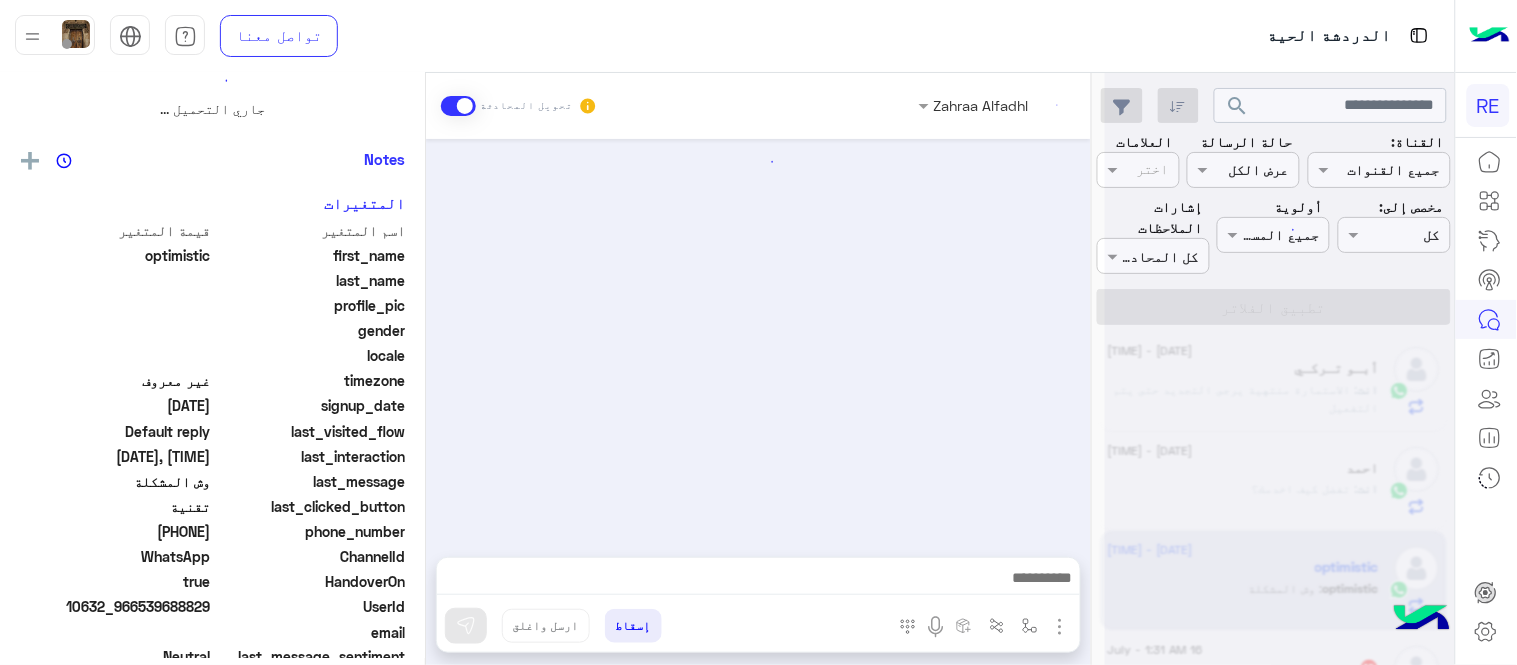 scroll, scrollTop: 0, scrollLeft: 0, axis: both 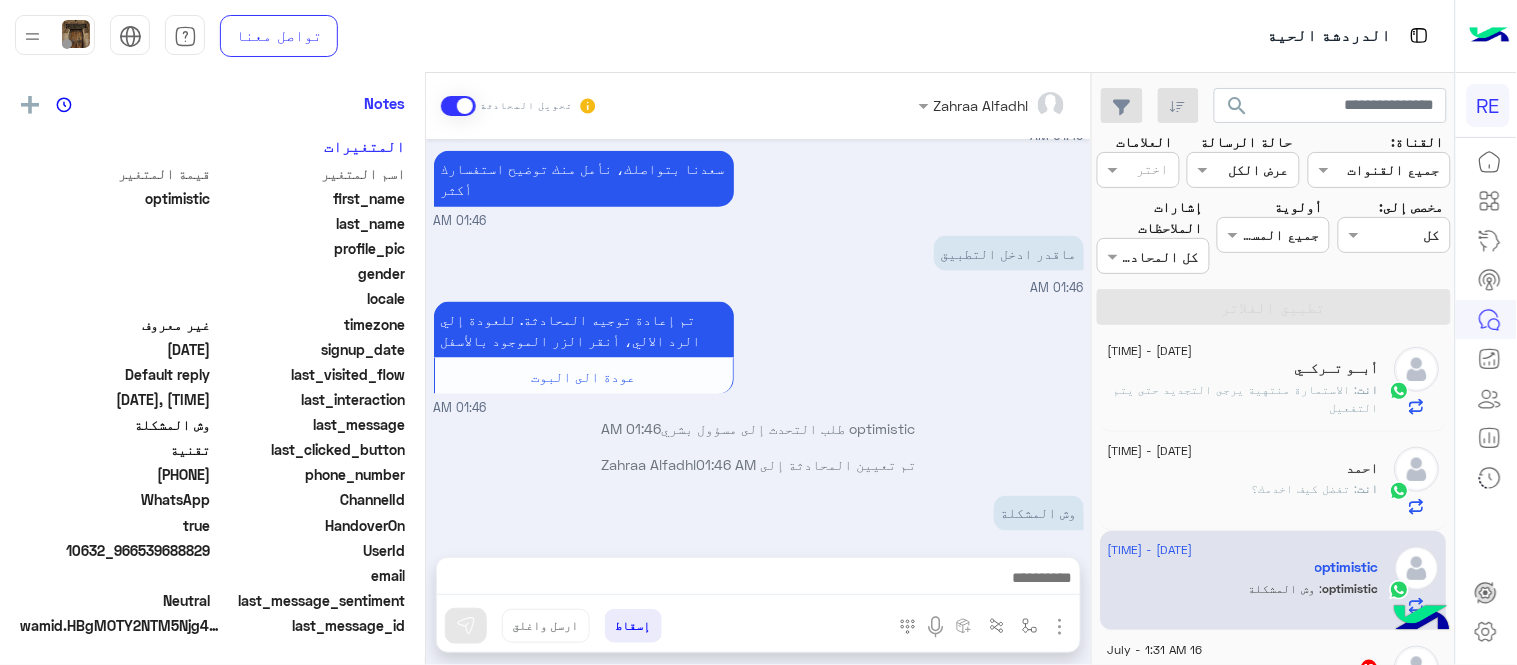 click on "تم تعيين المحادثة إلى [NAME]   [TIME]" at bounding box center (759, 465) 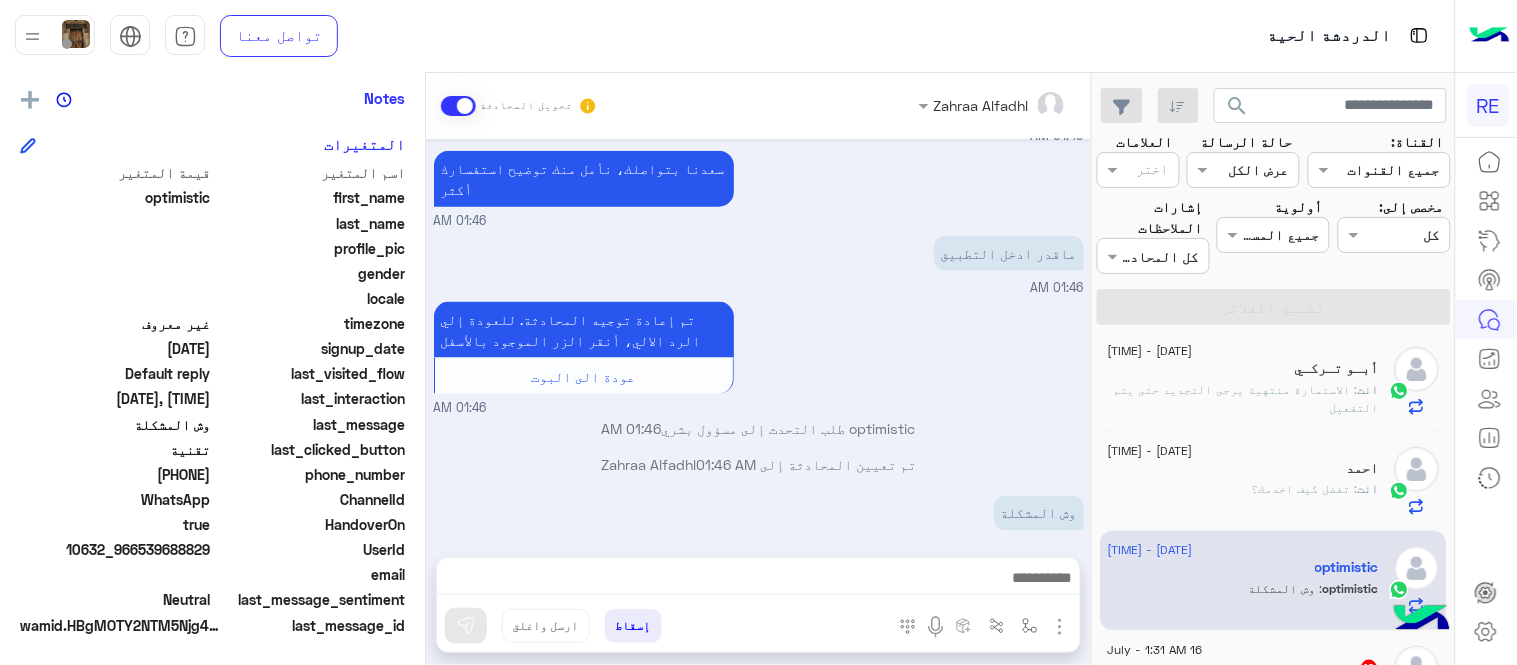 drag, startPoint x: 140, startPoint y: 470, endPoint x: 212, endPoint y: 472, distance: 72.02777 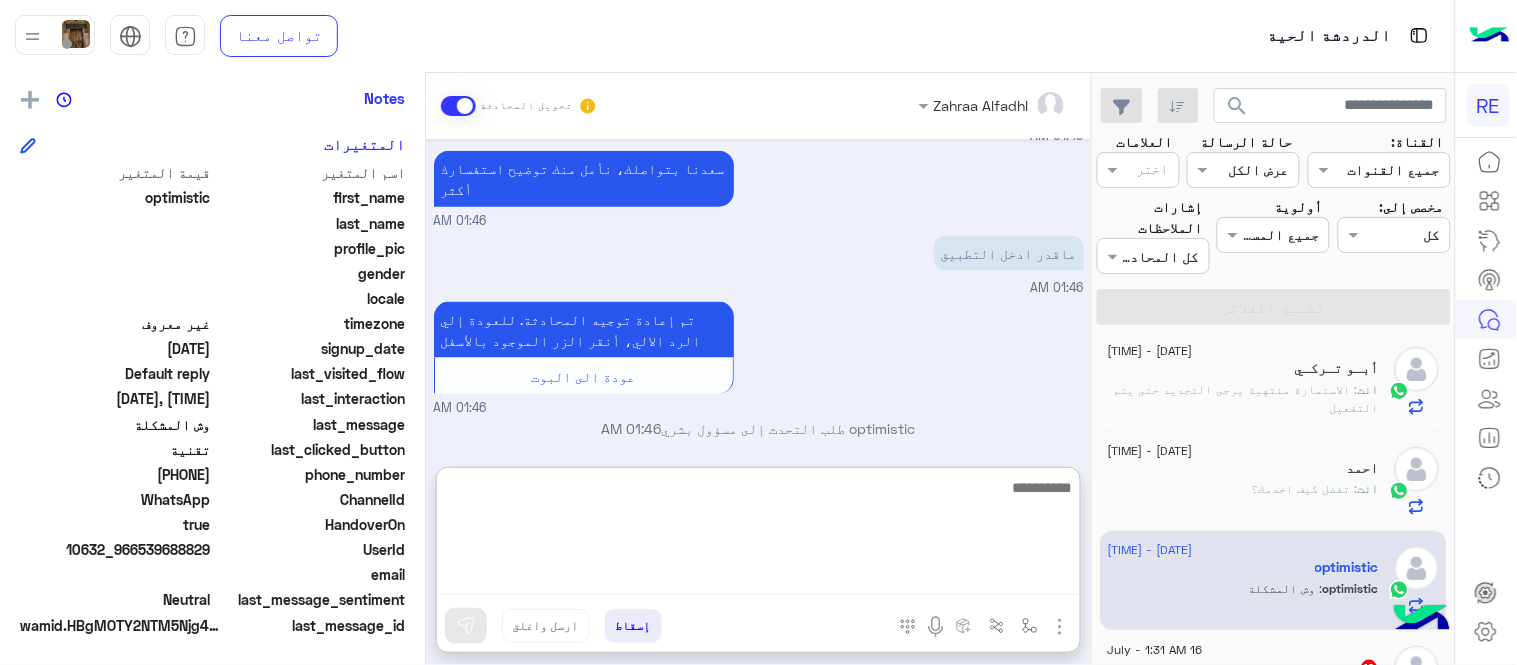 click at bounding box center (758, 535) 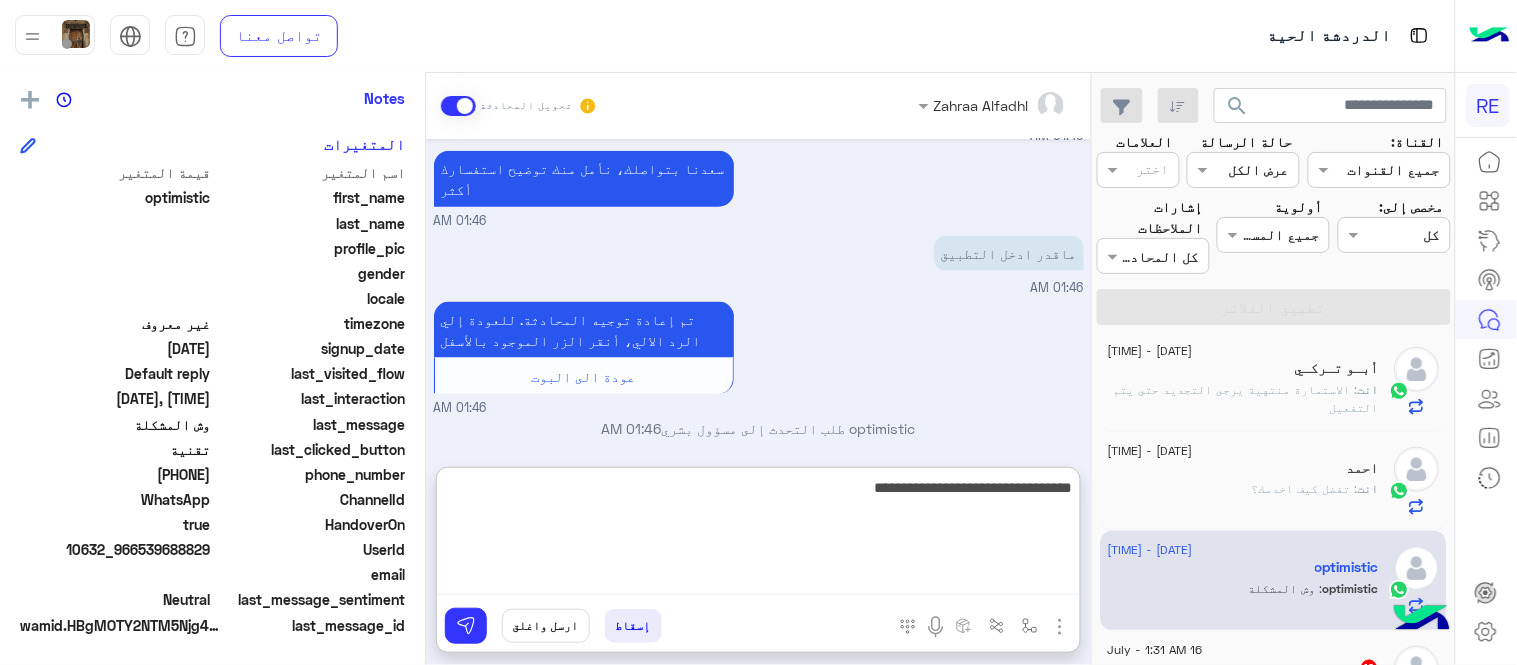 type on "**********" 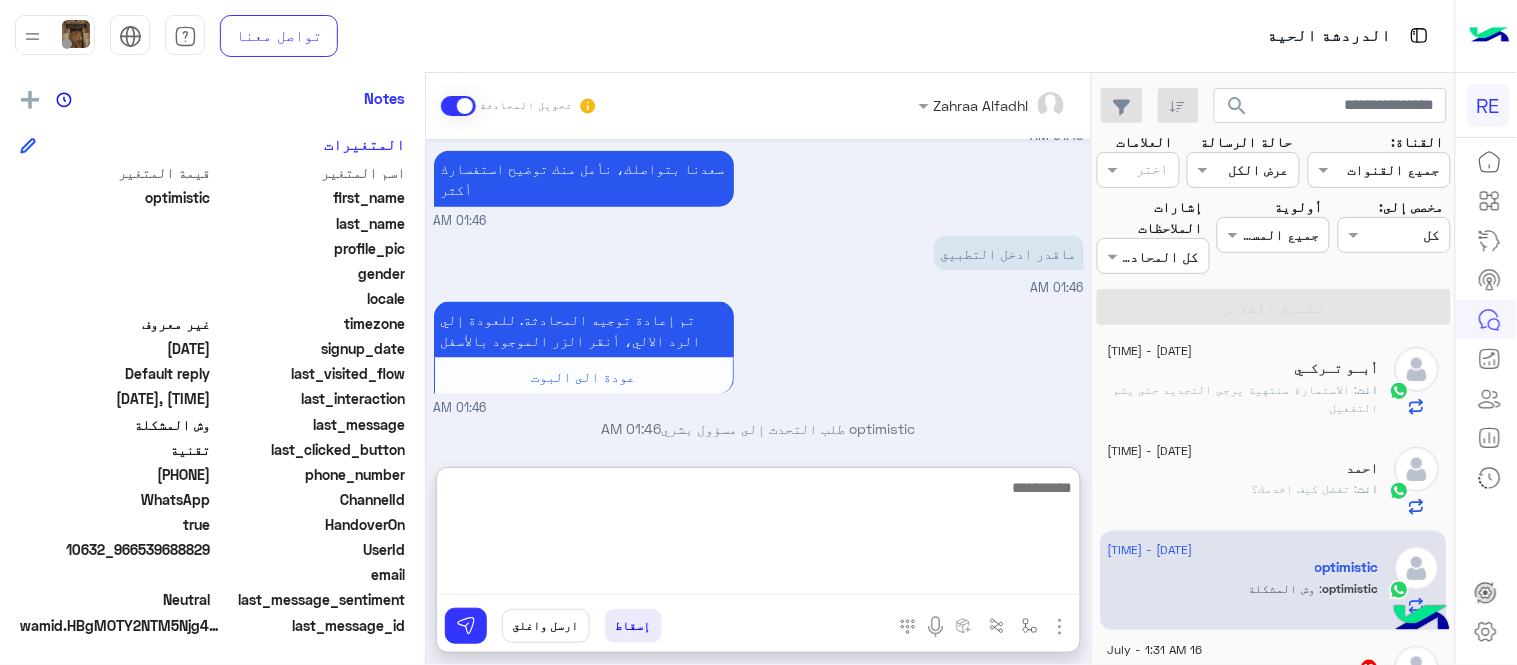 scroll, scrollTop: 803, scrollLeft: 0, axis: vertical 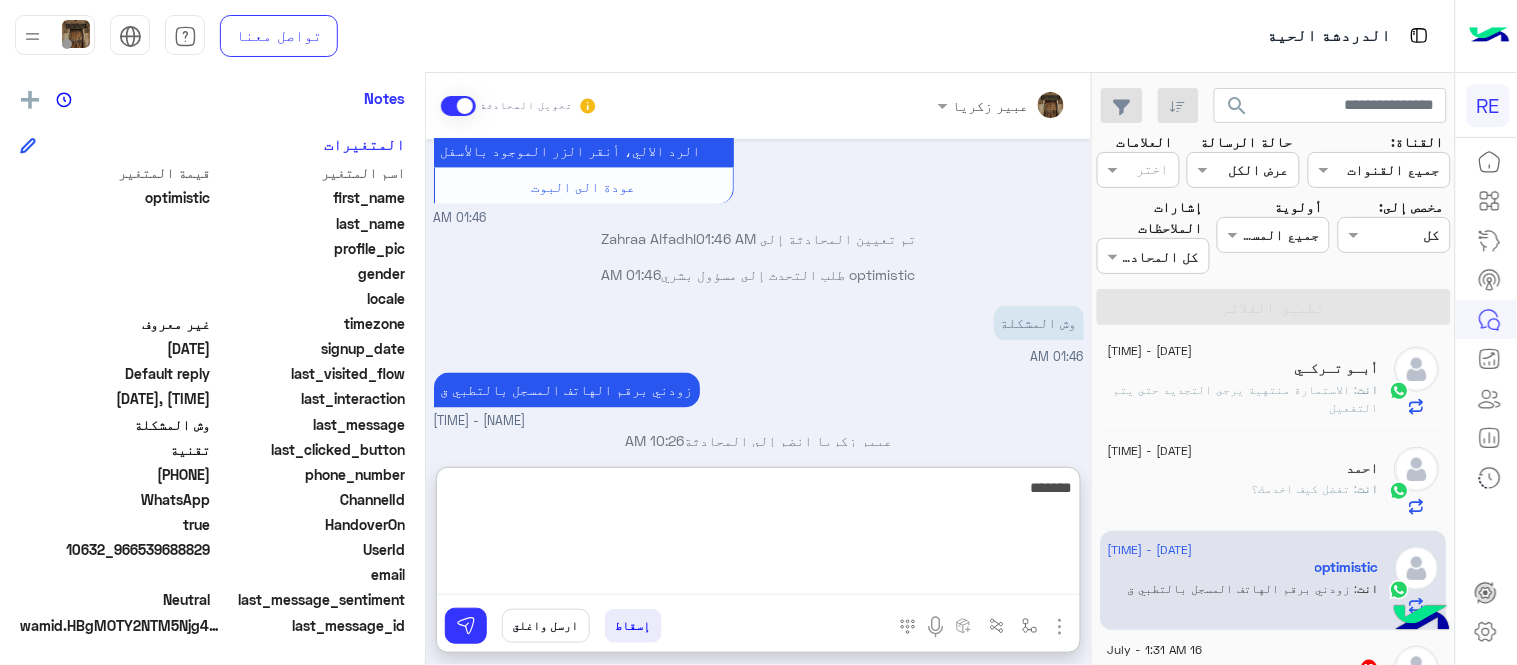 type on "********" 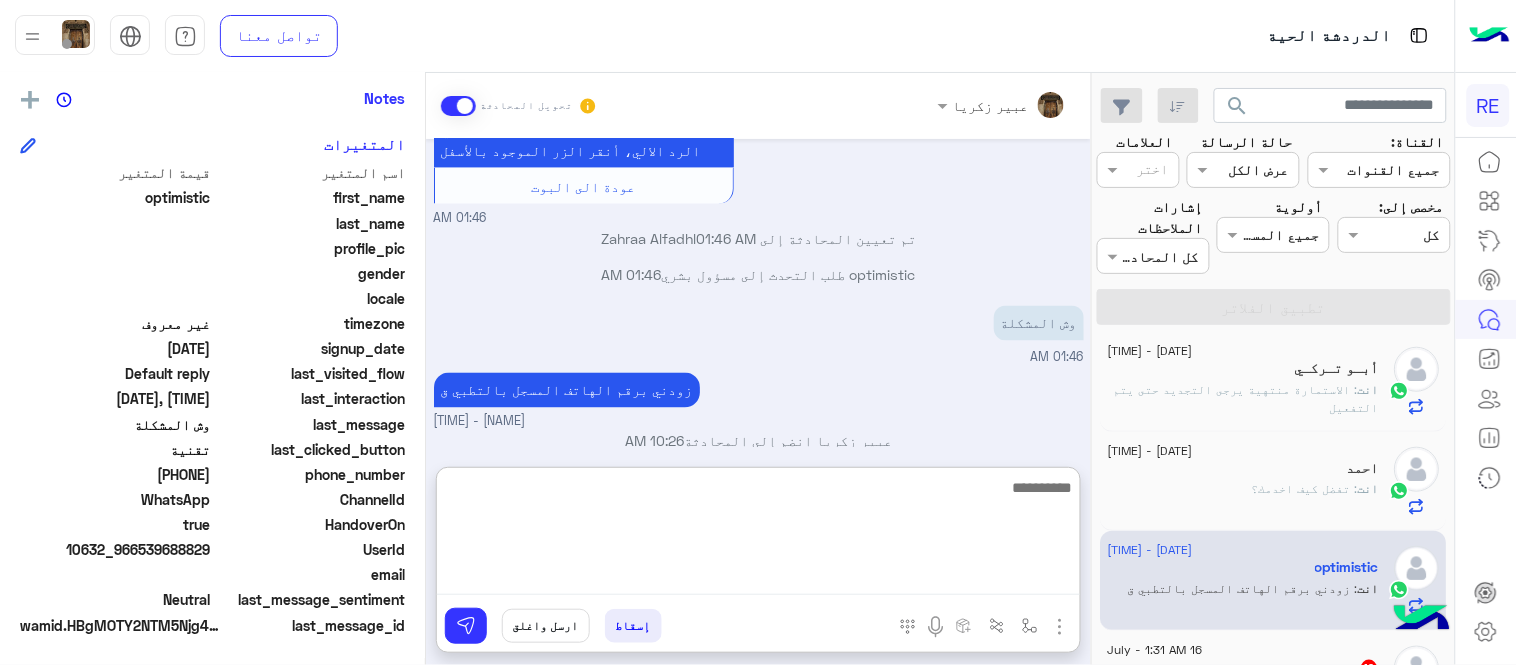 scroll, scrollTop: 903, scrollLeft: 0, axis: vertical 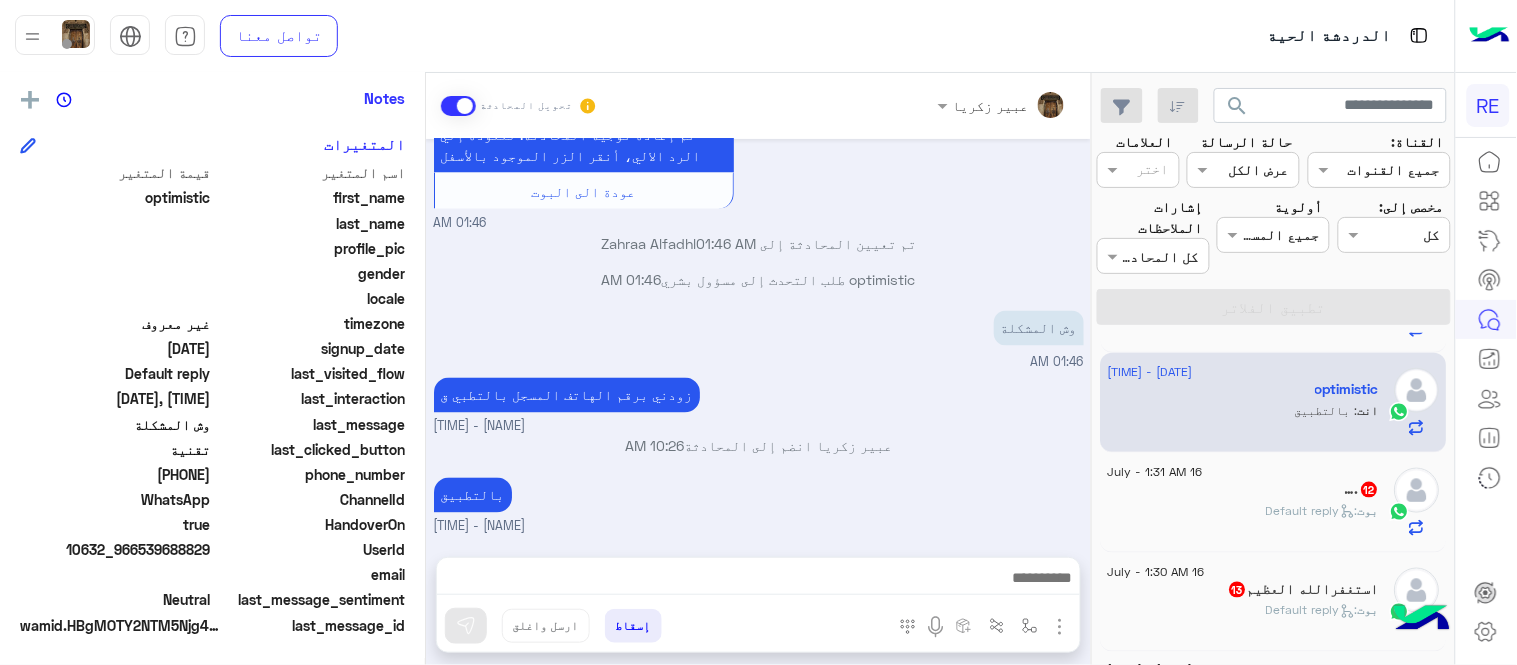 click on "بوت :   Default reply" 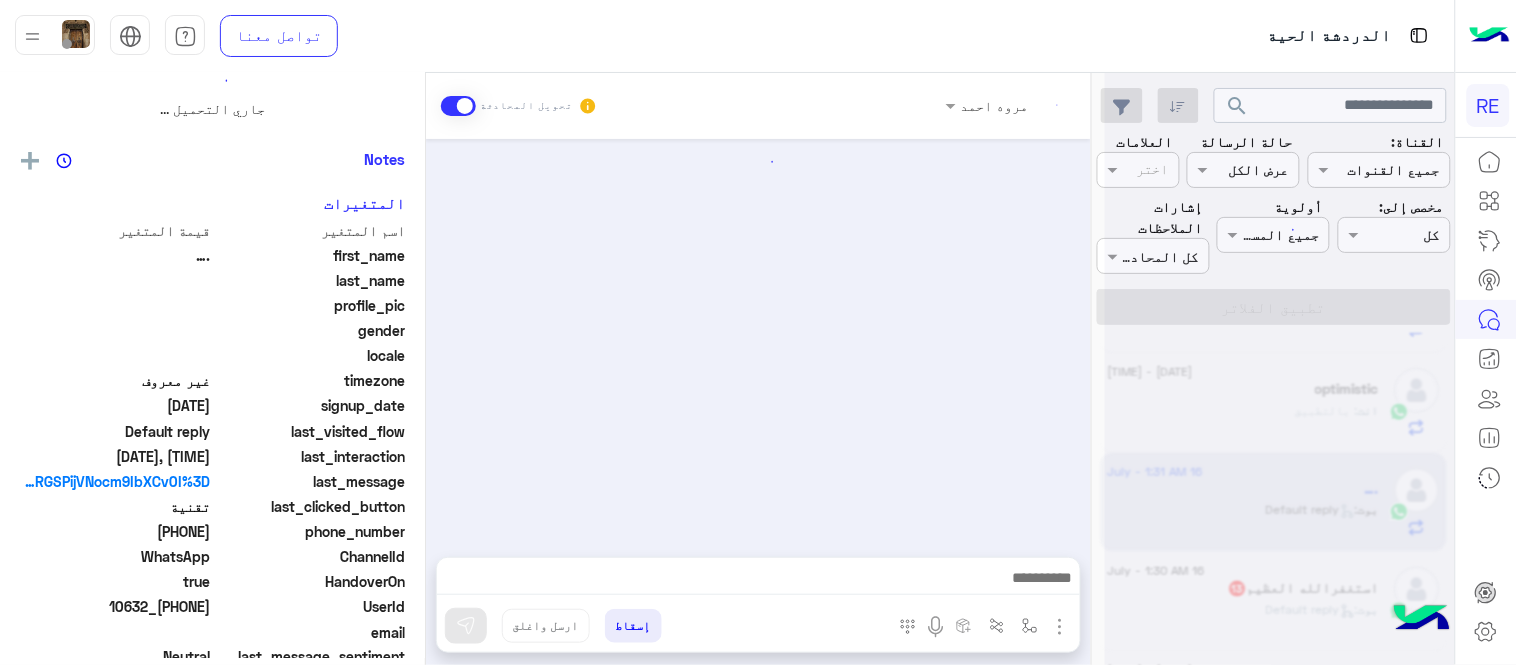 scroll, scrollTop: 0, scrollLeft: 0, axis: both 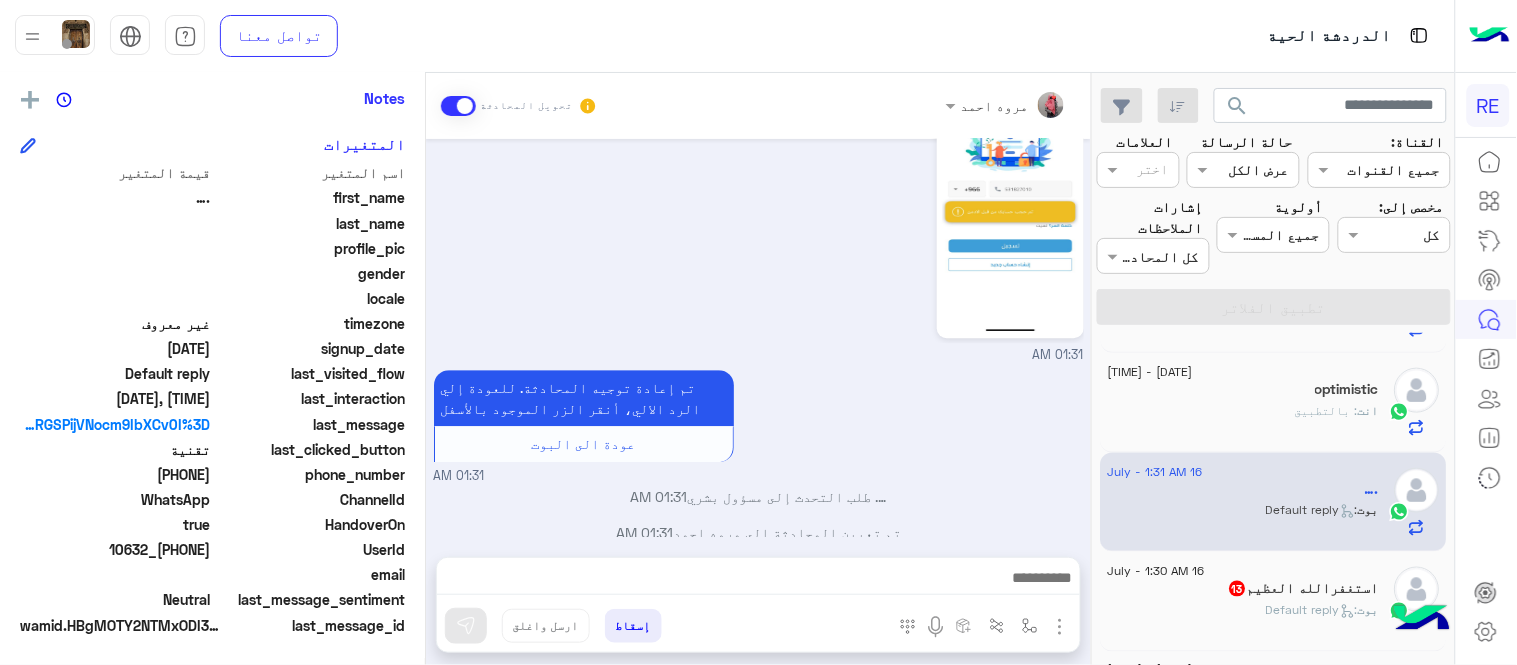 drag, startPoint x: 144, startPoint y: 473, endPoint x: 212, endPoint y: 472, distance: 68.007355 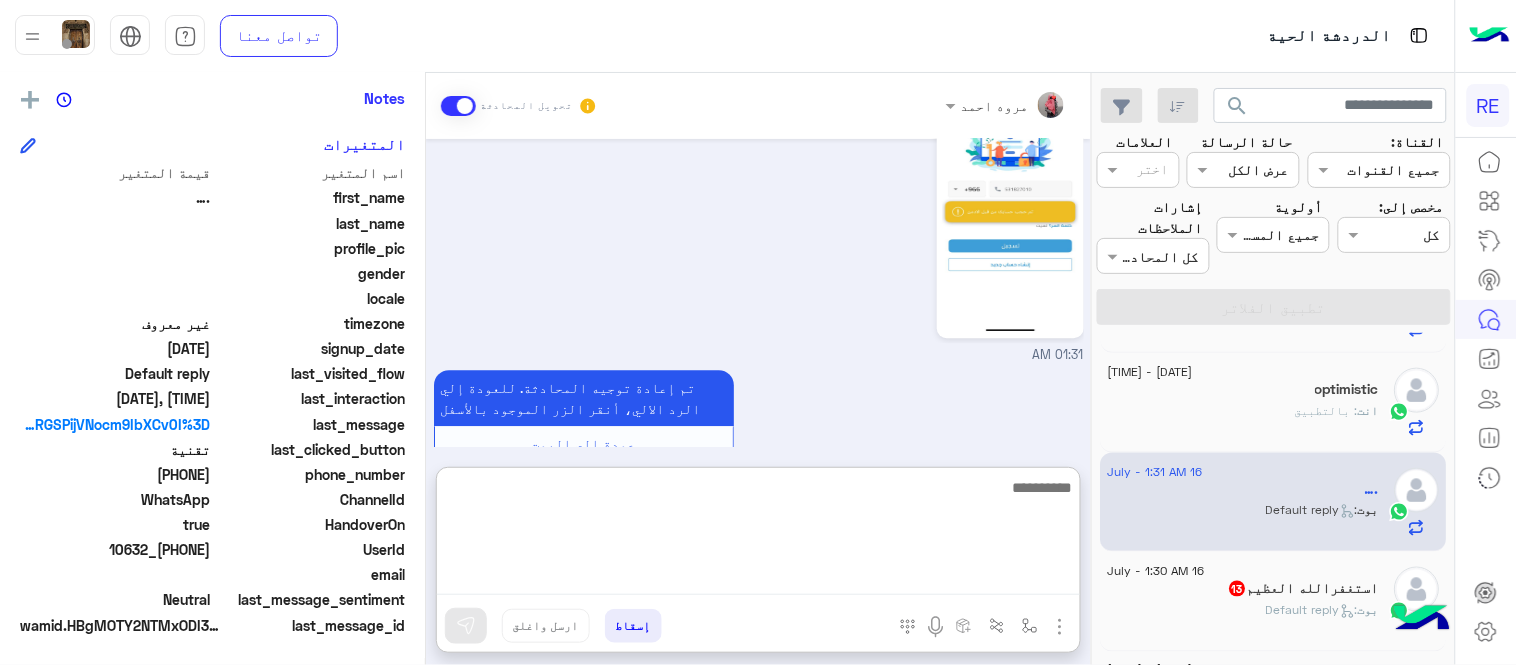 click at bounding box center [758, 535] 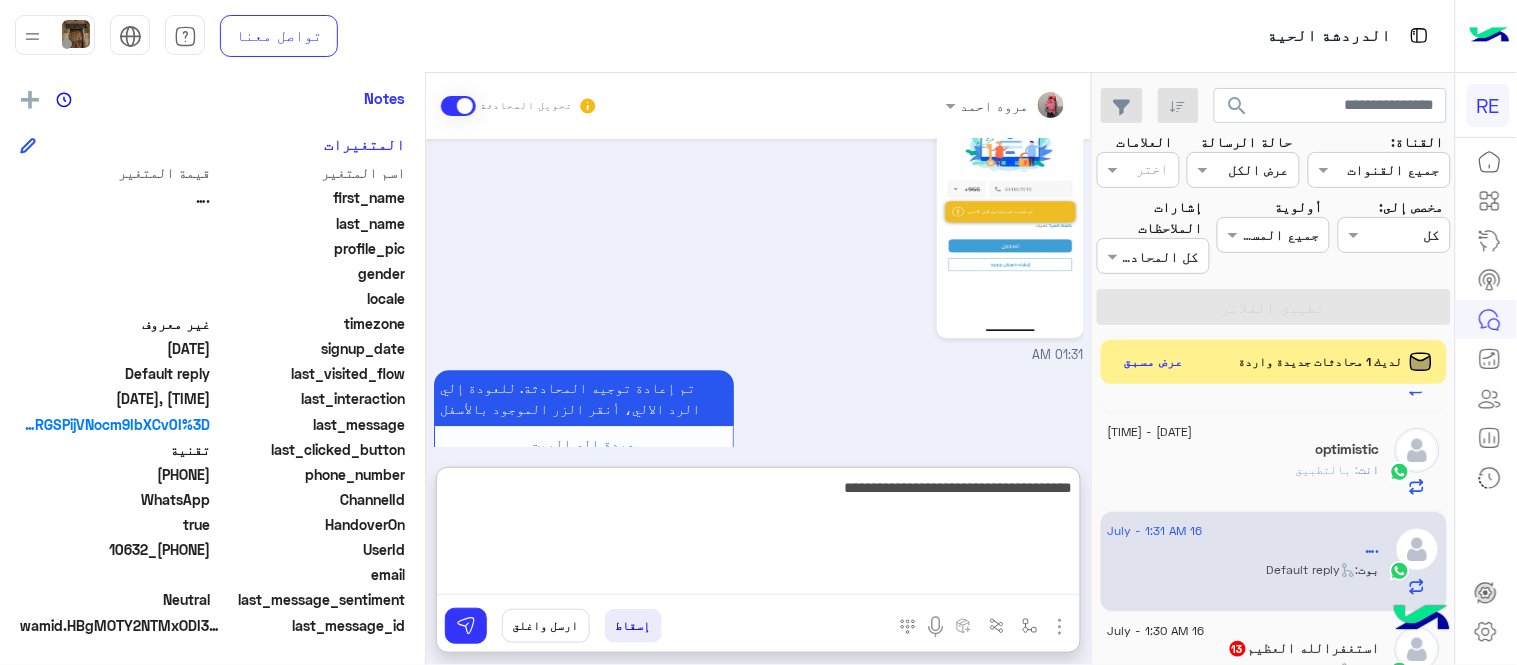 type on "**********" 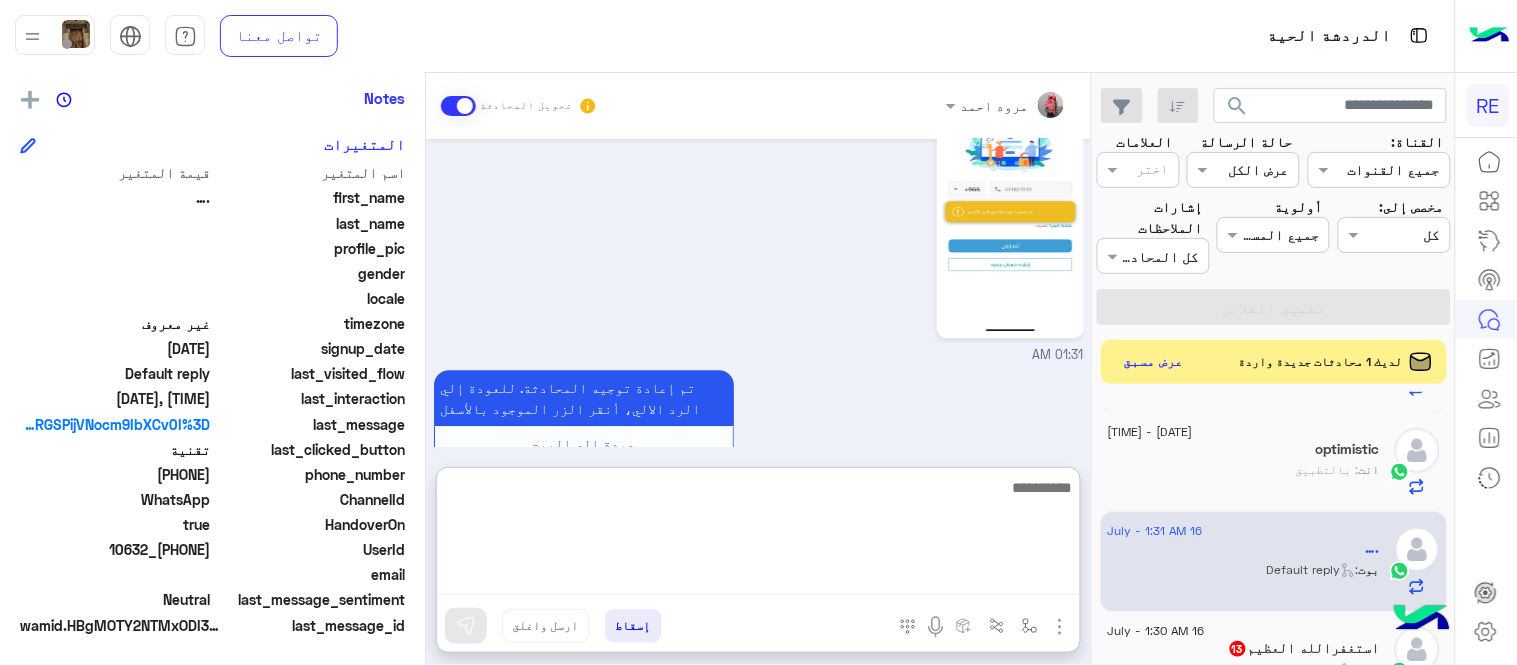 scroll, scrollTop: 1536, scrollLeft: 0, axis: vertical 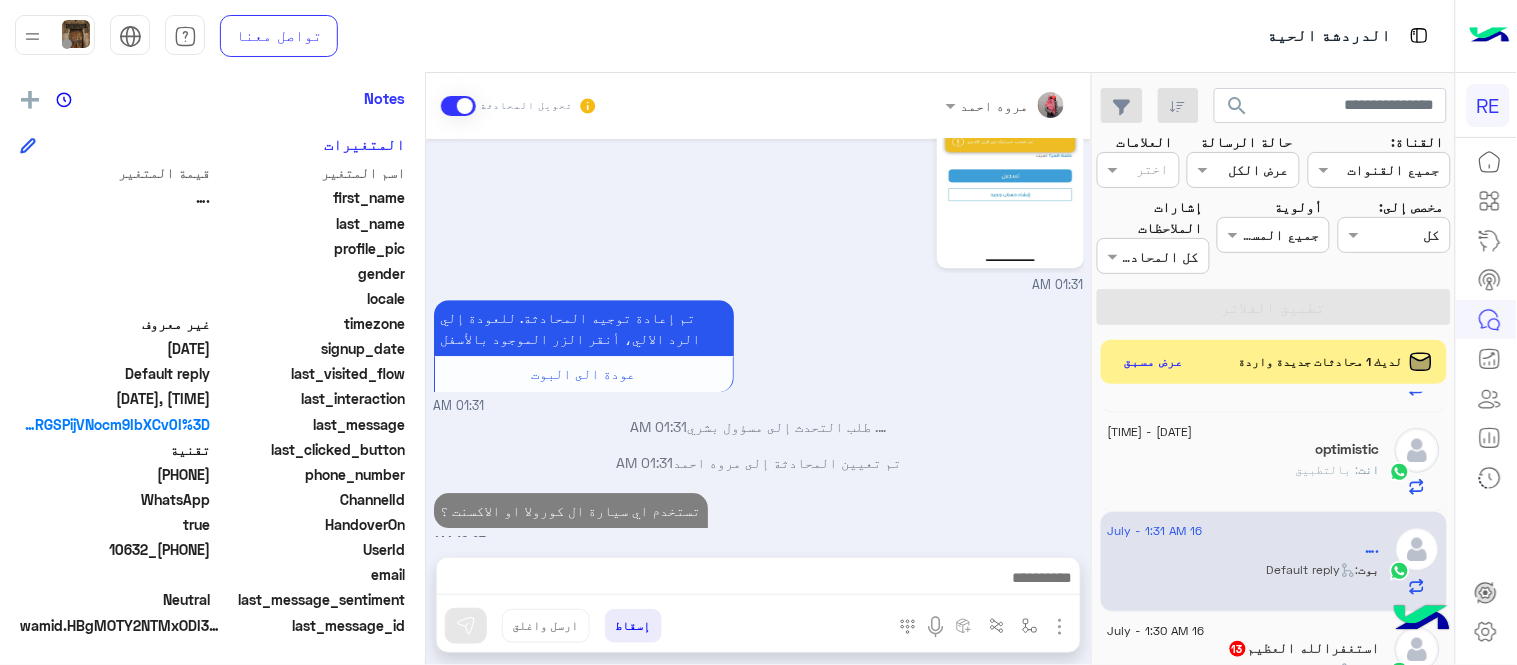 click on "[DATE]   تقنية    [TIME]  سعداء بتواصلك معنا، لنتمكن من مساعدتك نأمل توضيح استفسارك ونوع جوالك و تزويدنا بصورة من المشكلة. عزيزي العميل سعدنا بتواصلك معنا ، نأمل ان يكون تم توضيح جميع التفاصيل وارفاق الصور الخاصة بالمشكلة  ليتم مباشرة المعالجة مع القسم التقني باسرع وقت اي خدمة اخرى ؟  الرجوع للقائمة الرئ   لا     [TIME]  تم تعليق حسابي دون وجود اي مشكلة في جميع الاوراق سليمة   [TIME]  وعليكم السلام ،كيف اقدر اساعدك
اهلًا بك في تطبيق رحلة 👋
Welcome to Rehla  👋
من فضلك أختر لغة التواصل
Please choose your preferred Language
English   عربي     [TIME]  جوالي ايفون  [PHONE]    [TIME]     [TIME]     [TIME]     [TIME]   [TIME]" at bounding box center [758, 338] 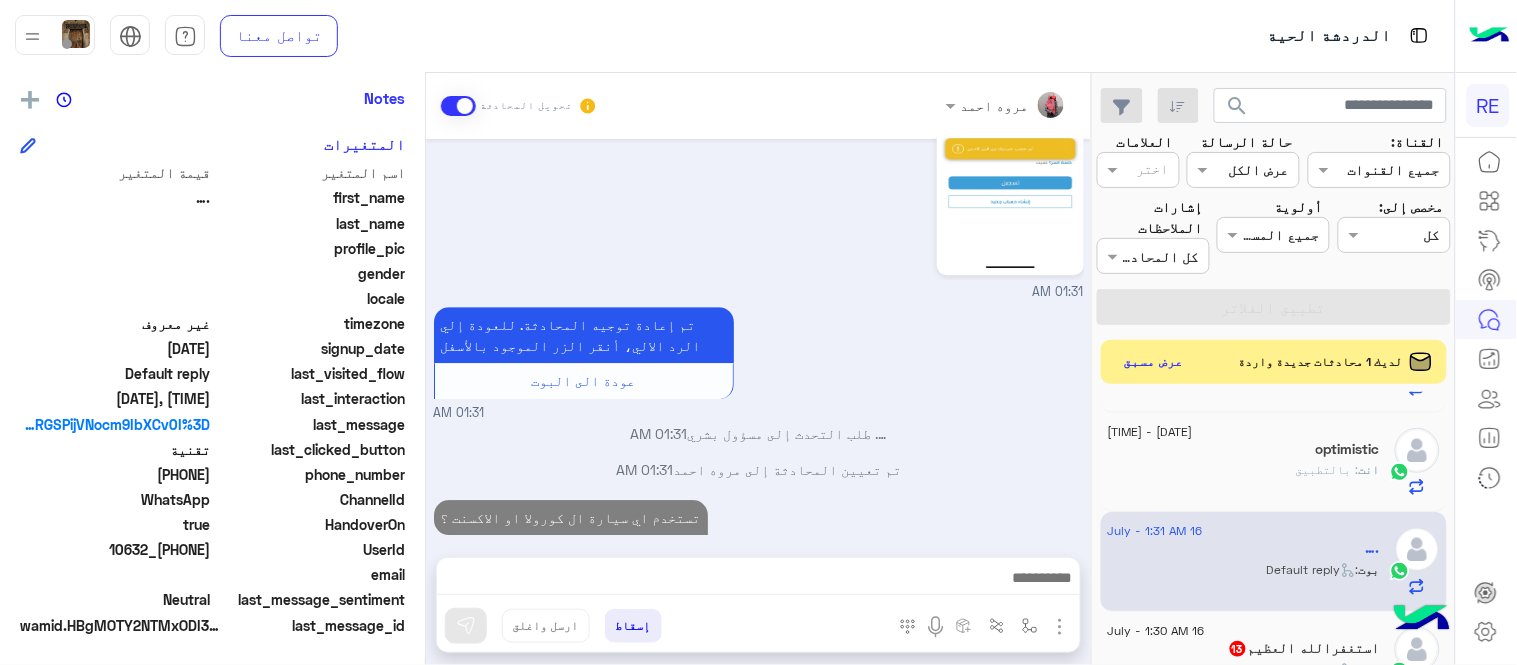 scroll, scrollTop: 1483, scrollLeft: 0, axis: vertical 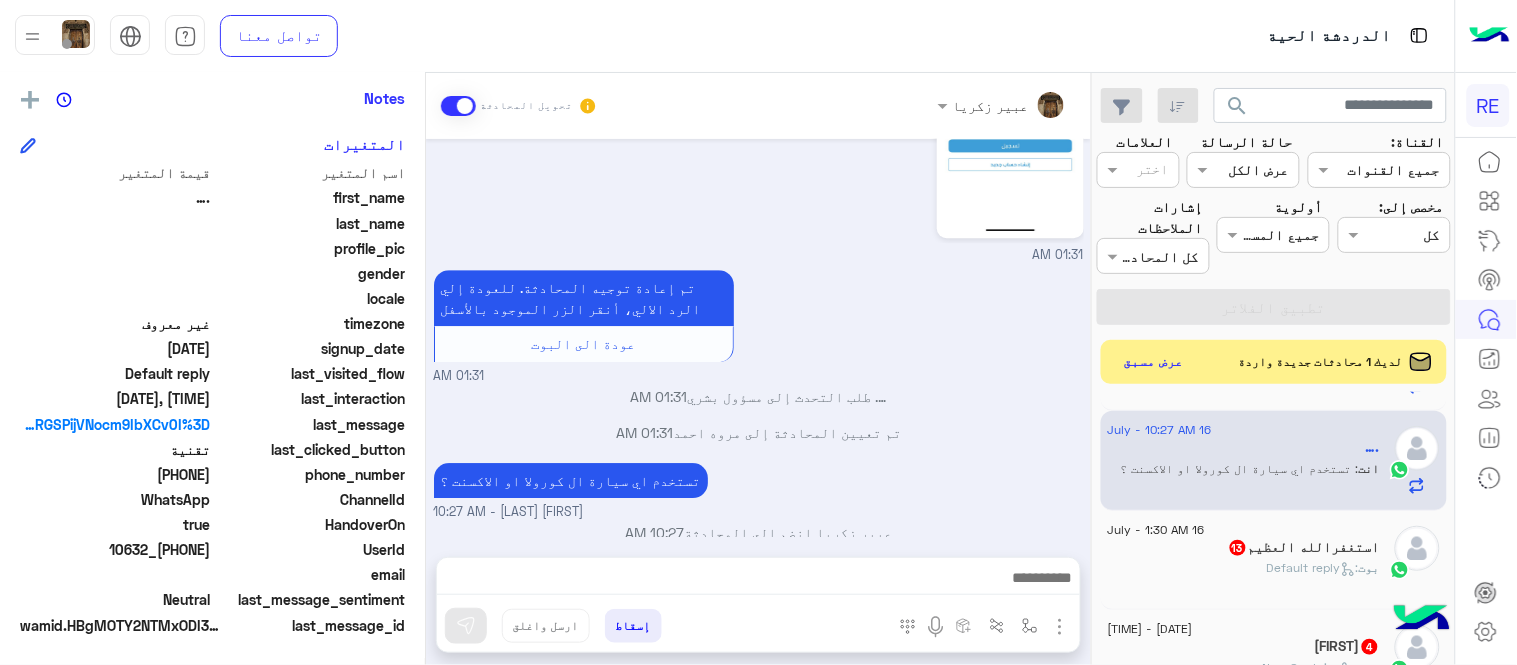 click on "بوت :   Default reply" 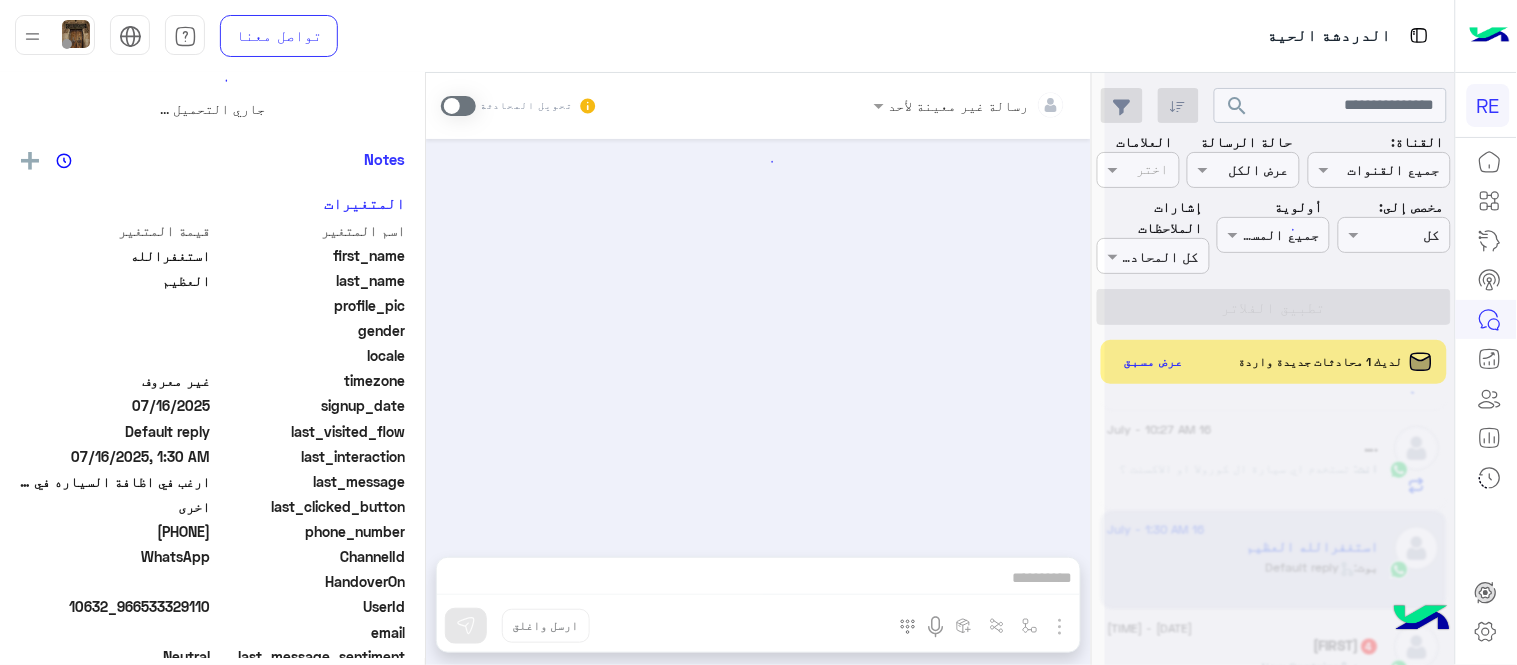 scroll, scrollTop: 0, scrollLeft: 0, axis: both 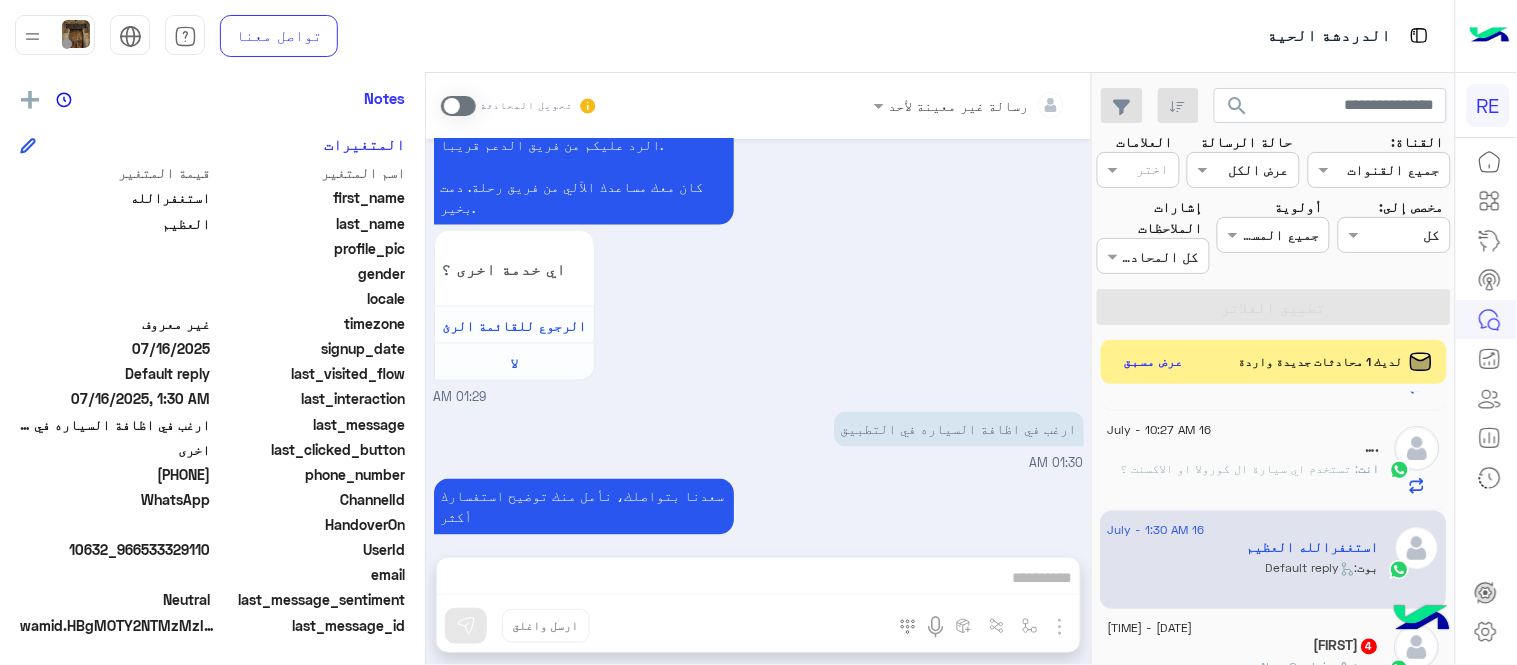 click at bounding box center (458, 106) 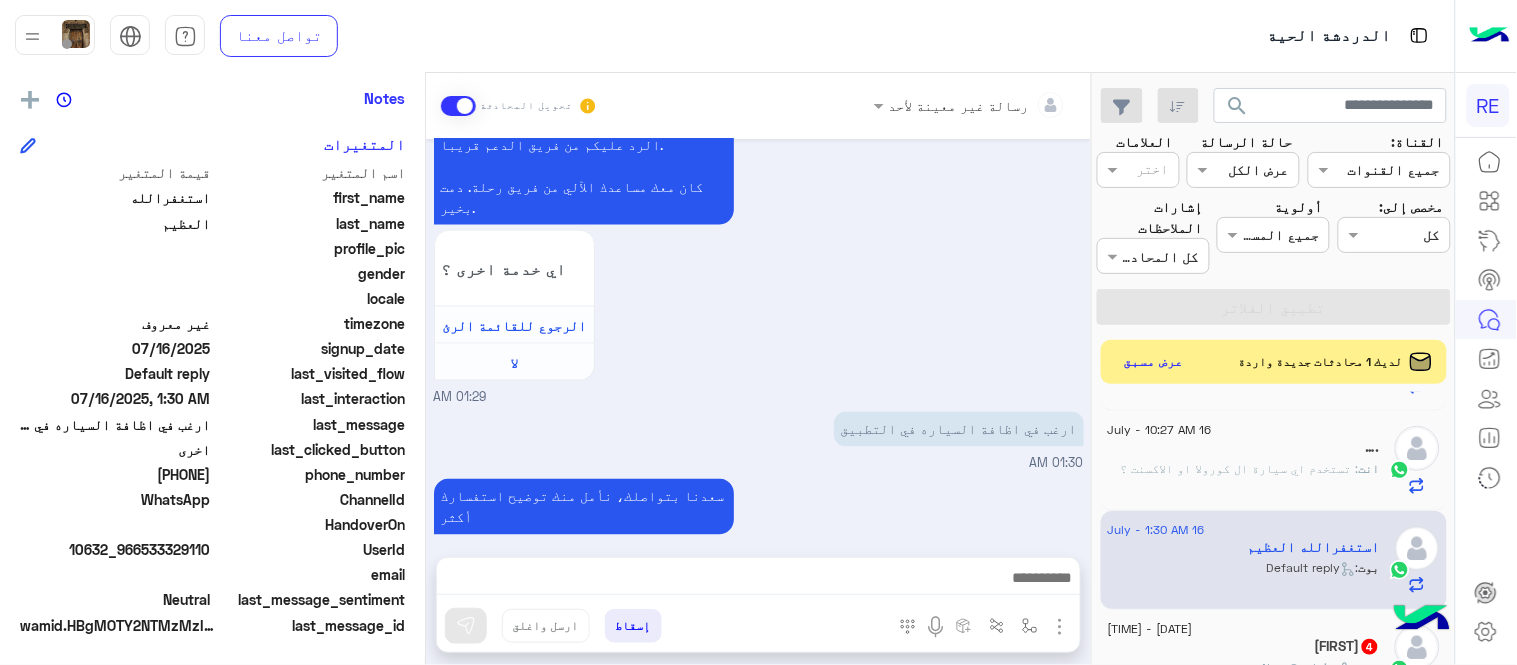 scroll, scrollTop: 716, scrollLeft: 0, axis: vertical 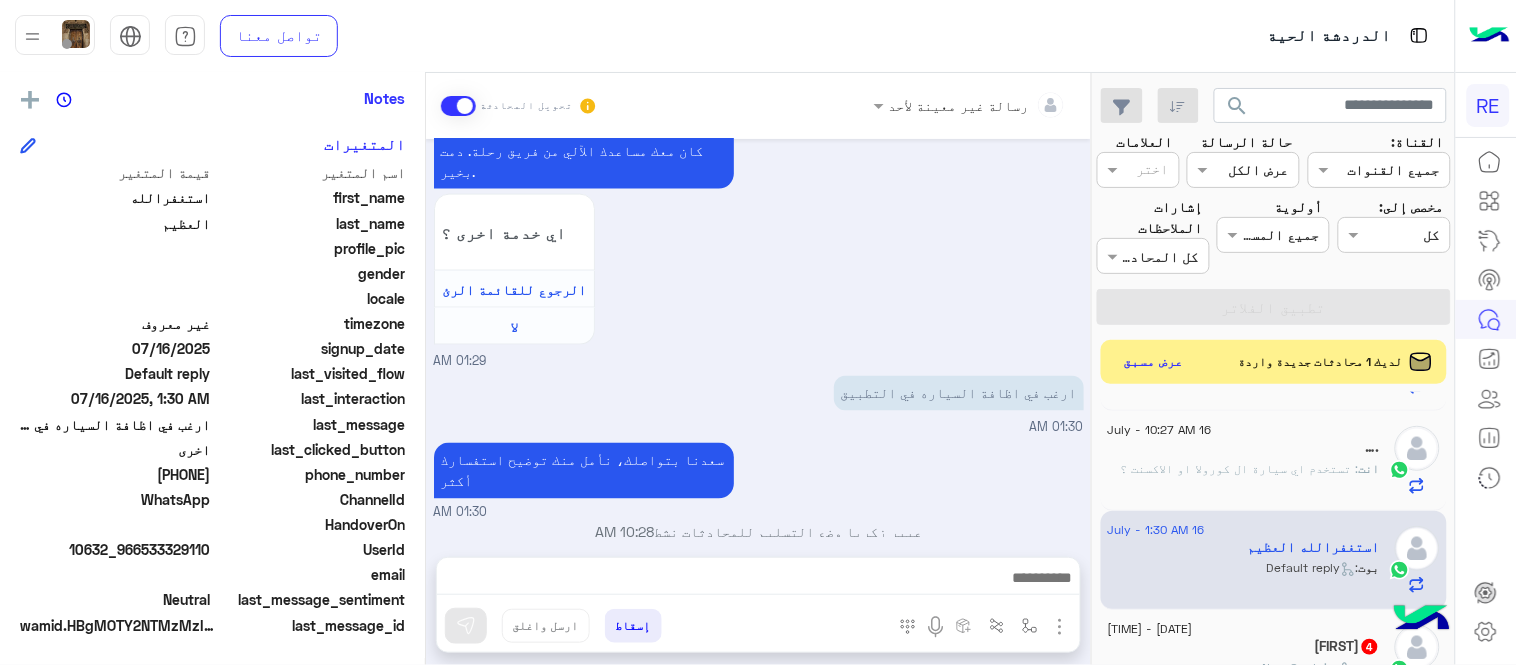 click on "رسالة غير معينة لأحد تحويل المحادثة     [DATE]   كابتن     [TIME]  اختر احد الخدمات التالية:    [TIME]   الملاحظات والشكاوى    [TIME]  اختيار أي:    [TIME]   شكاوى    [TIME]  فضلا اختر نوع الشكوى  ماليه   تقنية   اخرى     [TIME]   اخرى    [TIME]  مرحباً بك استغفرالله، نأسف لمروركم بهذا، برجاء توضيح استفسارك الخاص وسيتم الرد عليكم من فريق الدعم قريبا. كان معك مساعدك الآلي من فريق رحلة. دمت بخير. اي خدمة اخرى ؟  الرجوع للقائمة الرئ   لا     [TIME]  ارغب في اظافة السياره في التطبيق   [TIME]  سعدنا بتواصلك، نأمل منك توضيح استفسارك أكثر    [TIME]   [NAME] وضع التسليم للمحادثات نشط   [TIME]       إسقاط" at bounding box center [758, 373] 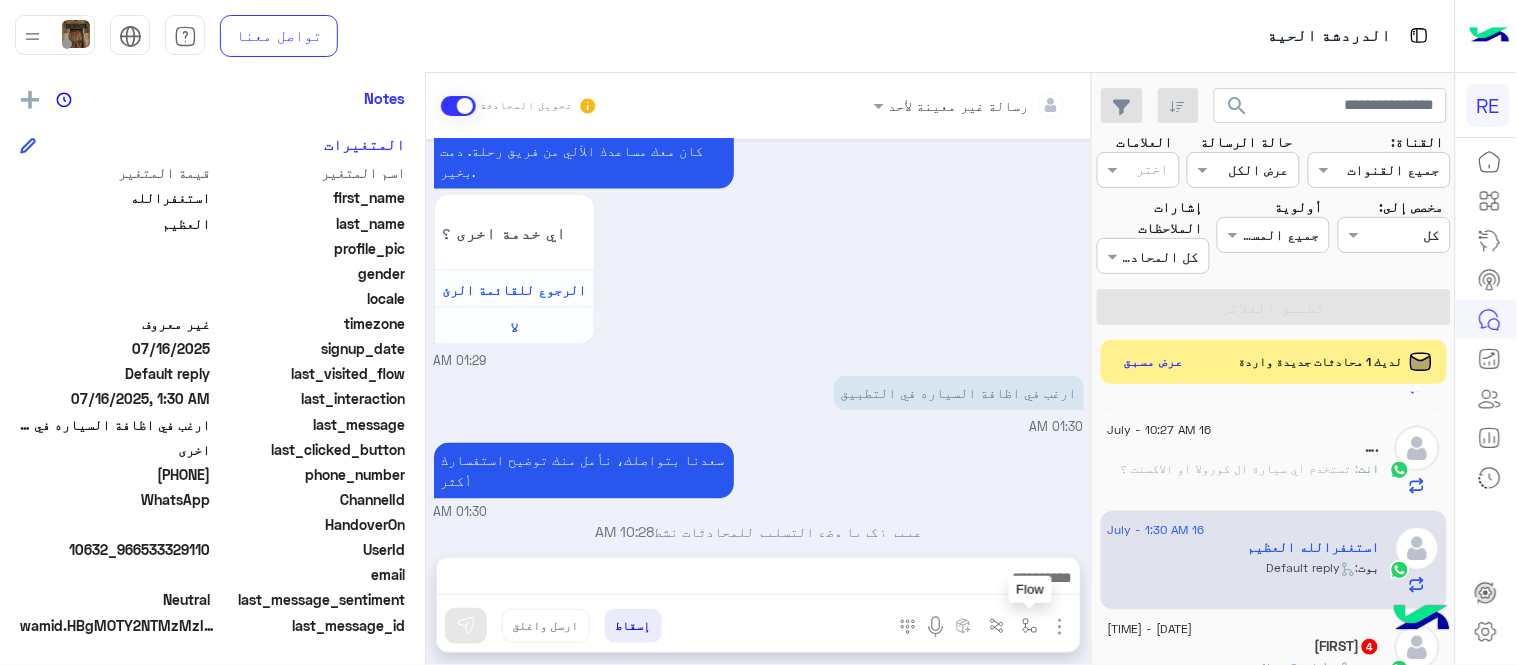 click at bounding box center [1030, 626] 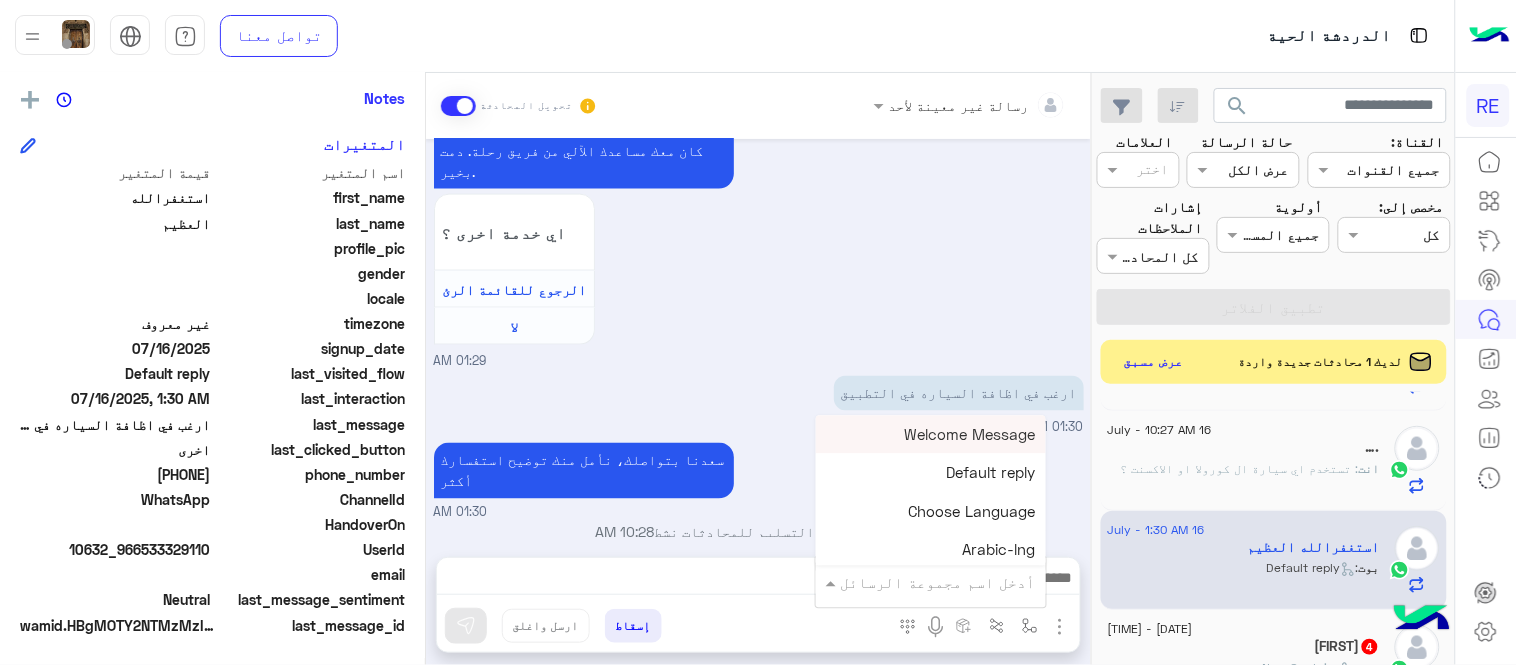 click at bounding box center (959, 582) 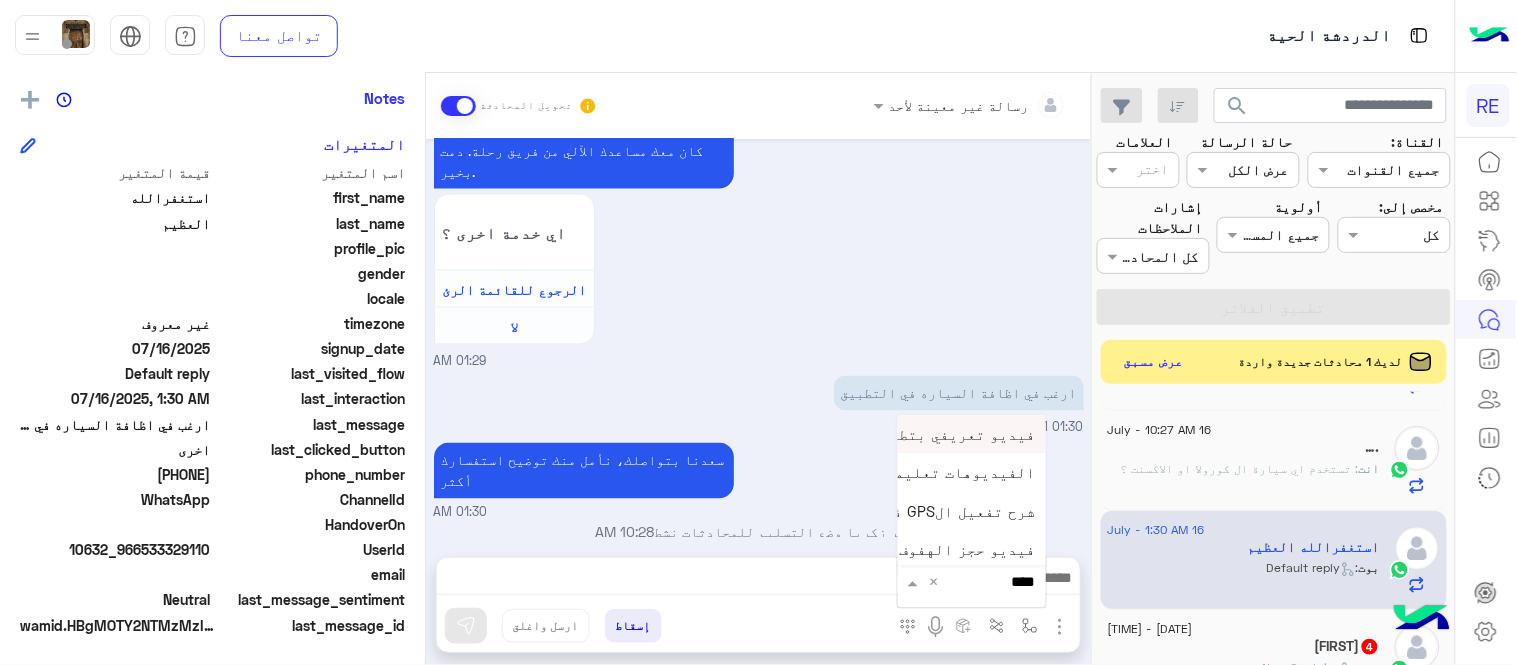 type on "*****" 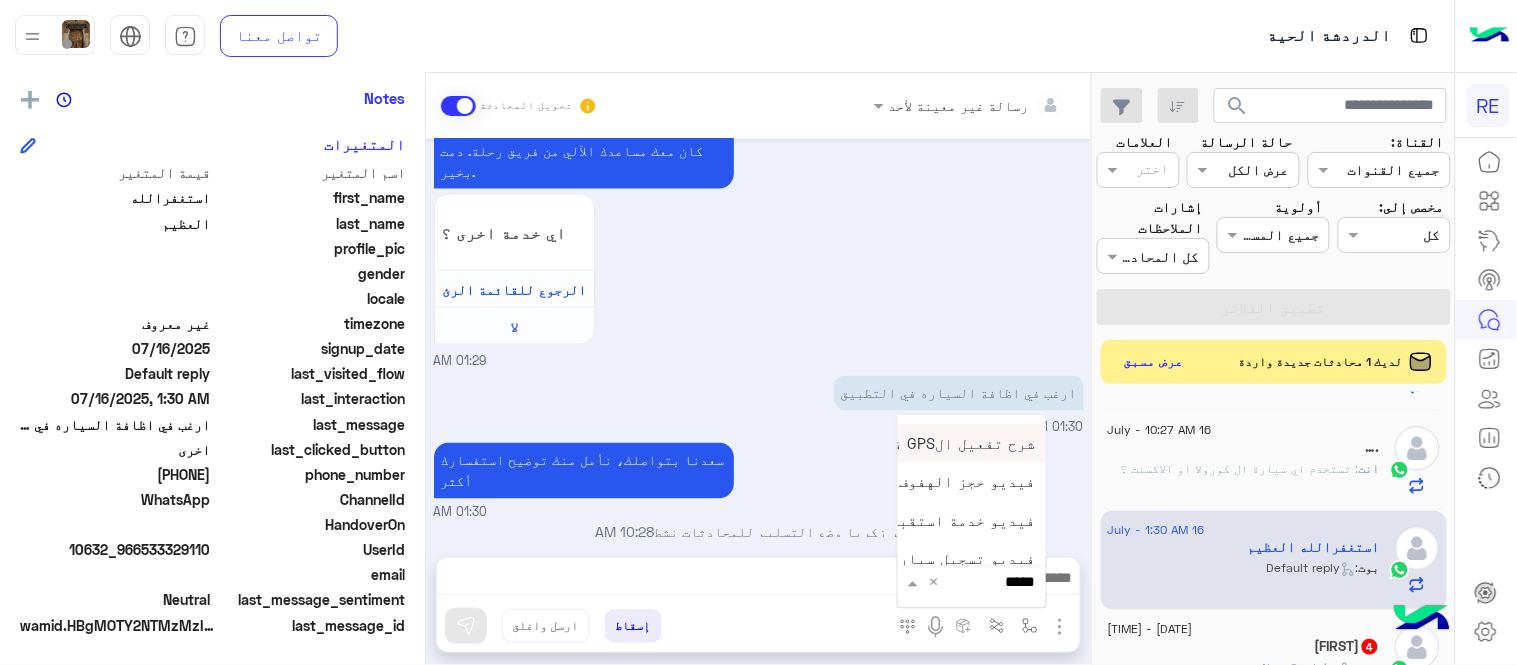 scroll, scrollTop: 81, scrollLeft: 0, axis: vertical 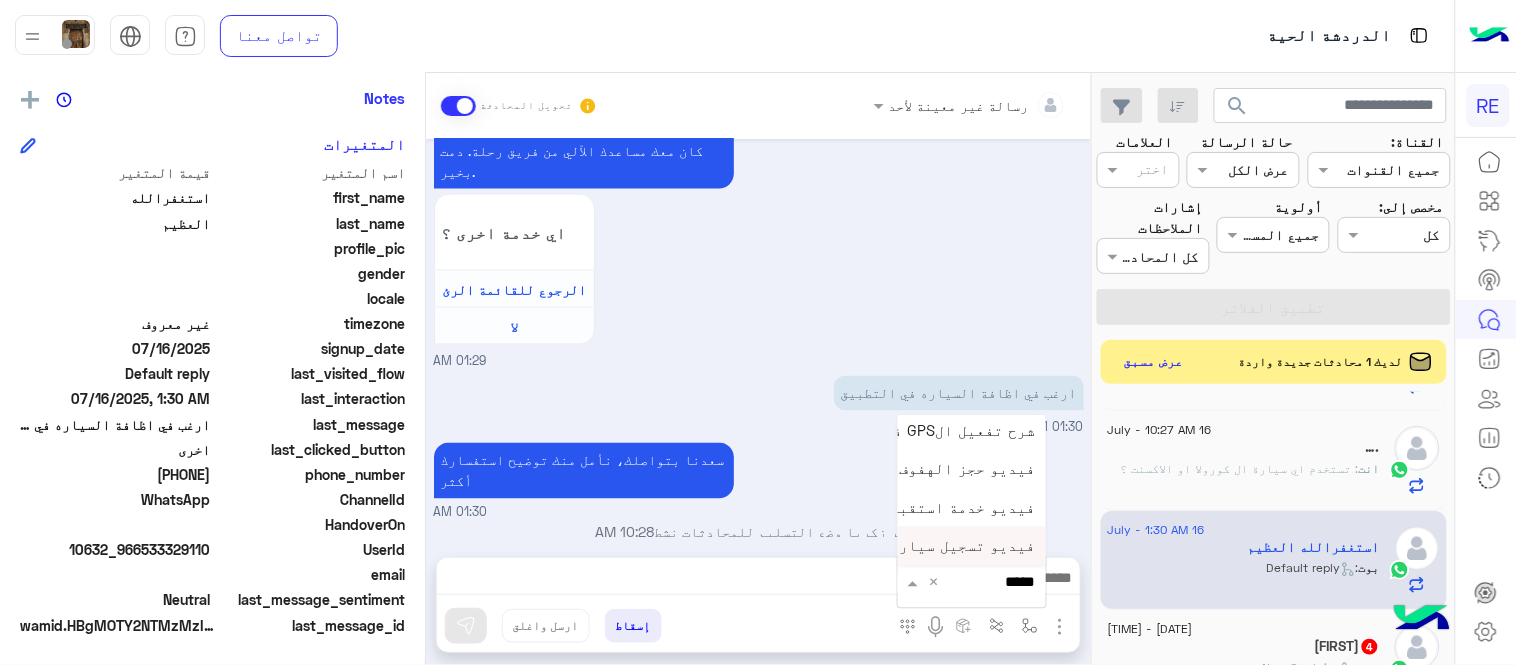 click on "فيديو تسجيل سيارة" at bounding box center (963, 546) 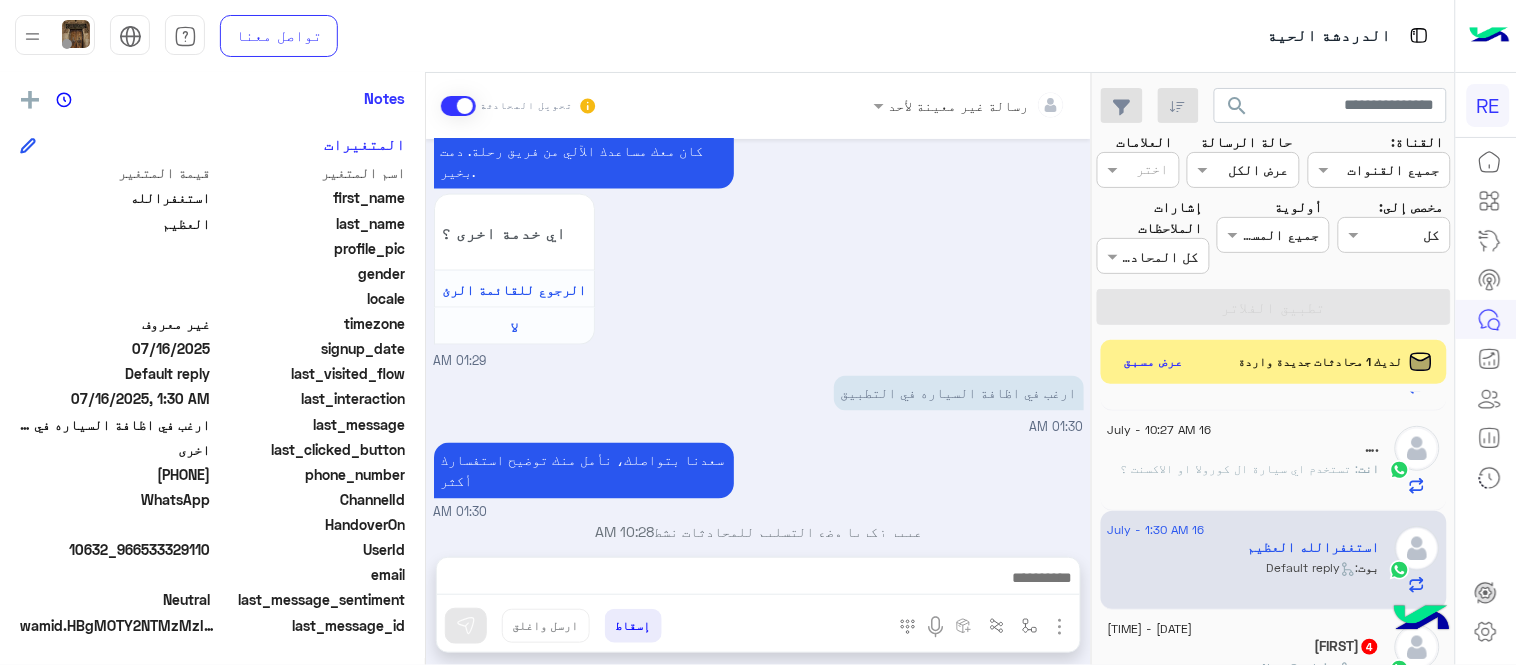 type on "**********" 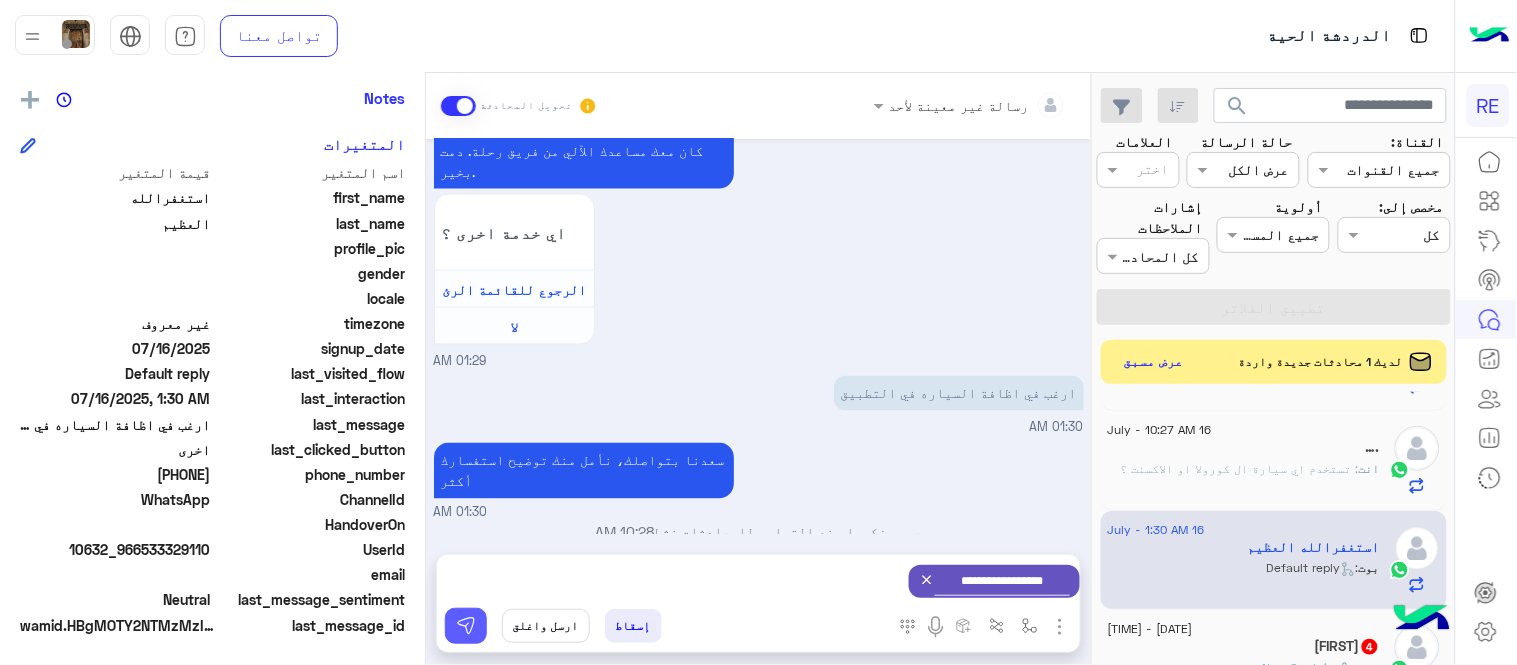 click at bounding box center (466, 626) 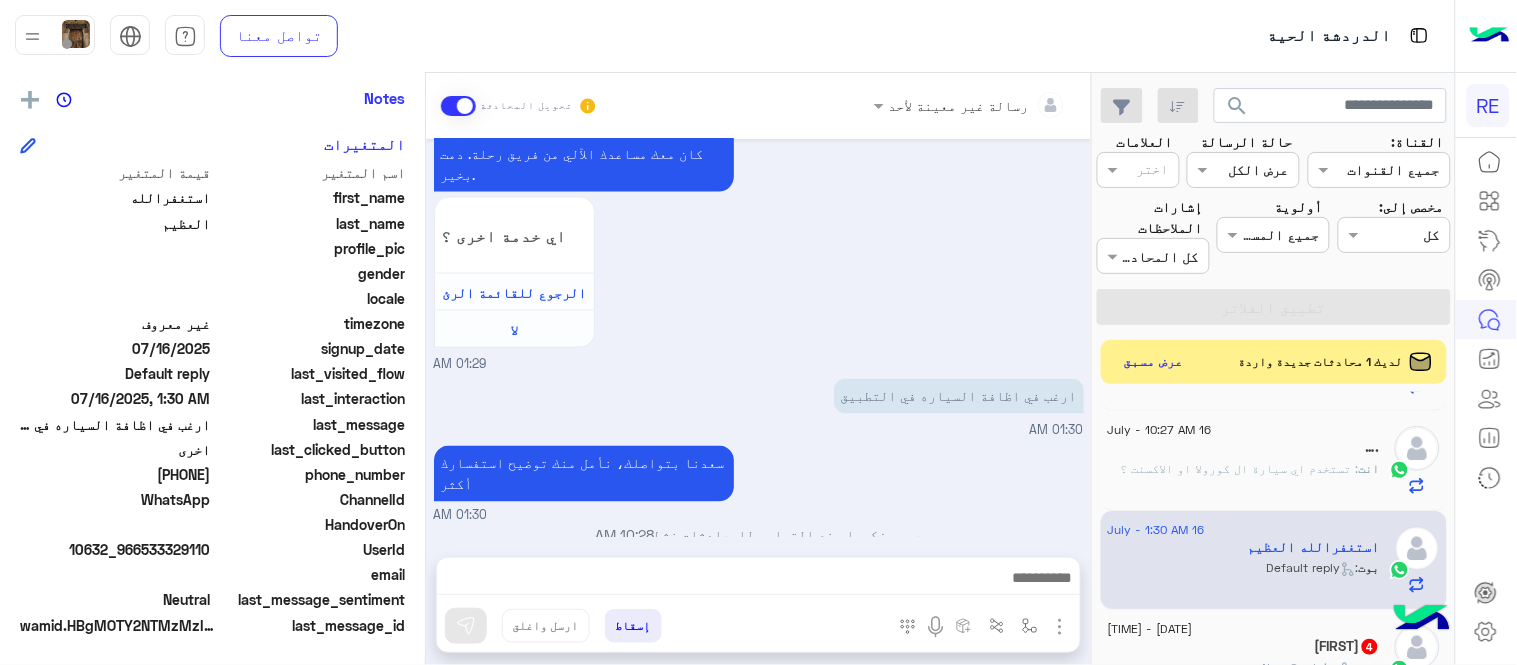 scroll, scrollTop: 716, scrollLeft: 0, axis: vertical 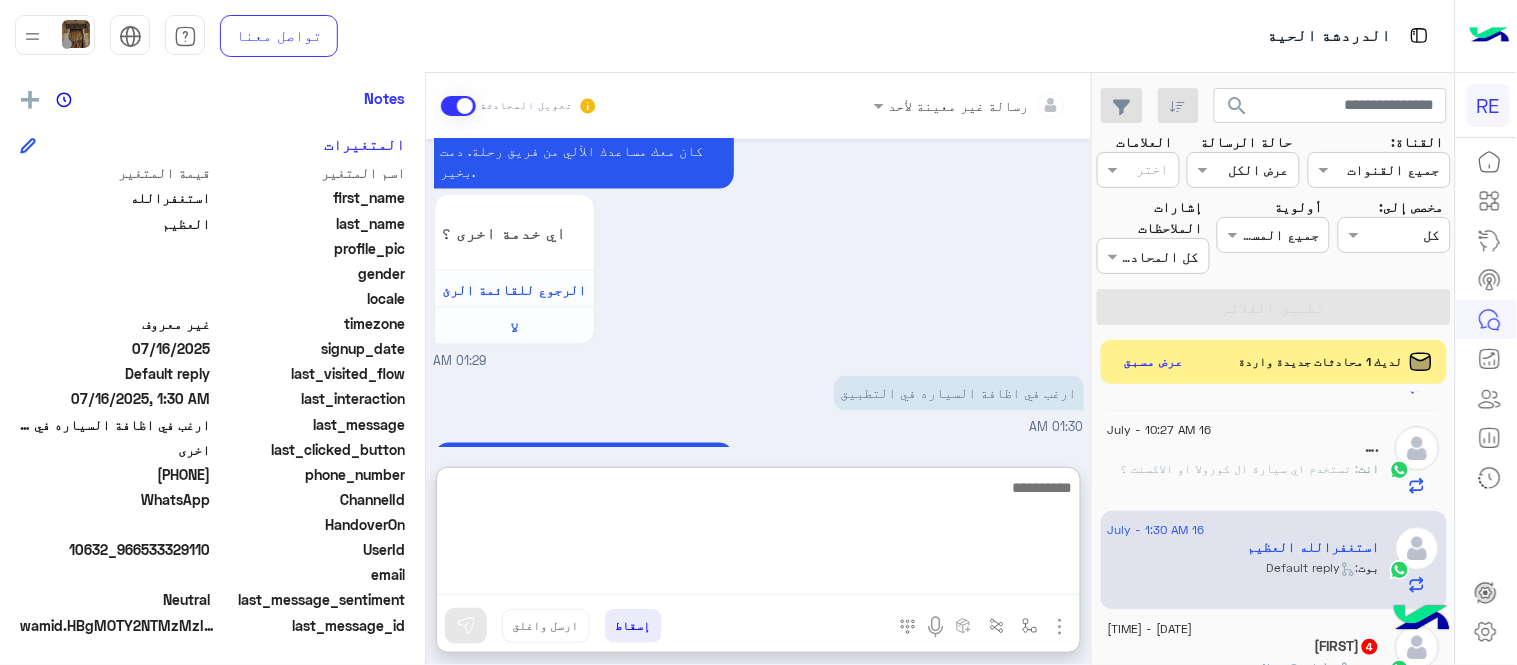 click at bounding box center [758, 535] 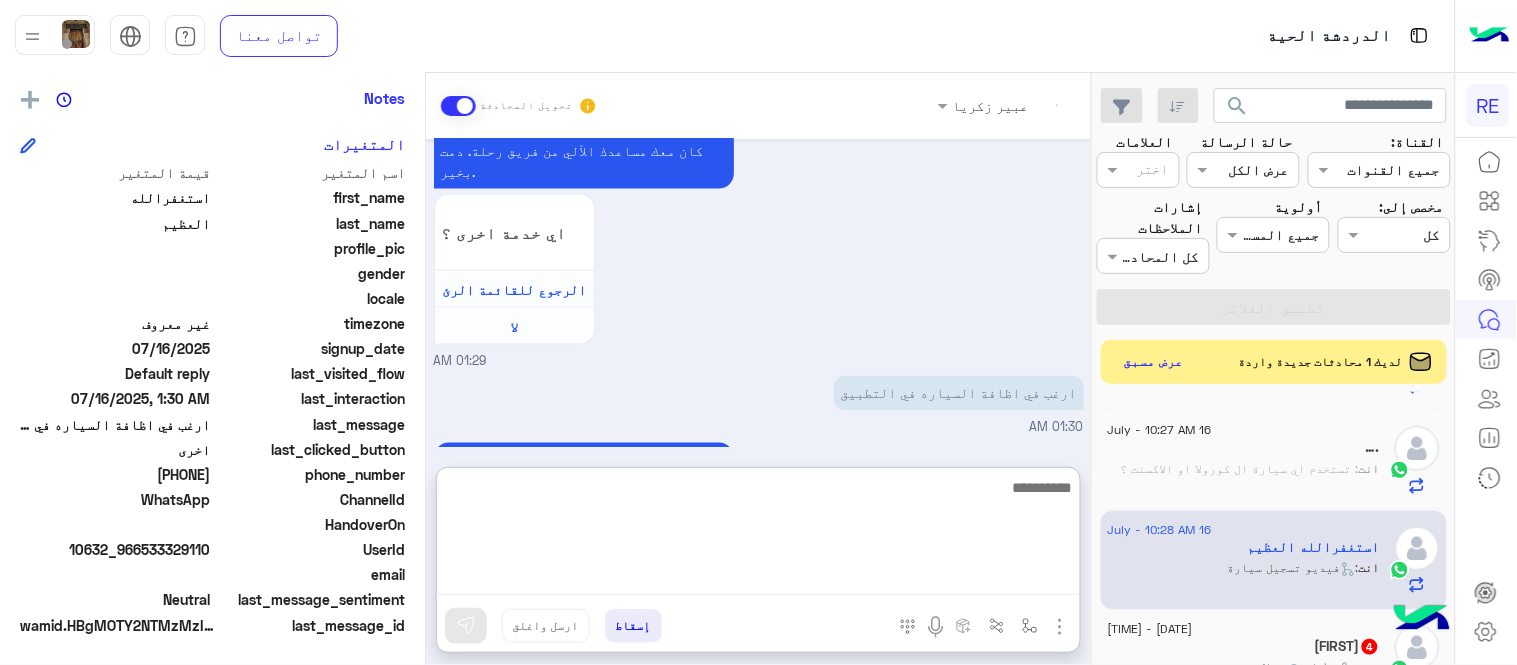 scroll, scrollTop: 1022, scrollLeft: 0, axis: vertical 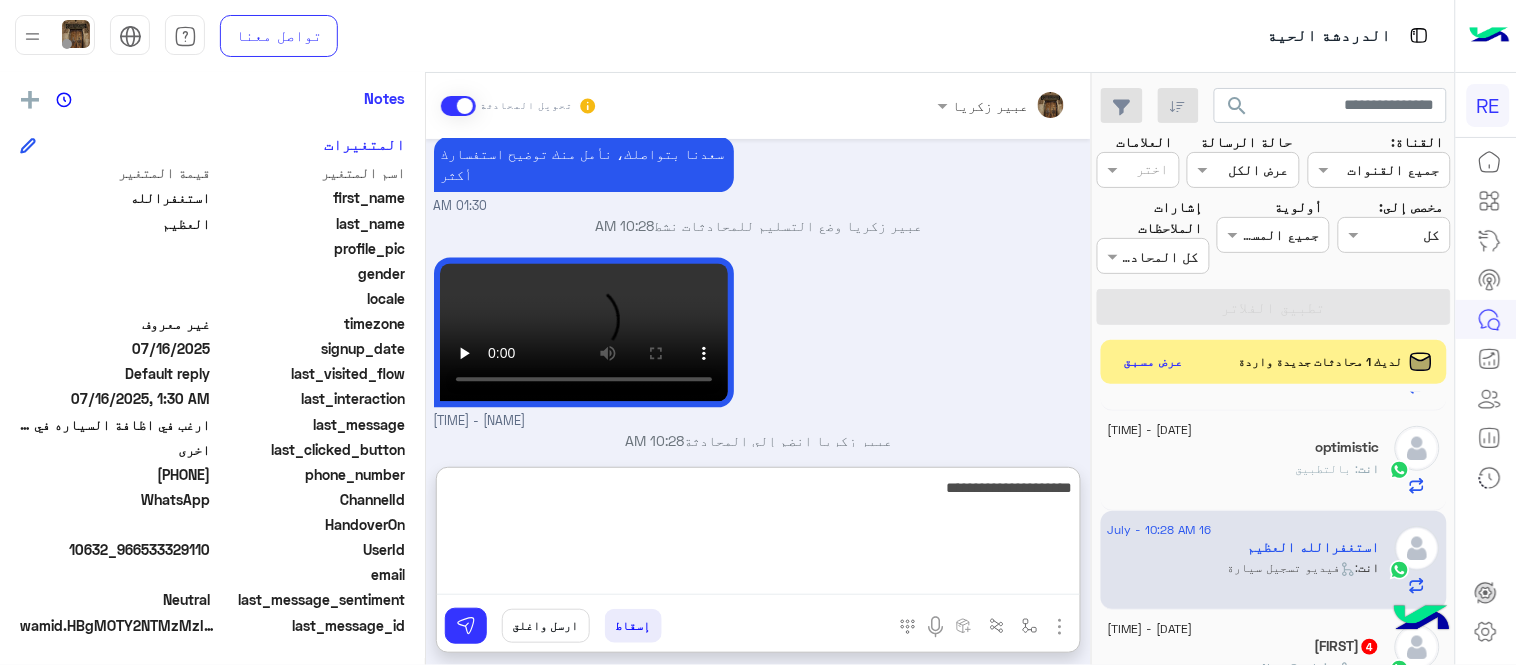 type on "**********" 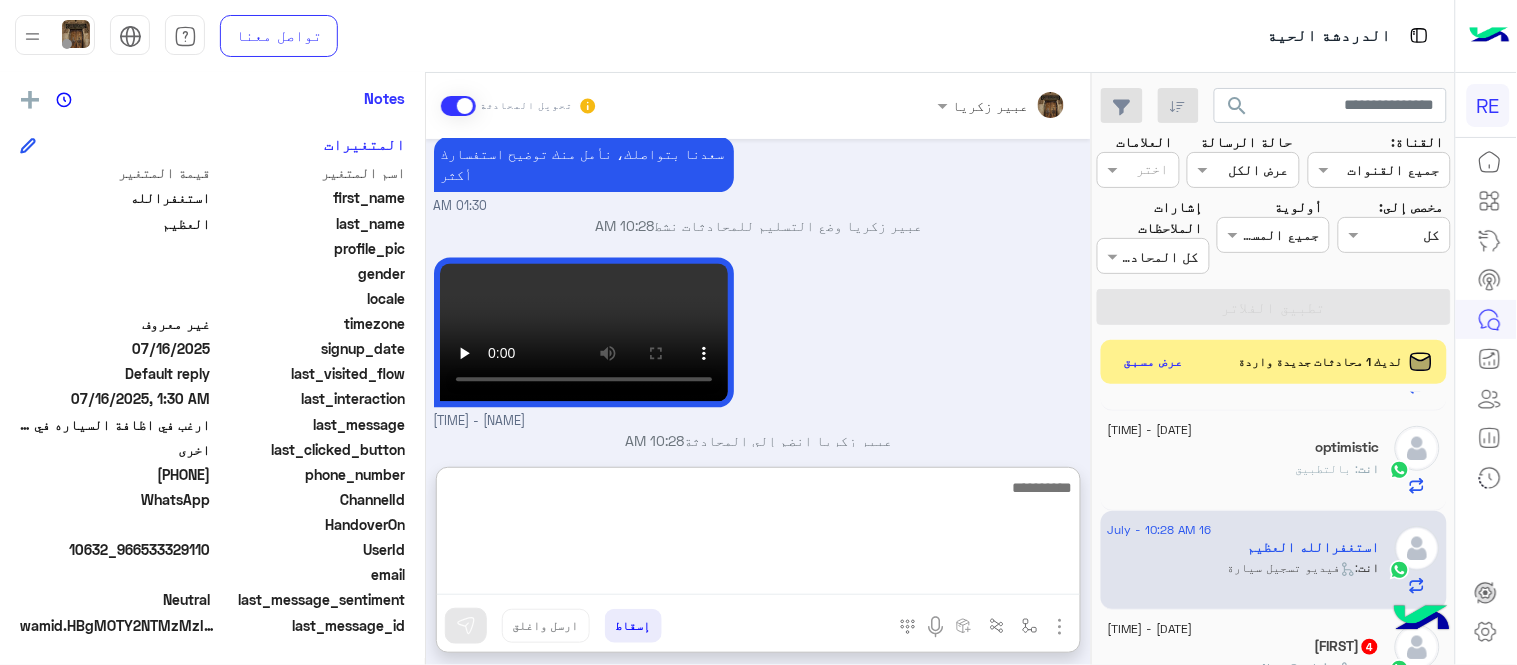 scroll, scrollTop: 1085, scrollLeft: 0, axis: vertical 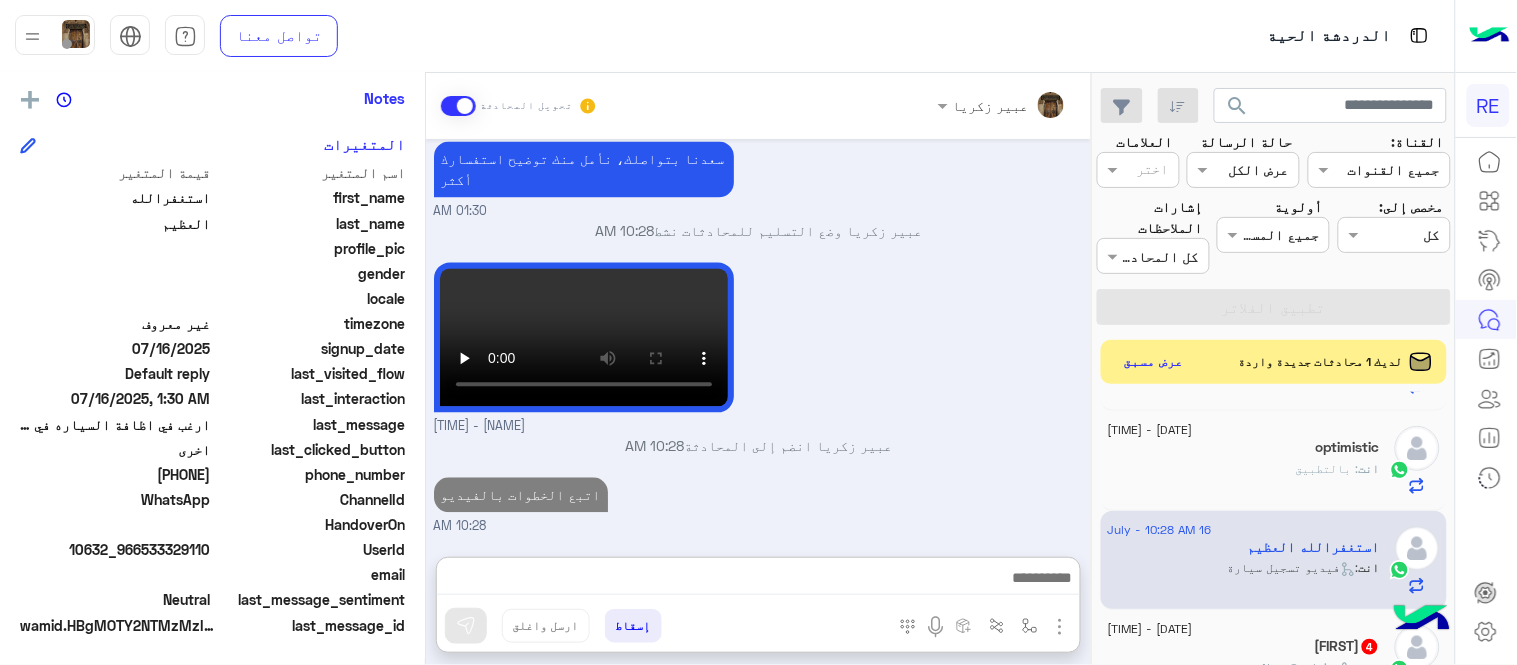 click on "[DATE]   كابتن     [TIME]  اختر احد الخدمات التالية:    [TIME]   الملاحظات والشكاوى    [TIME]  اختيار أي:    [TIME]   شكاوى    [TIME]  فضلا اختر نوع الشكوى  ماليه   تقنية   اخرى     [TIME]   اخرى    [TIME]  مرحباً بك استغفرالله، نأسف لمروركم بهذا، برجاء توضيح استفسارك الخاص وسيتم الرد عليكم من فريق الدعم قريبا. كان معك مساعدك الآلي من فريق رحلة. دمت بخير. اي خدمة اخرى ؟  الرجوع للقائمة الرئ   لا     [TIME]  ارغب في اظافة السياره في التطبيق   [TIME]  سعدنا بتواصلك، نأمل منك توضيح استفسارك أكثر    [TIME]   [FIRST] [LAST] وضع التسليم للمحادثات نشط   [TIME]       [FIRST] [LAST] -  [TIME]   [FIRST] [LAST] انضم إلى المحادثة" at bounding box center (758, 338) 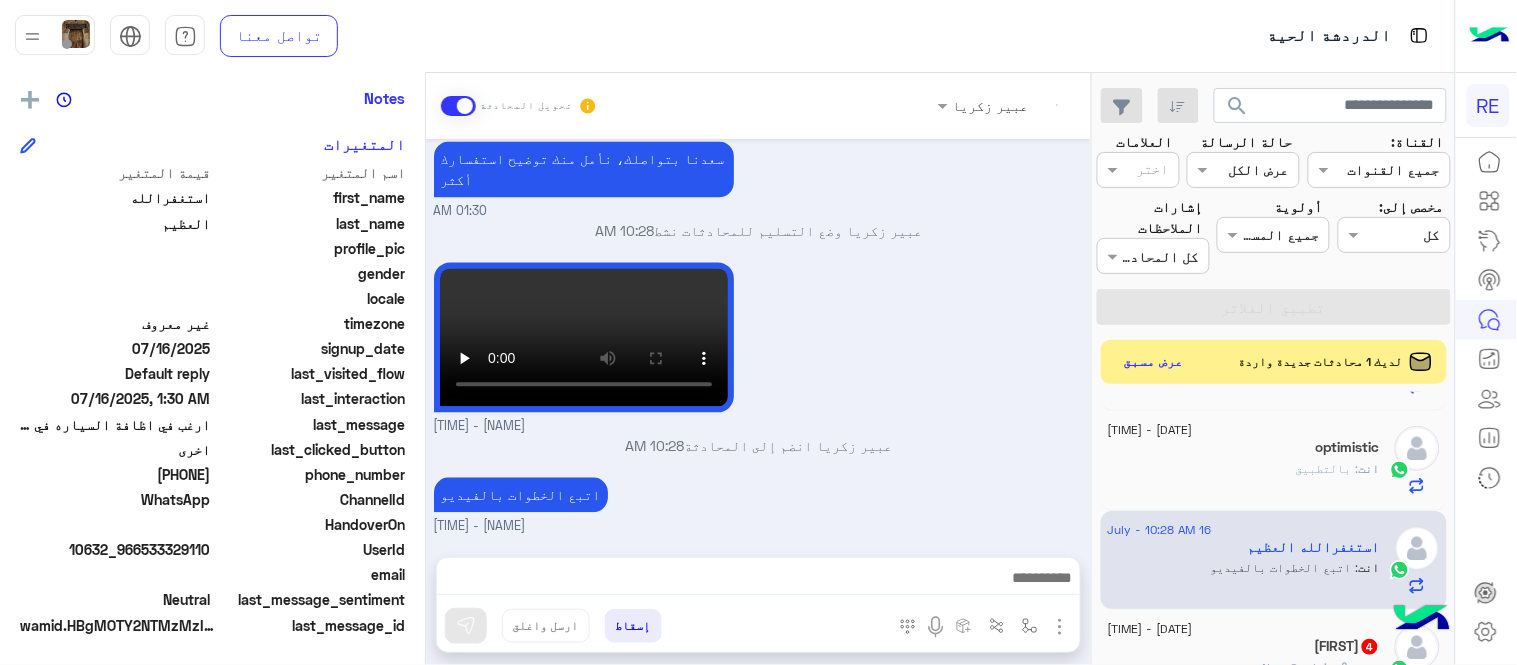 scroll, scrollTop: 995, scrollLeft: 0, axis: vertical 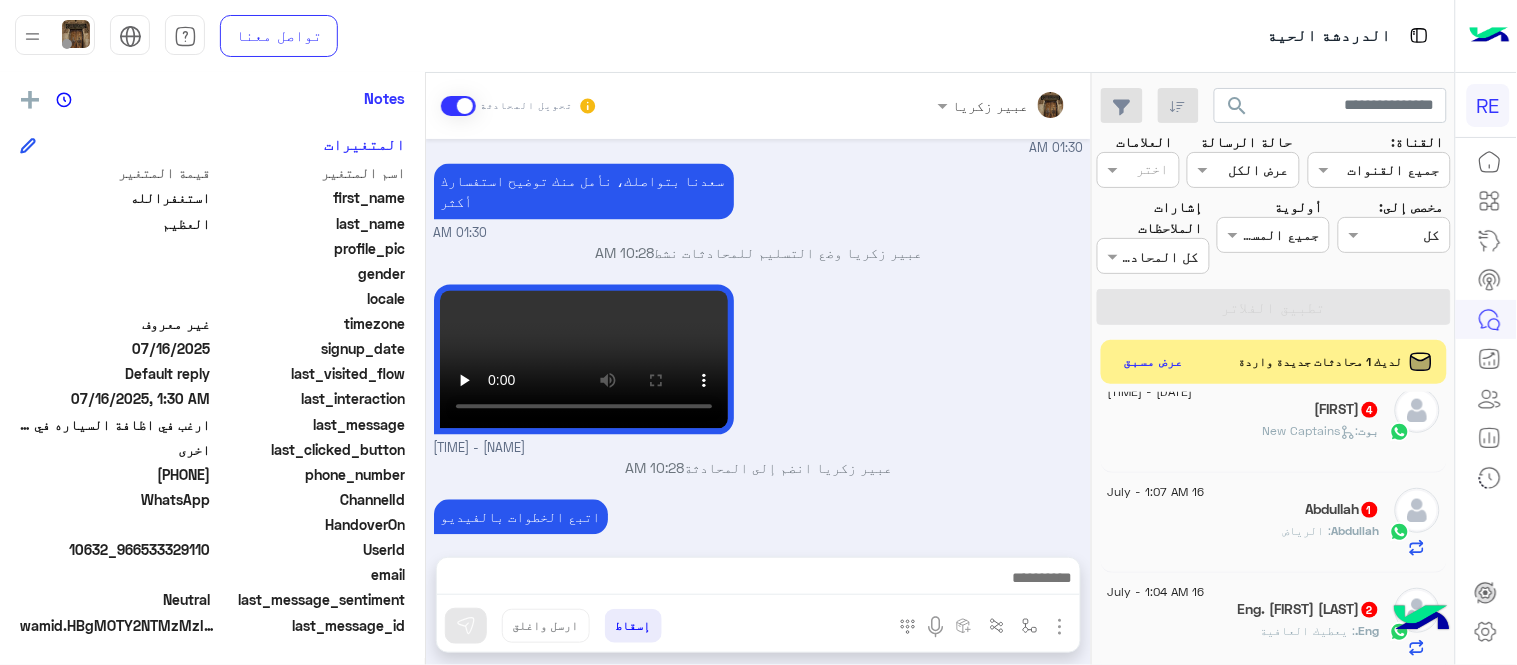 click on "[DATE] - [TIME]  [PERSON]  [NUMBER] [PERSON] : ابغى اعدل البيانات لو سمحت [DATE] - [TIME]  ….   [NUMBER] …. : الكورولا [DATE] - [TIME]  ✈    انت  : من اي مدينة ؟ [DATE] - [TIME]  [PERSON]  [NUMBER] [PERSON] : سوناتا [DATE] - [TIME]  Ads   Ads :   طلب تفعيل [DATE] - [TIME]  البرنس😎😎   بوت :   سرا المطار في قائمة الخدمات  [DATE] - [TIME]  أبـو تـركـي   انت  : الاستمارة منتهية يرجى التجديد حتى يتم التفعيل [DATE] - [TIME]  [PERSON]    انت  : تفضل كيف اخدمك؟ [DATE] - [TIME]  optimistic    انت  : بالتطبيق [DATE] - [TIME]  استغفرالله العظيم   انت  : اتبع الخطوات بالفيديو  [DATE] - [TIME]  [PERSON]   [NUMBER] بوت :   New Captains  [DATE] - [TIME]  [PERSON]   [NUMBER] [PERSON] : الرياض [DATE] - [TIME]  Eng. [PERSON] M [PERSON]  [NUMBER] Eng. : يعطيك العافية [NUMBER] [NUMBER] :" 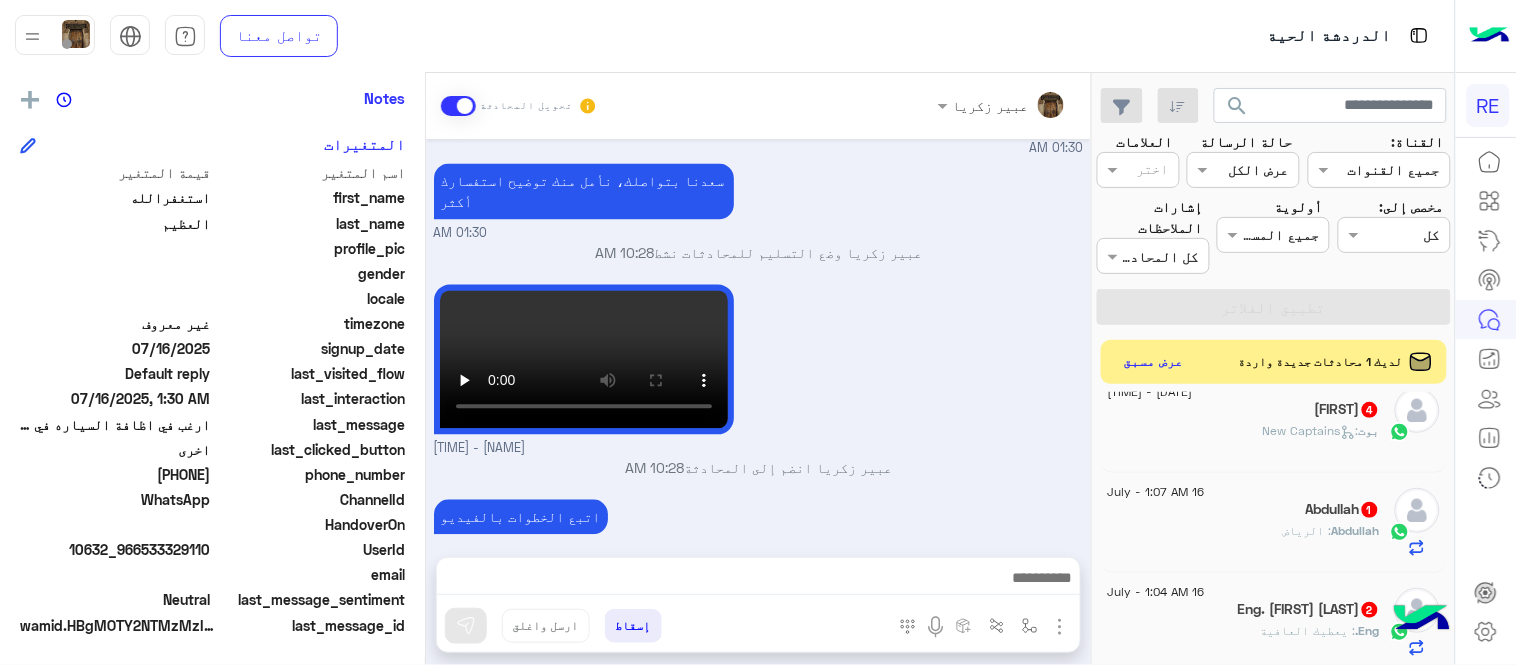 click on "بوت :   New Captains" 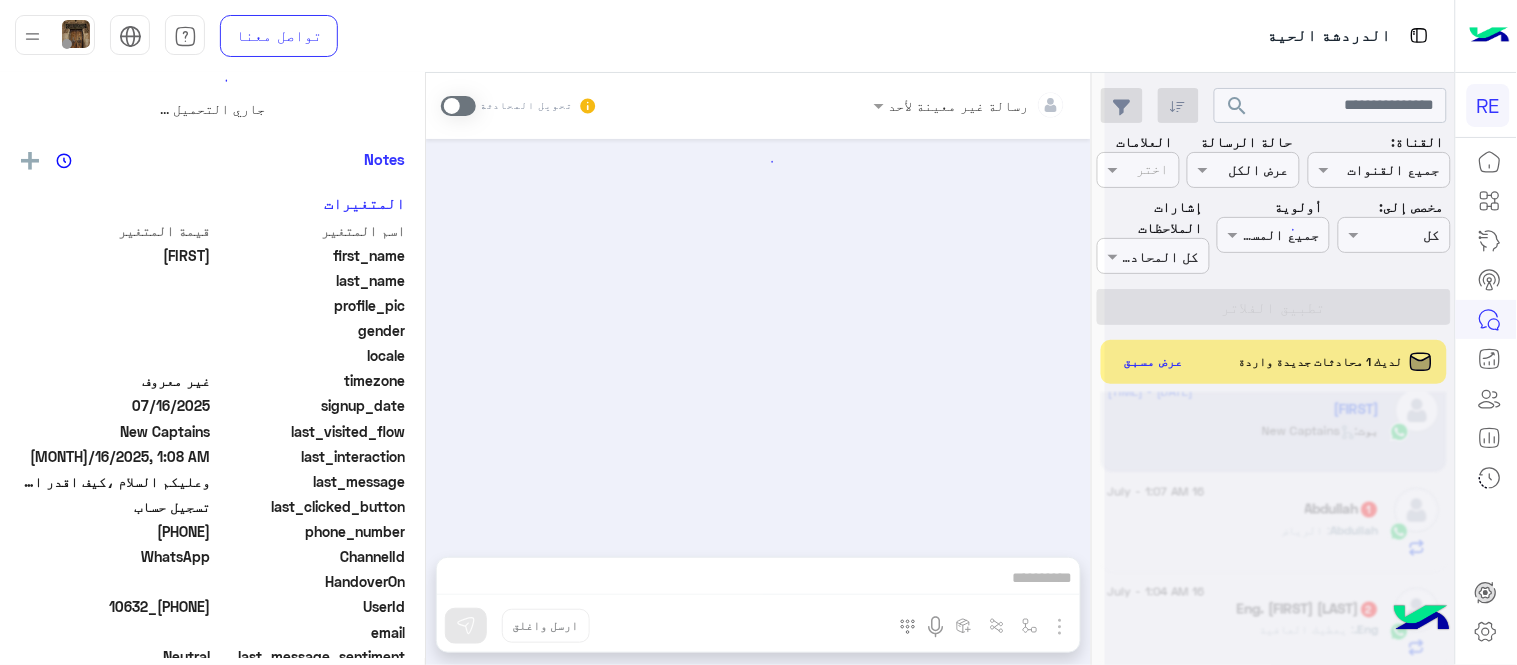 scroll, scrollTop: 0, scrollLeft: 0, axis: both 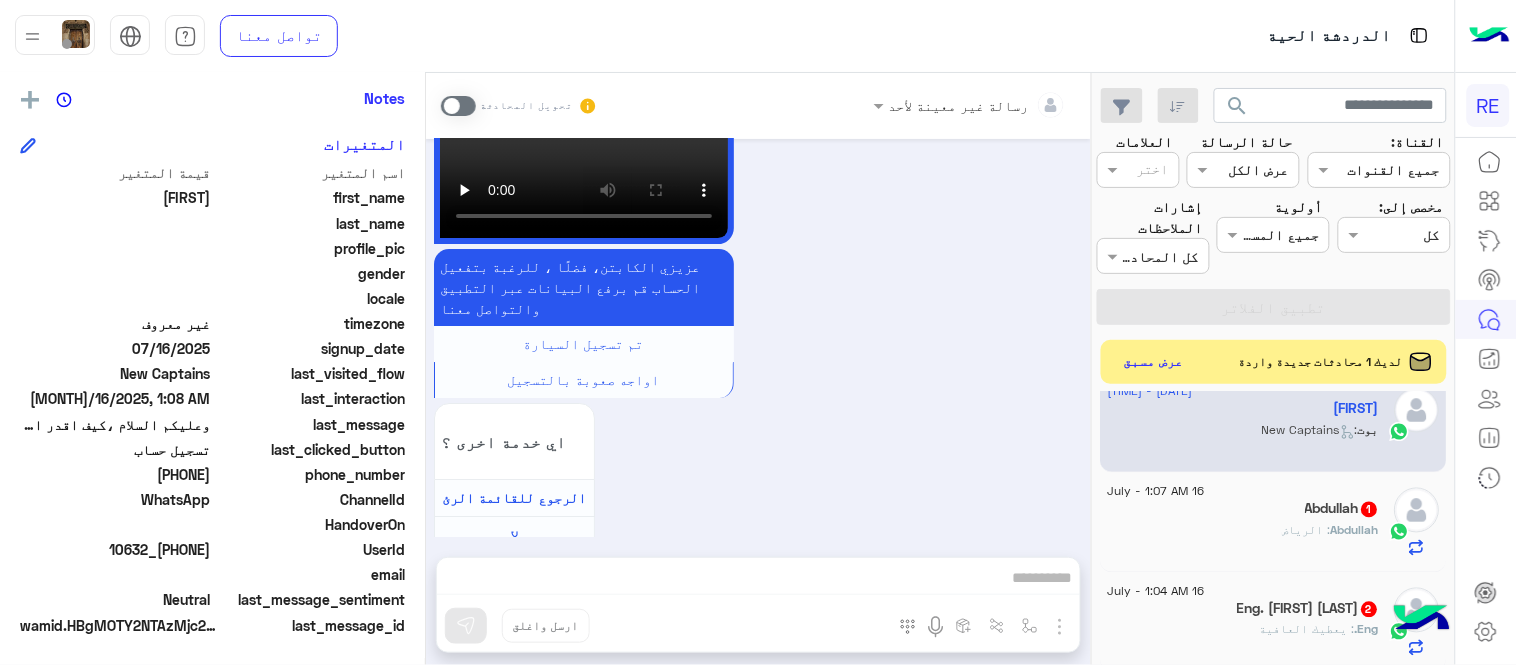 click at bounding box center [458, 106] 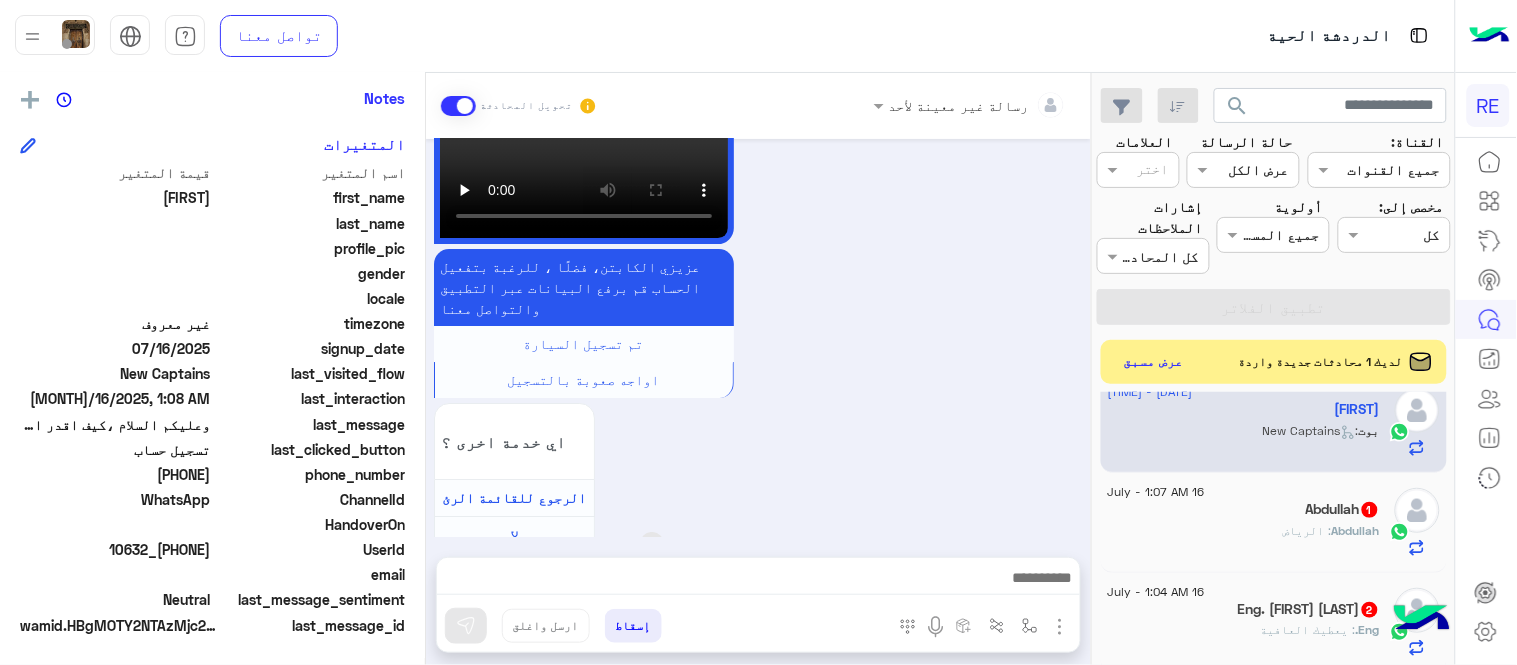 scroll, scrollTop: 1683, scrollLeft: 0, axis: vertical 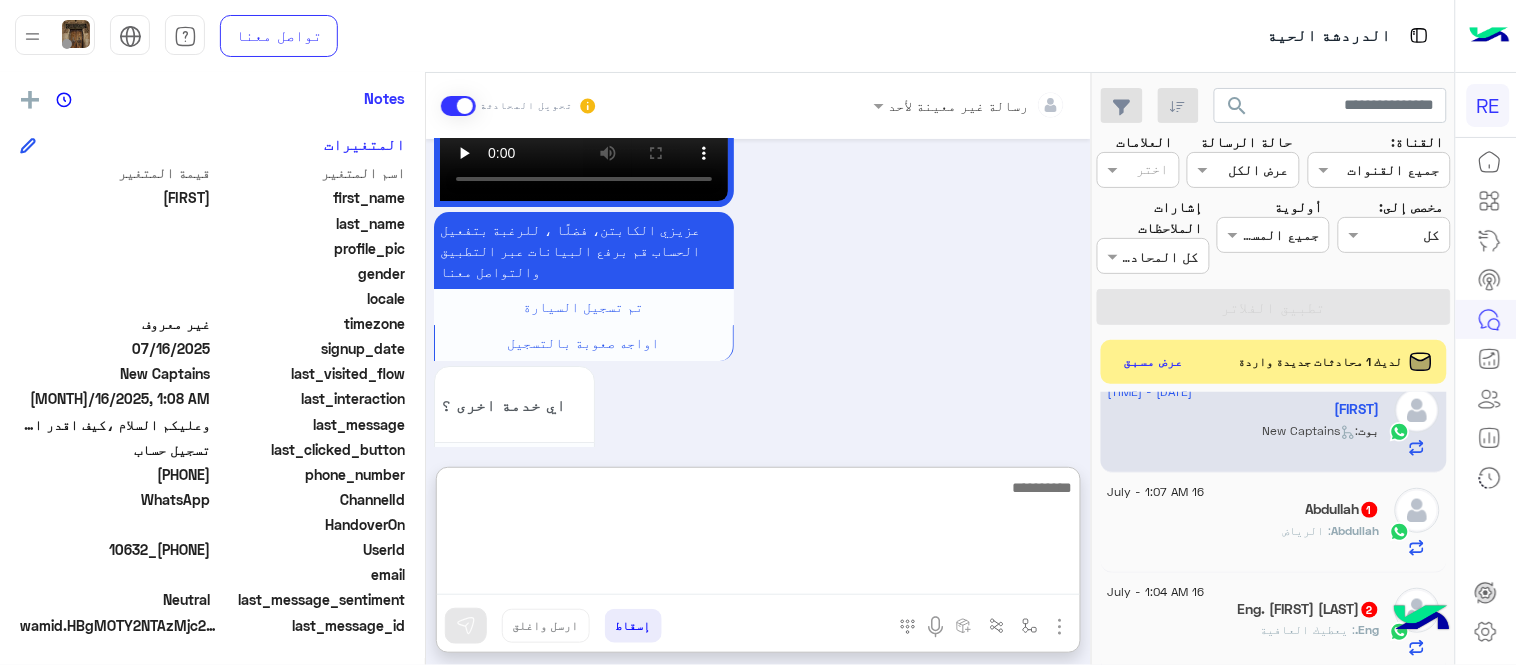 click at bounding box center (758, 535) 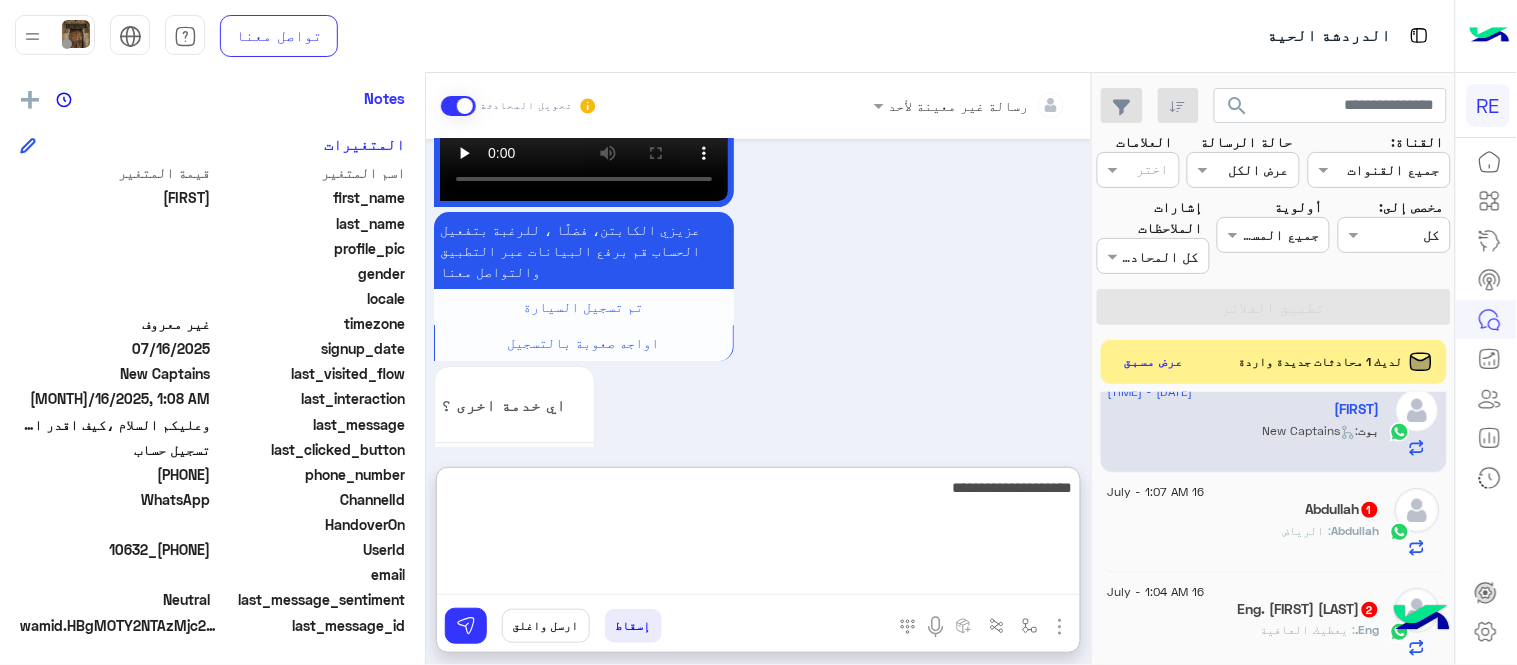 type on "**********" 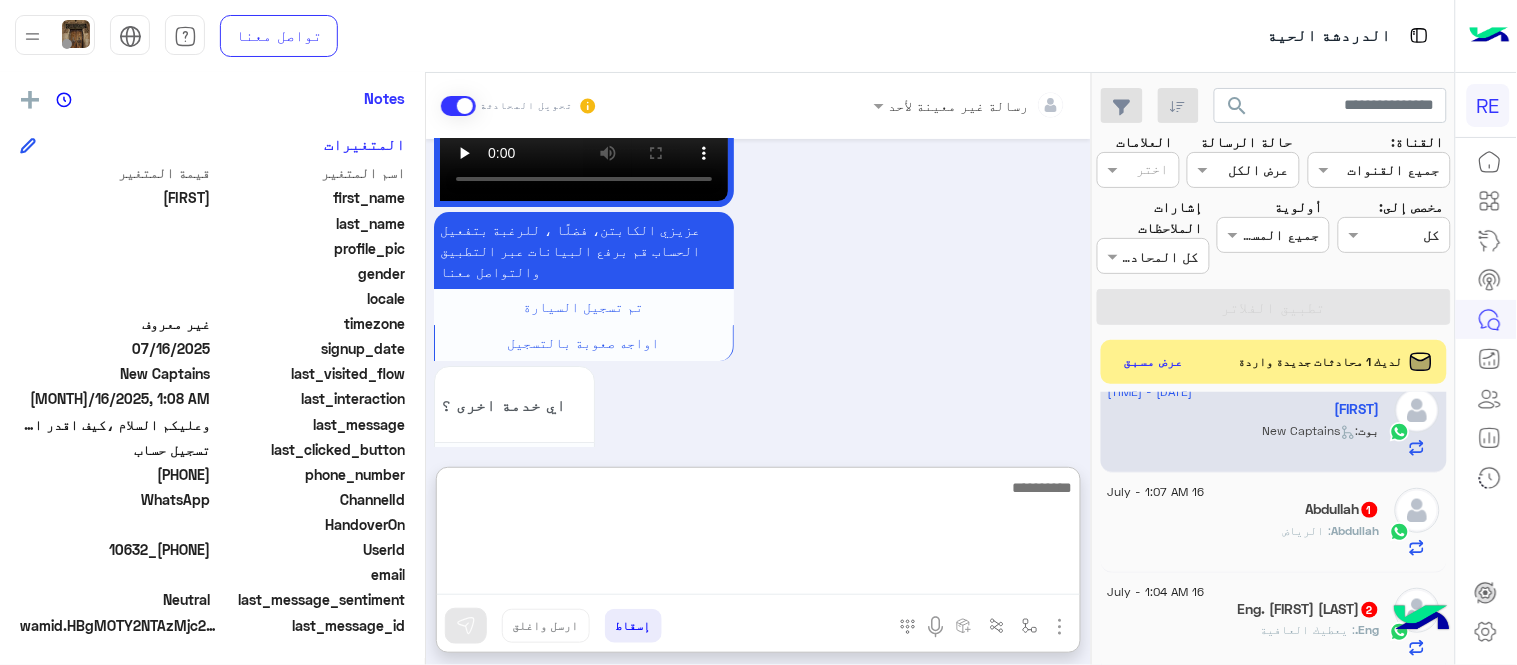 scroll, scrollTop: 1836, scrollLeft: 0, axis: vertical 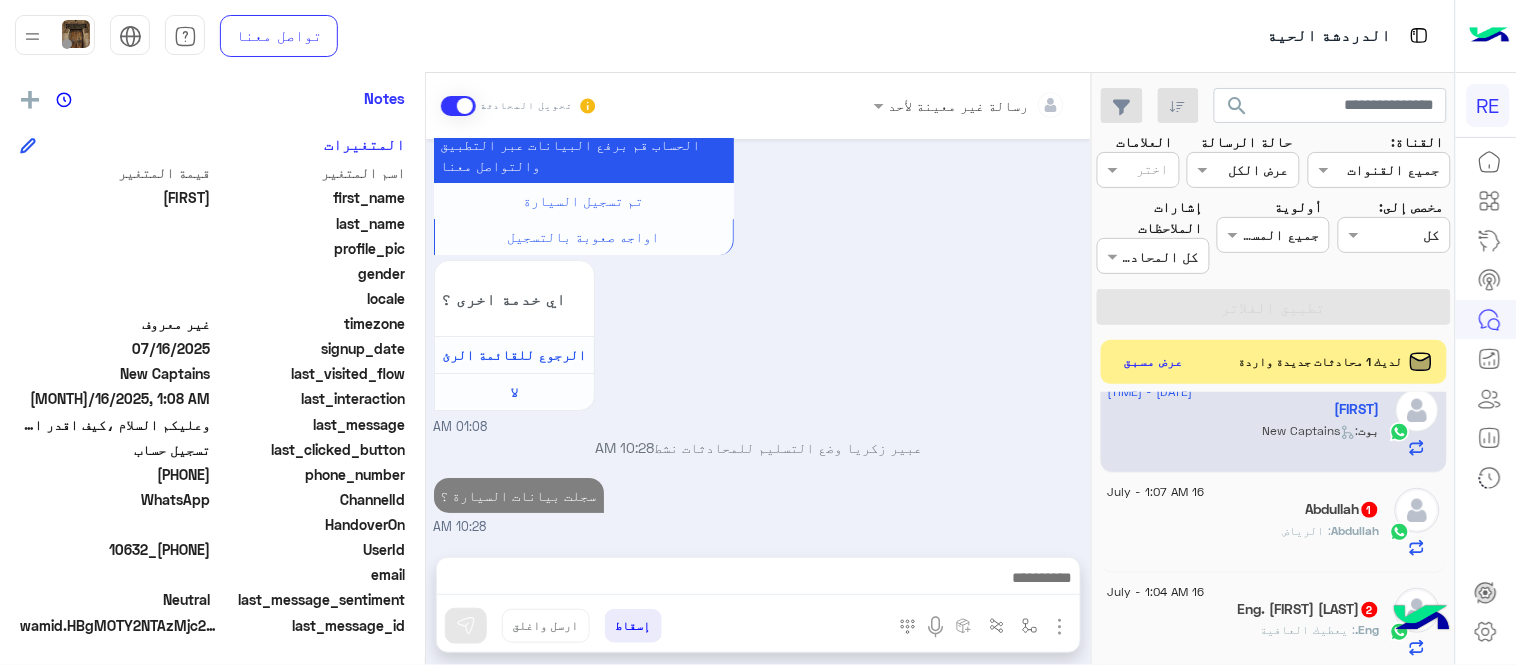 click on "[FIRST] : الرياض" 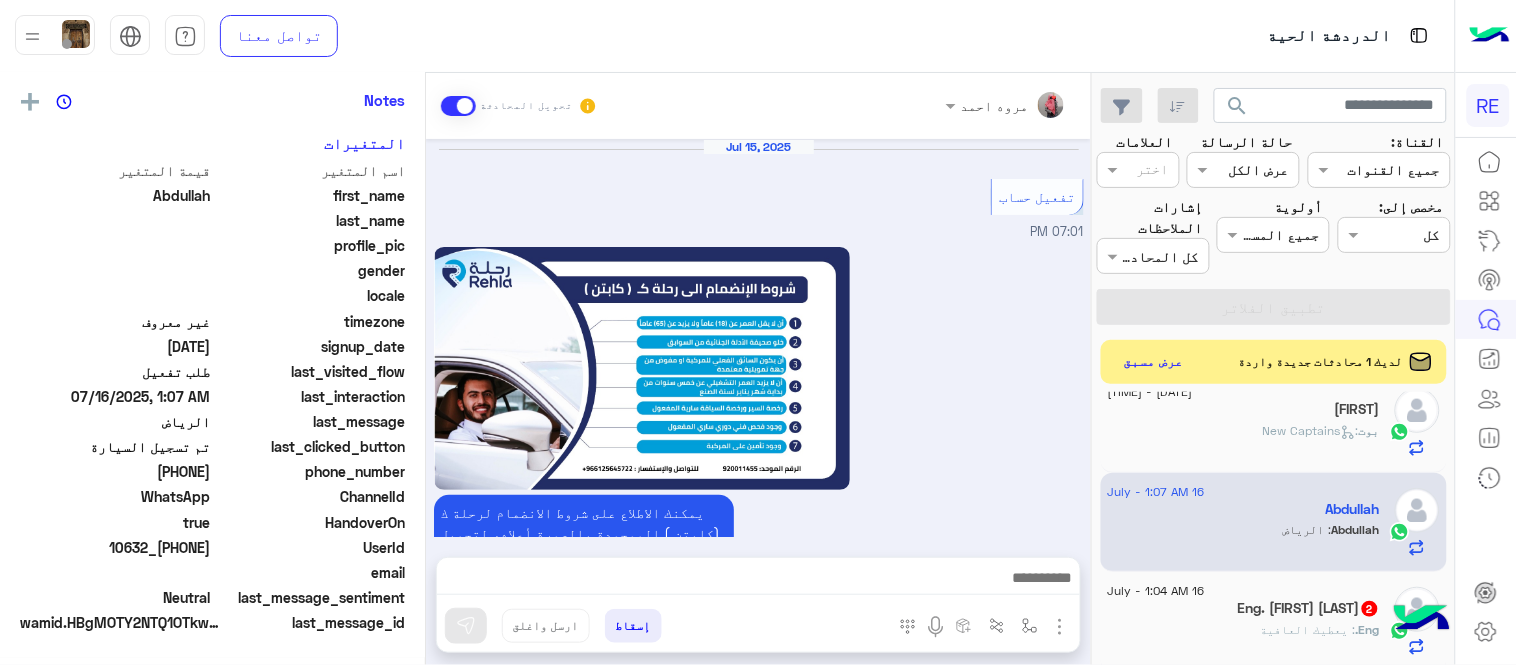 scroll, scrollTop: 405, scrollLeft: 0, axis: vertical 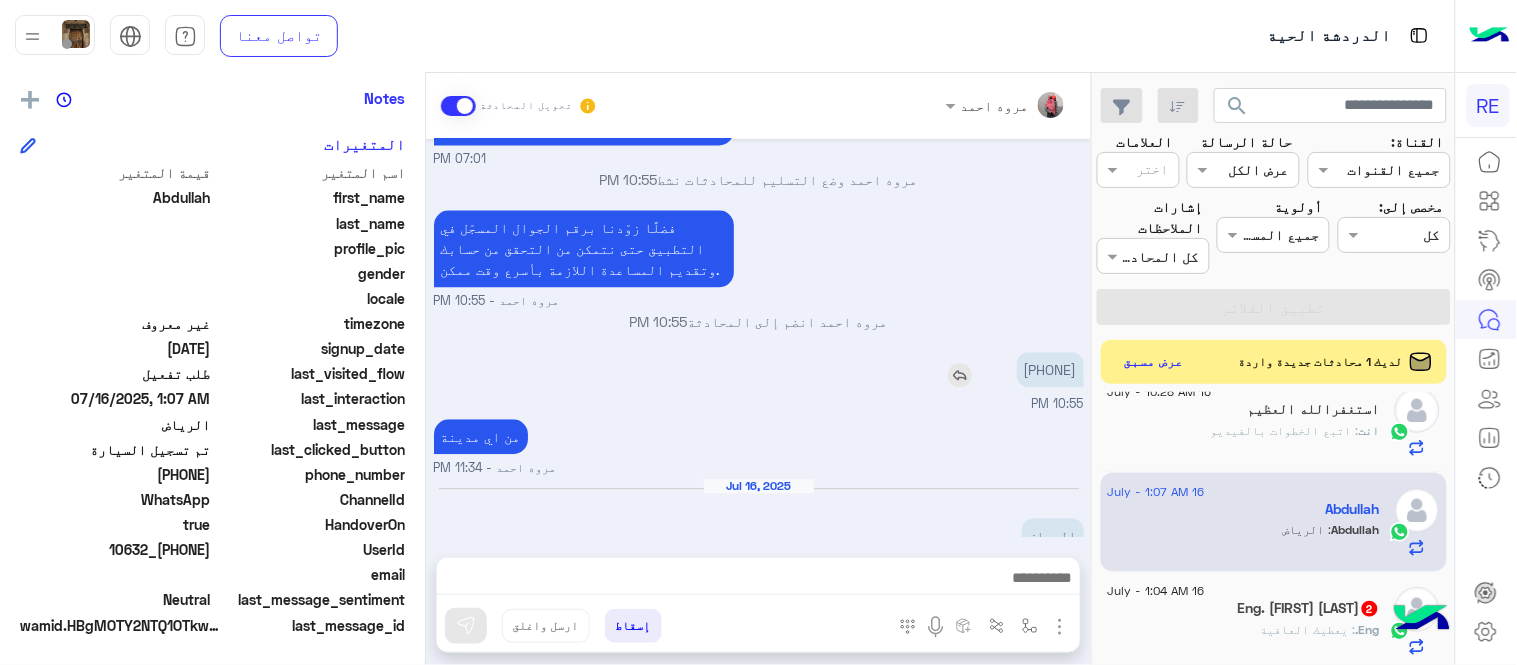 click on "[PHONE]" at bounding box center [1050, 369] 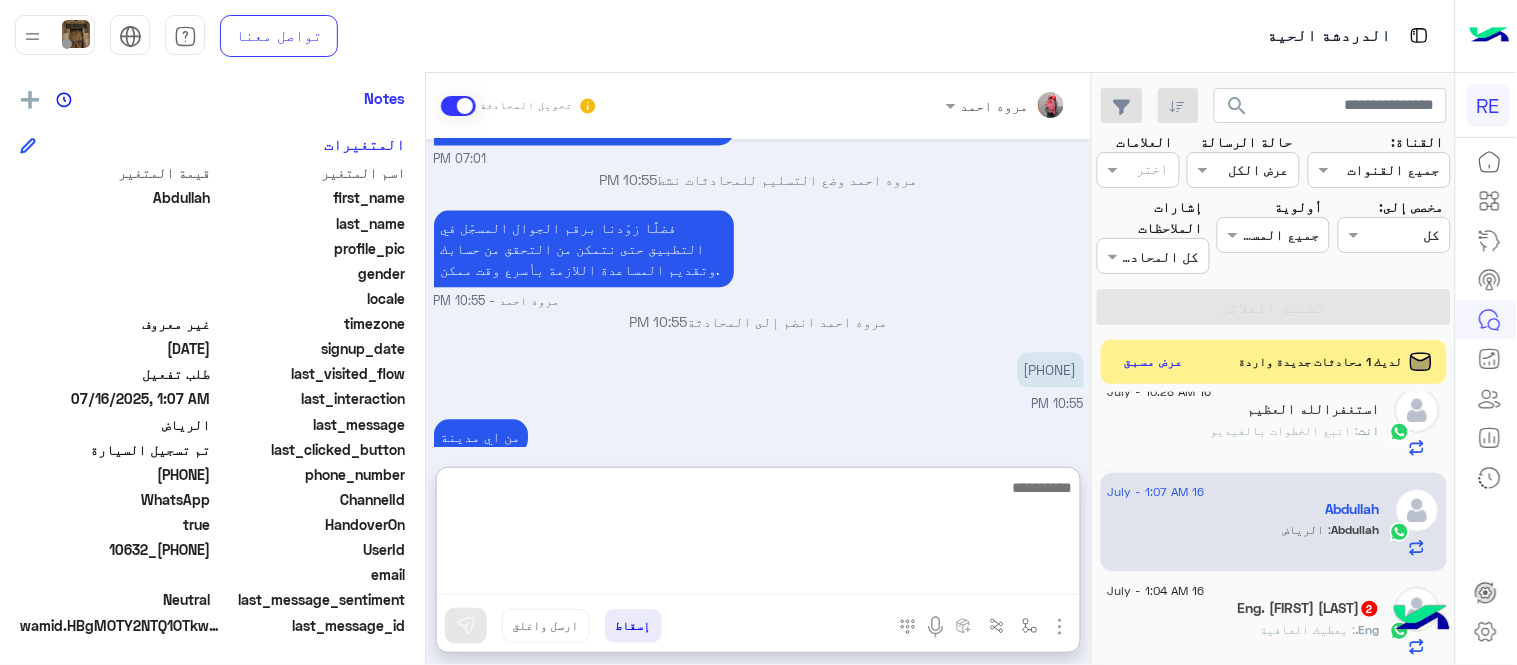 click at bounding box center (758, 535) 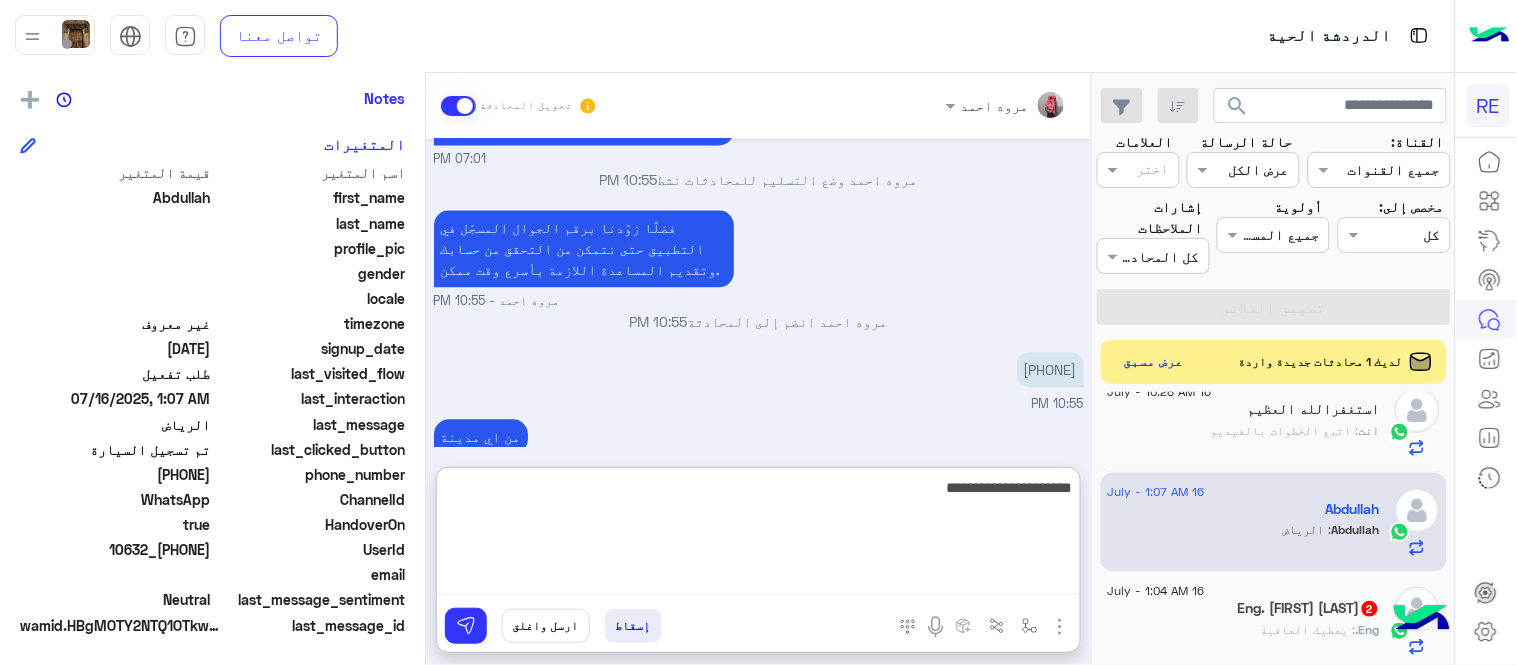 type on "**********" 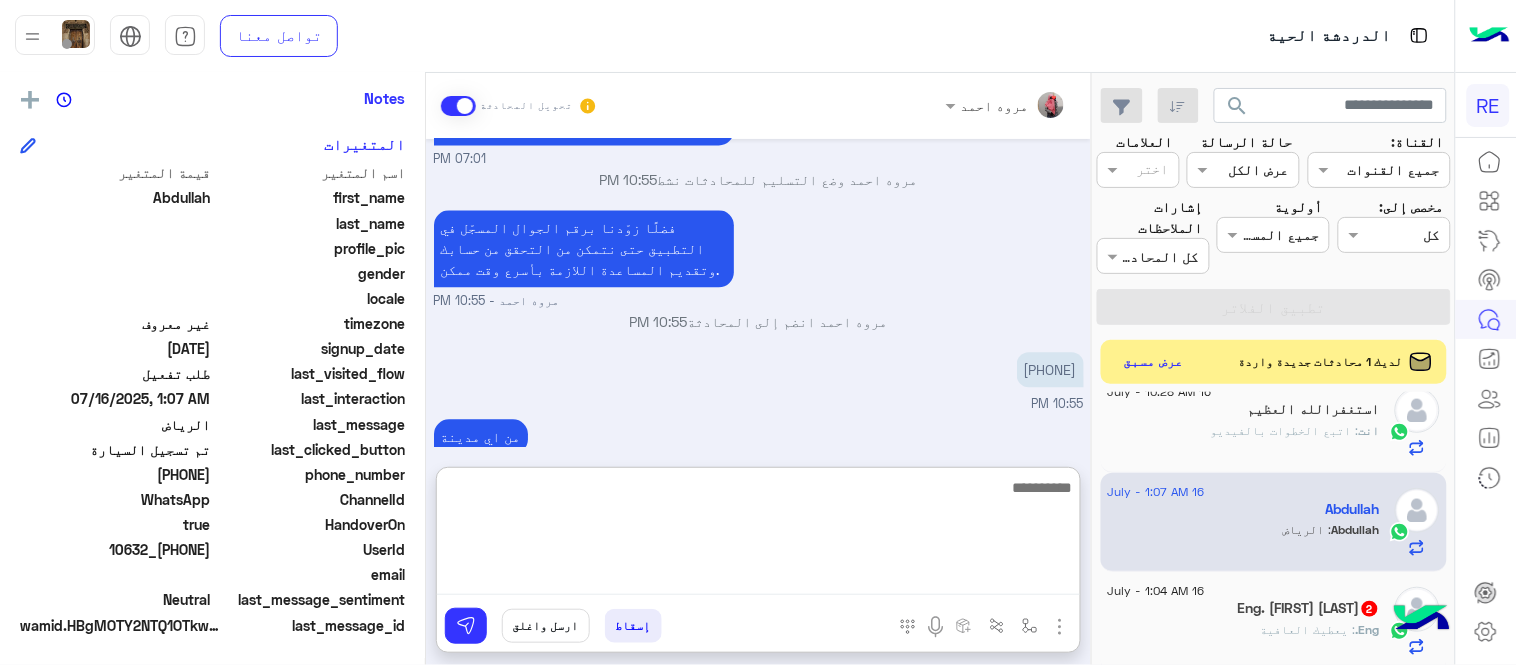 scroll, scrollTop: 1364, scrollLeft: 0, axis: vertical 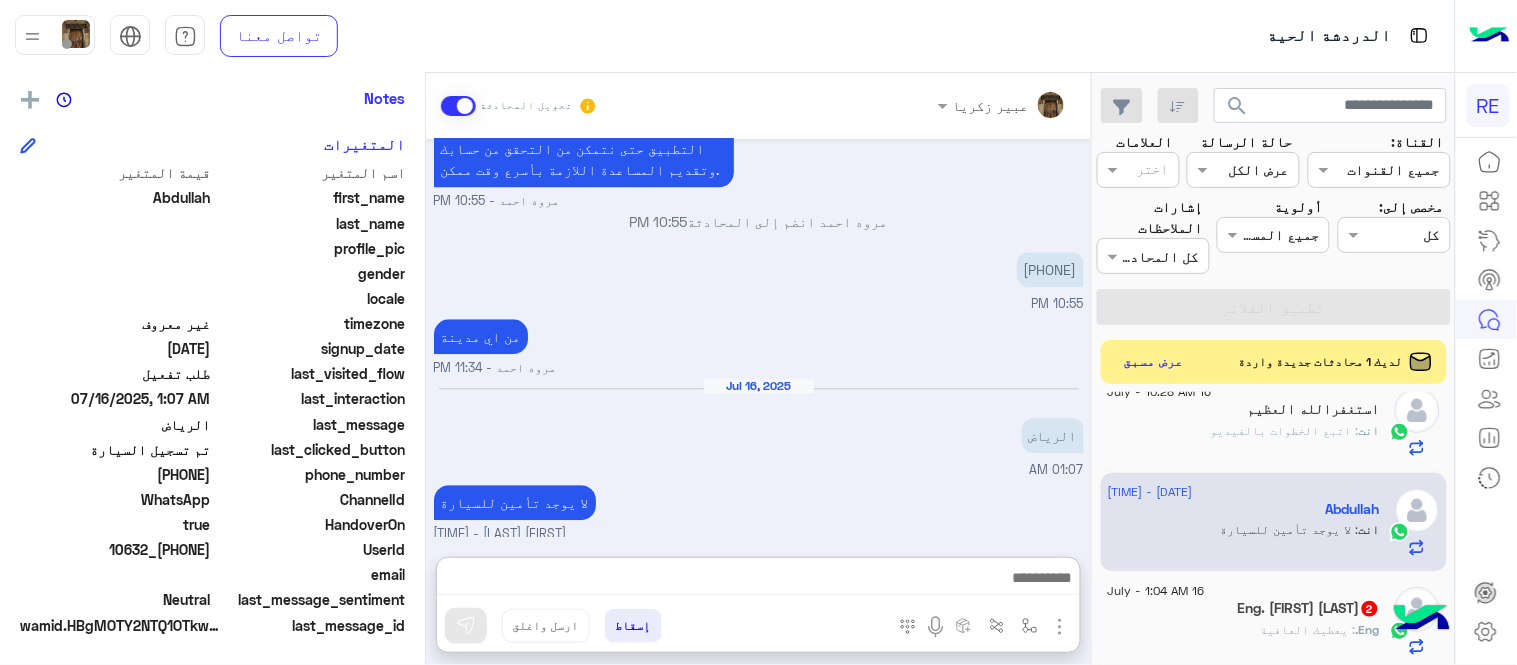 click on "[MONTH] [DAY], [YEAR]   [CITY]   [HOUR]:[MINUTE] [AM/PM]" at bounding box center [759, 429] 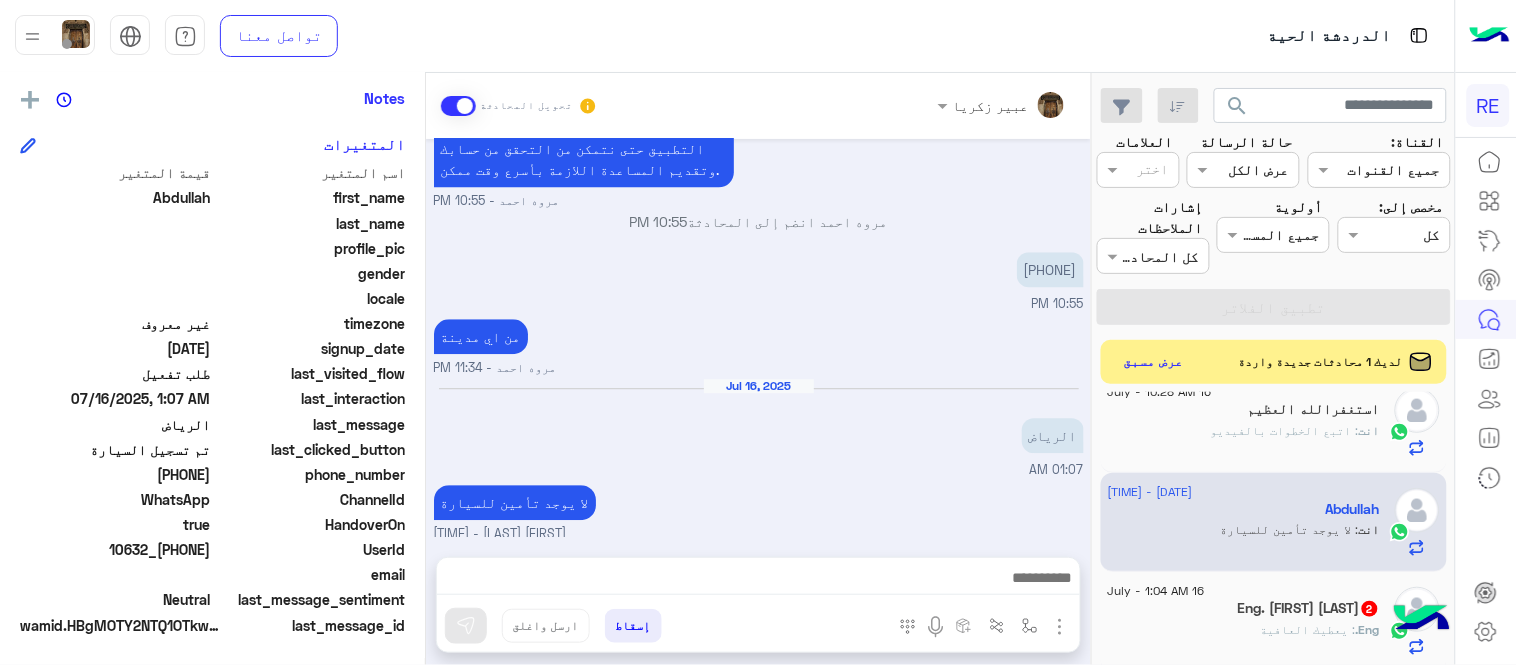 click on "Eng. [NAME]  2" 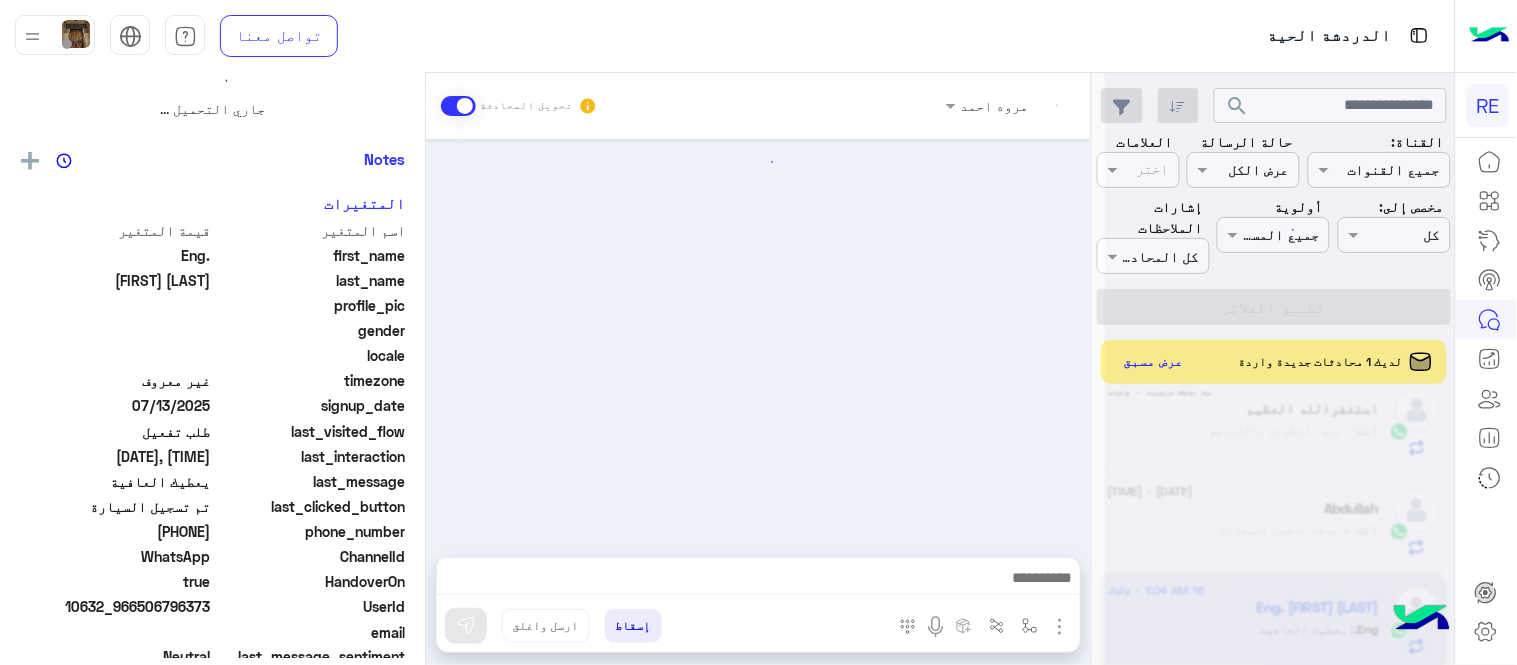 scroll, scrollTop: 0, scrollLeft: 0, axis: both 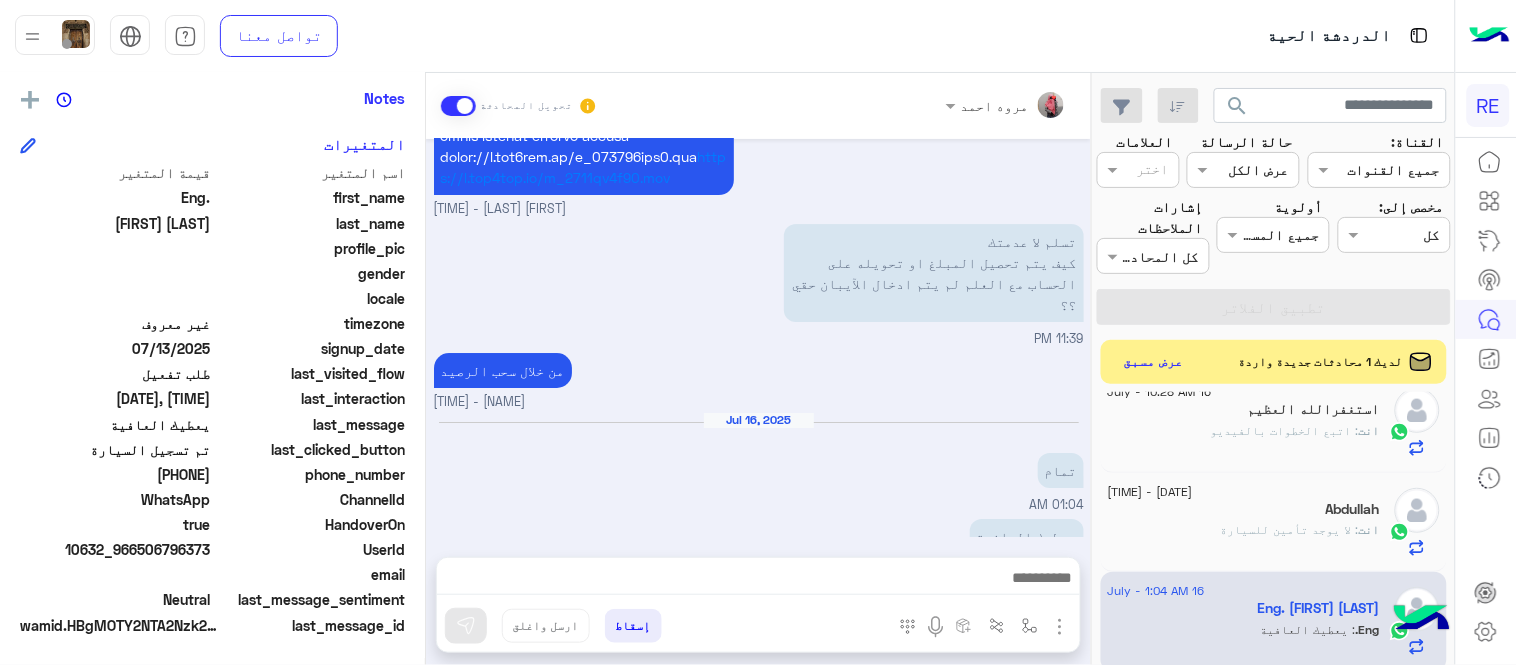 click on "[MONTH] 16 - 10:28 AM  [FIRST]    انت  : سجلت بيانات السيارة ؟ [MONTH] 16 - 10:28 AM  [FIRST]  8 ابو : ابغى اعدل البيانات لو سمحت [MONTH] 16 - 10:28 AM  ….   1 …. : الكورولا [MONTH] 16 - 10:24 AM  ✈    انت  : من اي مدينة ؟ [MONTH] 16 - 10:24 AM  [FIRST] [LAST]  1 مشاري : سوناتا [MONTH] 16 - 7:36 AM  Ads   Ads :   طلب تفعيل [MONTH] 16 - 3:44 AM  البرنس😎😎   بوت :   سرا المطار في قائمة الخدمات  [MONTH] 16 - 10:26 AM  أبـو تـركـي   انت  : الاستمارة منتهية يرجى التجديد حتى يتم التفعيل  [MONTH] 16 - 10:26 AM  [FIRST]    انت  : تفضل كيف اخدمك؟ [MONTH] 16 - 10:26 AM  optimistic    انت  : بالتطبيق [MONTH] 16 - 10:28 AM  استغفرالله العظيم   انت  : اتبع الخطوات بالفيديو  [MONTH] 16 - 10:29 AM  [FIRST]    انت  : لا يوجد تأمين للسيارة  [MONTH] 16 - 1:04 AM Eng. 3 2 :  1" 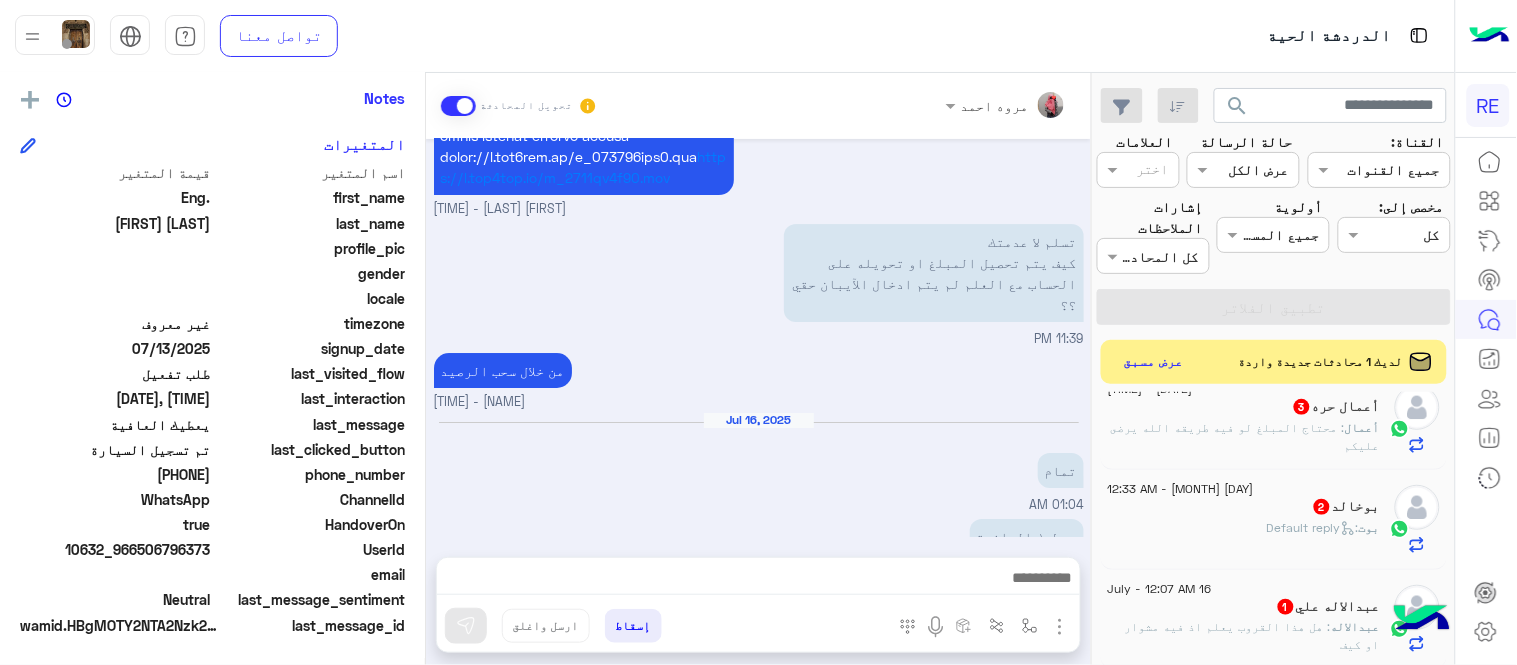 scroll, scrollTop: 1332, scrollLeft: 0, axis: vertical 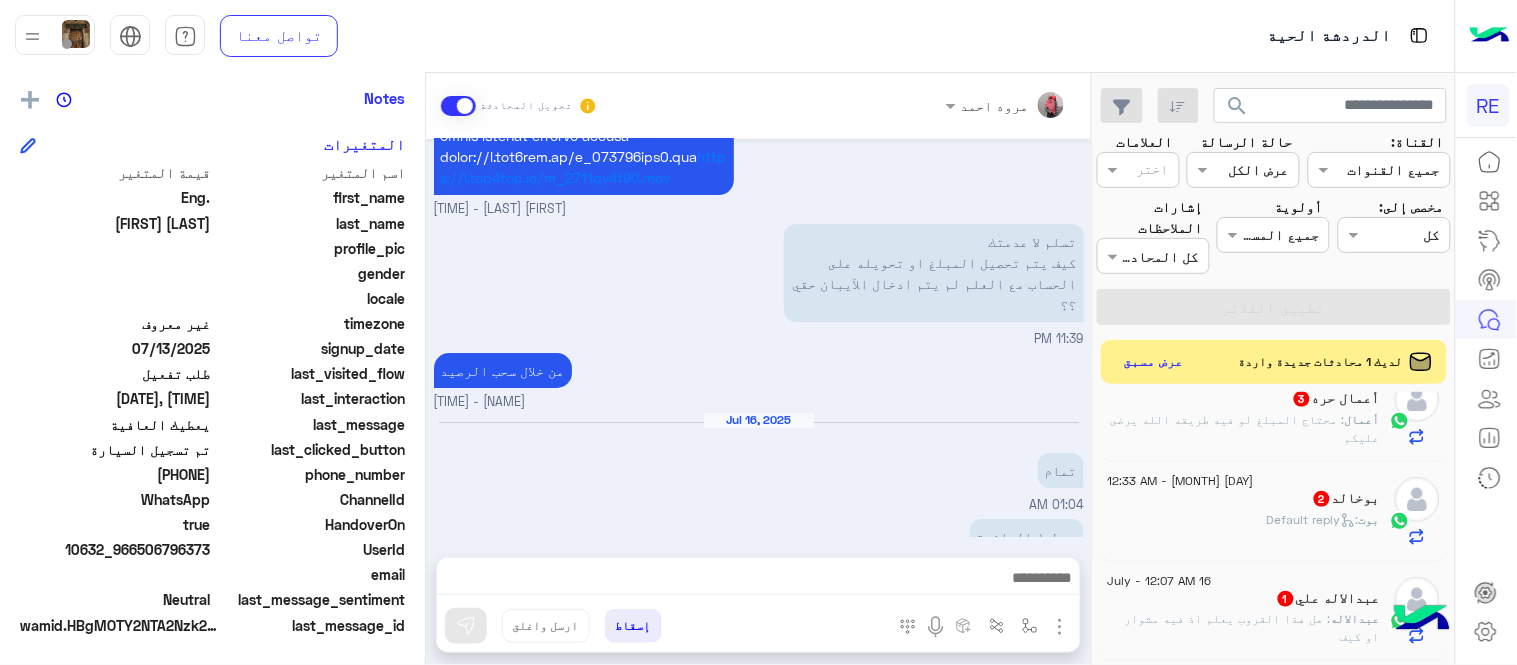 click on ": محتاج المبلغ لو فيه طريقه الله يرضى عليكم" 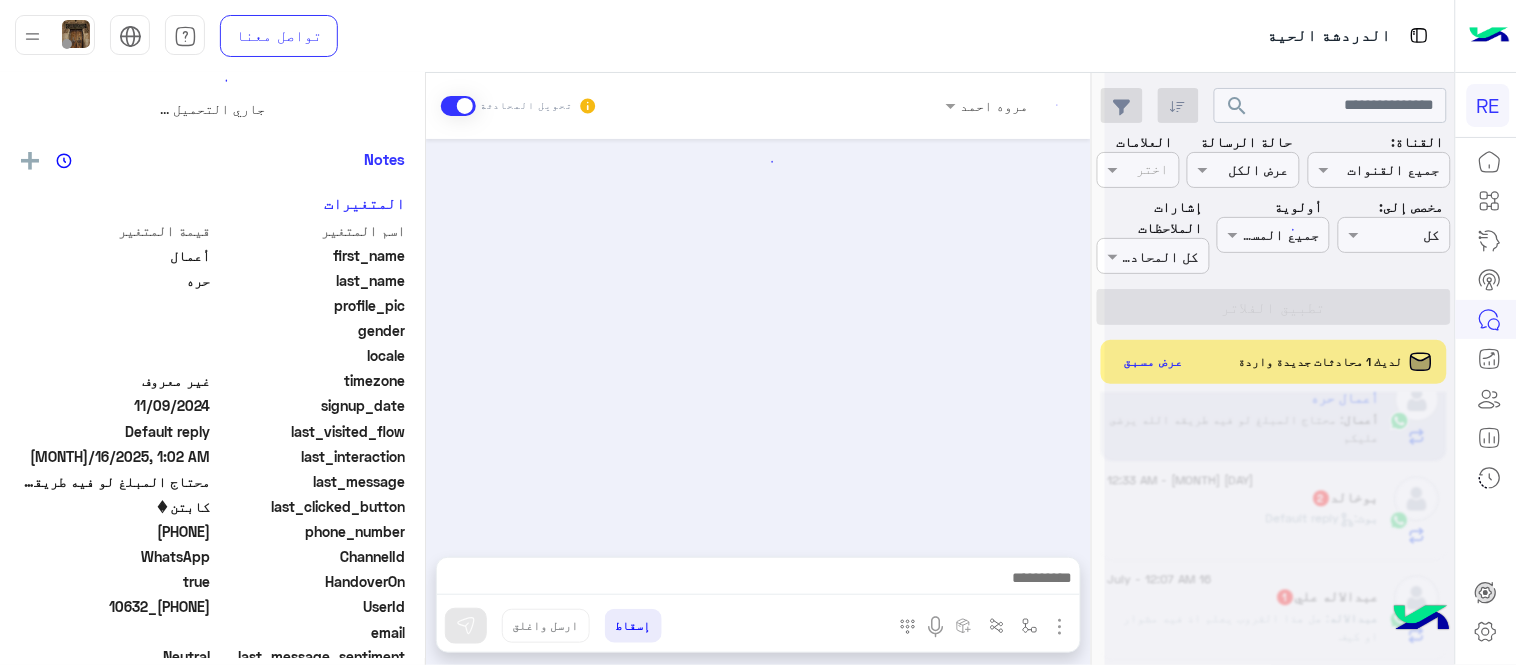 scroll, scrollTop: 0, scrollLeft: 0, axis: both 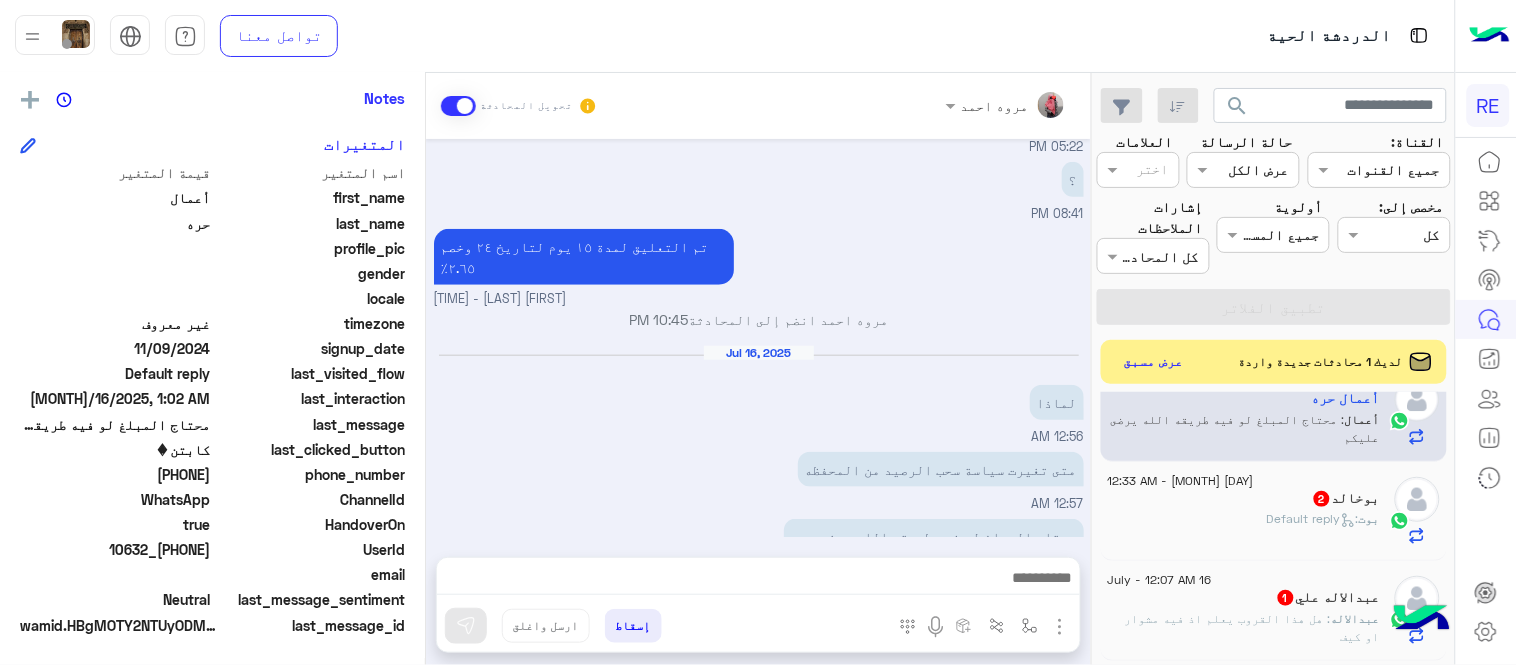 drag, startPoint x: 142, startPoint y: 475, endPoint x: 213, endPoint y: 477, distance: 71.02816 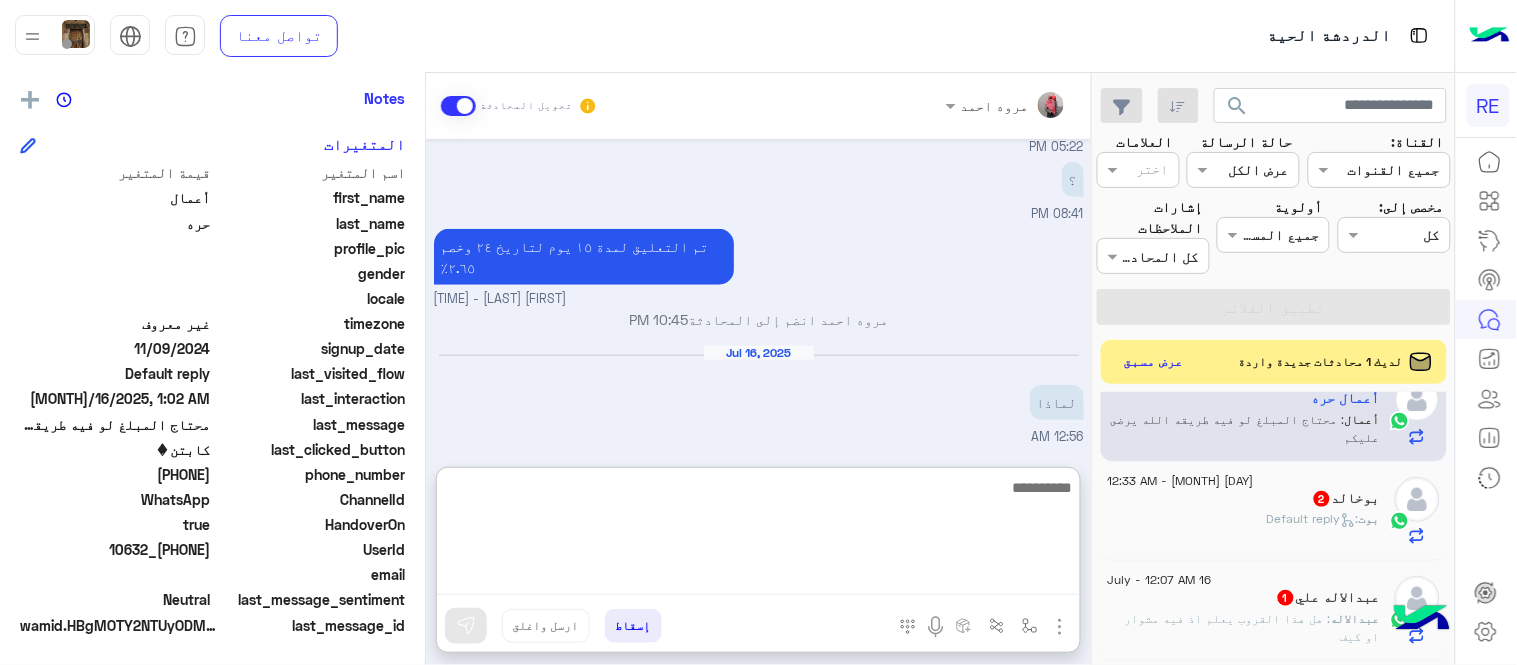 click at bounding box center (758, 535) 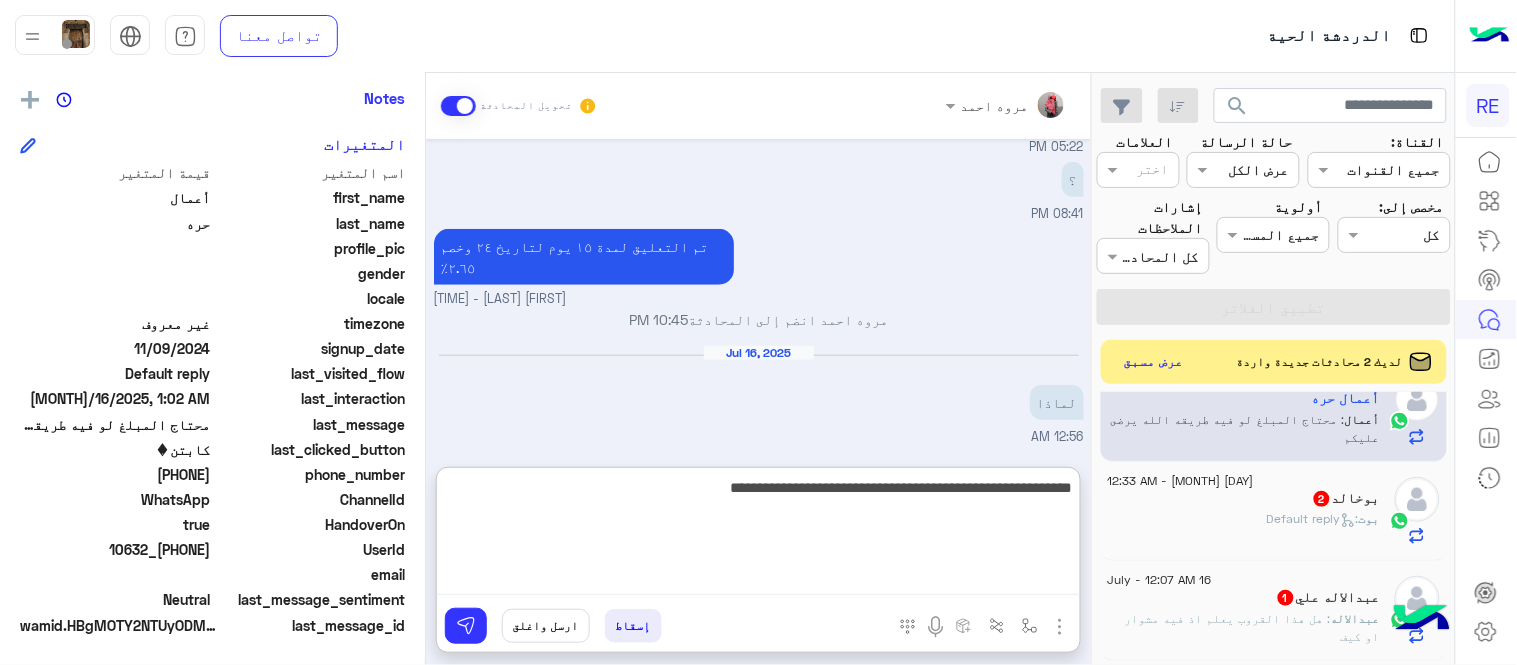 click on "**********" at bounding box center (758, 535) 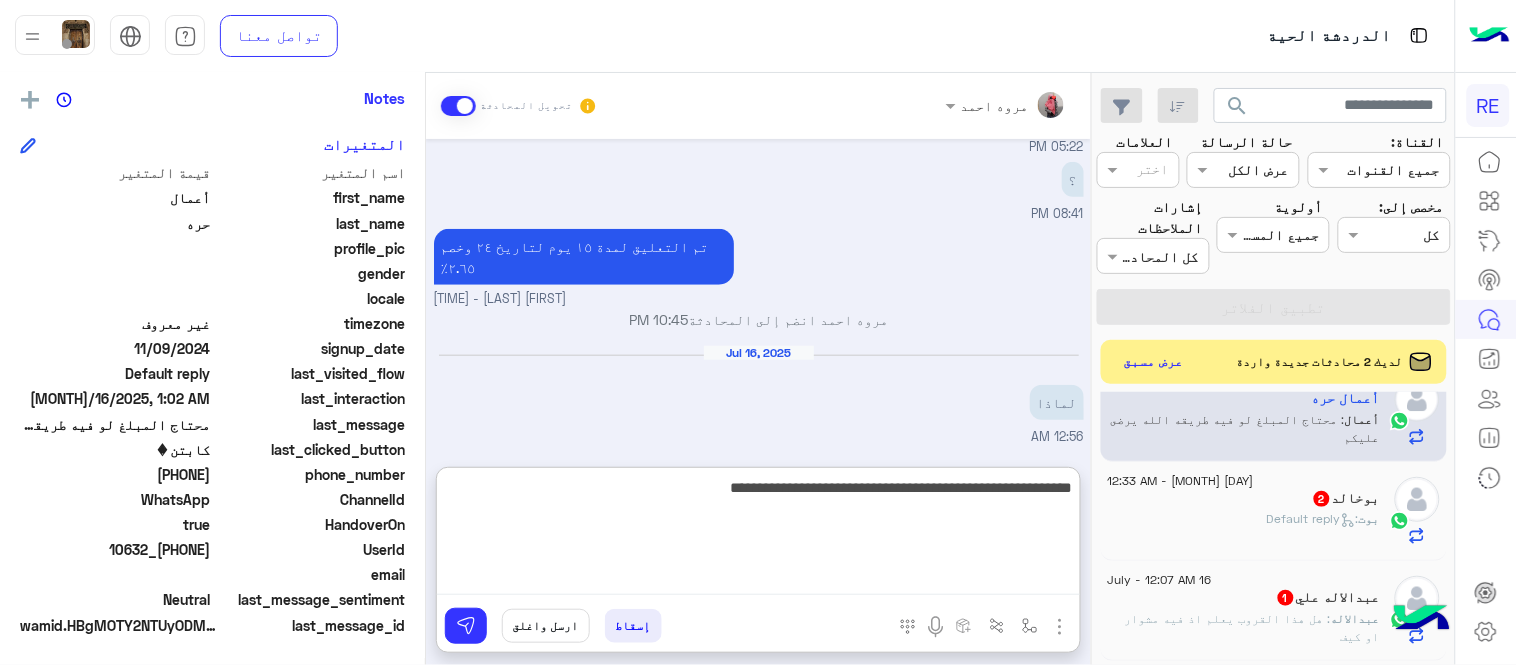 click on "**********" at bounding box center [758, 535] 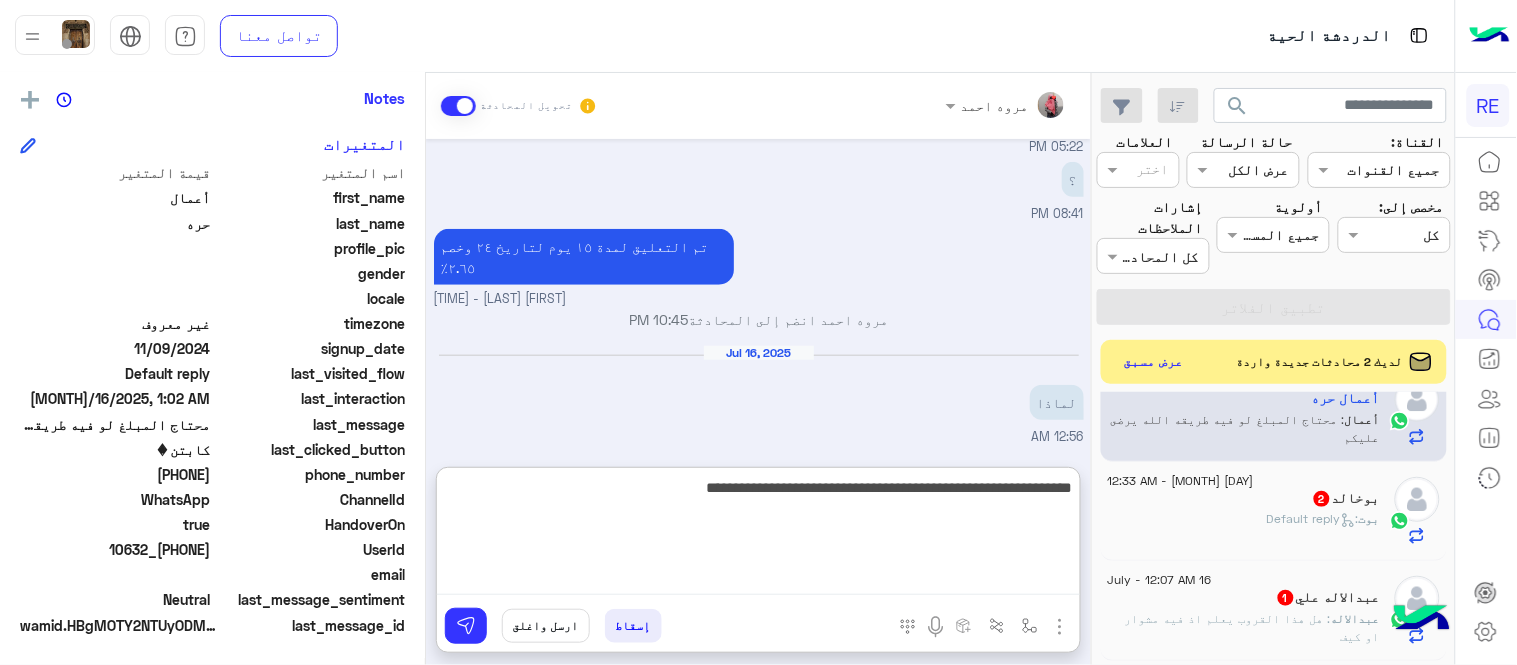 type on "**********" 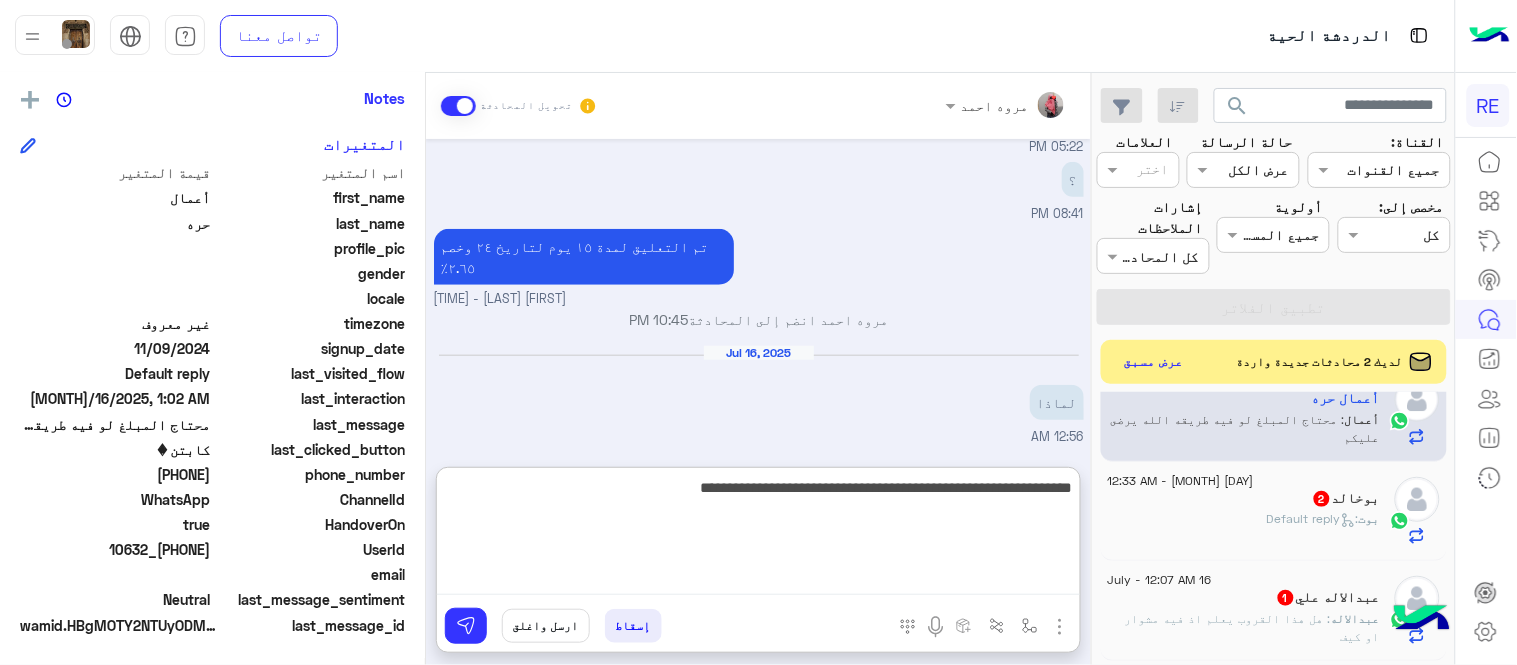 type 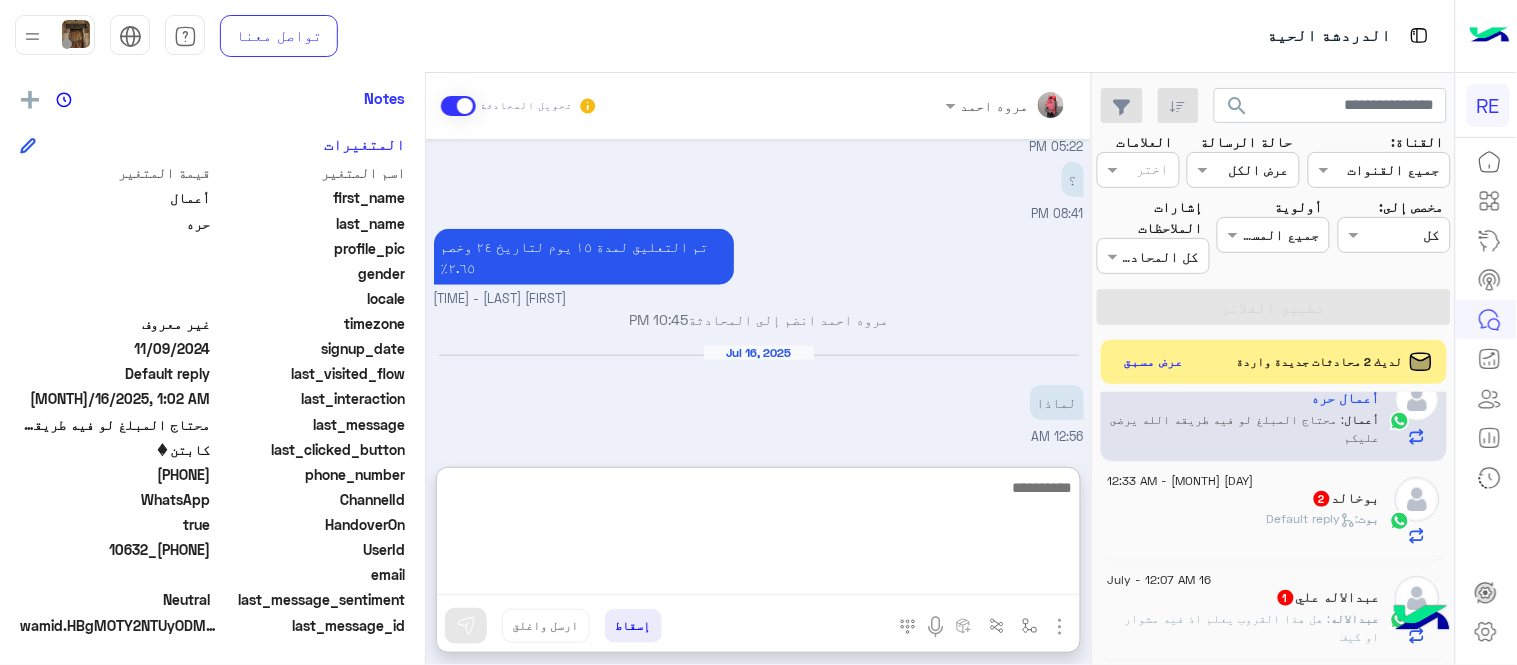 scroll, scrollTop: 586, scrollLeft: 0, axis: vertical 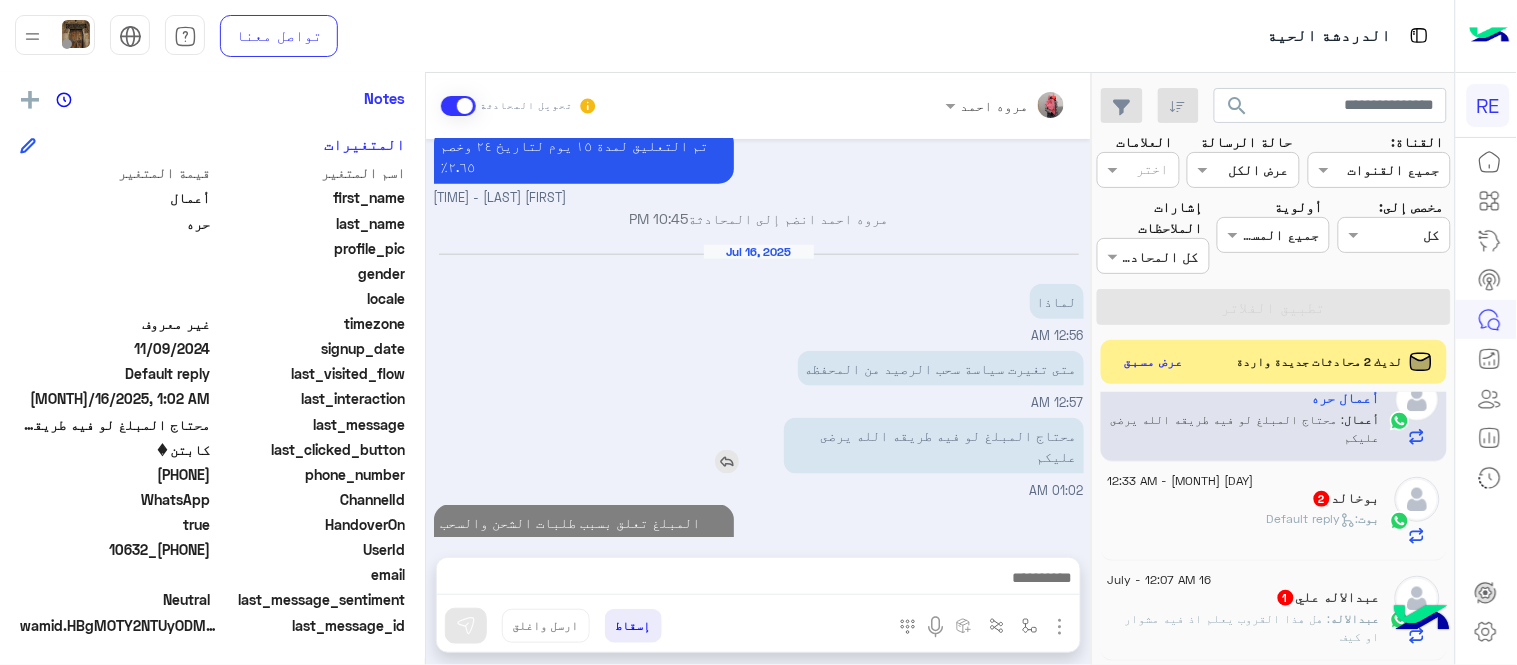 click on "[DATE]  سعدنا بتواصلك، نأمل منك توضيح استفسارك أكثر    [TIME]   [DATE]  السلام عليكم   [TIME]  تم إعادة توجيه المحادثة. للعودة إلي الرد الالي، أنقر الزر الموجود بالأسفل  عودة الى البوت     [TIME]  طلبت سحب رصيد من المحفظة وماوصل لحسابي له ٢٤ ساعه   [TIME]  ؟   [TIME]  تم التعليق لمدة  ١٥ يوم لتاريخ ٢٤ وخصم ٢.٦٥٪؜  [FIRST] [LAST] -  [TIME]   [FIRST] [LAST] انضم إلى المحادثة   [TIME]       [DATE]  لماذا   [TIME]  متى تغيرت سياسة سحب الرصيد من المحفظه   [TIME]  محتاج المبلغ لو فيه طريقه الله يرضى عليكم   [TIME]  المبلغ تعلق بسبب طلبات الشحن والسحب المتكررة دون استخدام واضح   [TIME]" at bounding box center (758, 338) 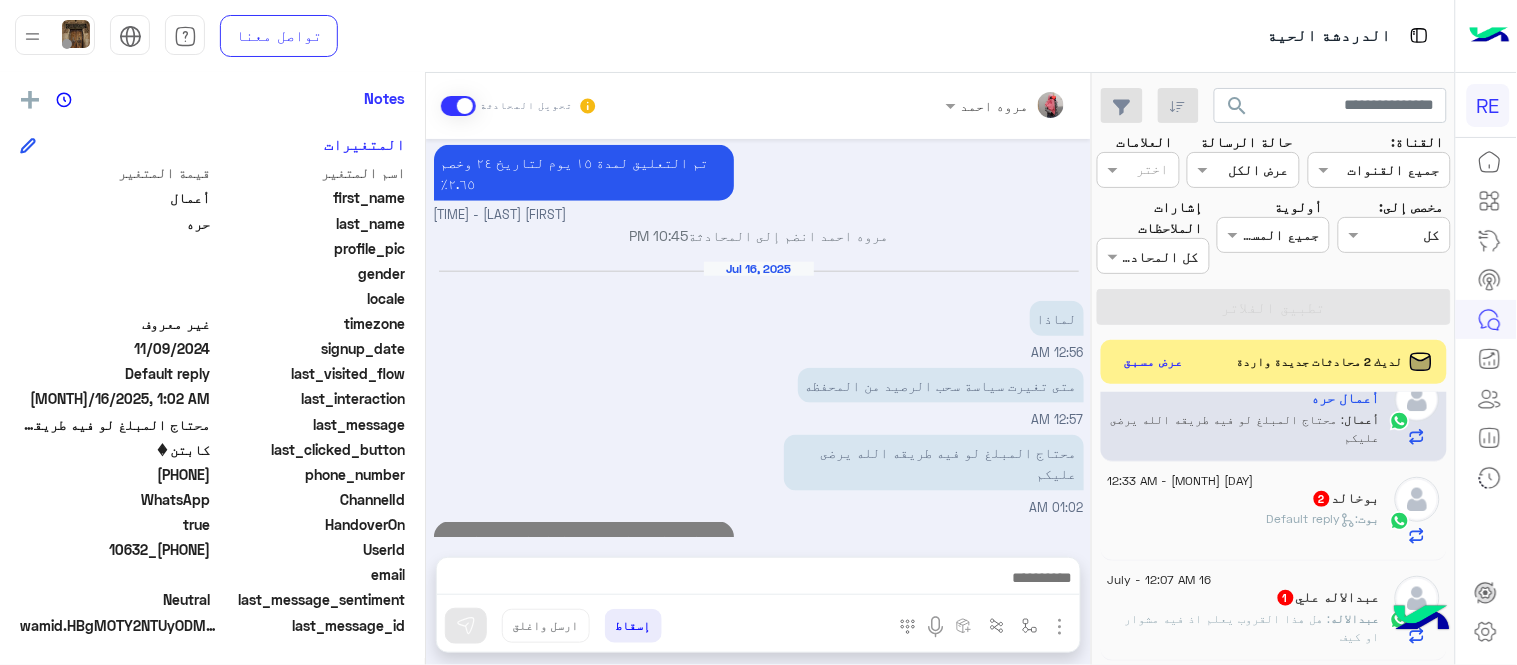 scroll, scrollTop: 533, scrollLeft: 0, axis: vertical 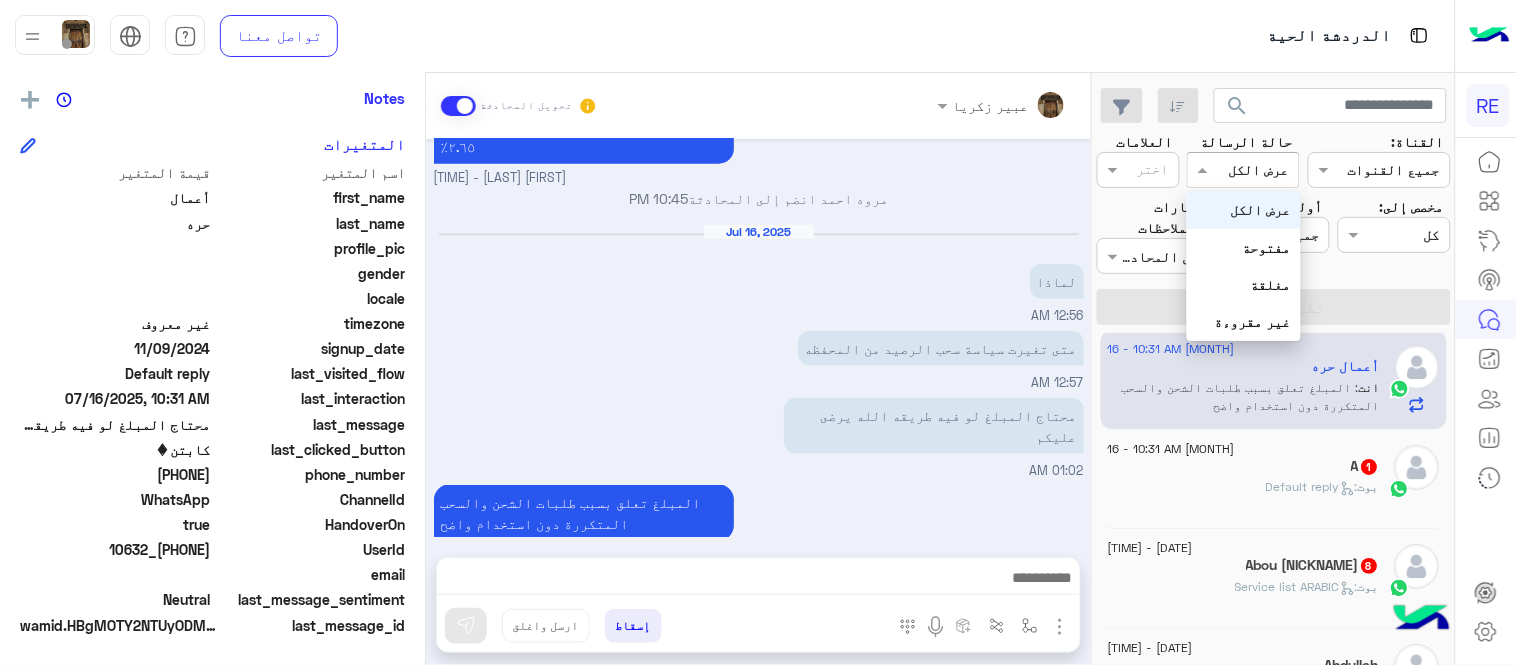 click at bounding box center [1266, 170] 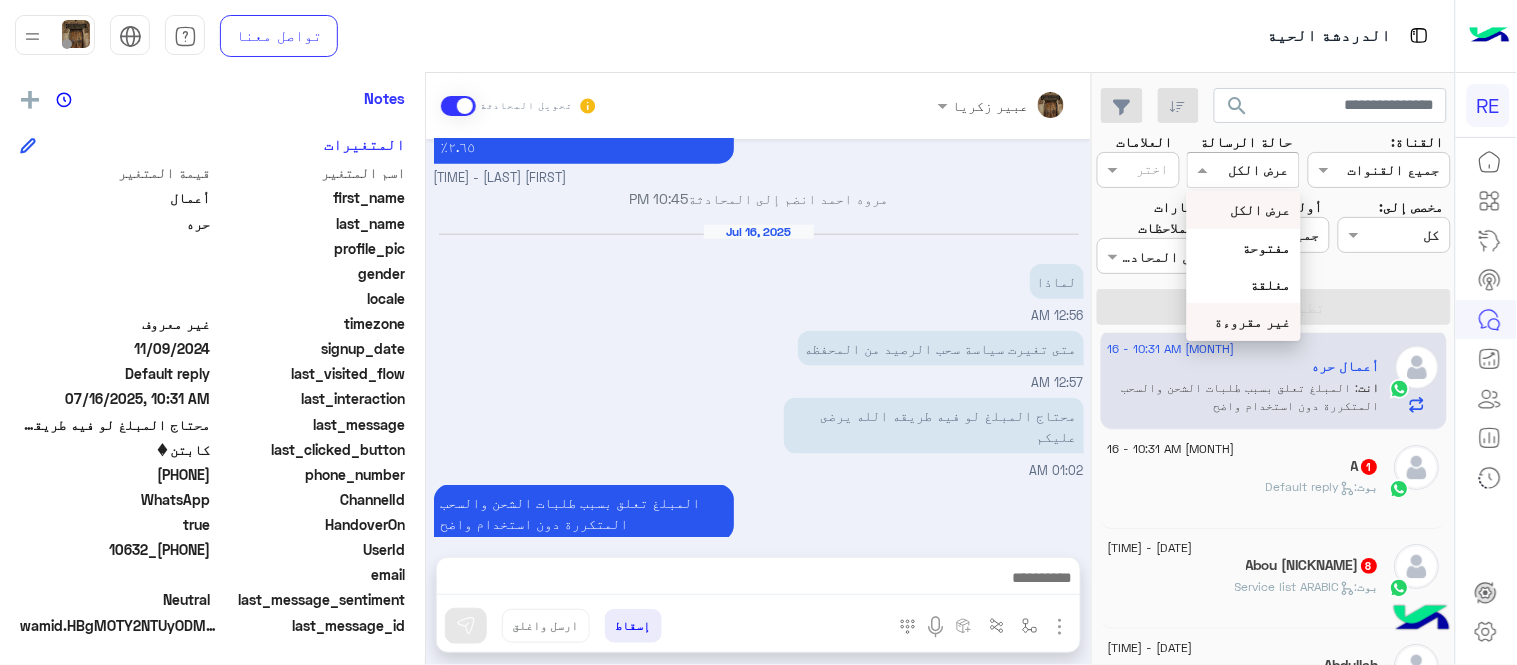 click on "غير مقروءة" at bounding box center [1253, 321] 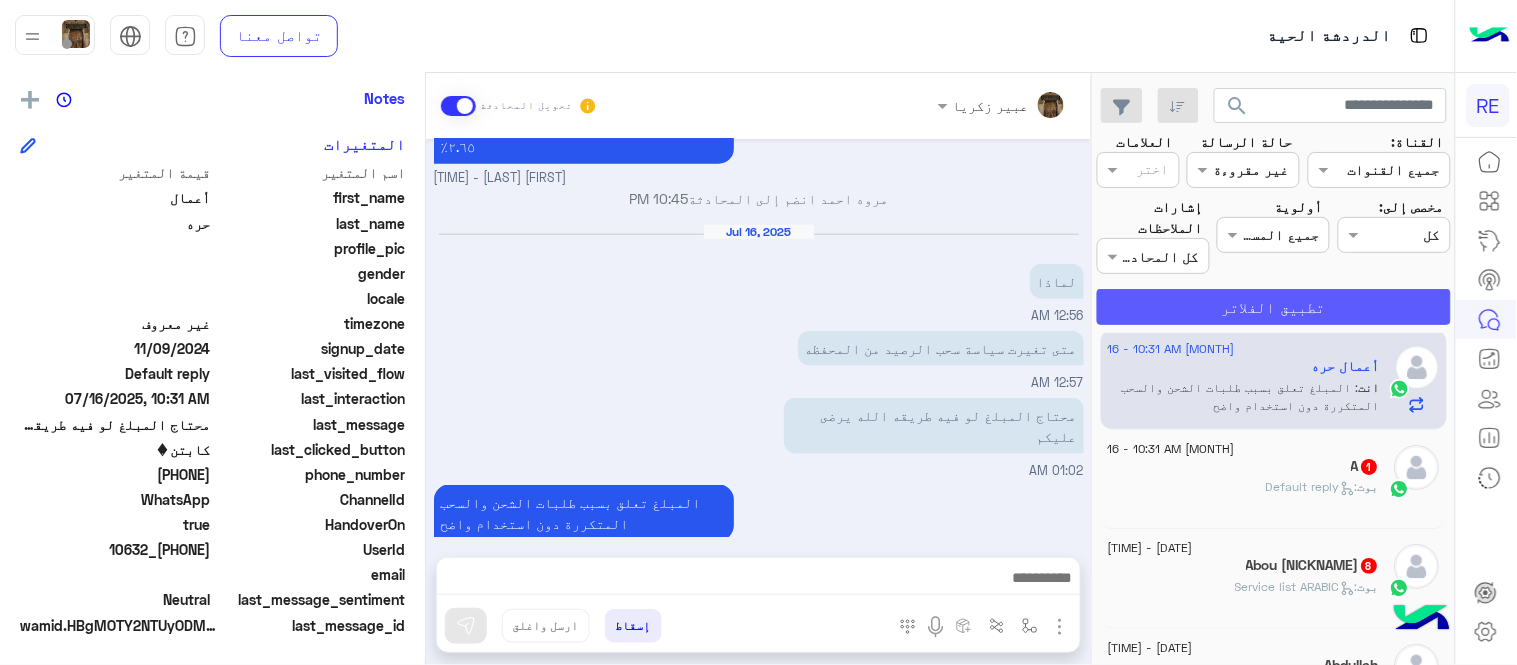 click on "تطبيق الفلاتر" 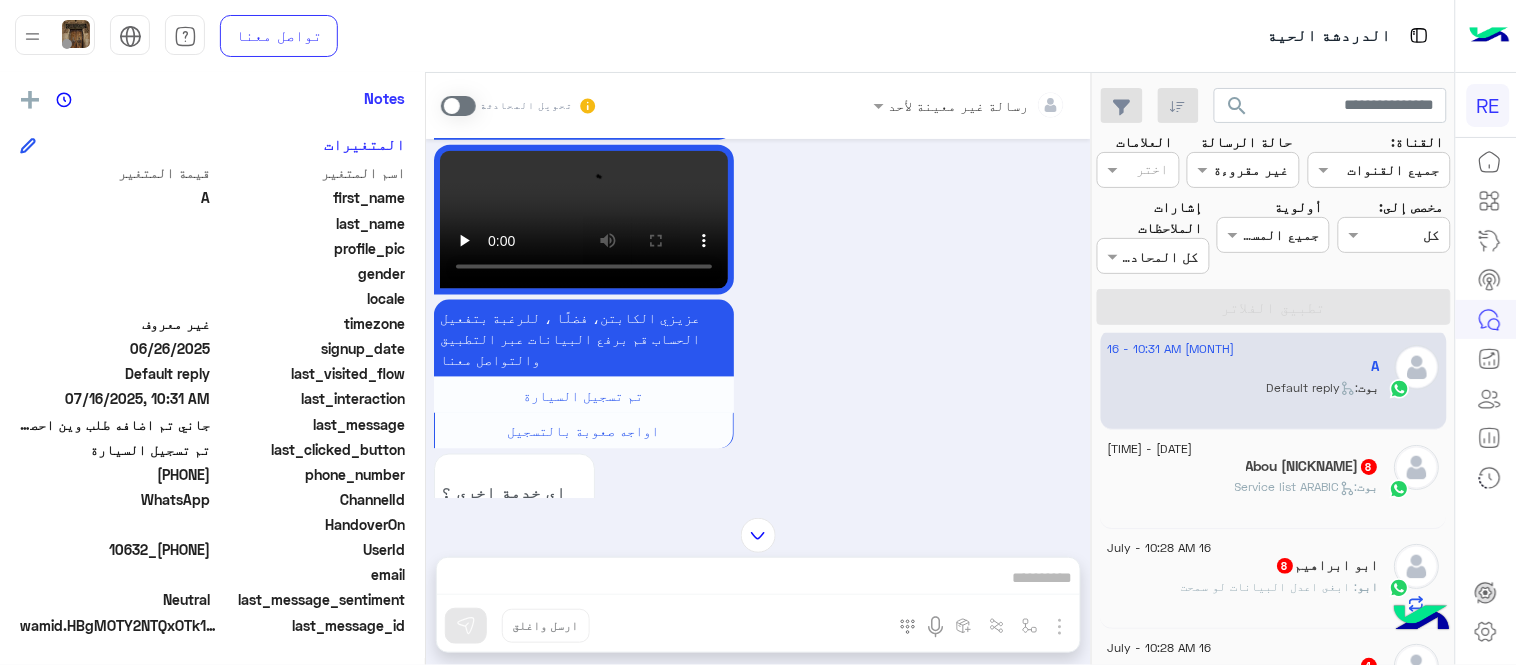 scroll, scrollTop: 1495, scrollLeft: 0, axis: vertical 